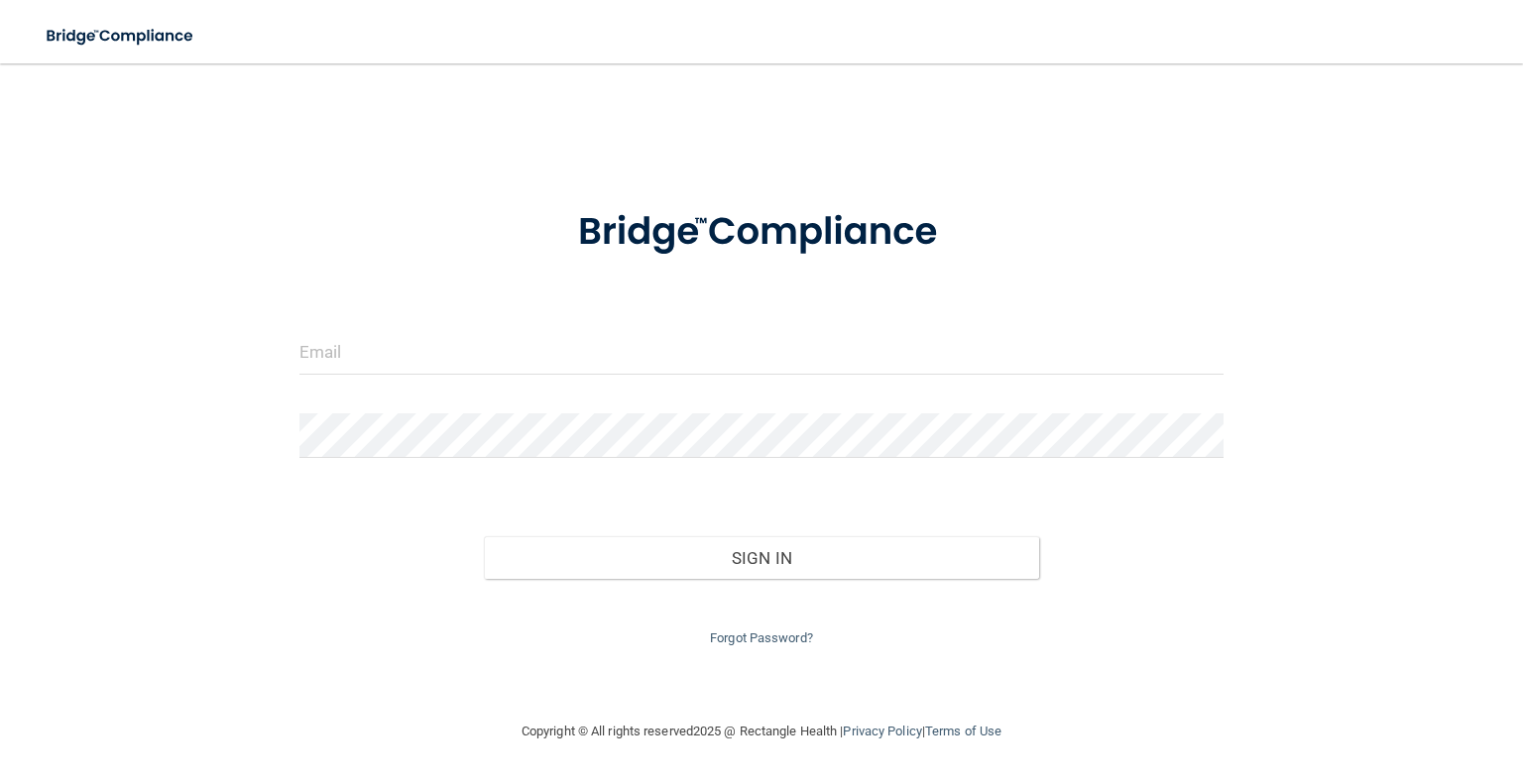 scroll, scrollTop: 0, scrollLeft: 0, axis: both 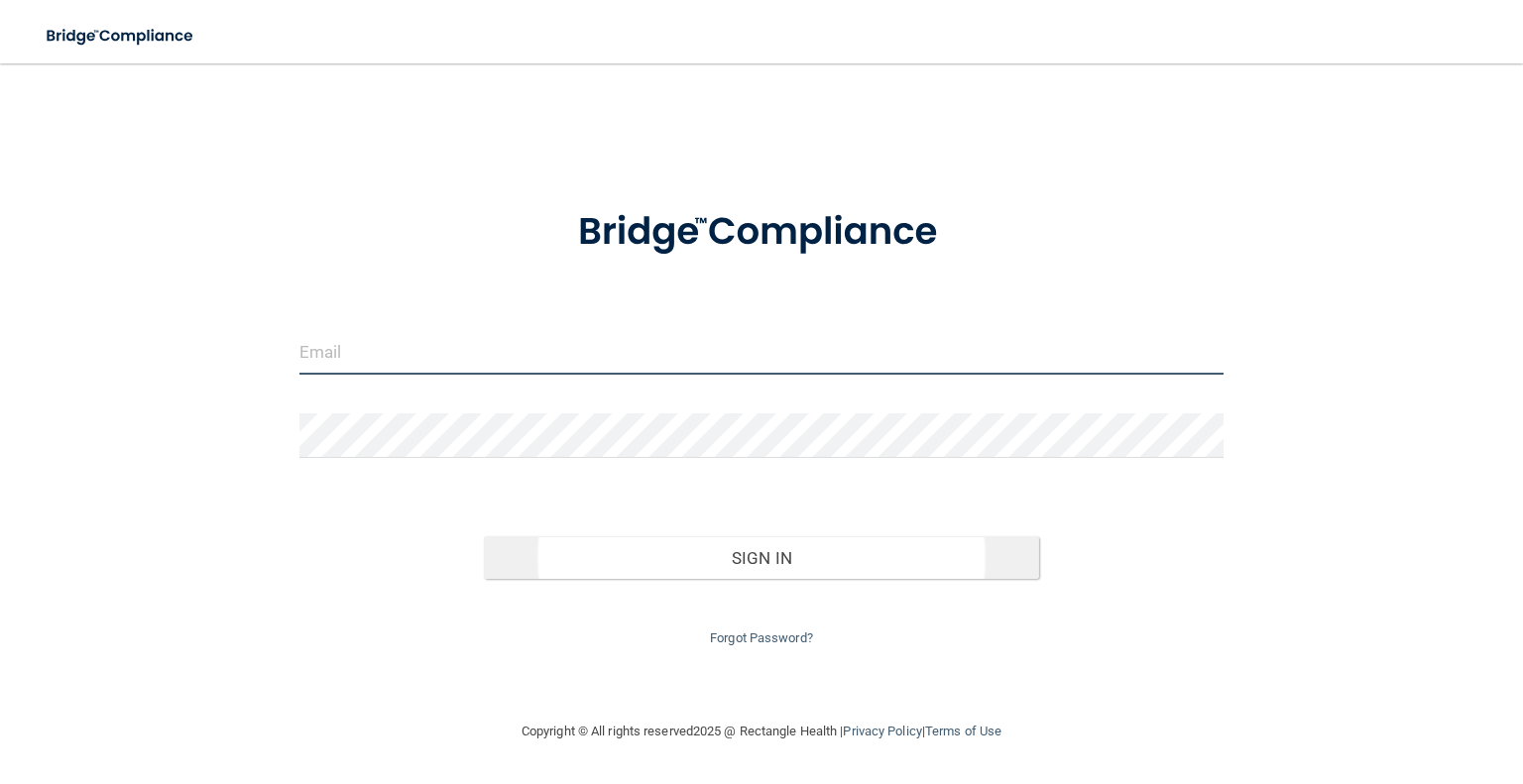 type on "[EMAIL_ADDRESS][DOMAIN_NAME]" 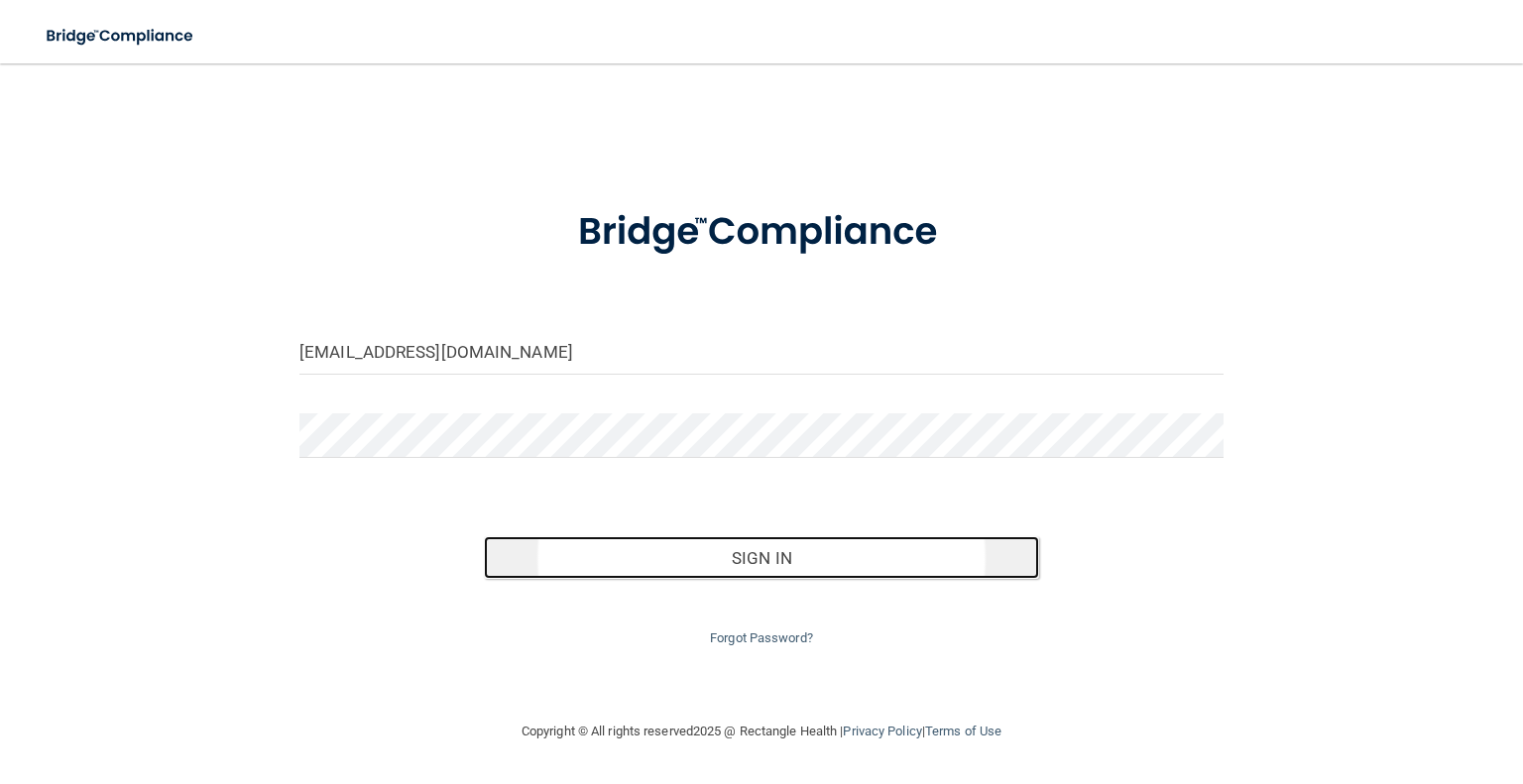 click on "Sign In" at bounding box center (761, 558) 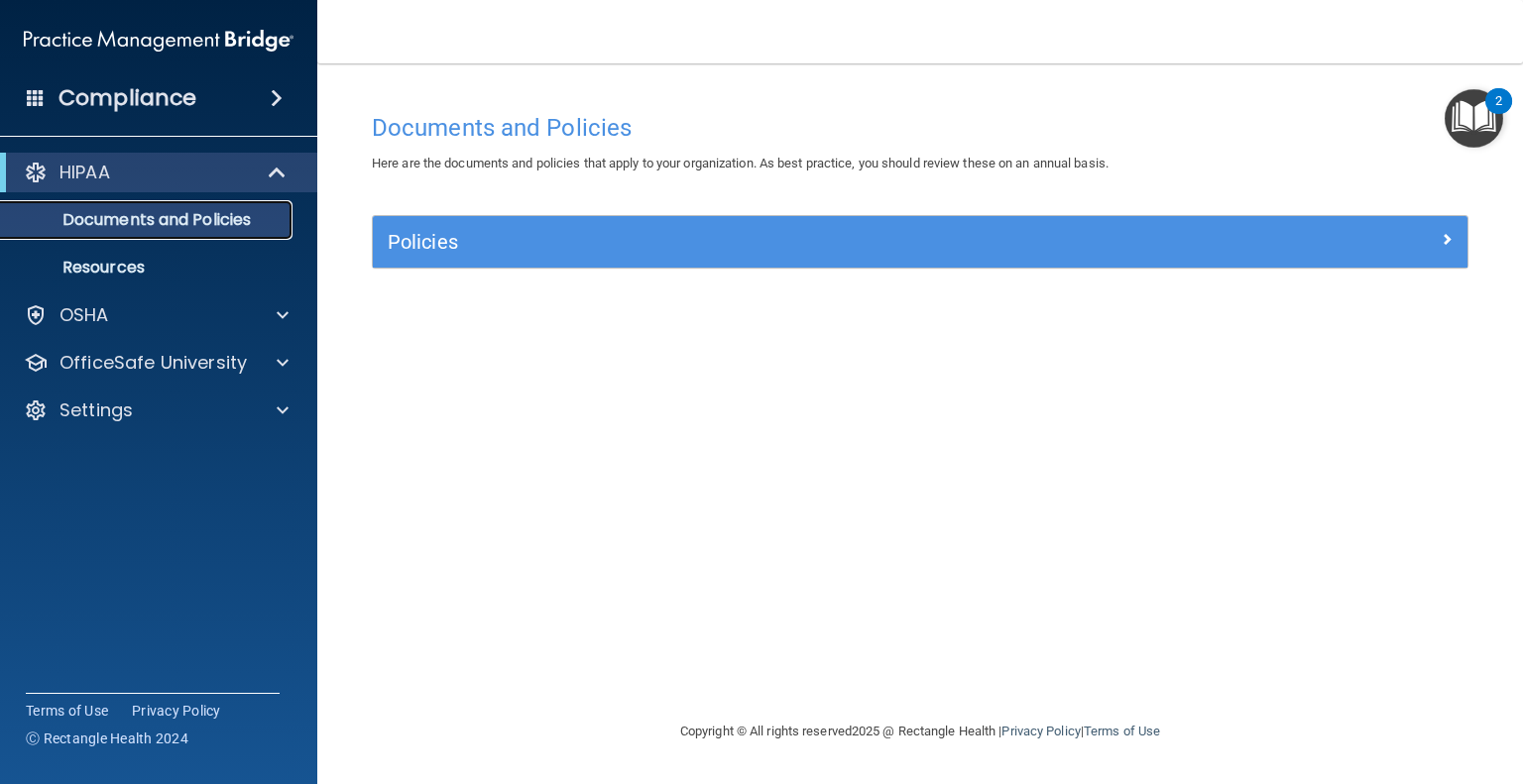 click on "Documents and Policies" at bounding box center (148, 220) 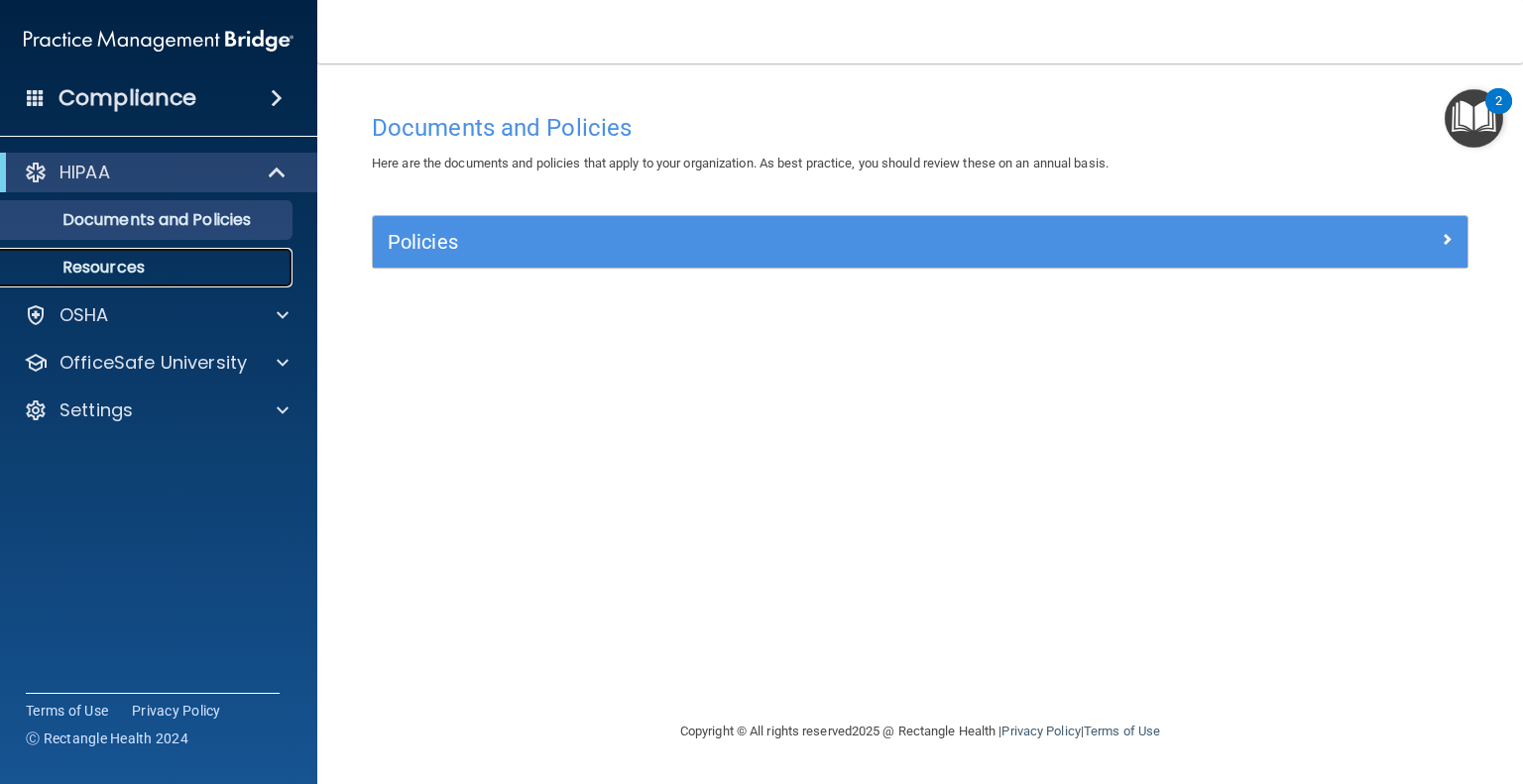 click on "Resources" at bounding box center (136, 268) 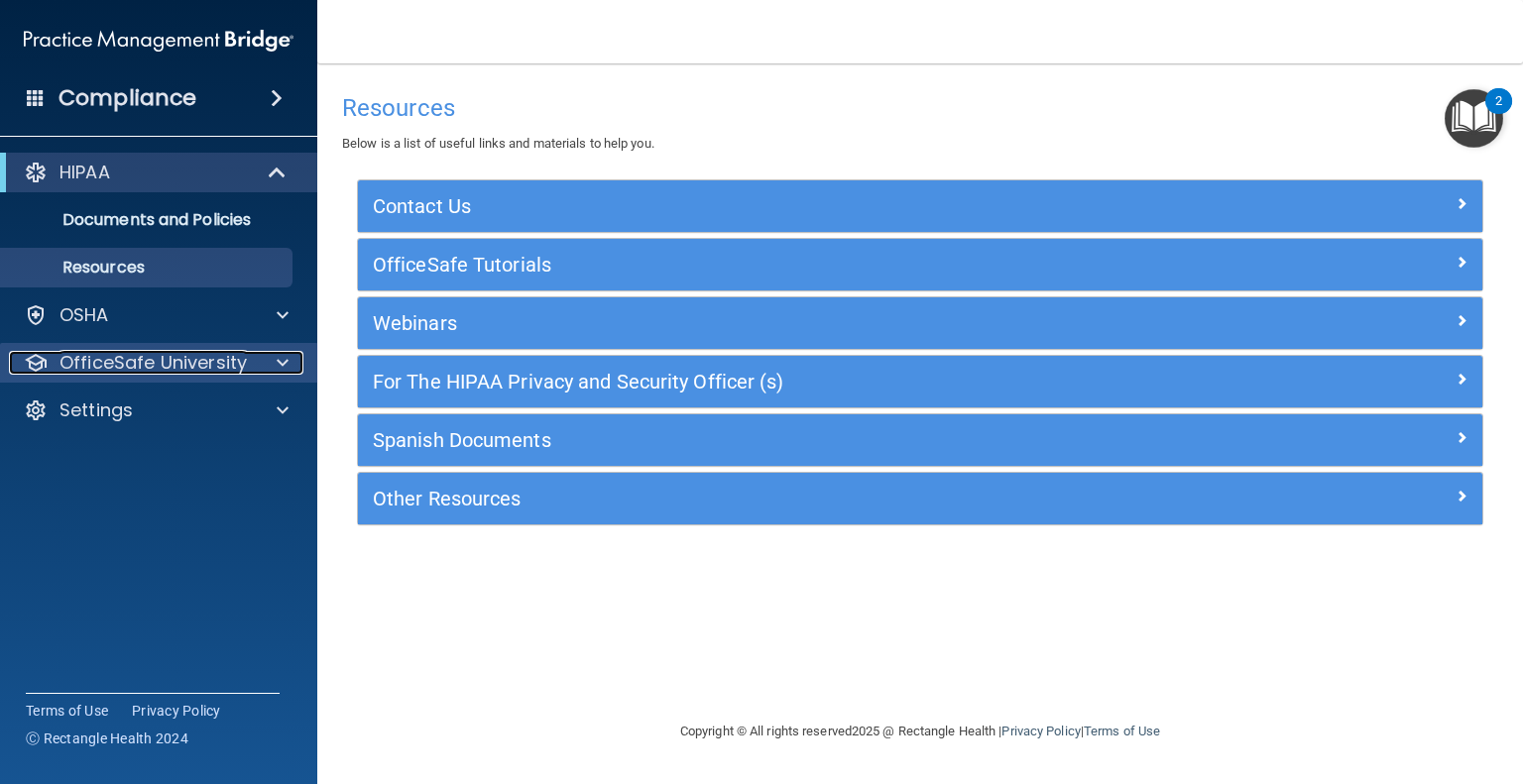click on "OfficeSafe University" at bounding box center [153, 363] 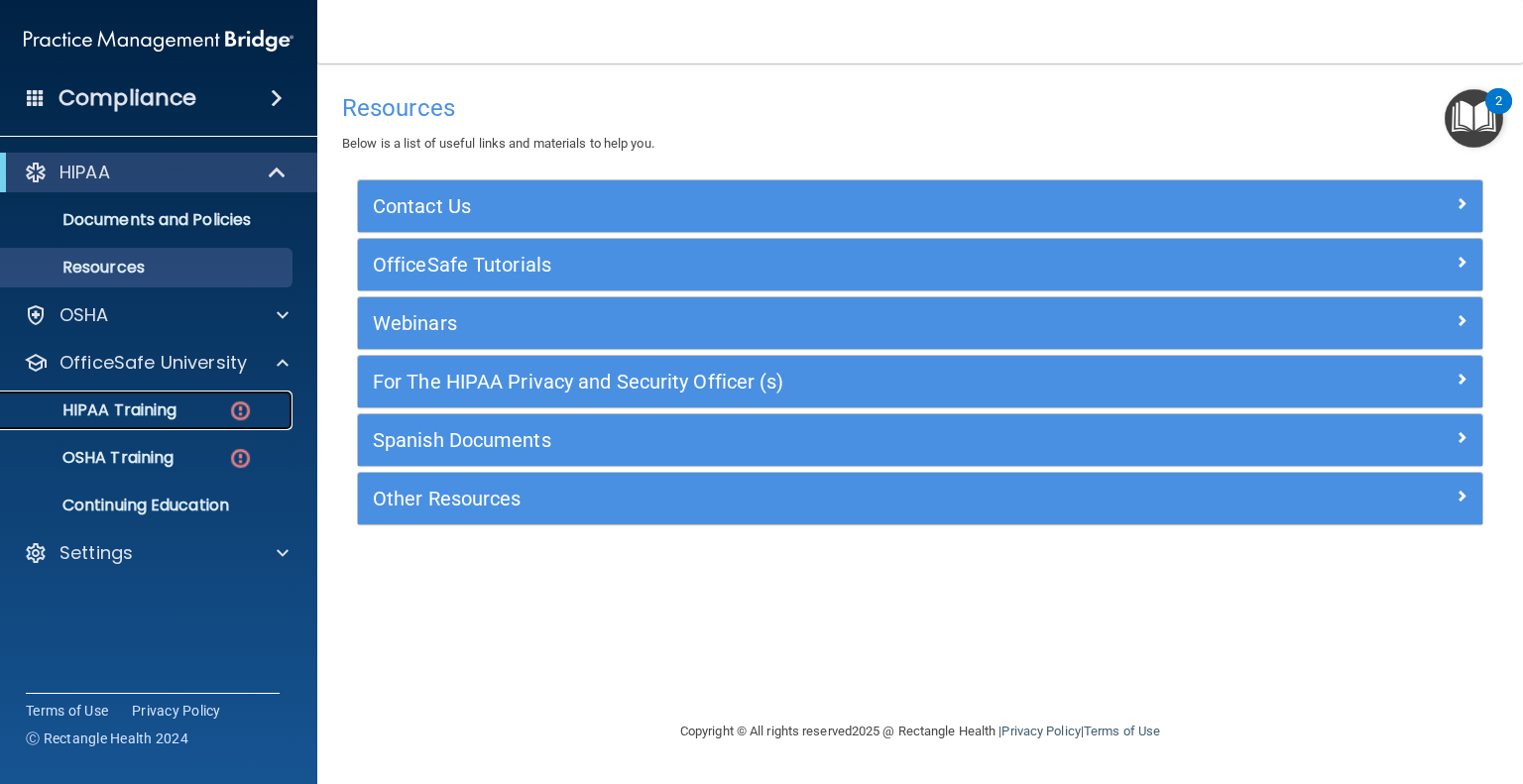 click on "HIPAA Training" at bounding box center [148, 410] 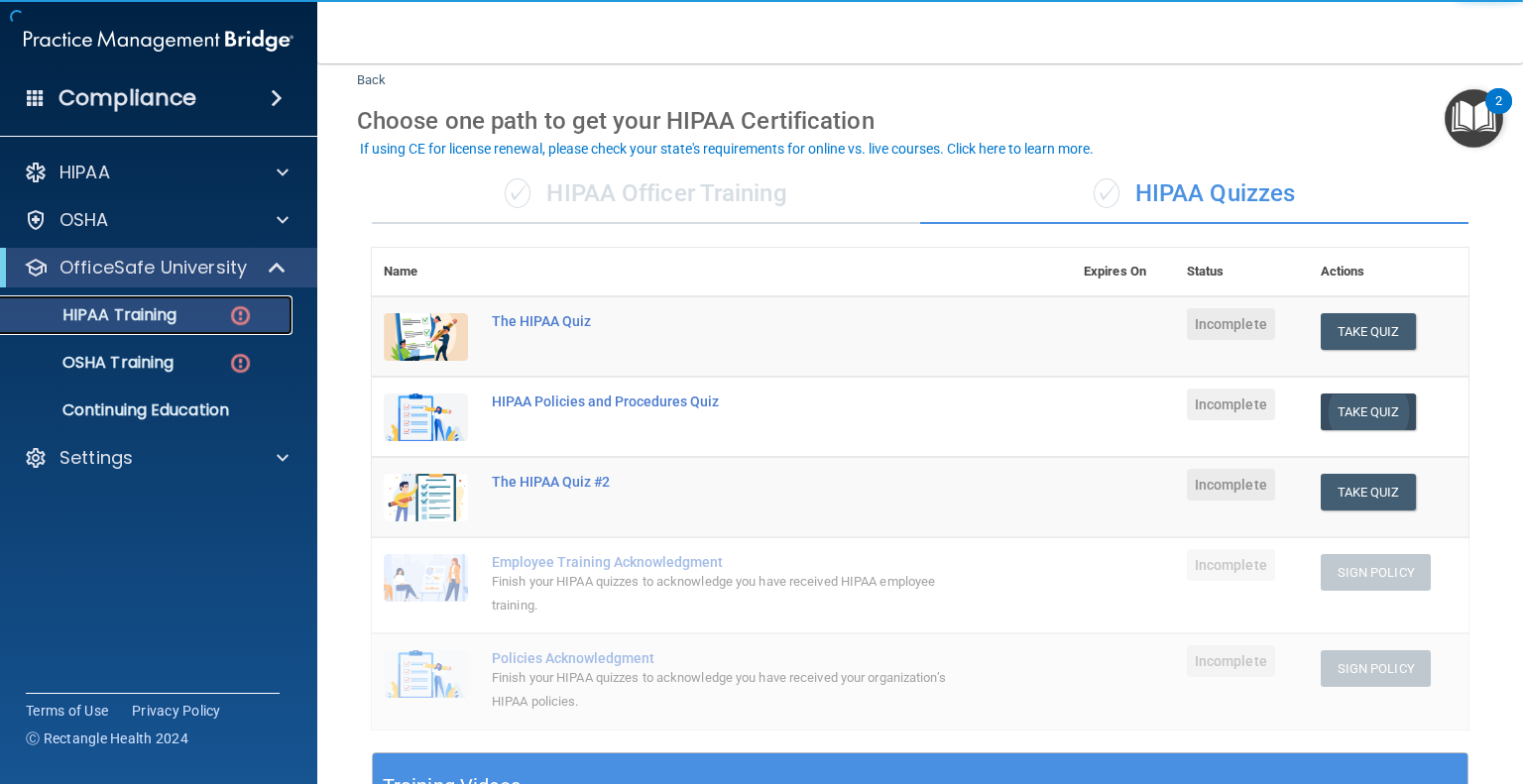 scroll, scrollTop: 99, scrollLeft: 0, axis: vertical 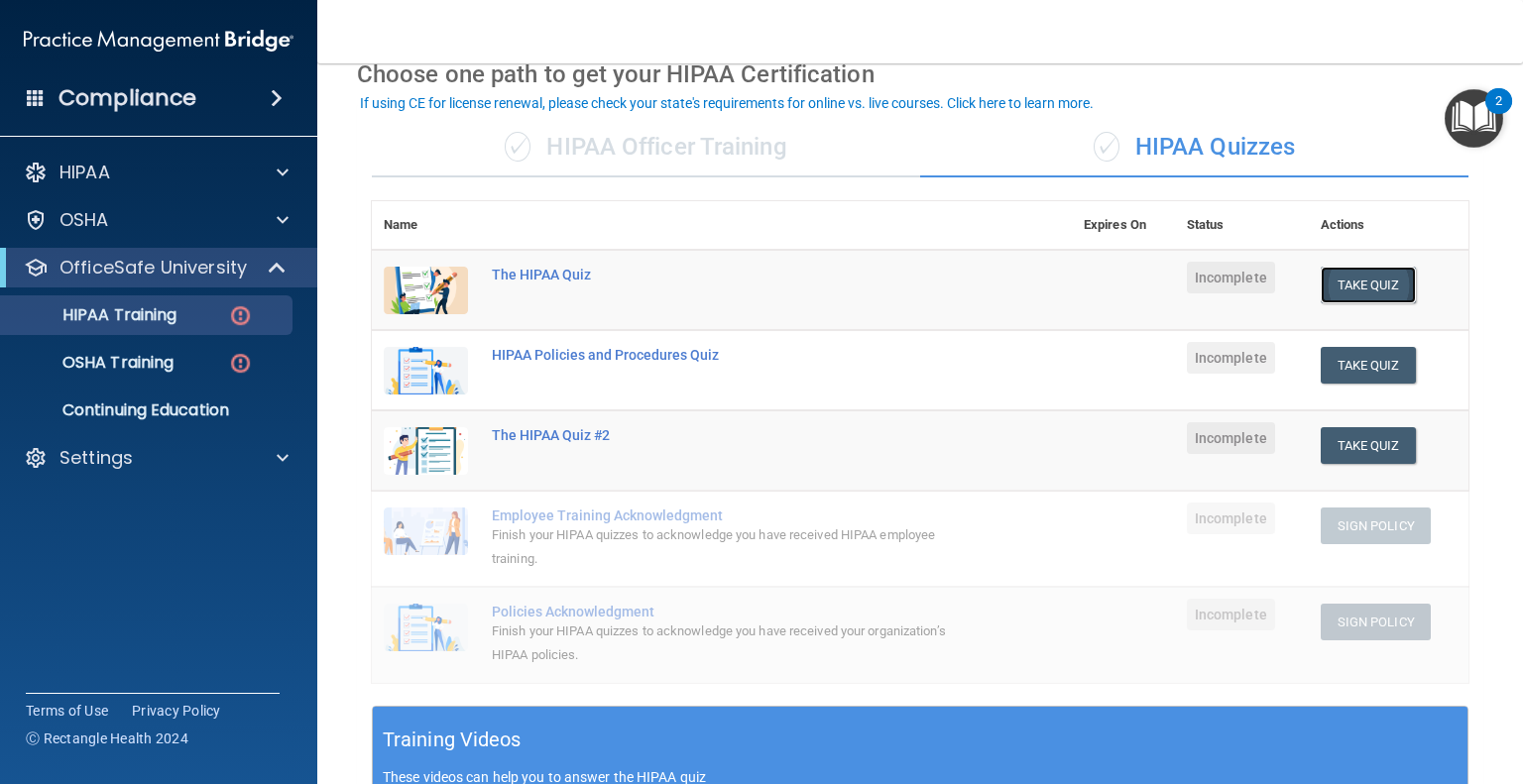 click on "Take Quiz" at bounding box center [1368, 284] 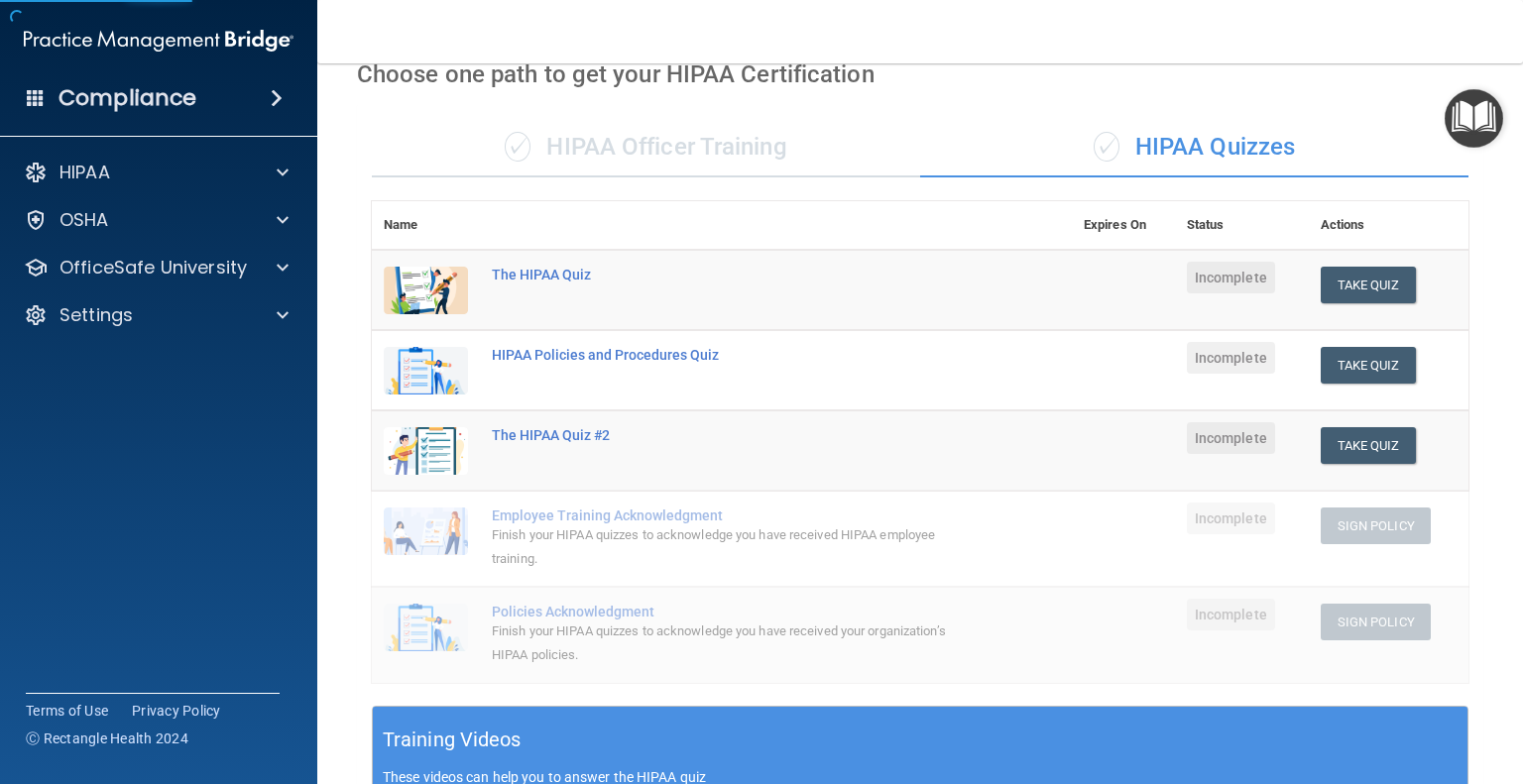 scroll, scrollTop: 0, scrollLeft: 0, axis: both 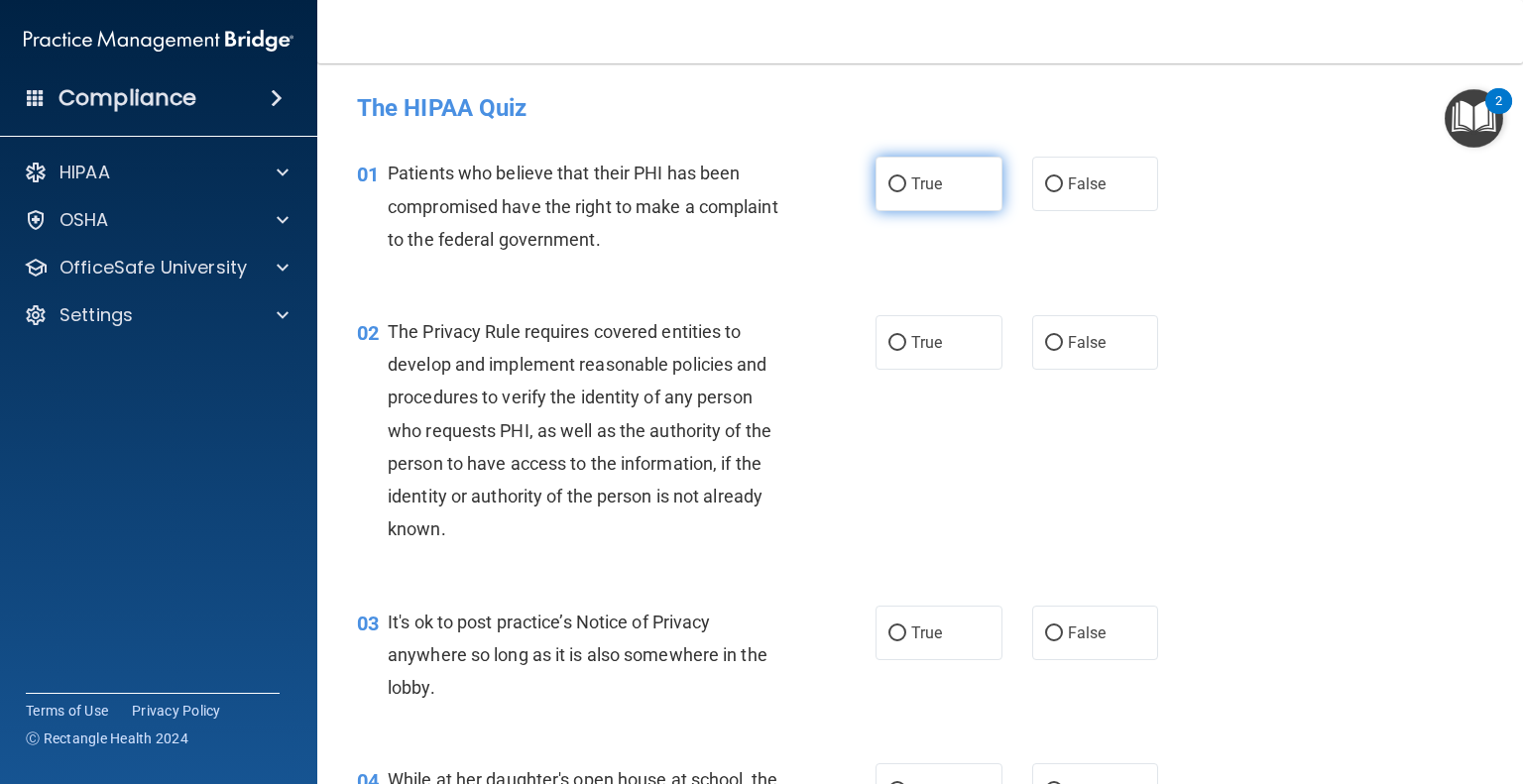 click on "True" at bounding box center (897, 184) 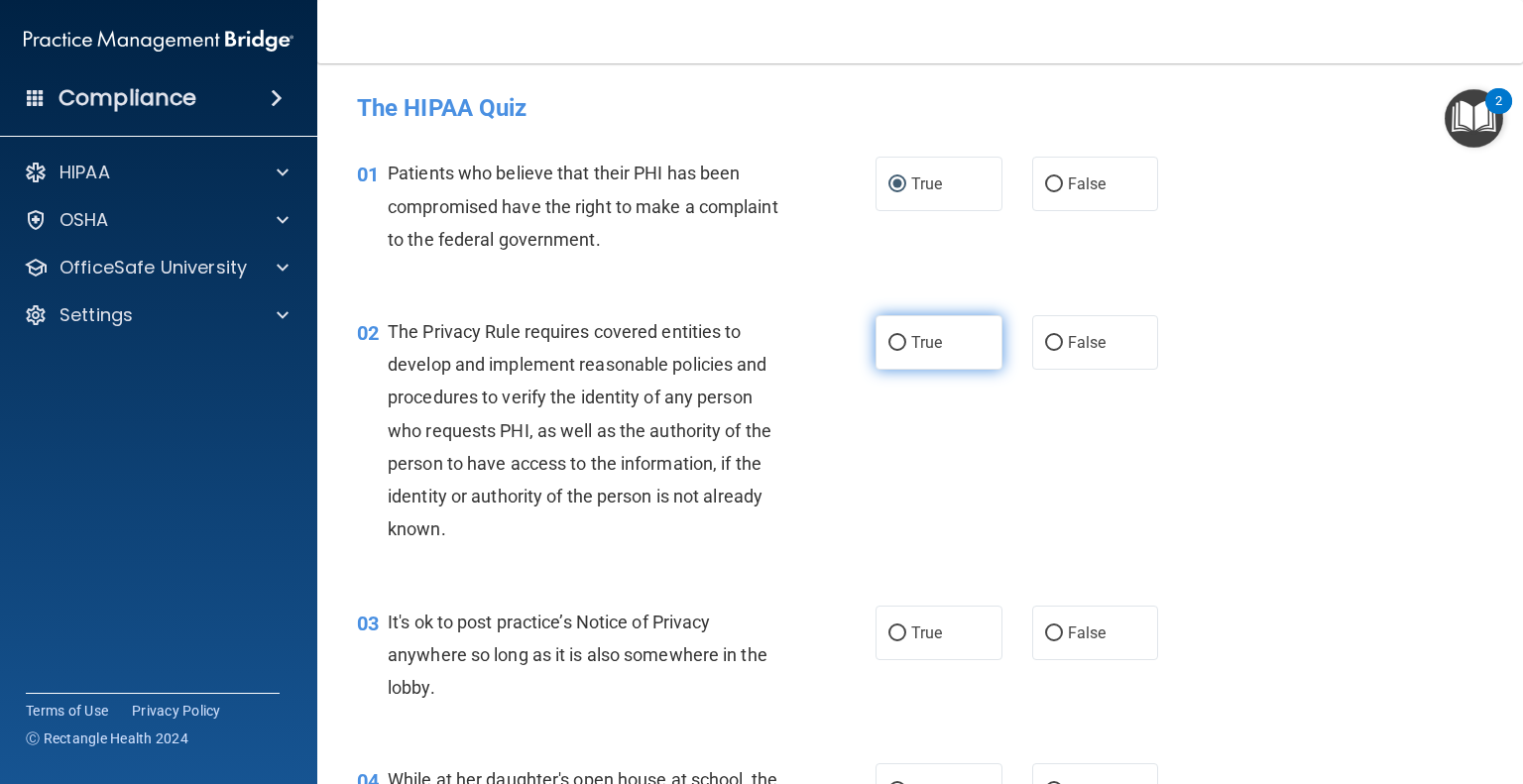 click on "True" at bounding box center [897, 343] 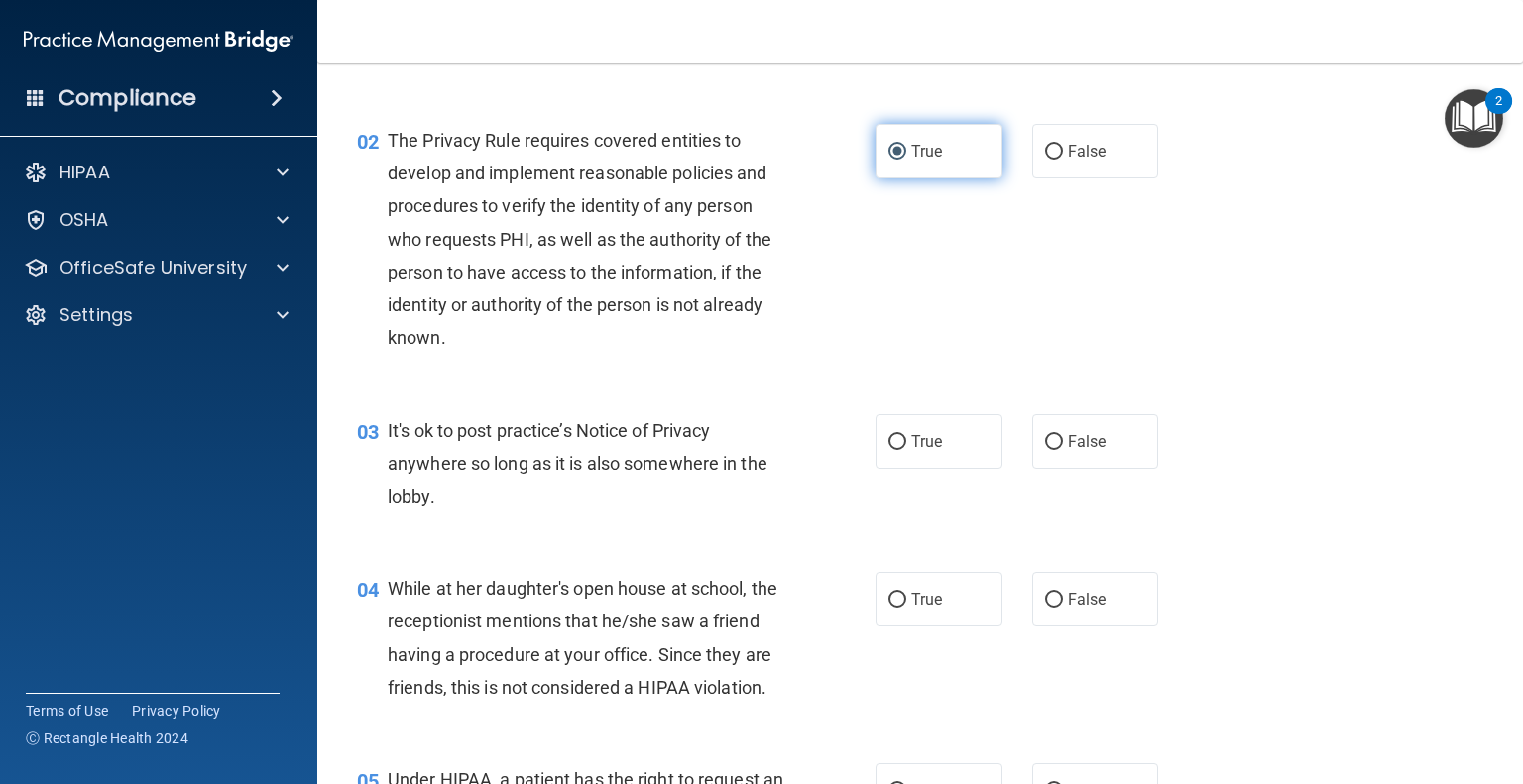 scroll, scrollTop: 198, scrollLeft: 0, axis: vertical 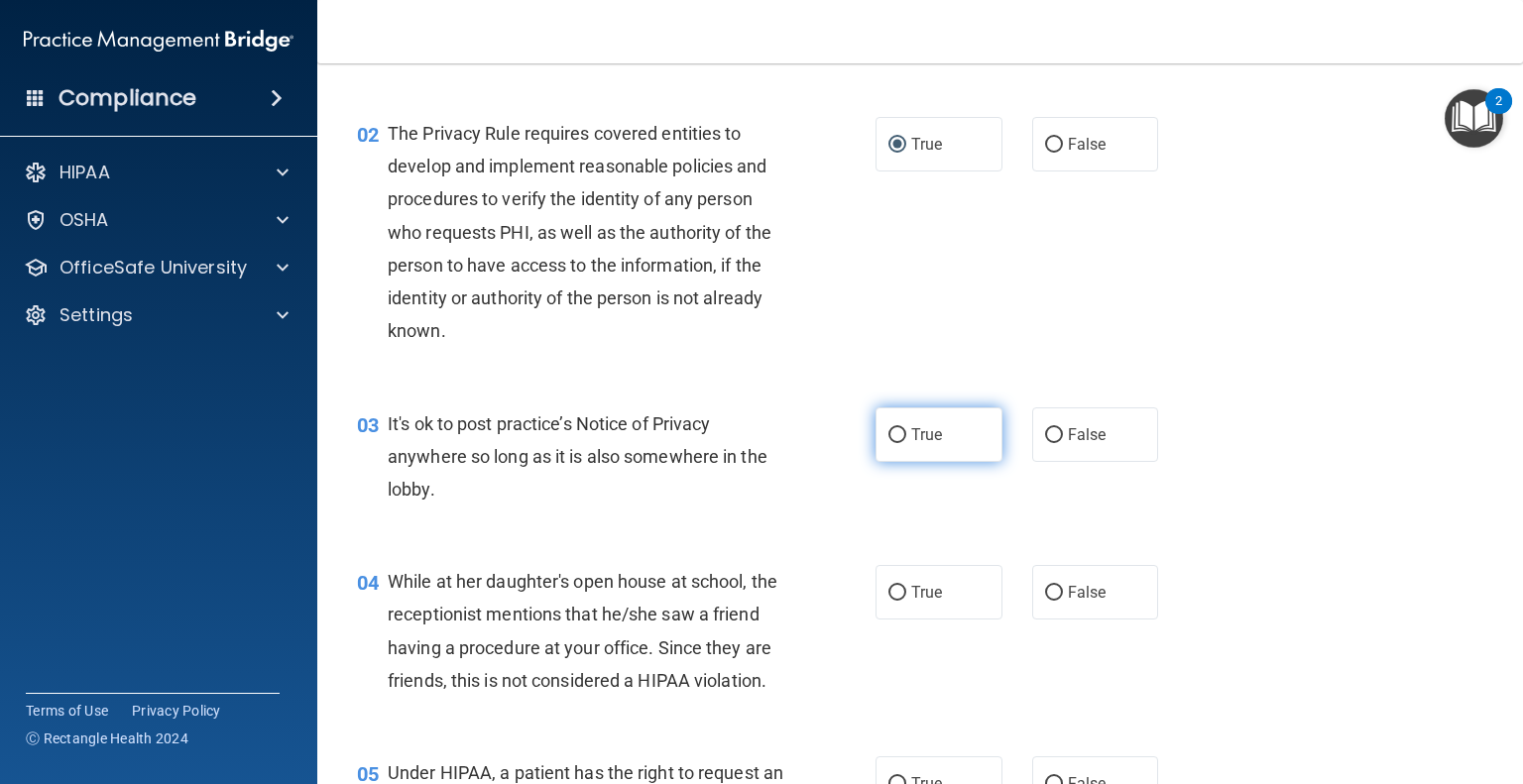 click on "True" at bounding box center (926, 434) 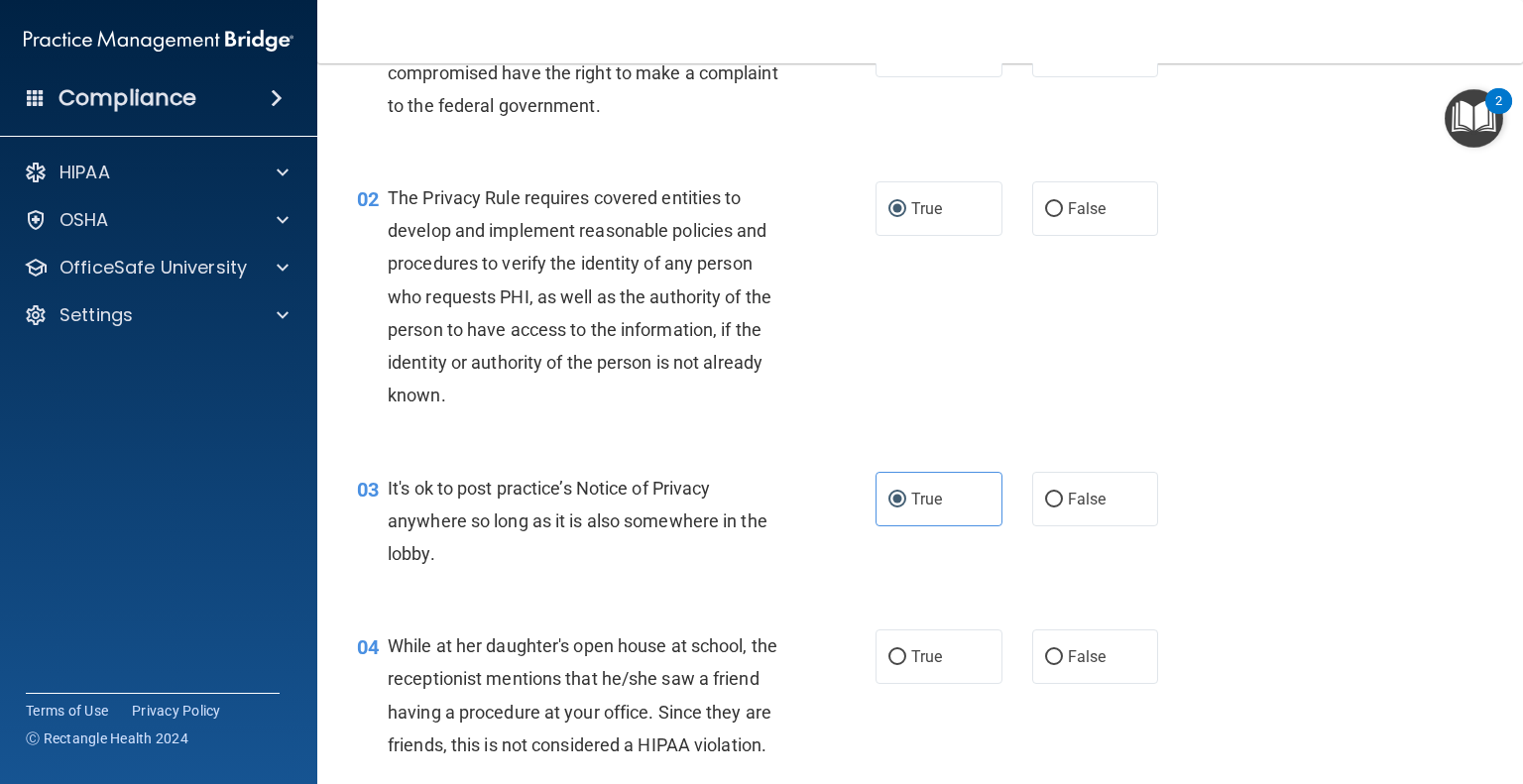 scroll, scrollTop: 297, scrollLeft: 0, axis: vertical 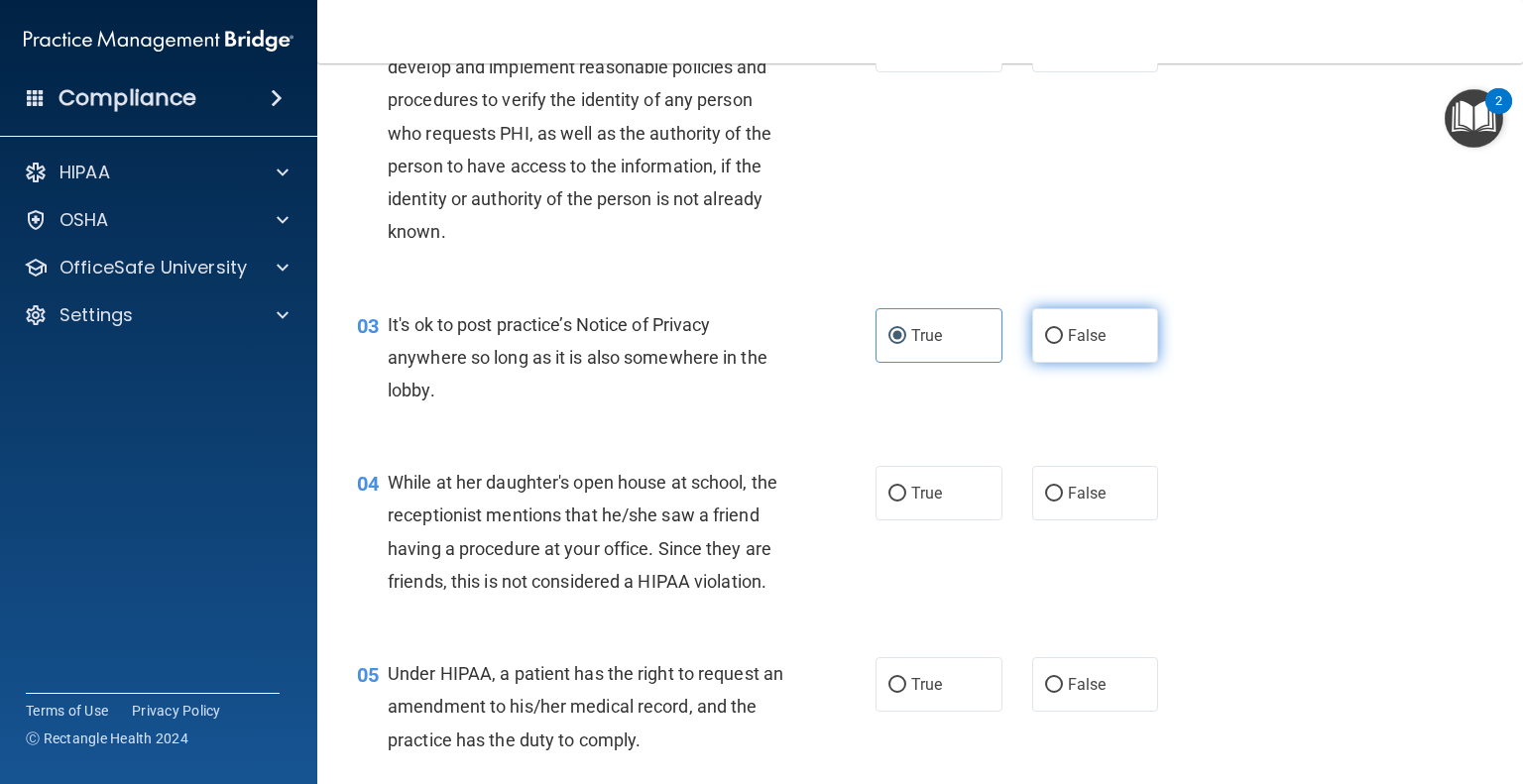 click on "False" at bounding box center [1096, 335] 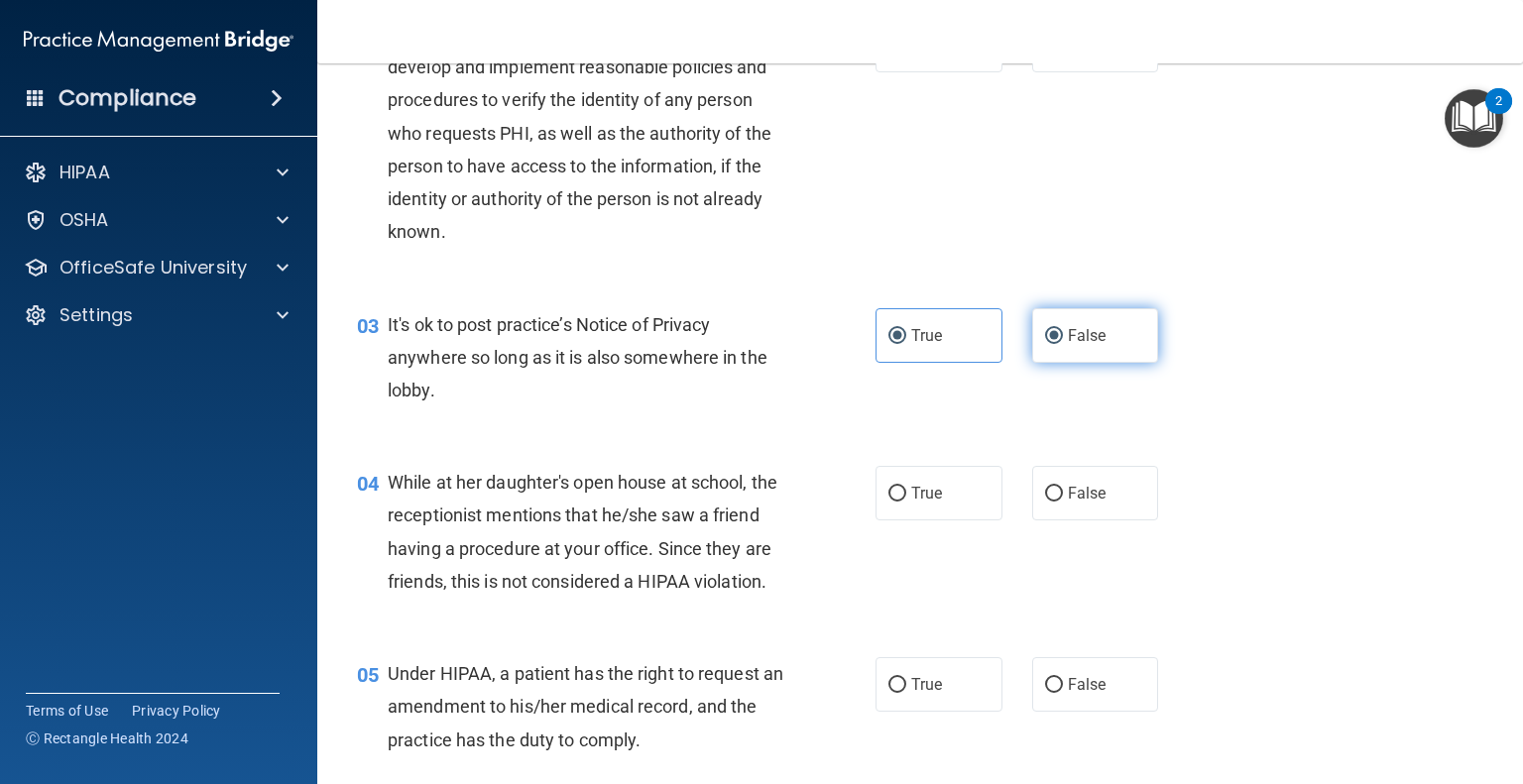 radio on "false" 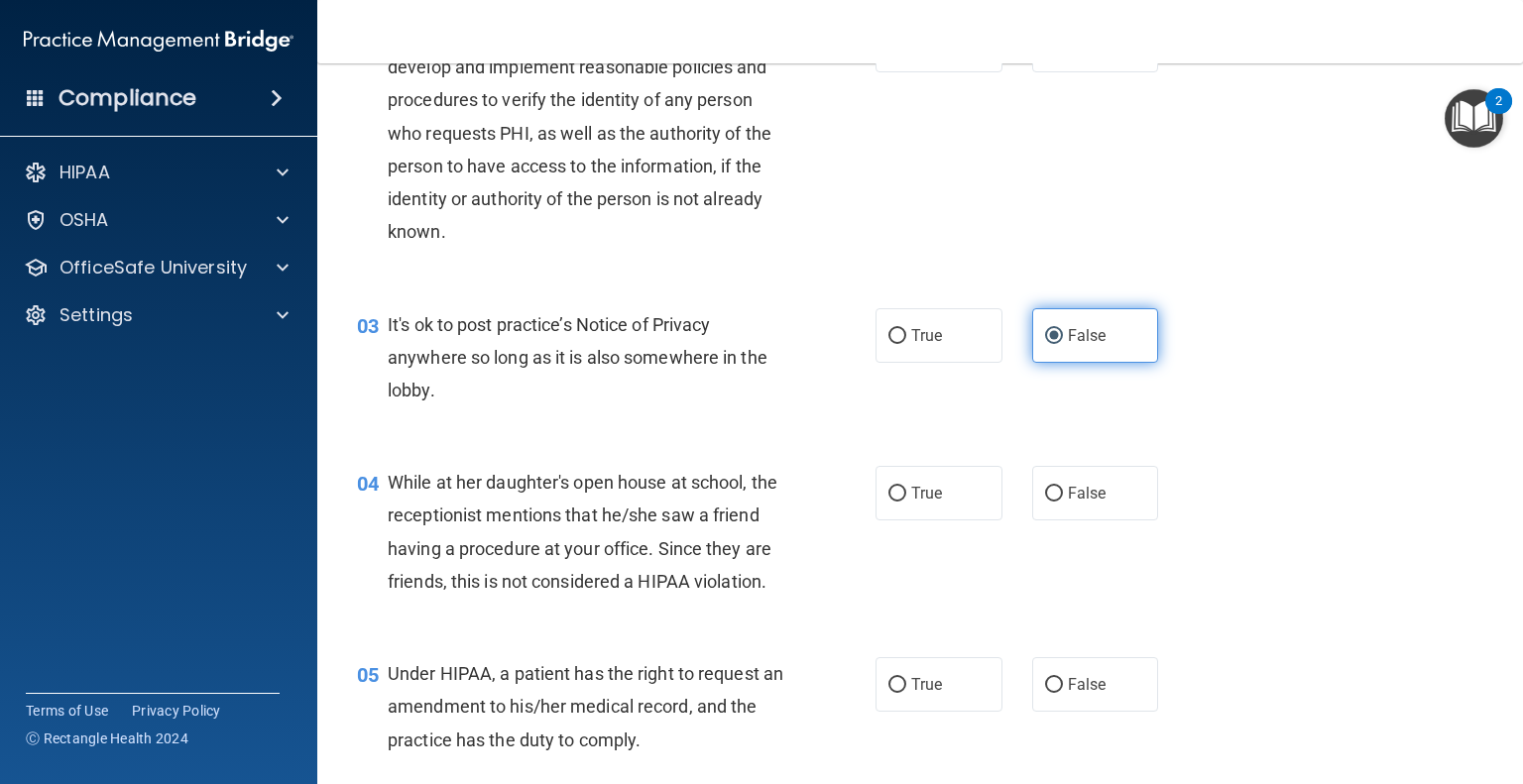 scroll, scrollTop: 396, scrollLeft: 0, axis: vertical 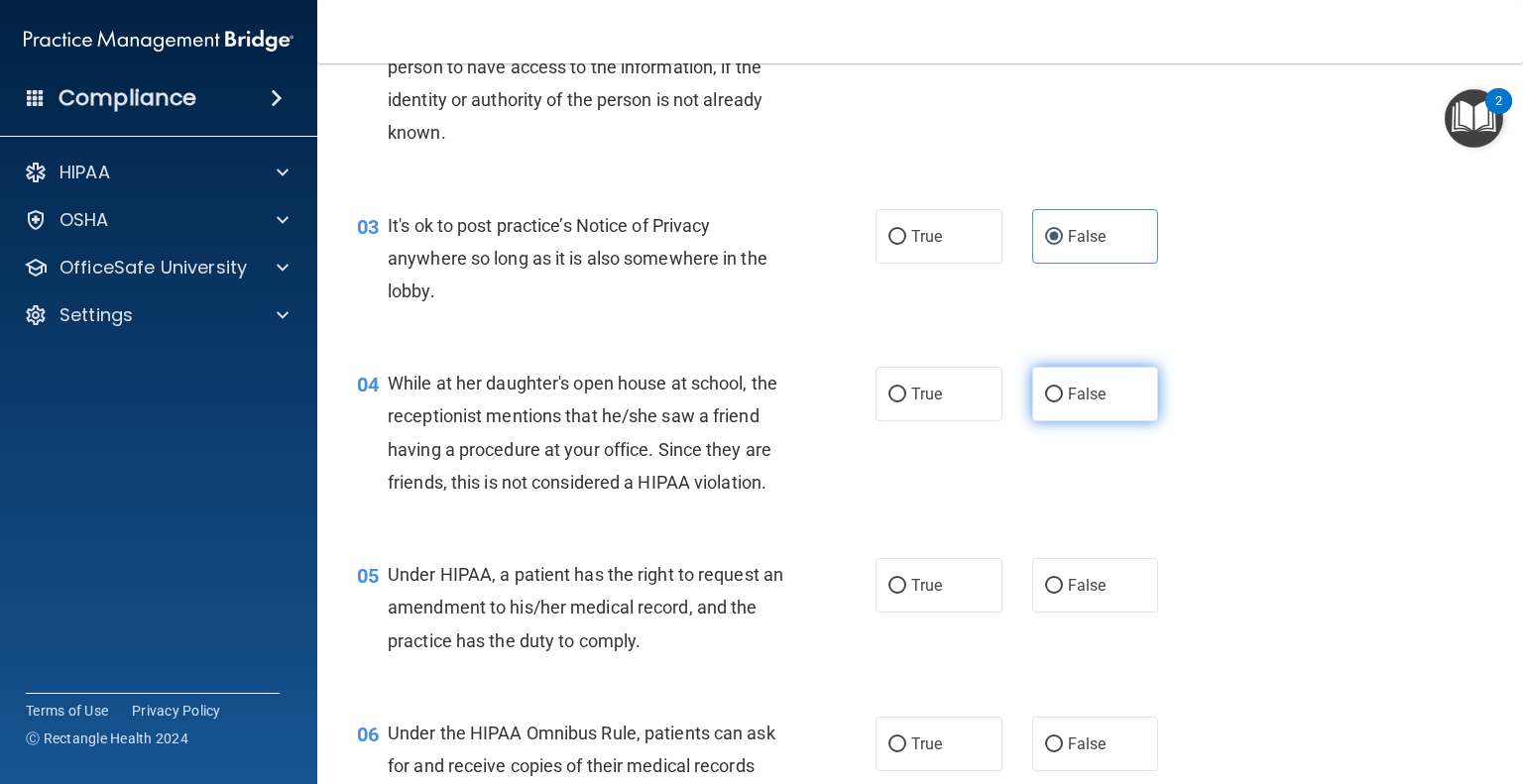 click on "False" at bounding box center [1096, 393] 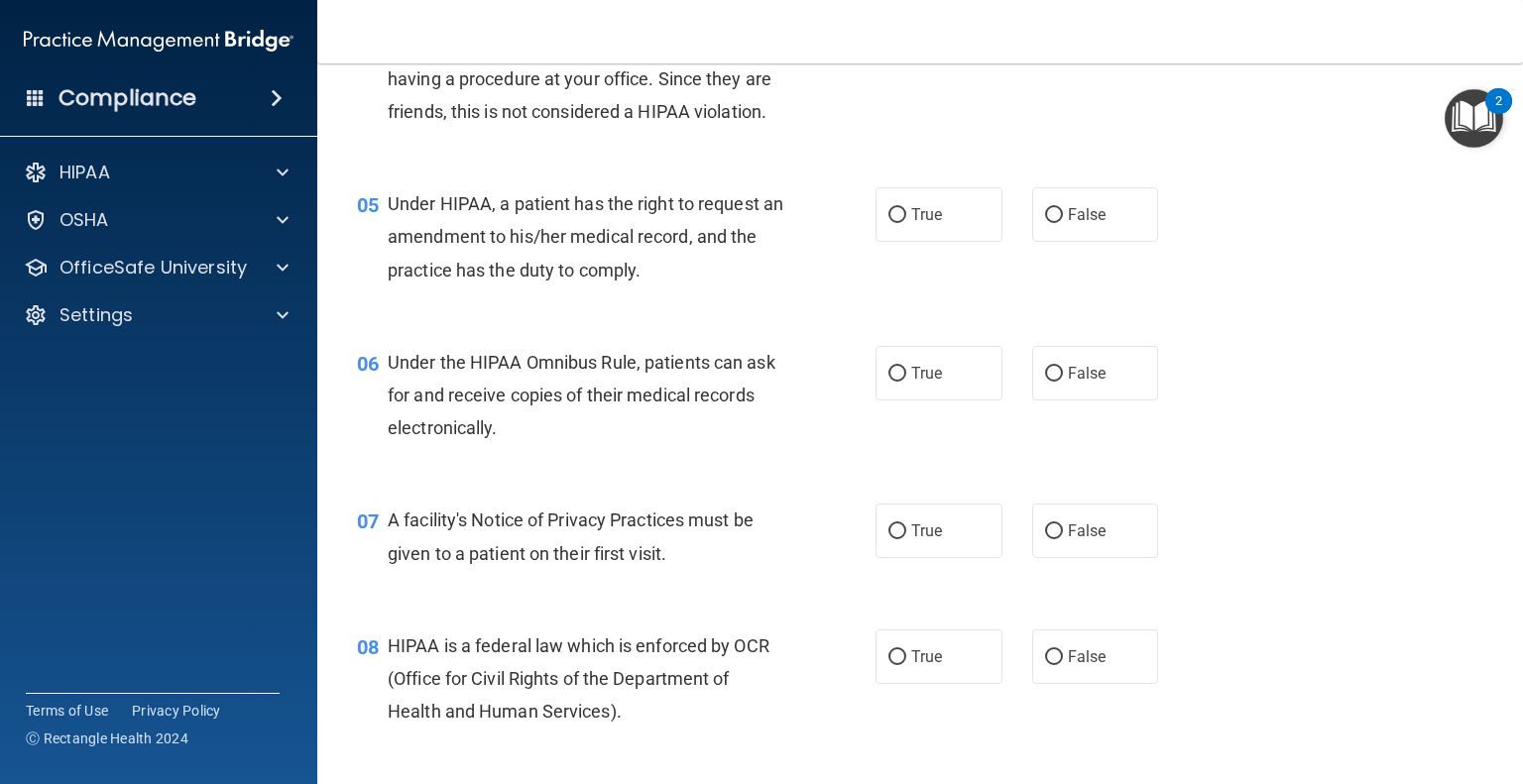 scroll, scrollTop: 793, scrollLeft: 0, axis: vertical 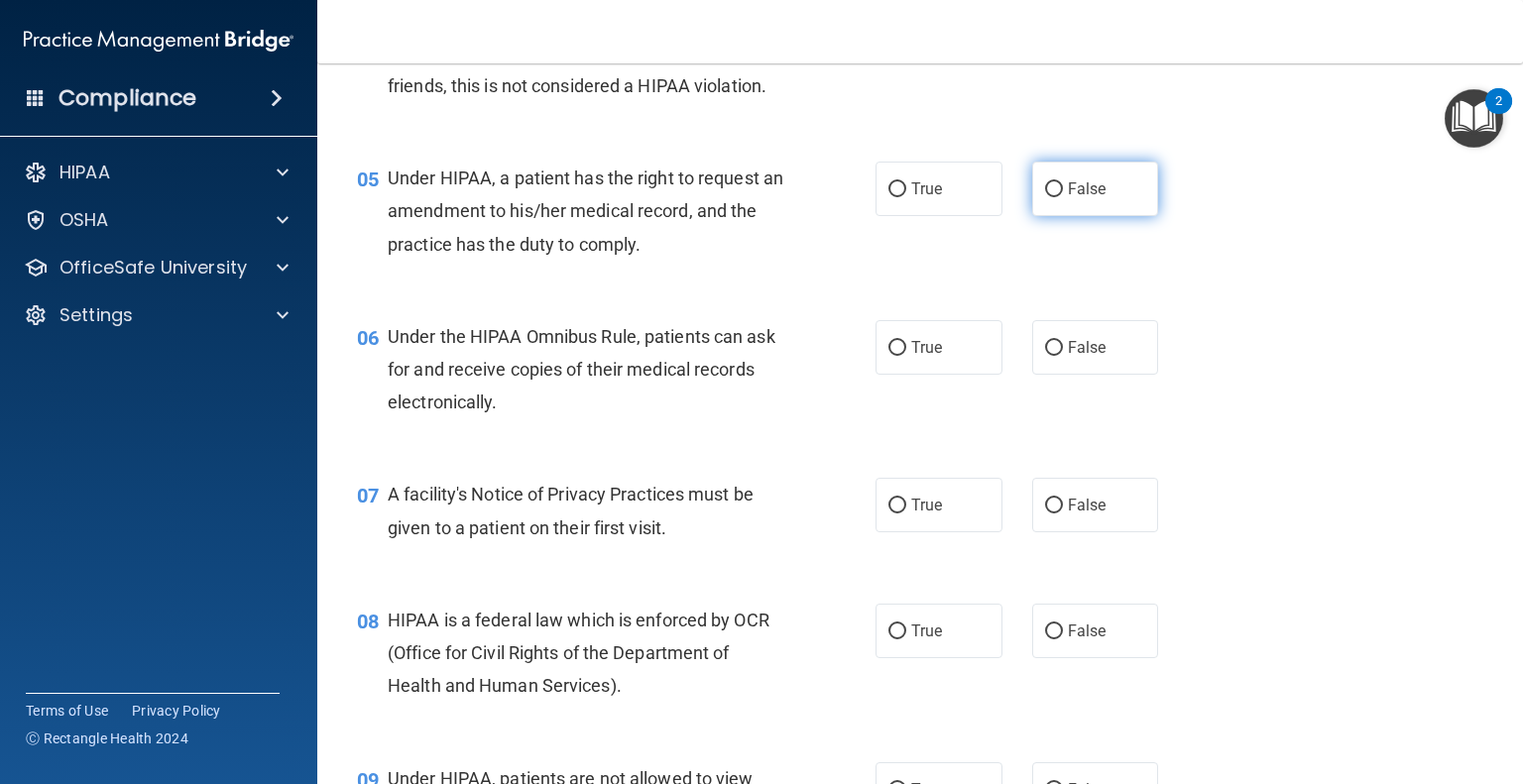 click on "False" at bounding box center (1096, 188) 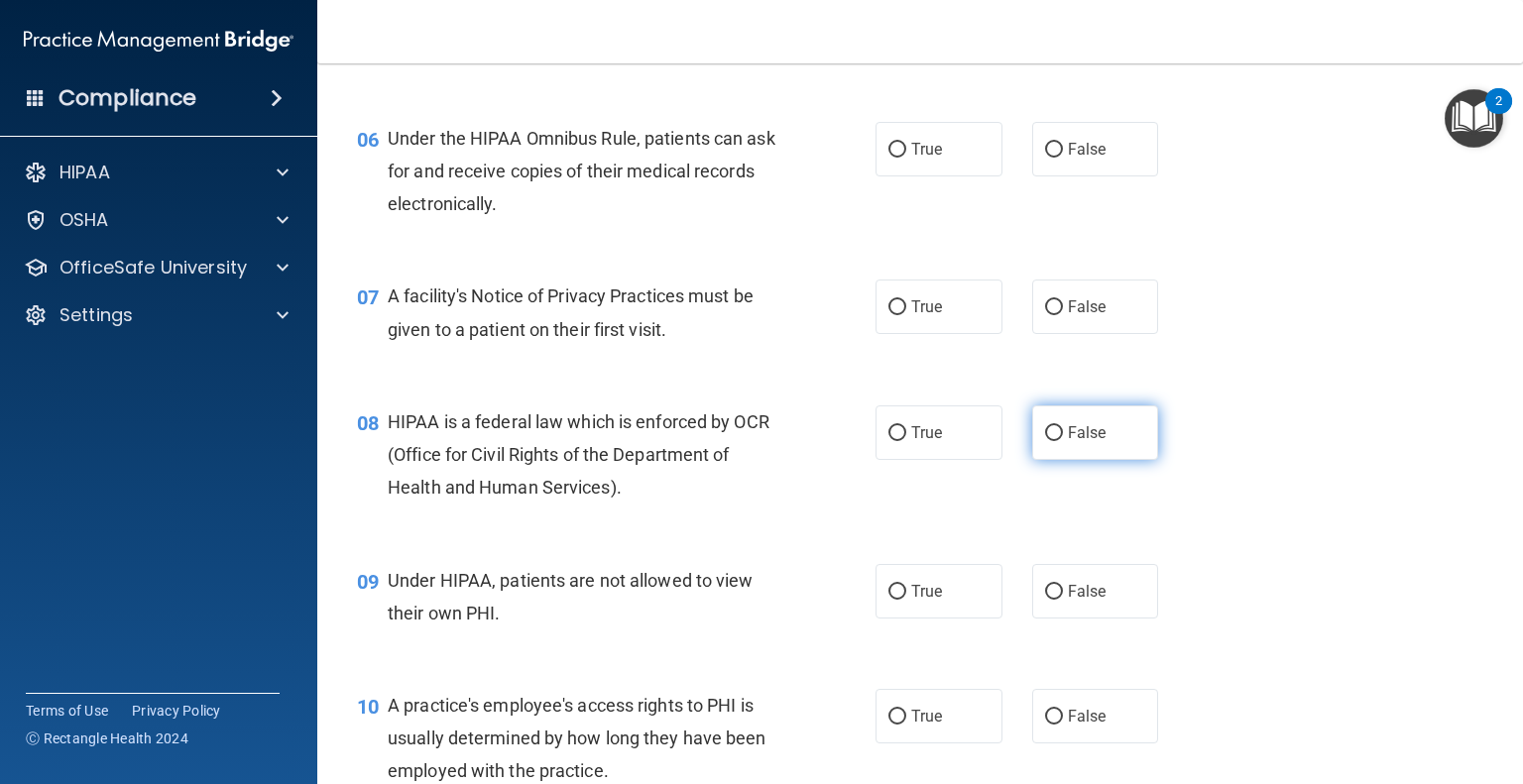scroll, scrollTop: 1090, scrollLeft: 0, axis: vertical 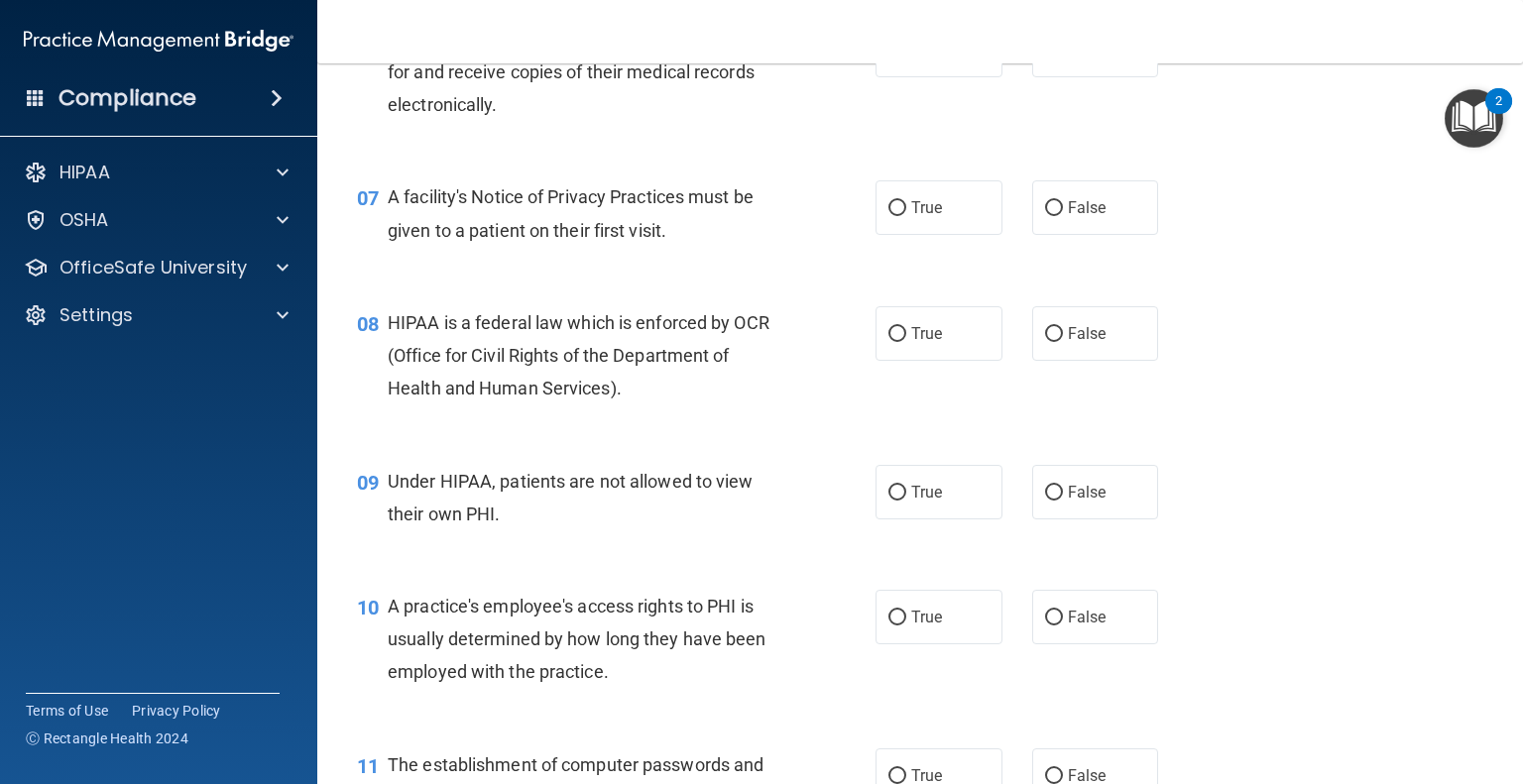 click on "09       Under HIPAA, patients are not allowed to view their own PHI.                 True           False" at bounding box center (920, 503) 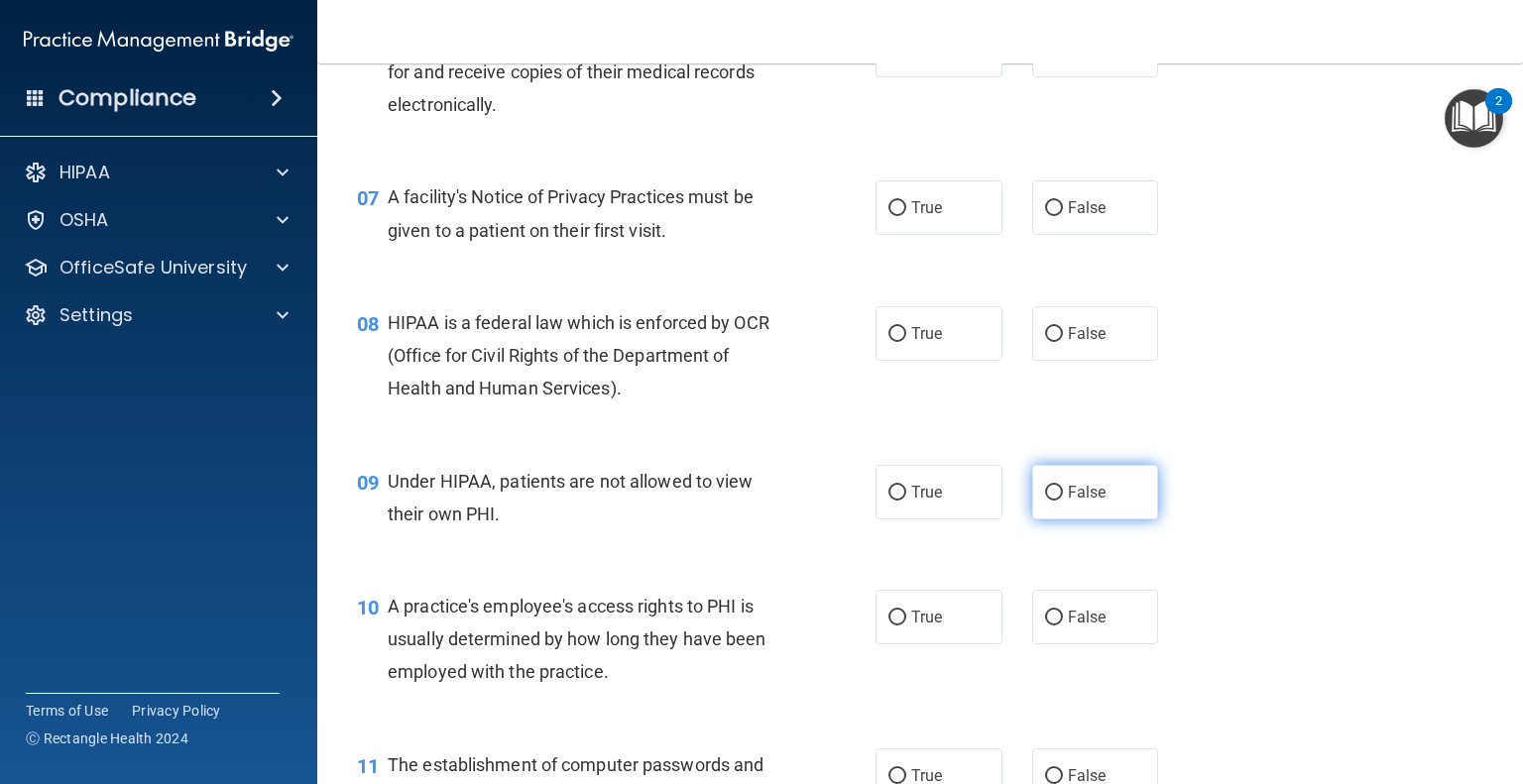 click on "False" at bounding box center [1096, 492] 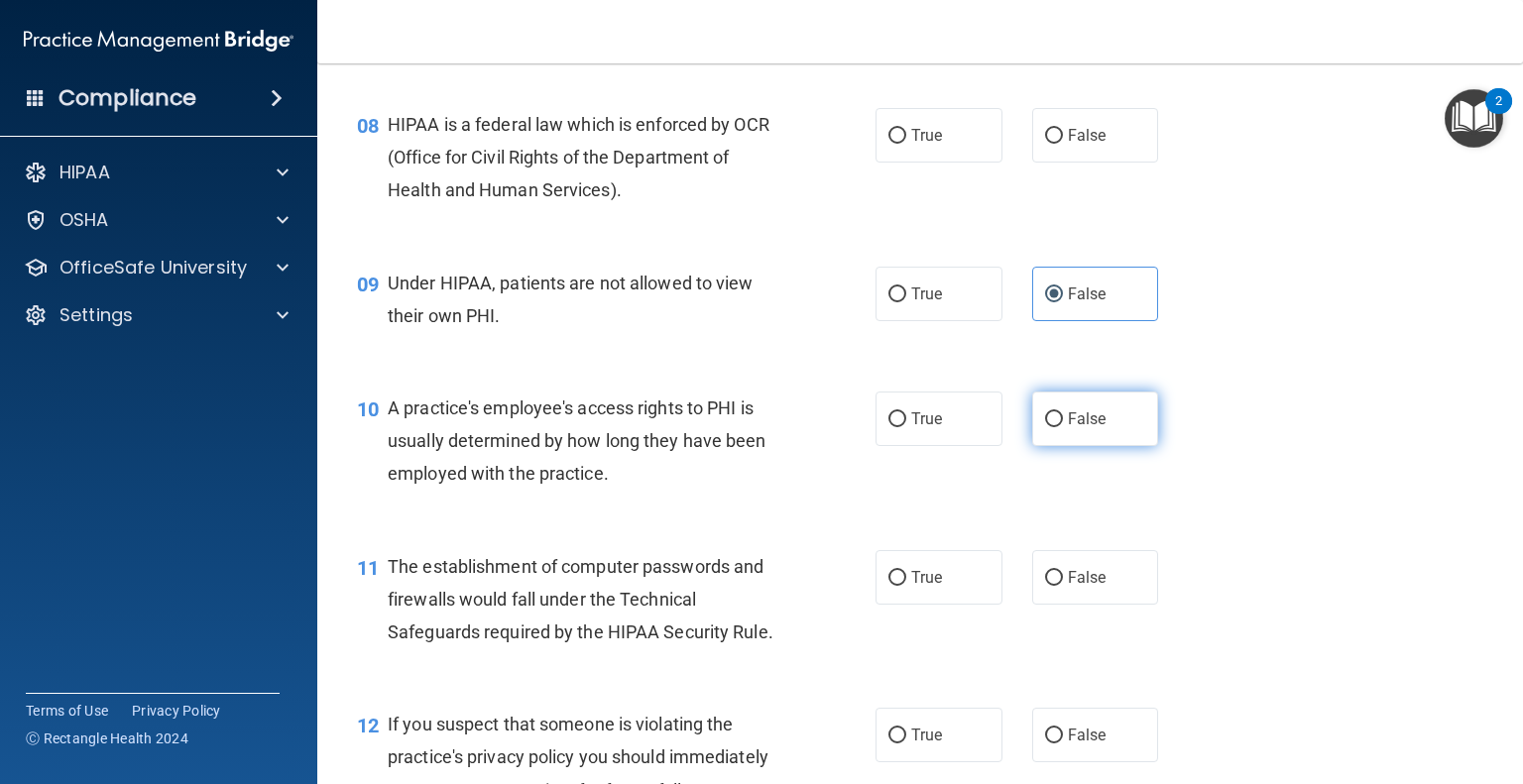 click on "False" at bounding box center (1096, 418) 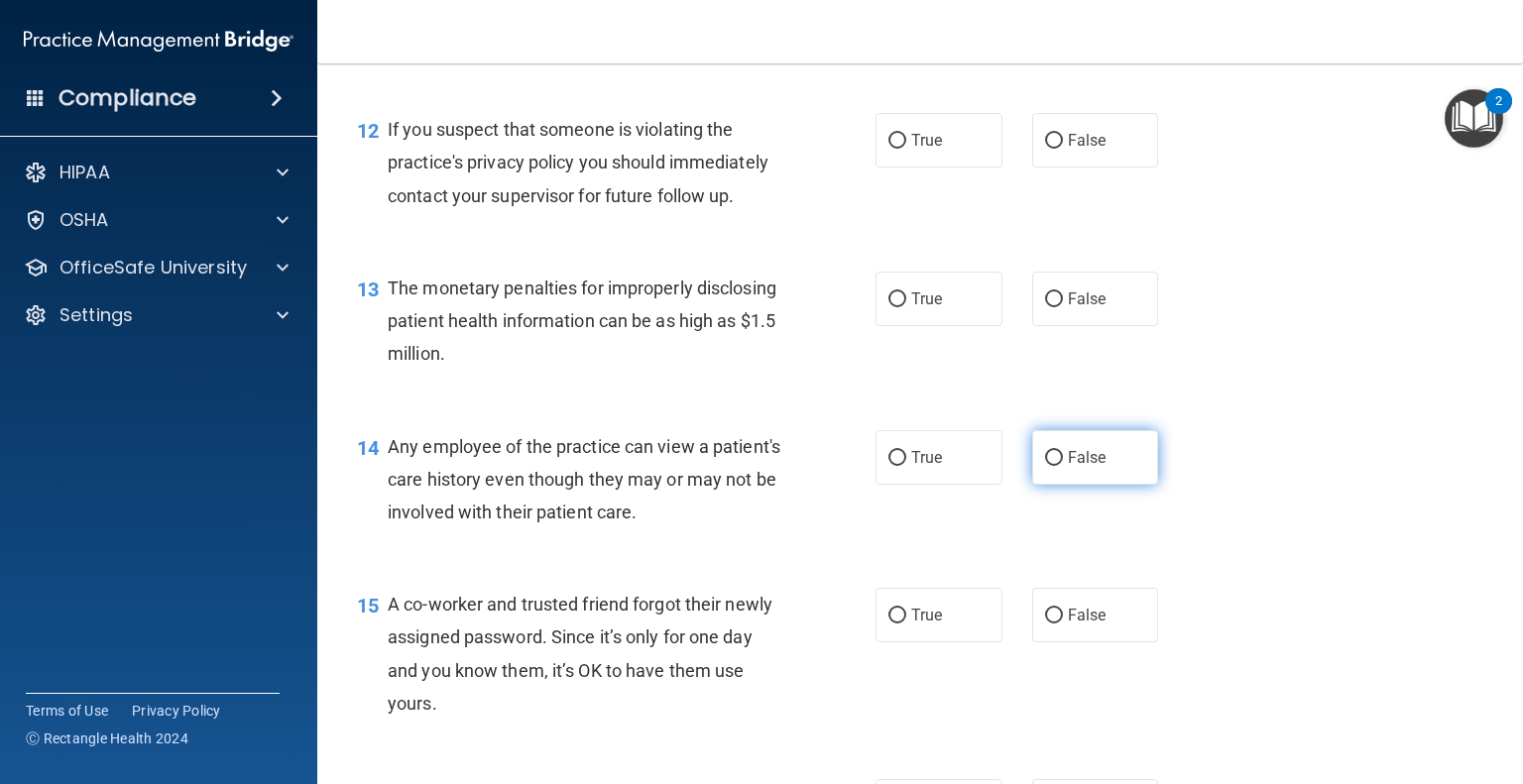 click on "False" at bounding box center (1096, 457) 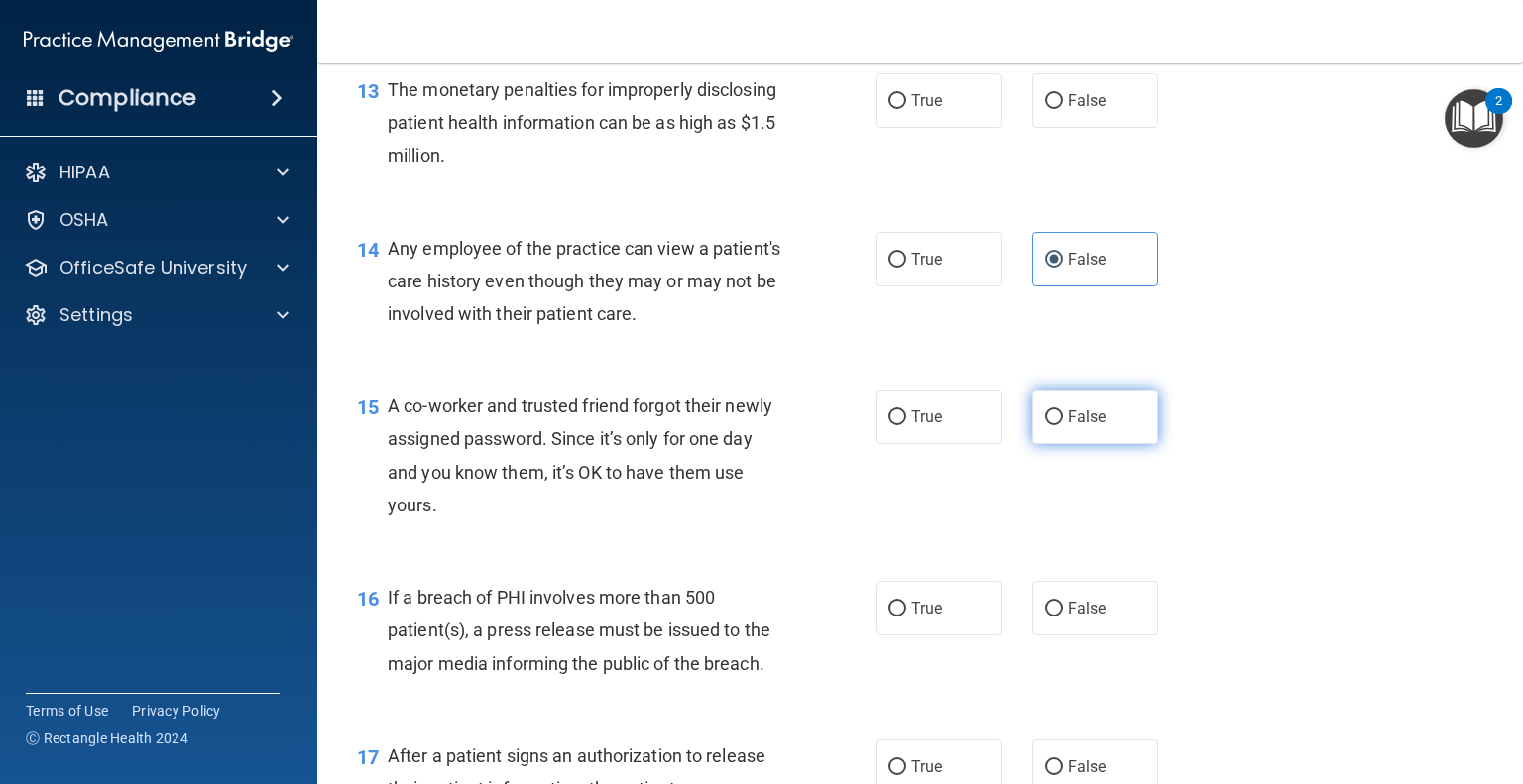 click on "False" at bounding box center (1096, 416) 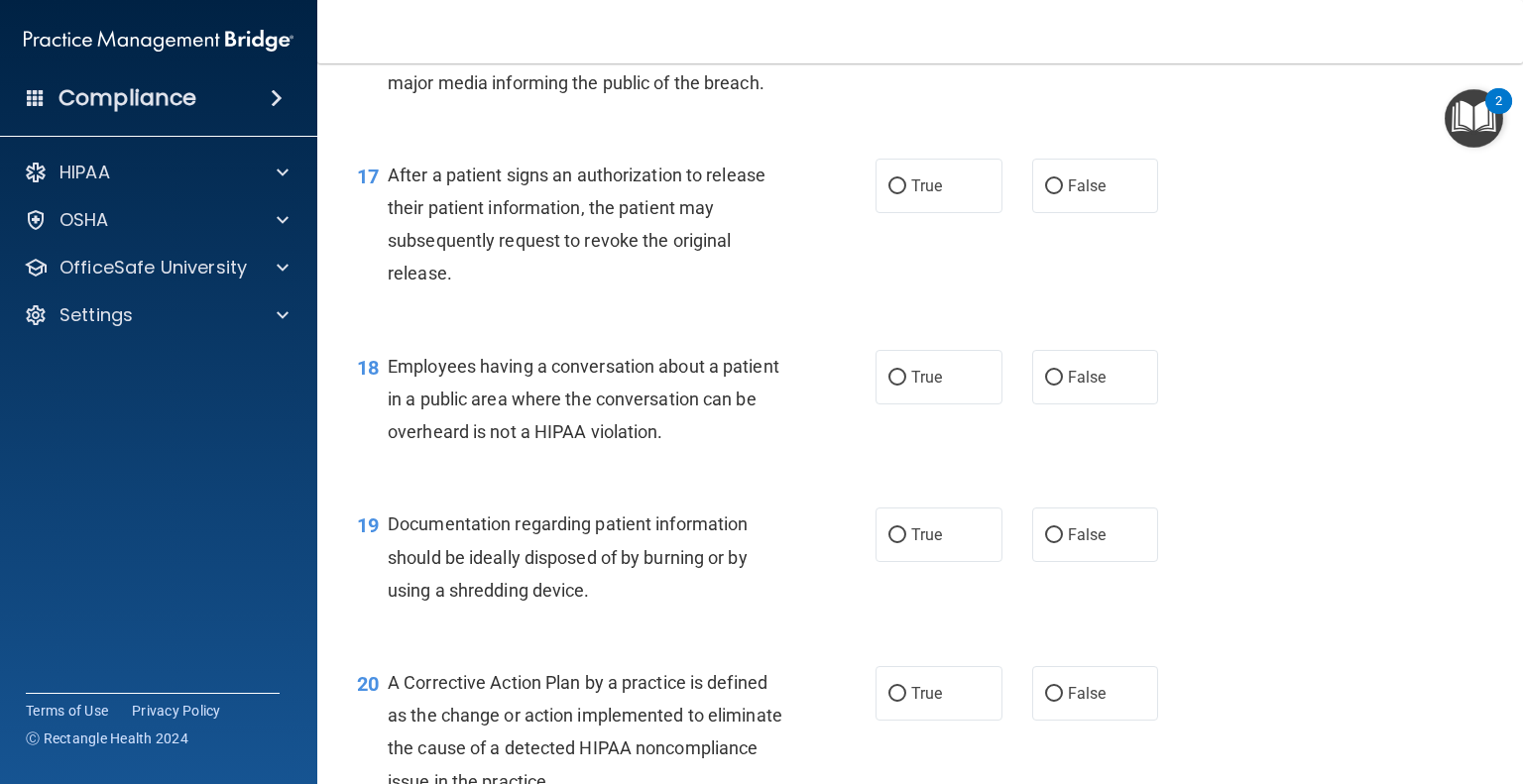 scroll, scrollTop: 2676, scrollLeft: 0, axis: vertical 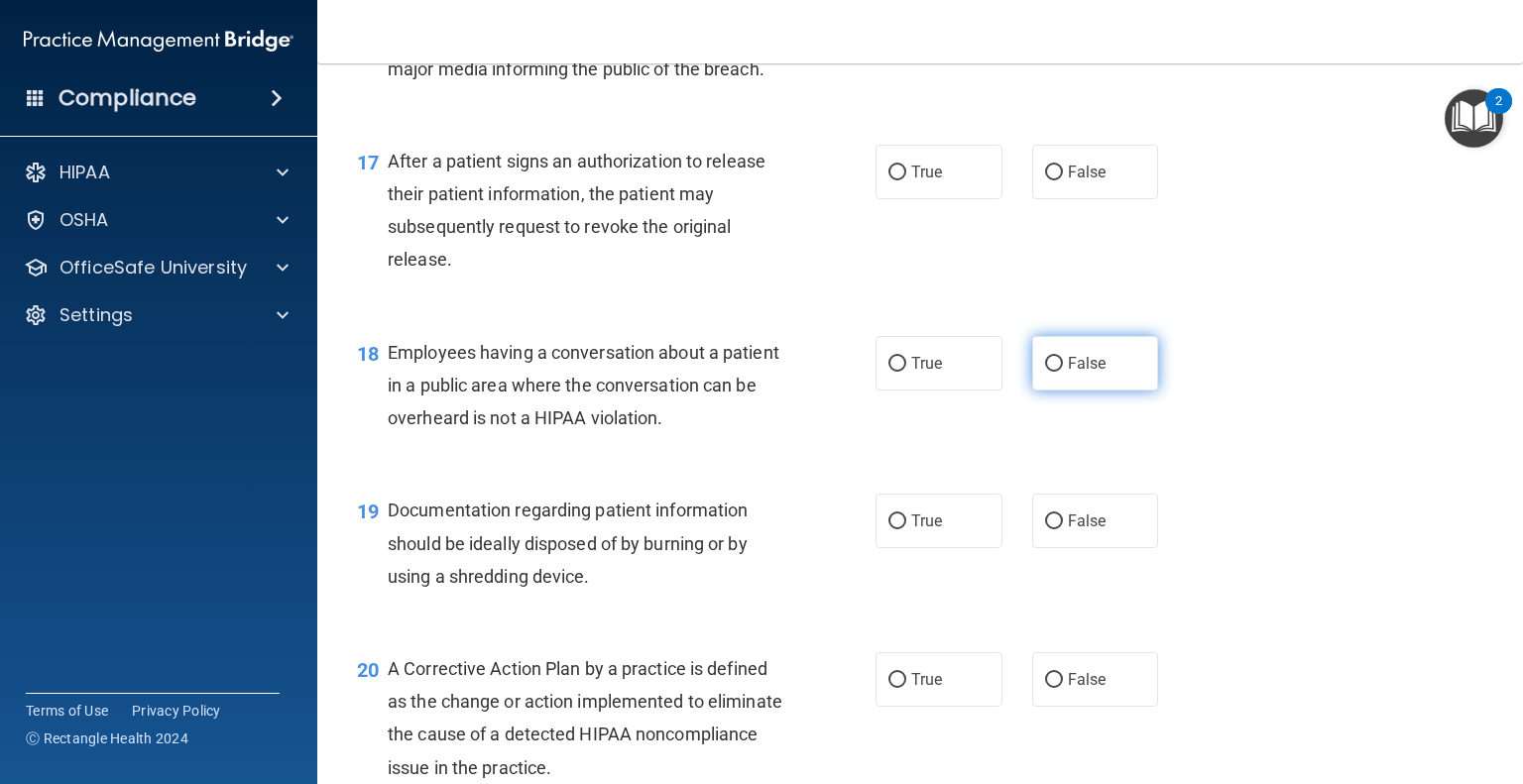 click on "False" at bounding box center [1096, 363] 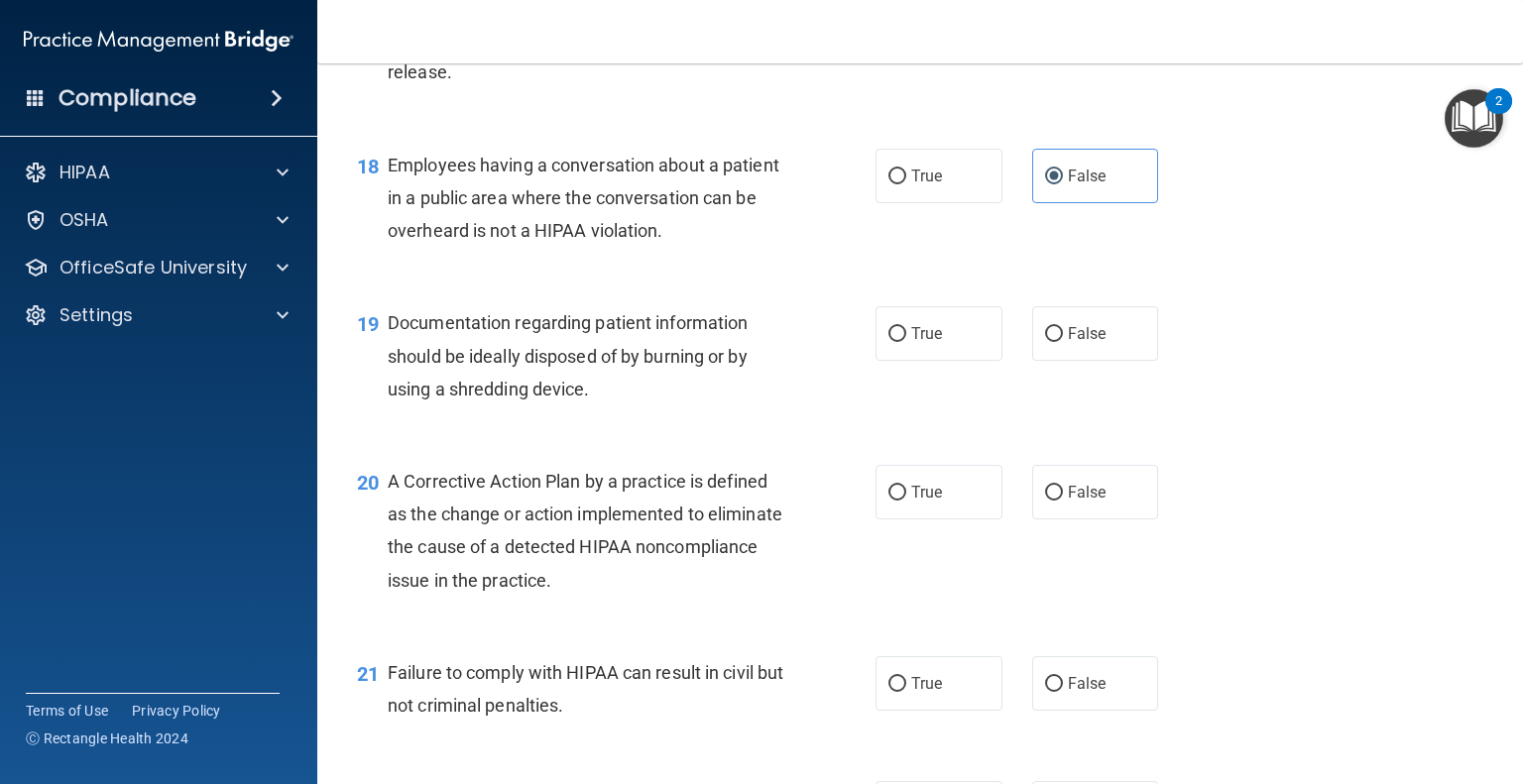 scroll, scrollTop: 2973, scrollLeft: 0, axis: vertical 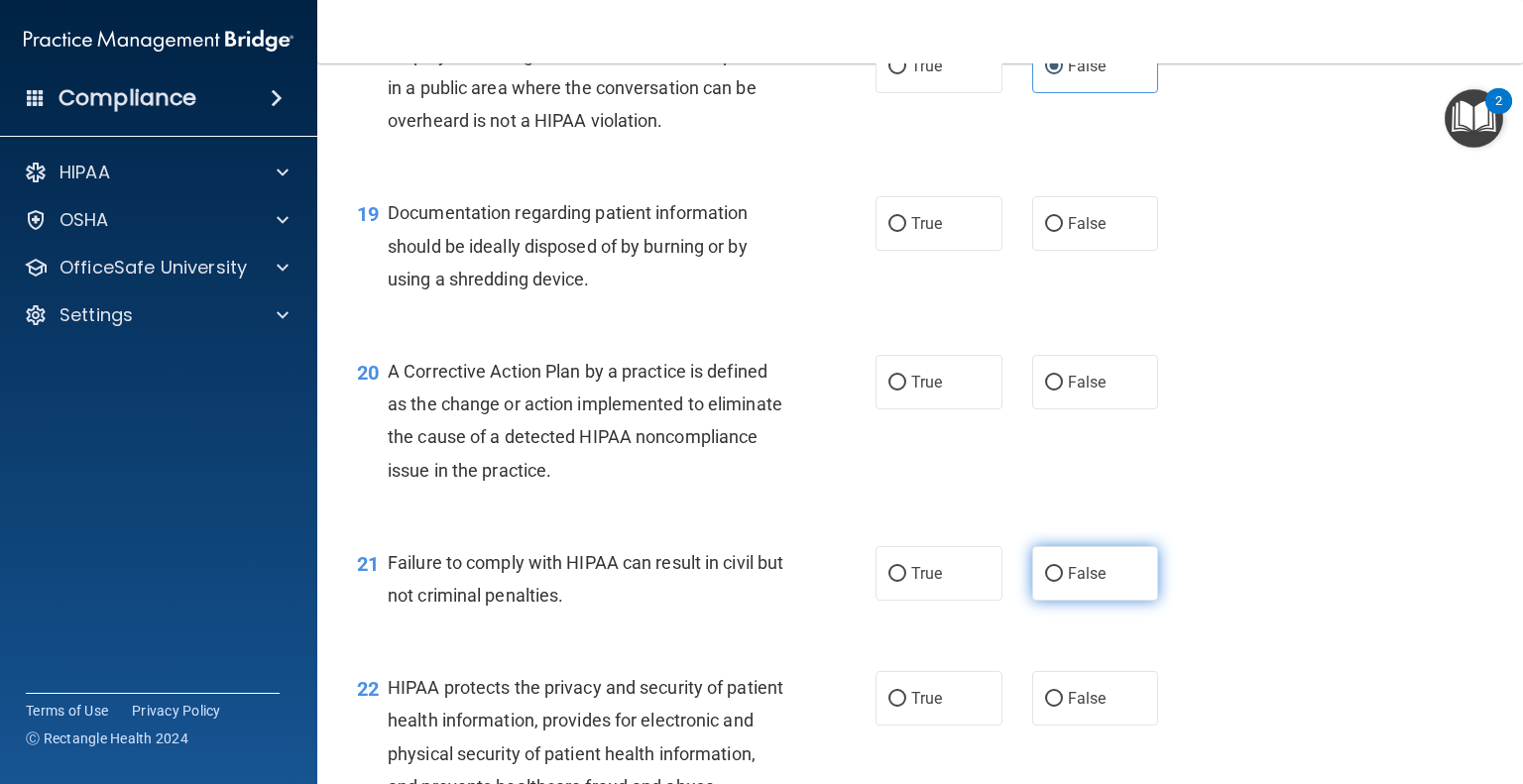 click on "False" at bounding box center (1096, 573) 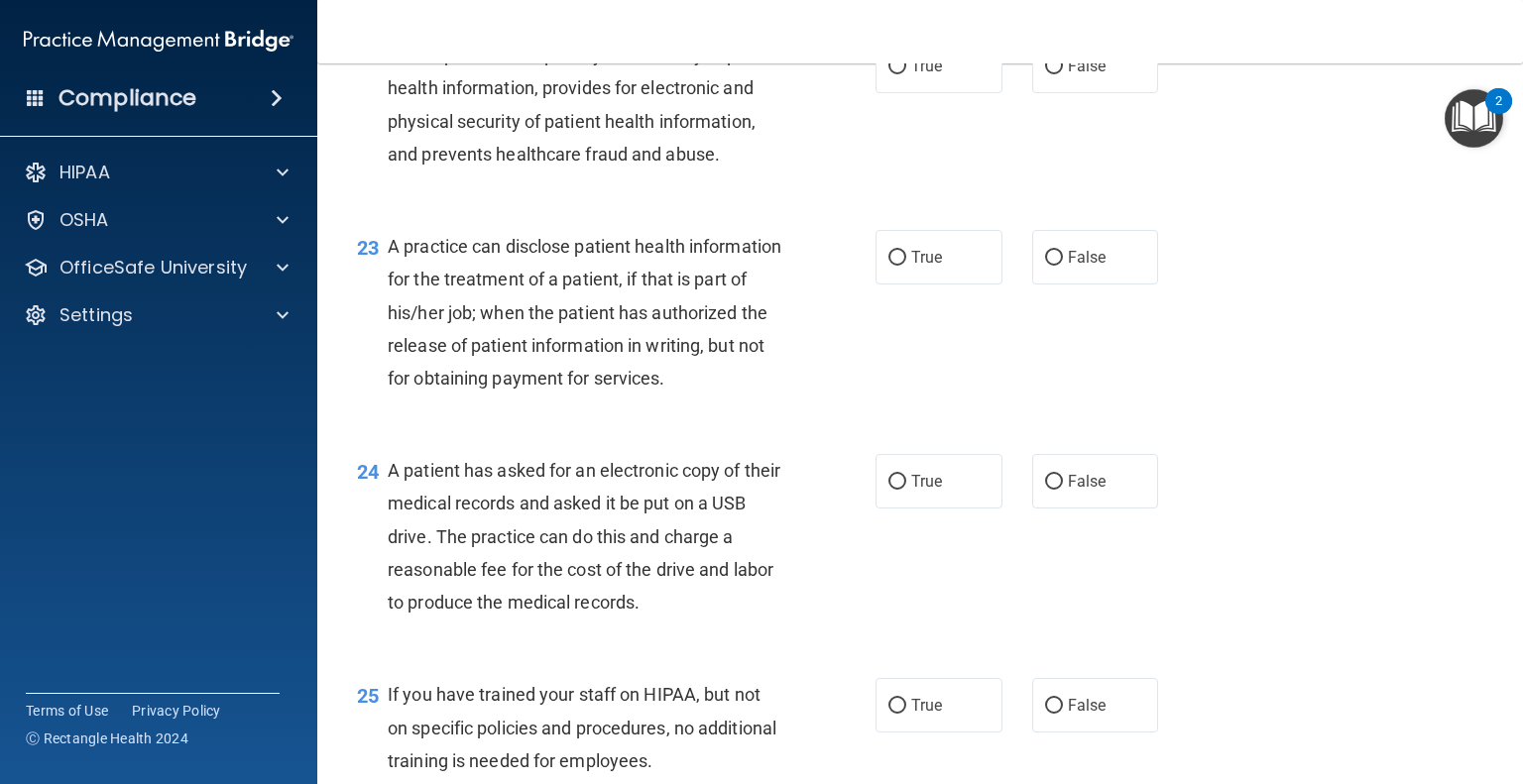 scroll, scrollTop: 3766, scrollLeft: 0, axis: vertical 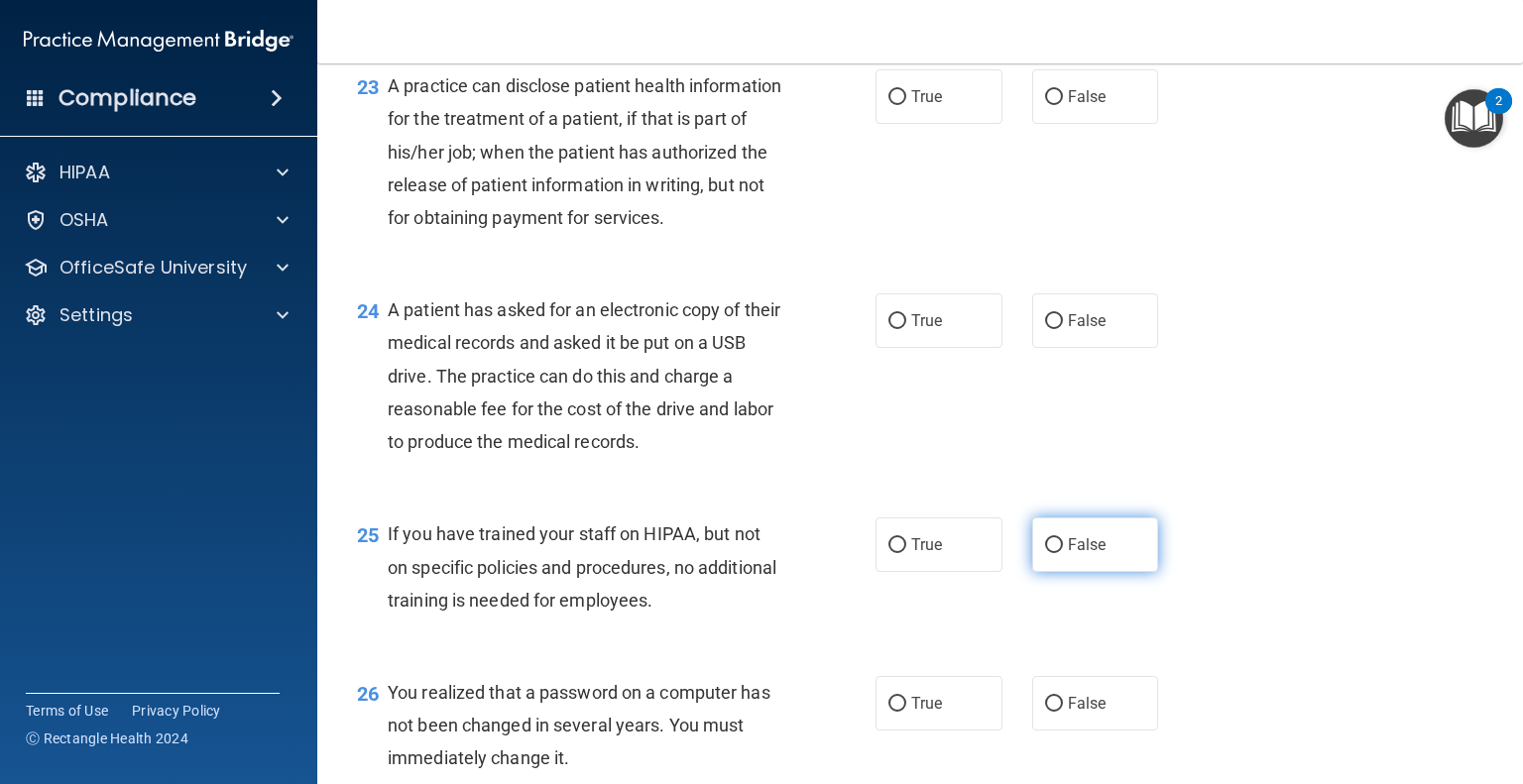 click on "False" at bounding box center [1096, 544] 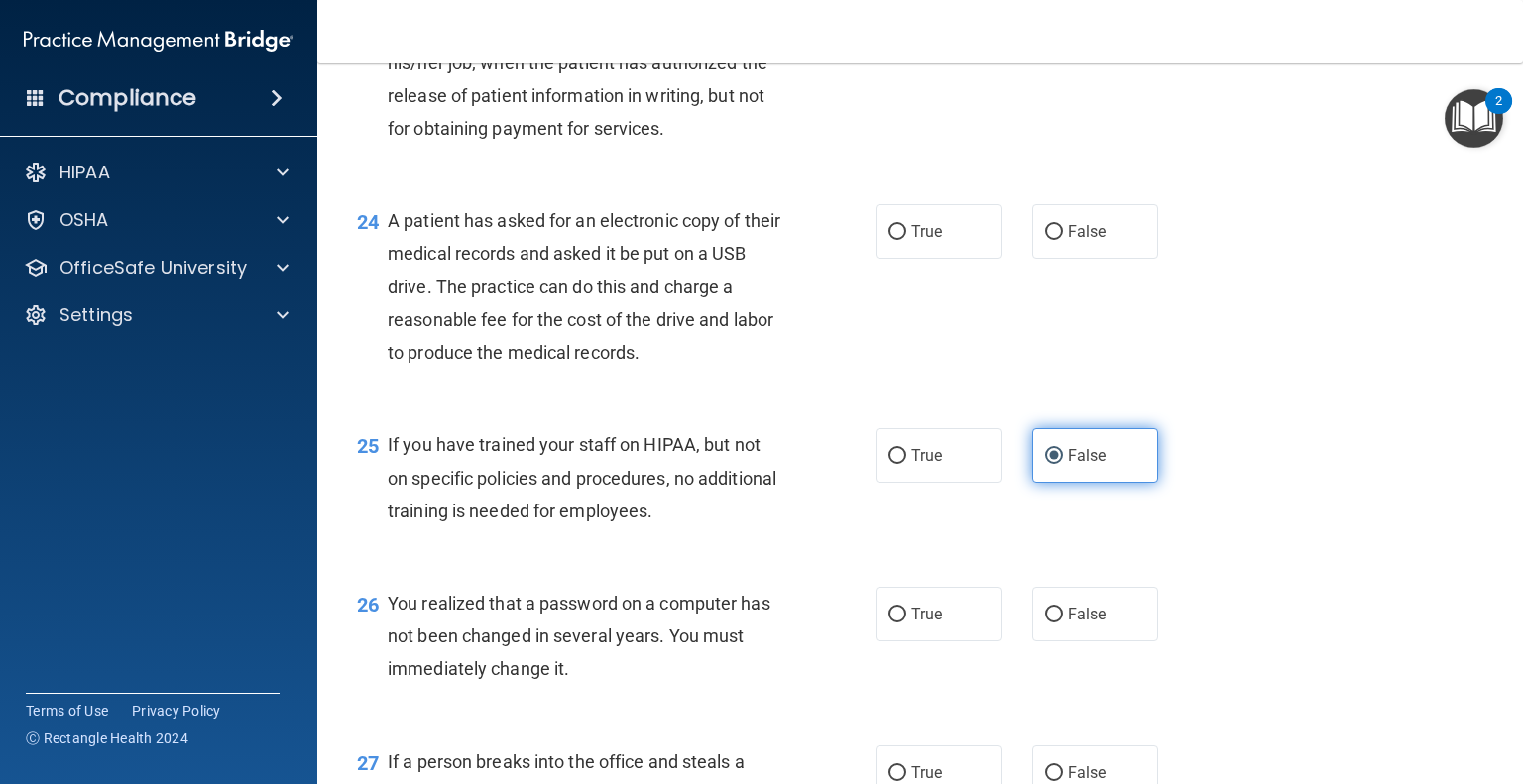 scroll, scrollTop: 4064, scrollLeft: 0, axis: vertical 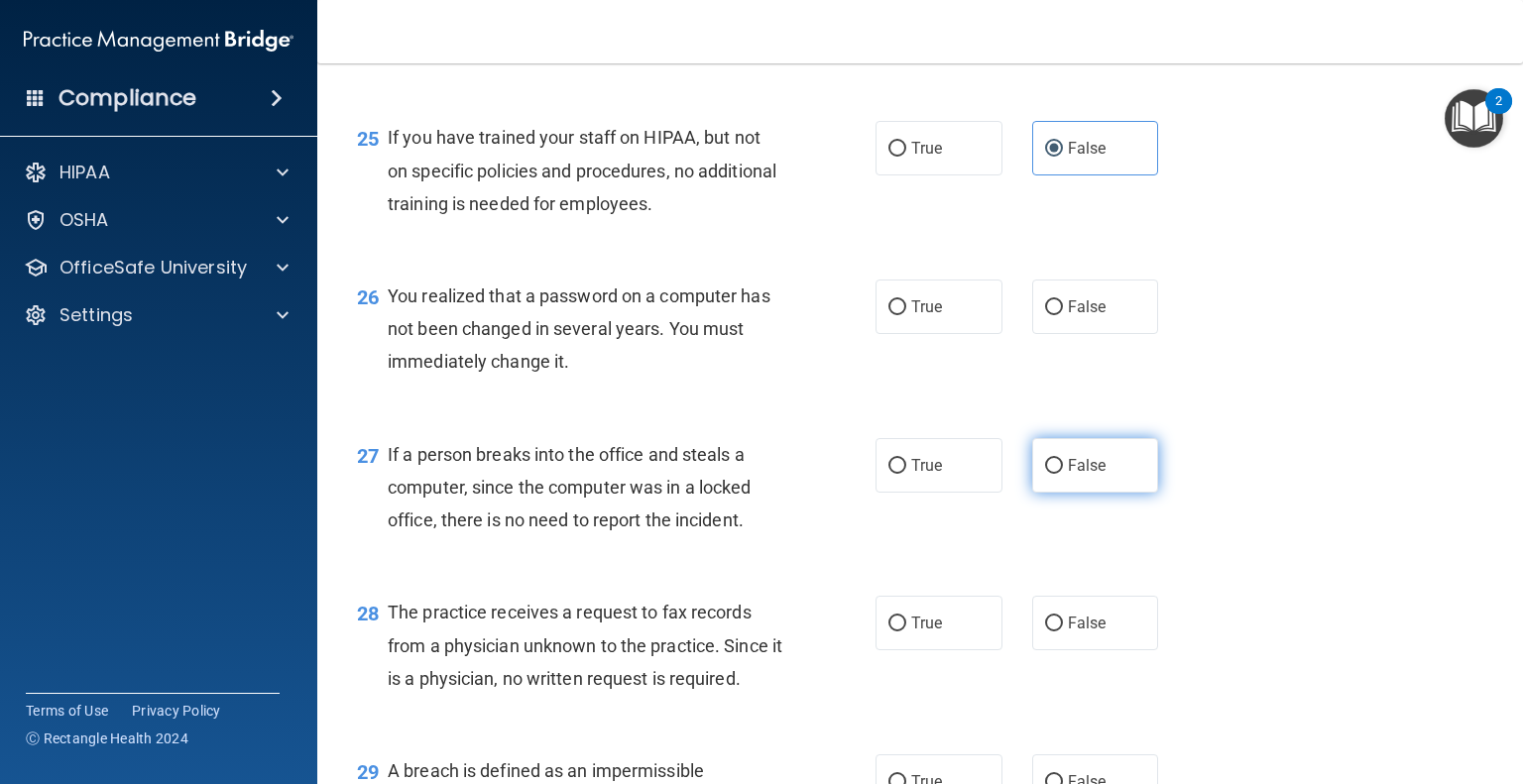 click on "False" at bounding box center (1096, 465) 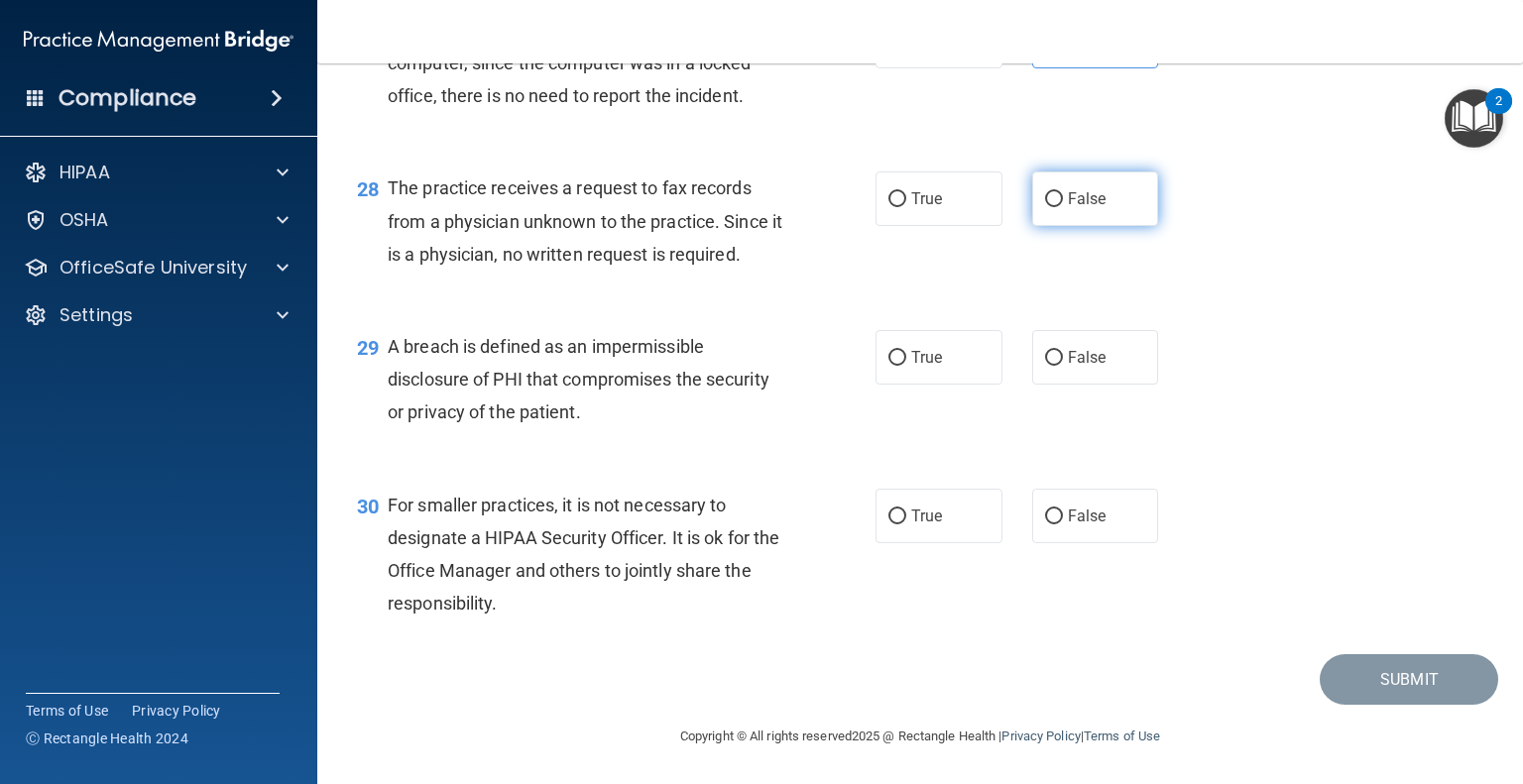 scroll, scrollTop: 4658, scrollLeft: 0, axis: vertical 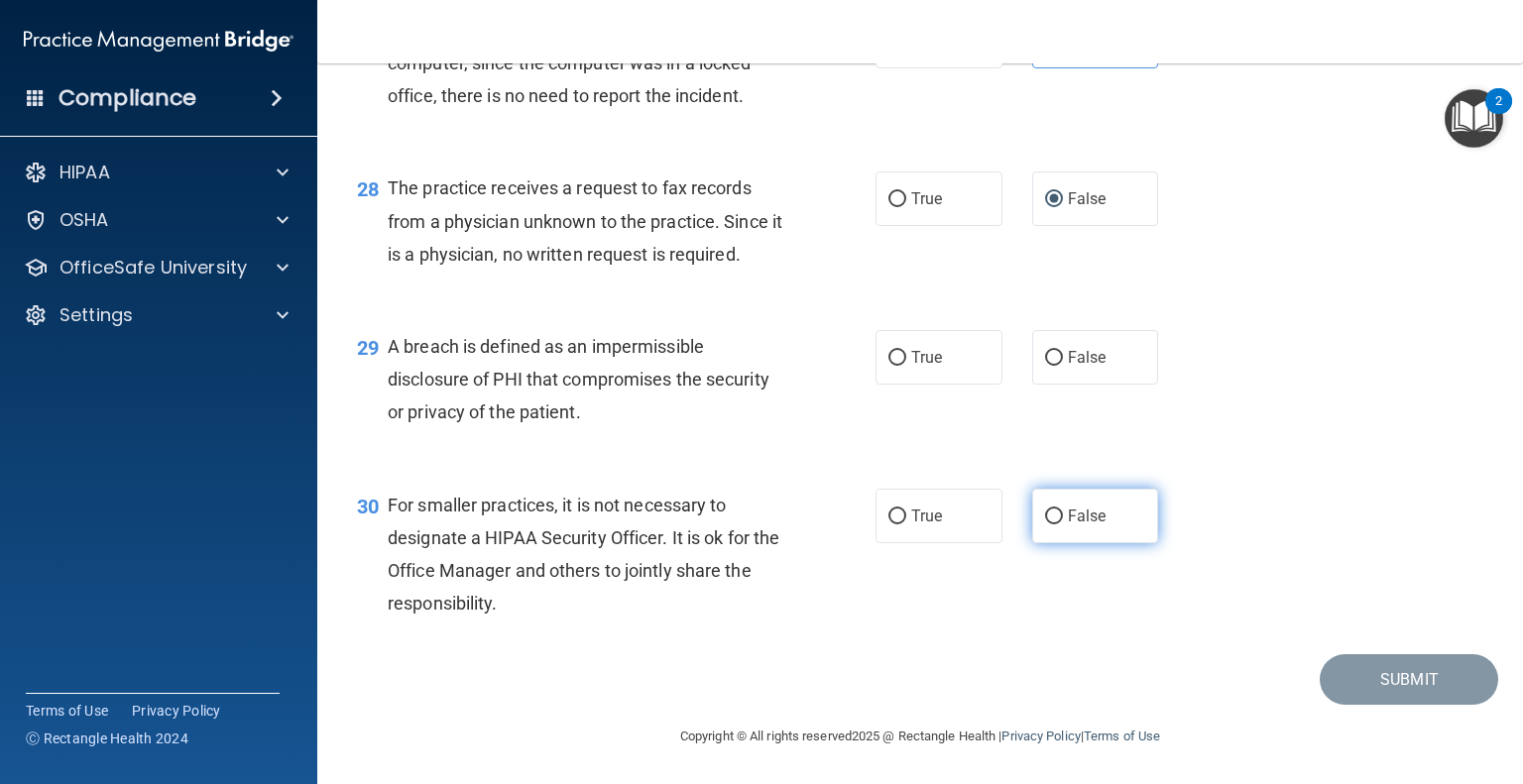 click on "False" at bounding box center [1096, 515] 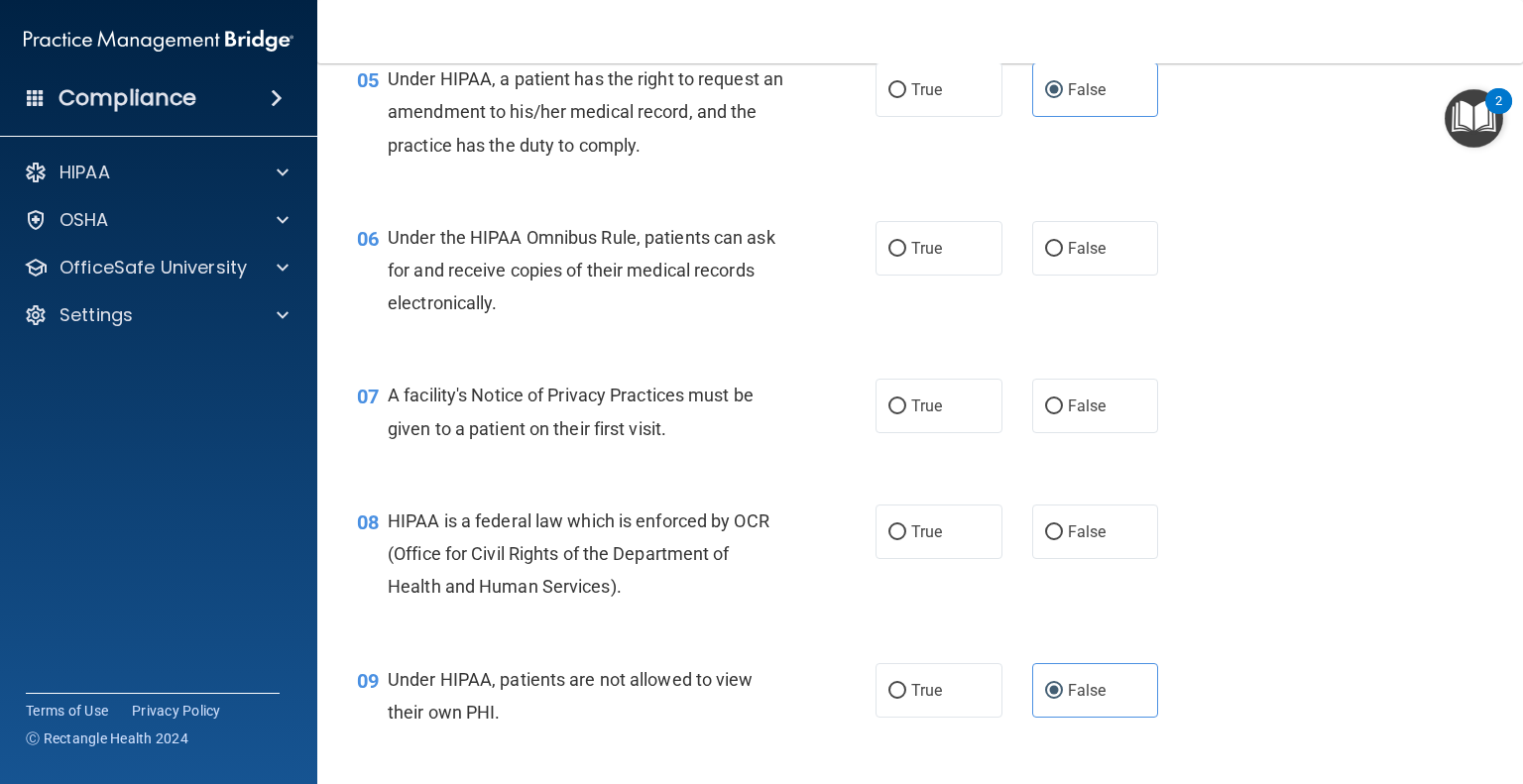 scroll, scrollTop: 0, scrollLeft: 0, axis: both 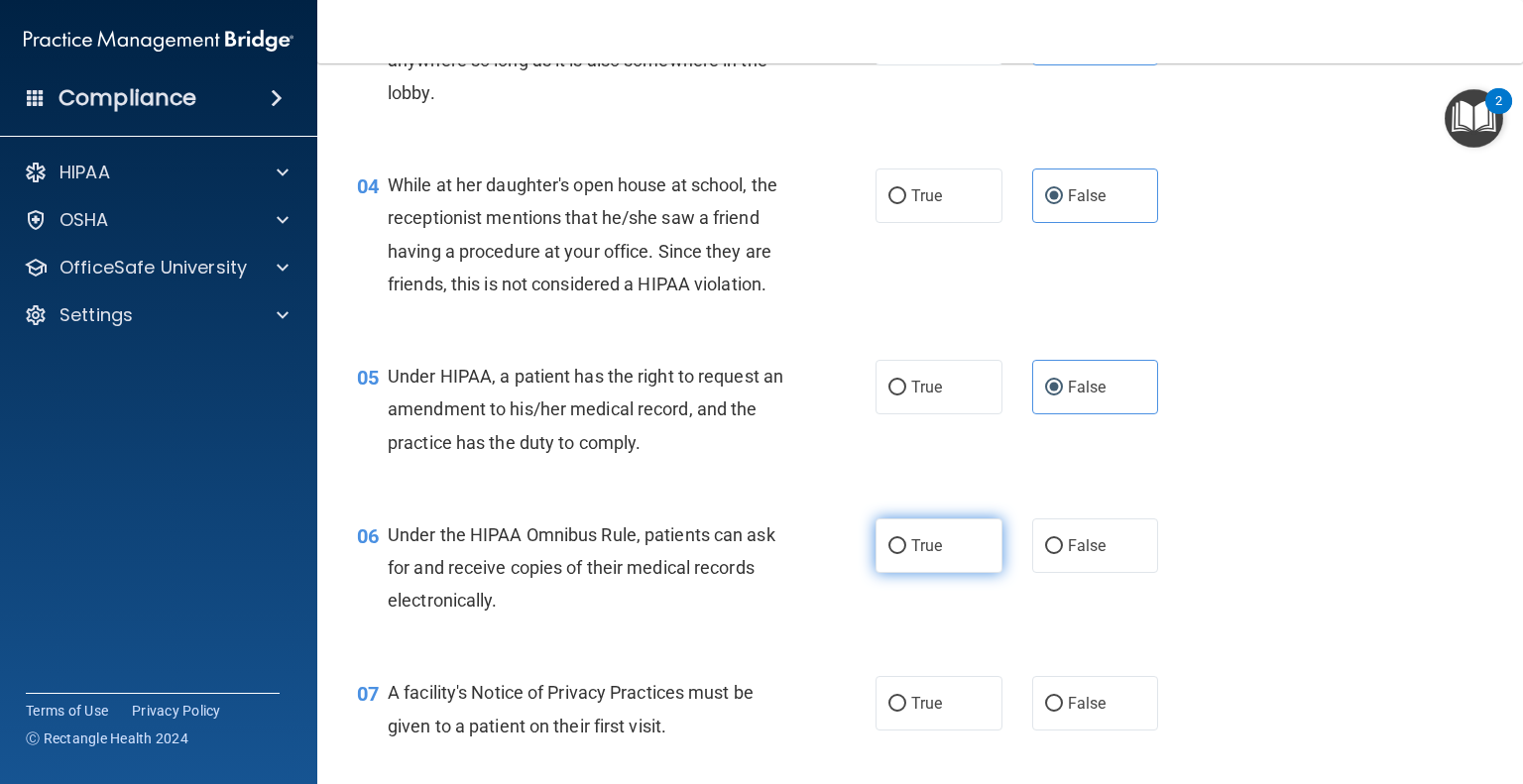 click on "True" at bounding box center (926, 545) 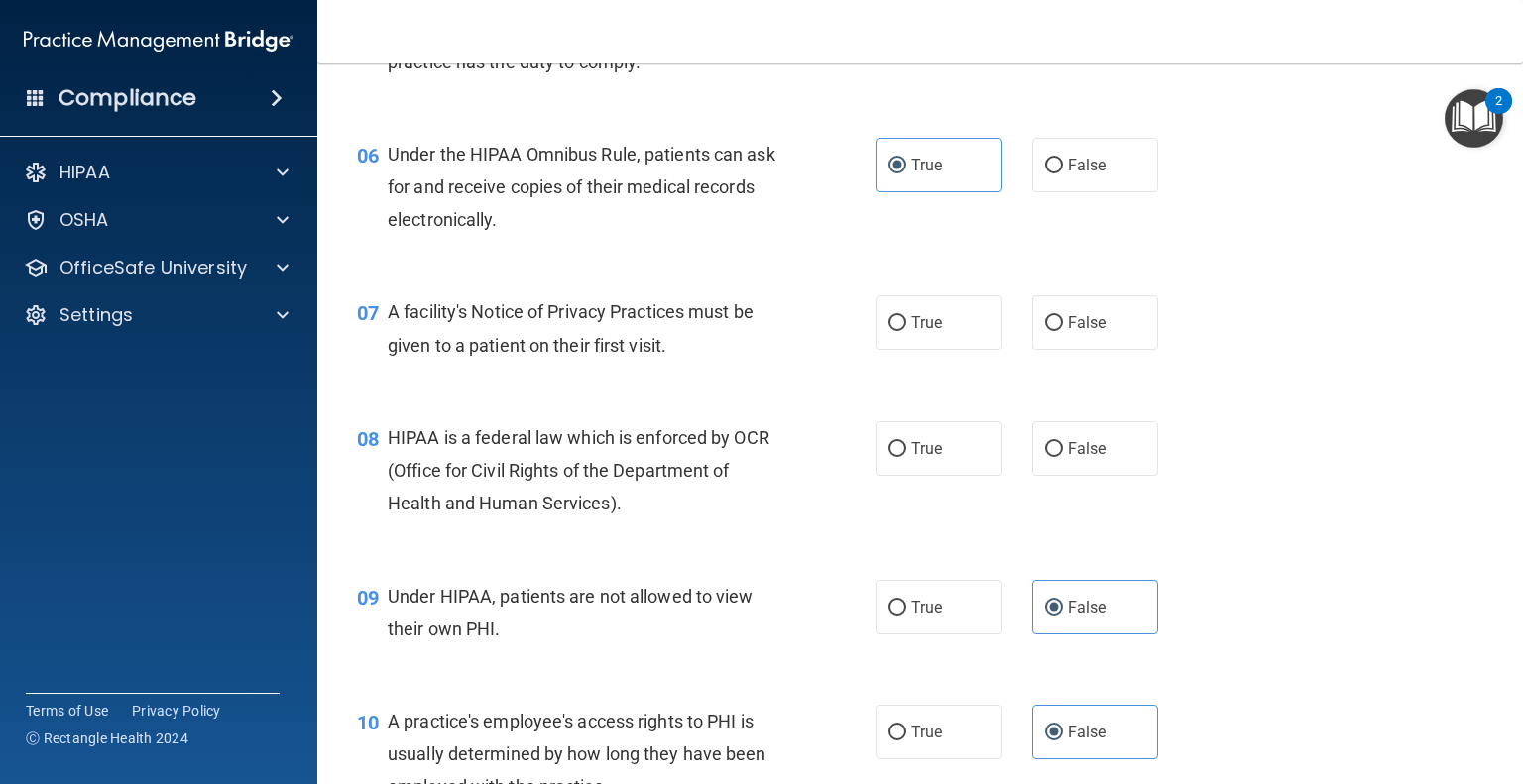 scroll, scrollTop: 991, scrollLeft: 0, axis: vertical 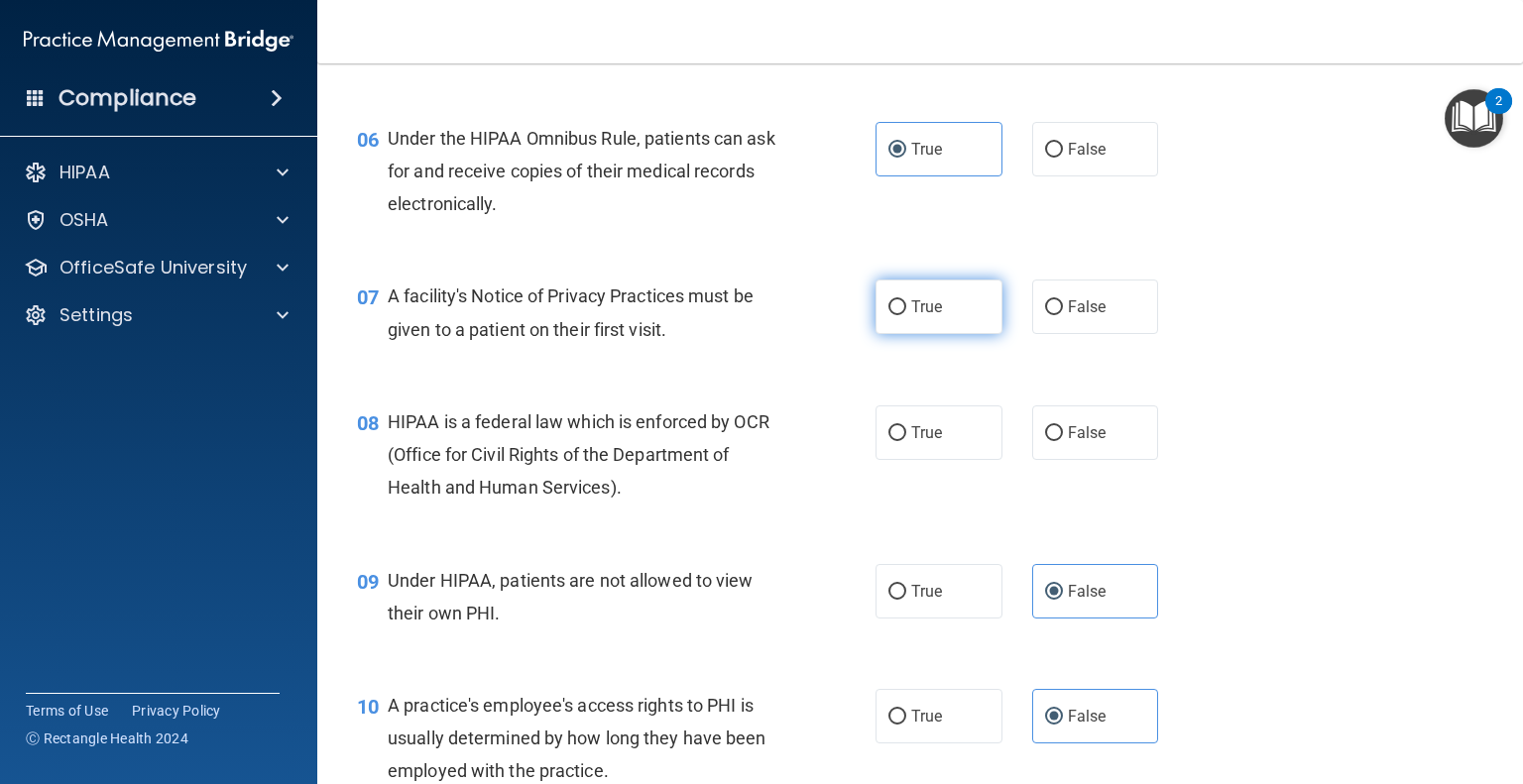 click on "True" at bounding box center [897, 307] 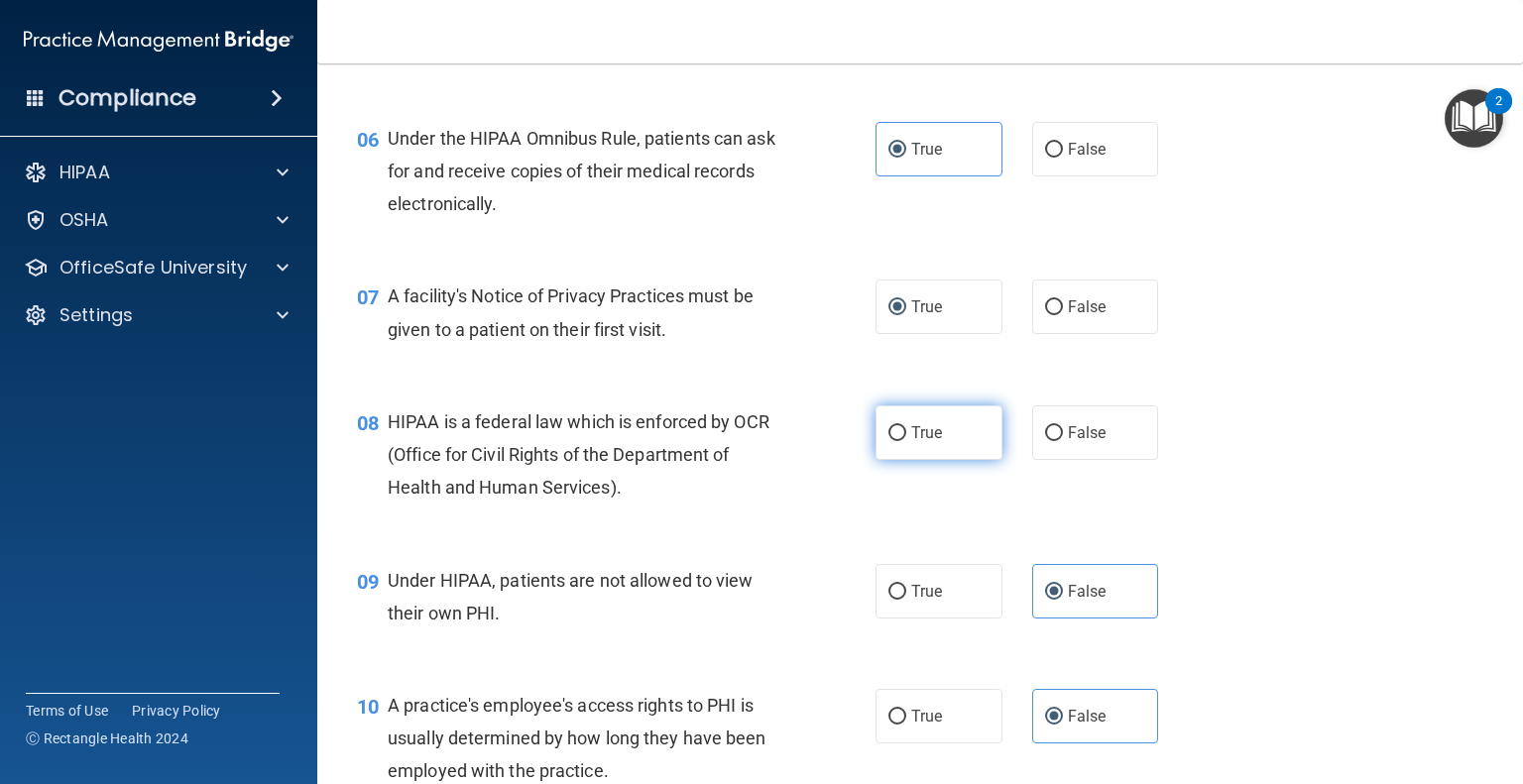click on "True" at bounding box center [939, 432] 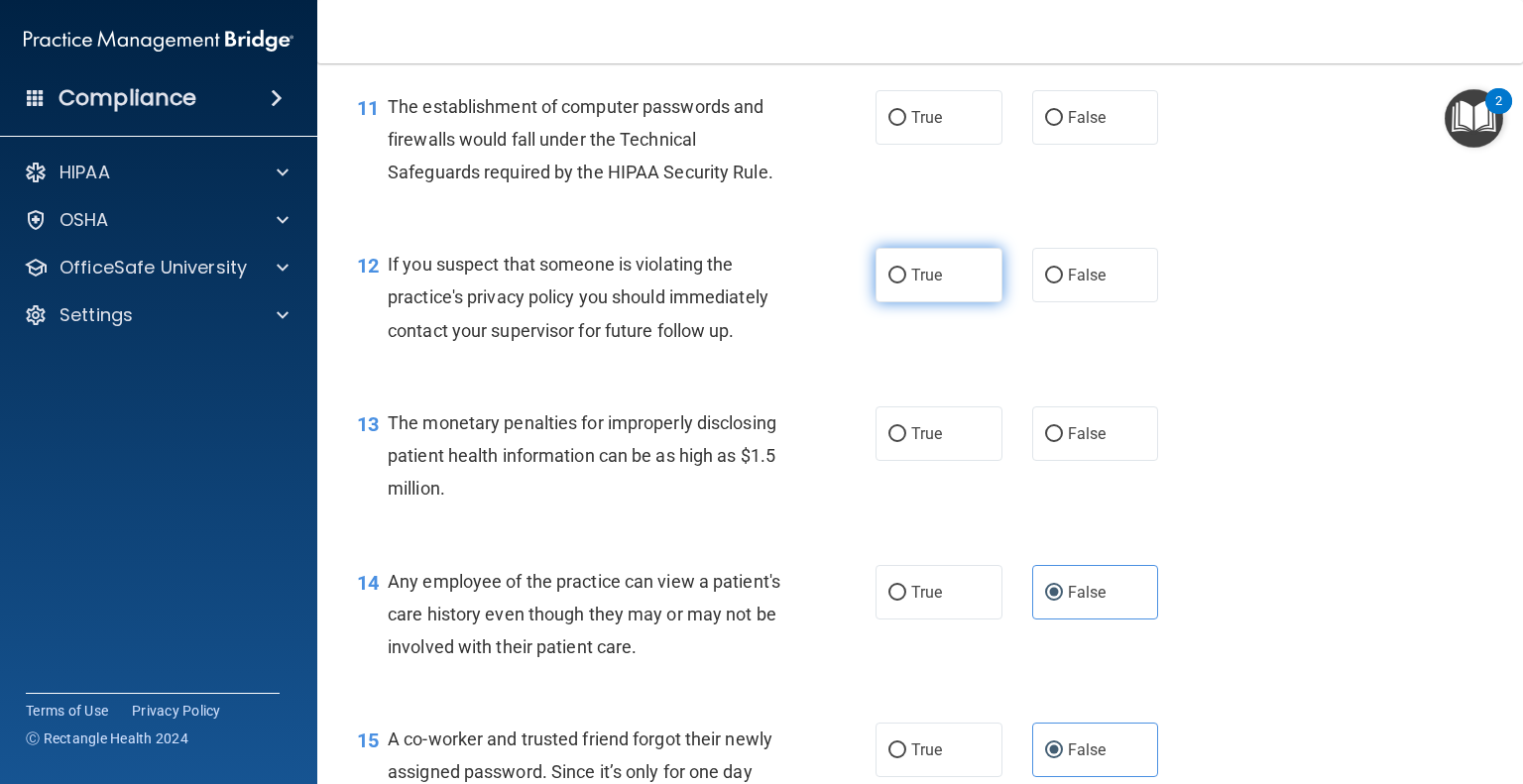 scroll, scrollTop: 1784, scrollLeft: 0, axis: vertical 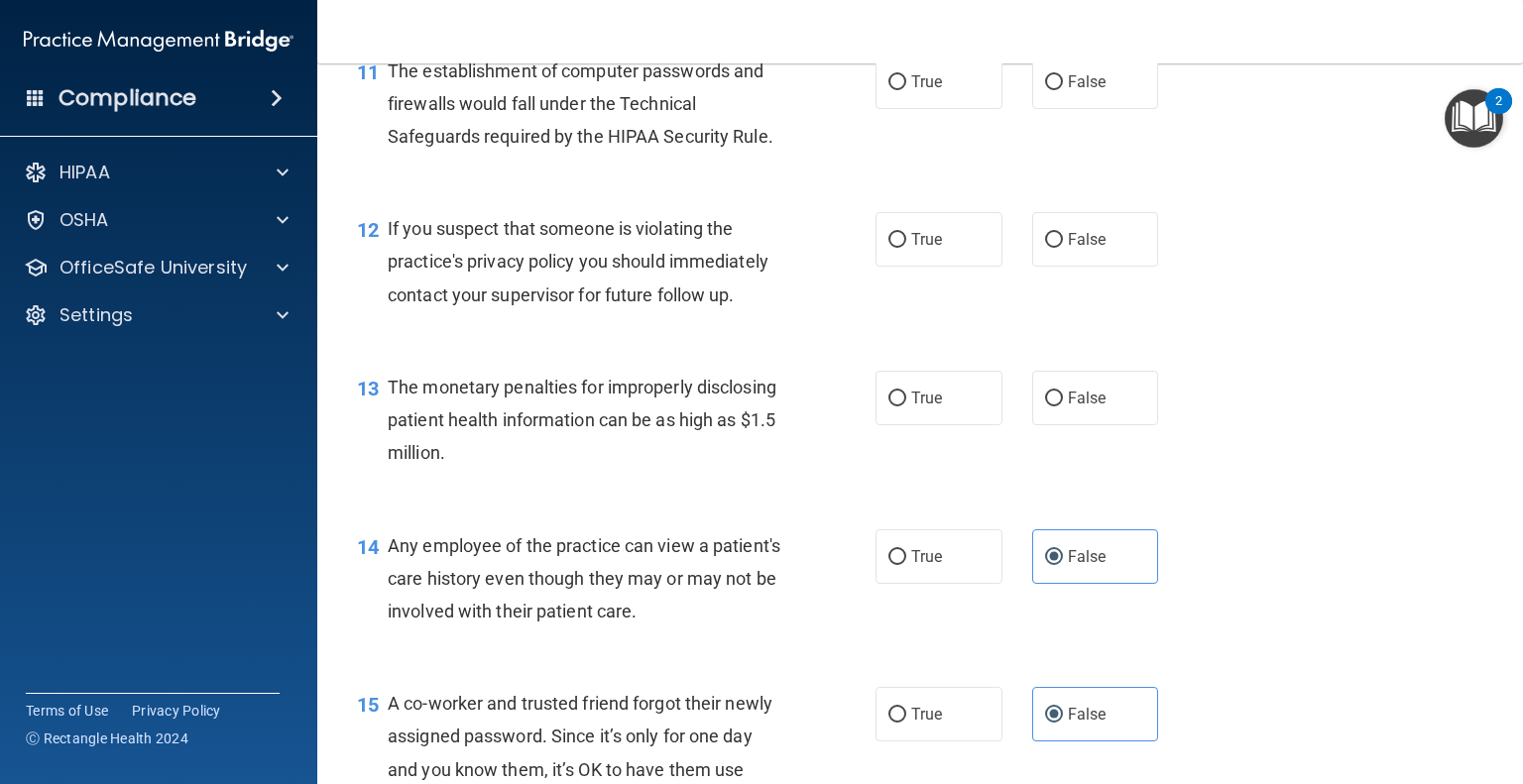click on "11       The establishment of computer passwords and firewalls would fall under the Technical Safeguards required by the HIPAA Security Rule.                 True           False" at bounding box center (920, 109) 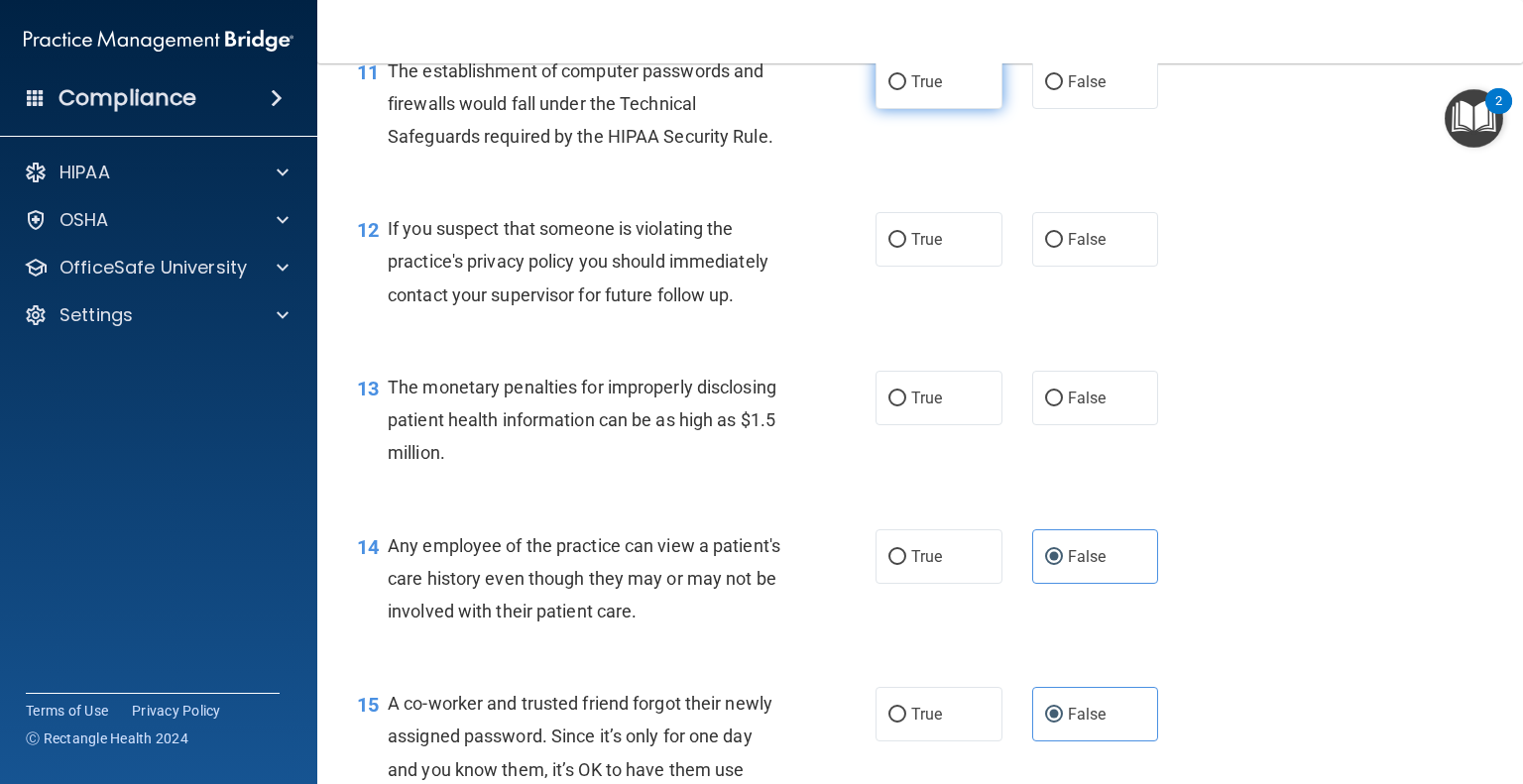 click on "True" at bounding box center (939, 81) 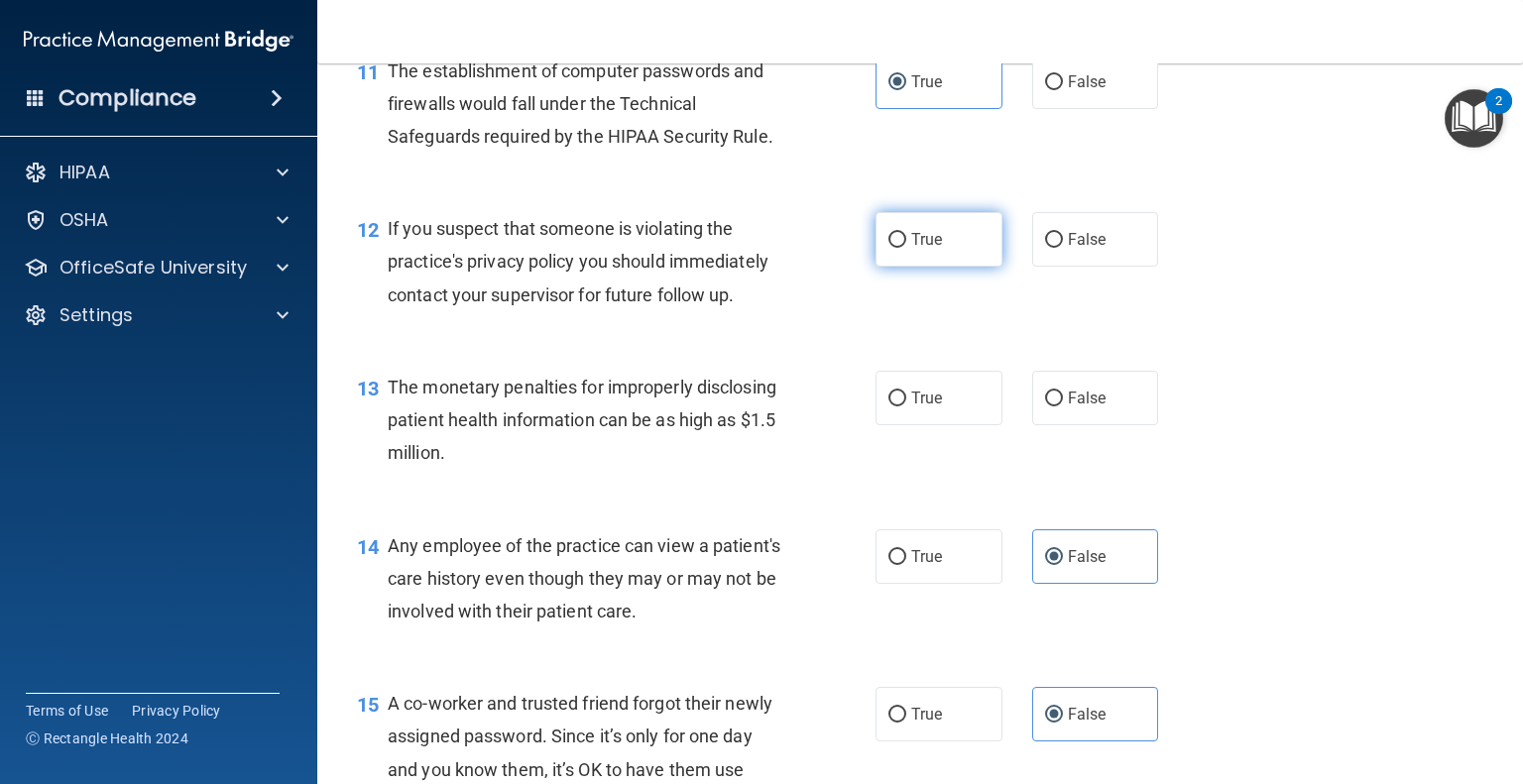 click on "True" at bounding box center [939, 239] 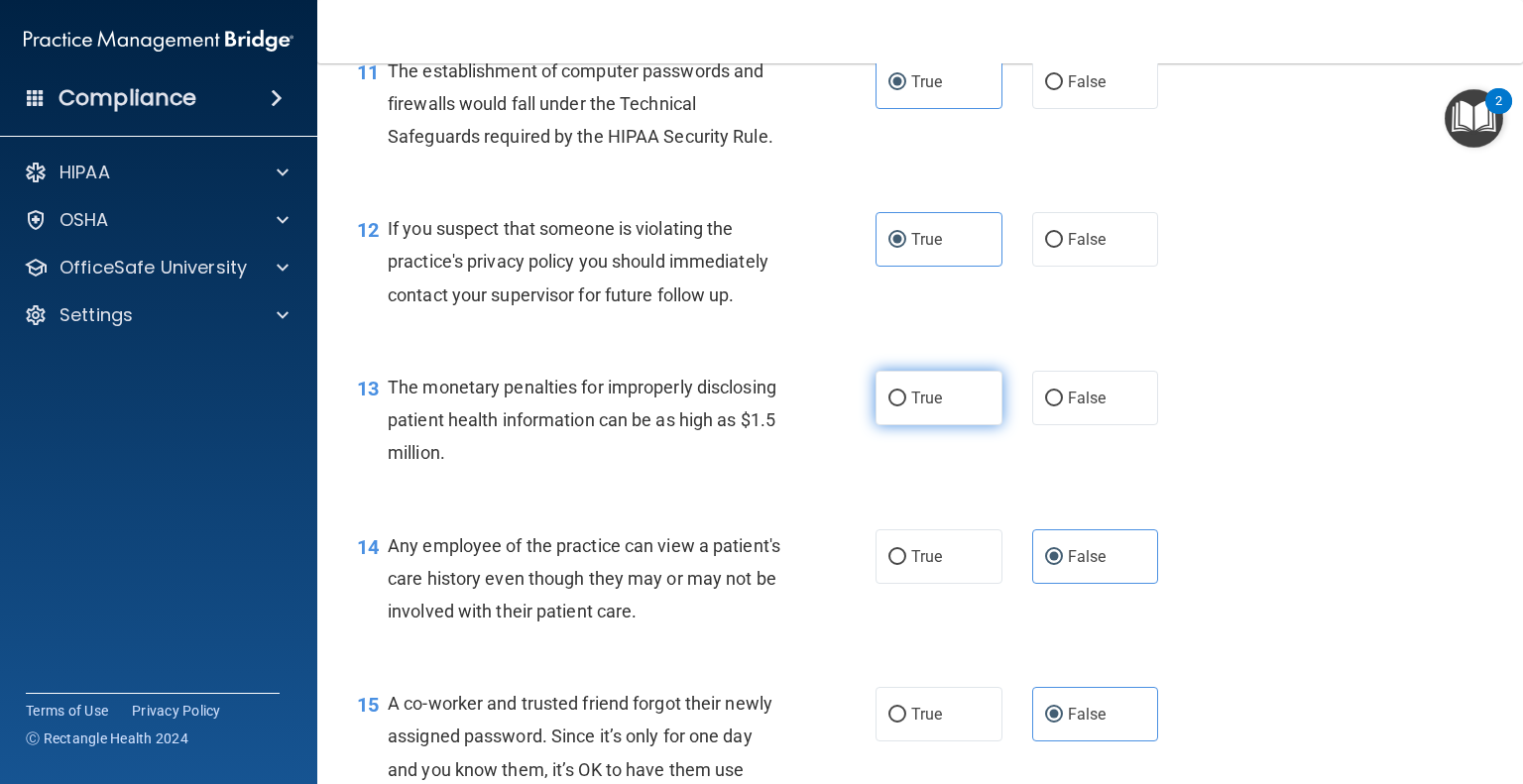 click on "True" at bounding box center (939, 397) 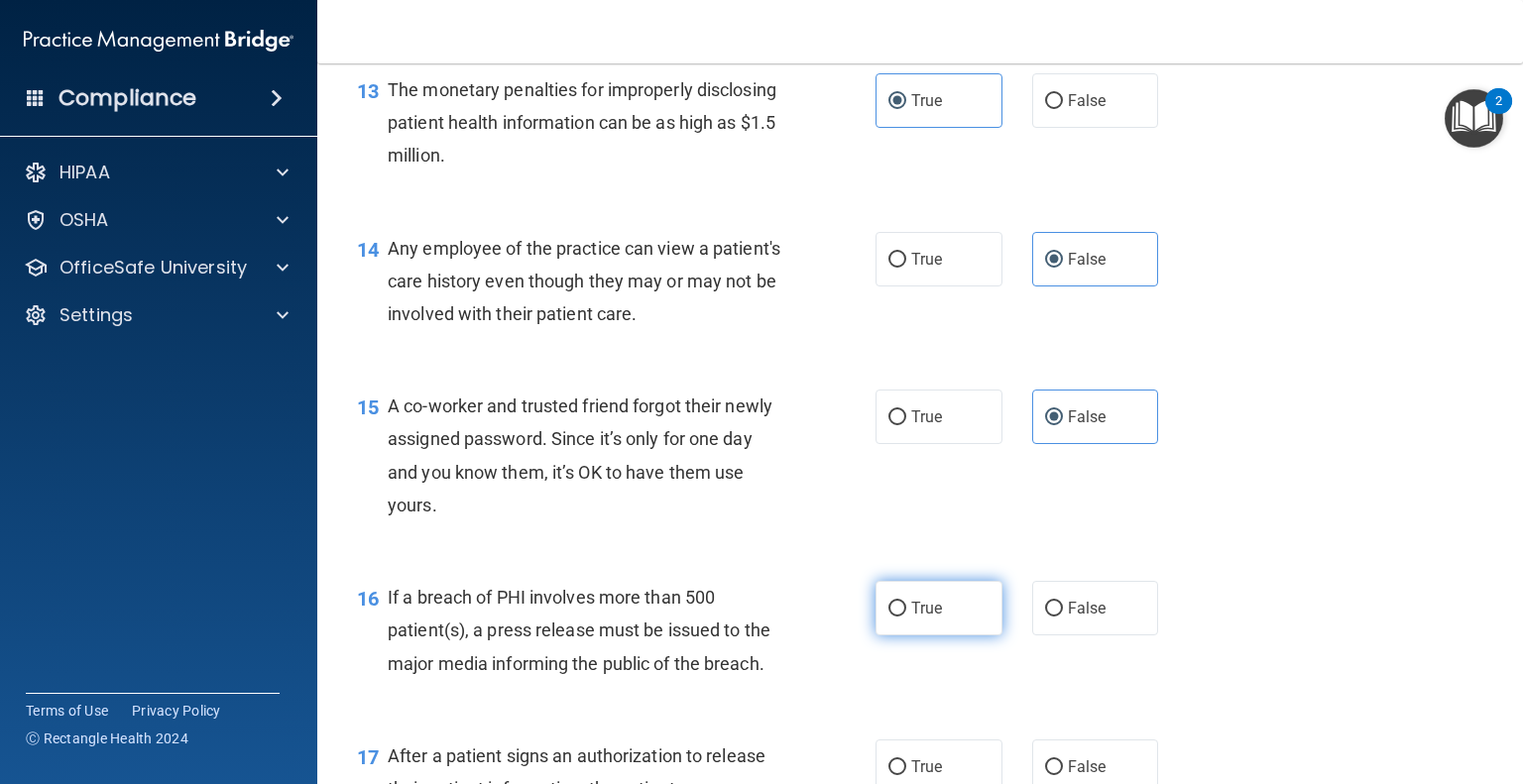 click on "True" at bounding box center (939, 608) 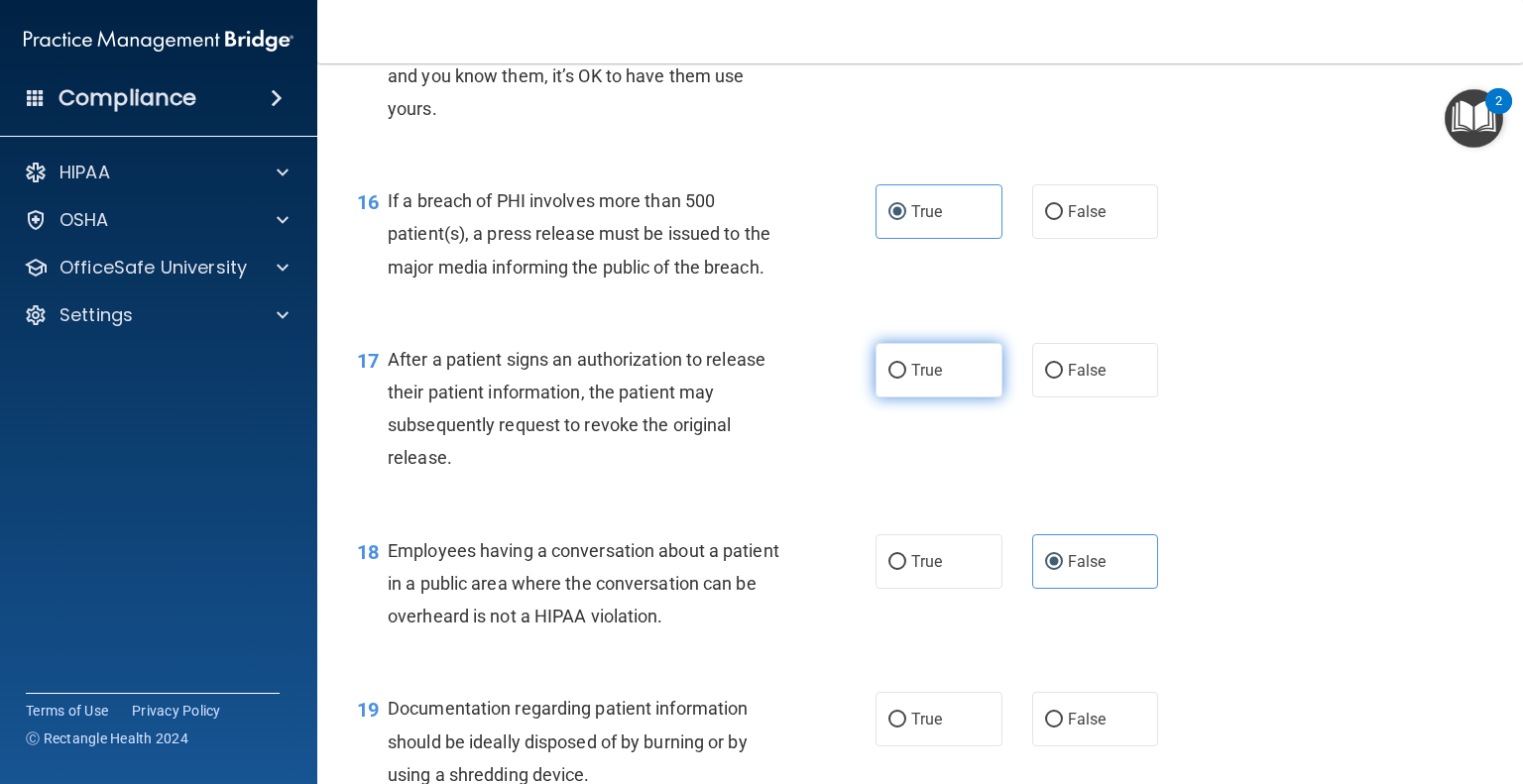 click on "True" at bounding box center (939, 370) 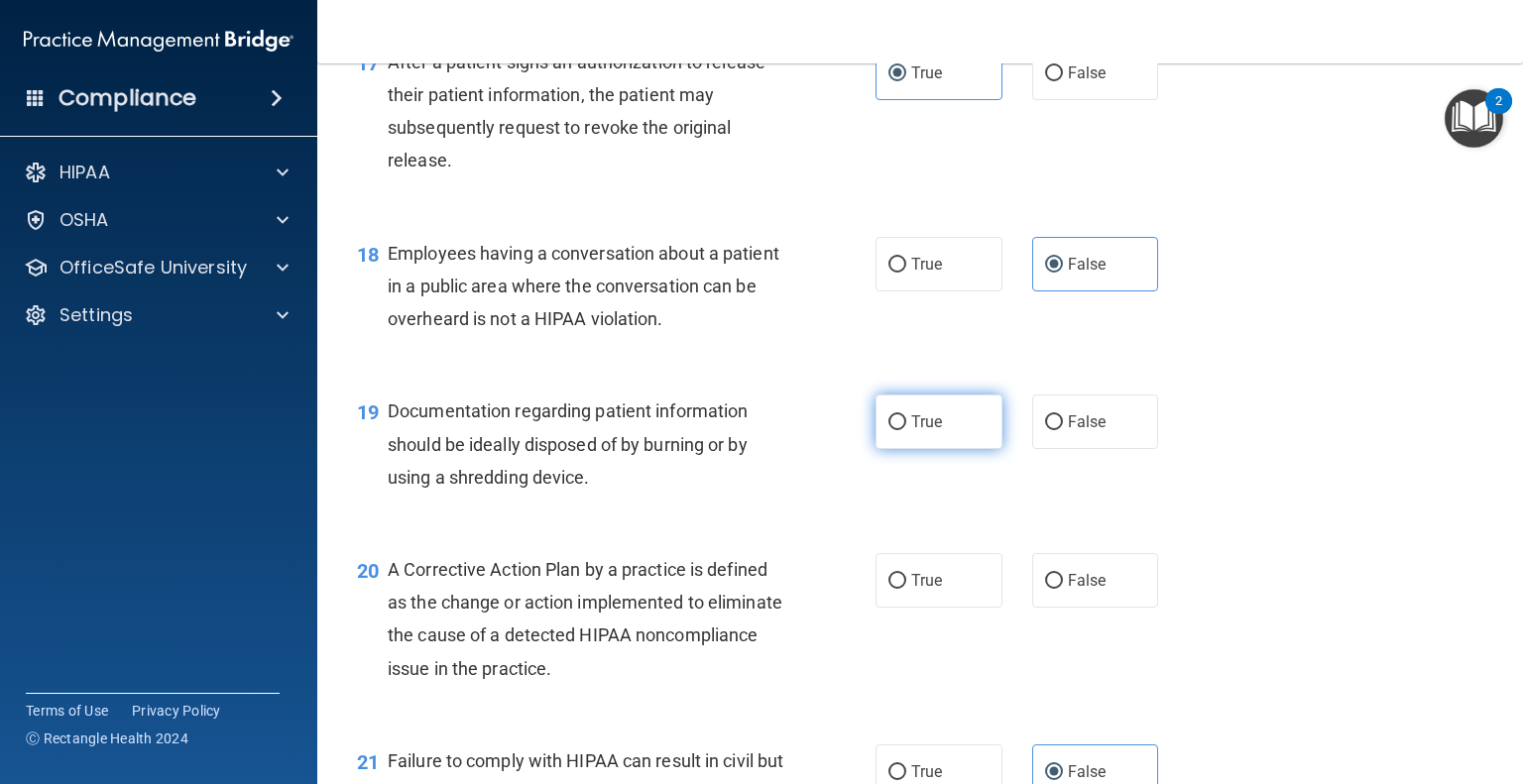 click on "True" at bounding box center [939, 421] 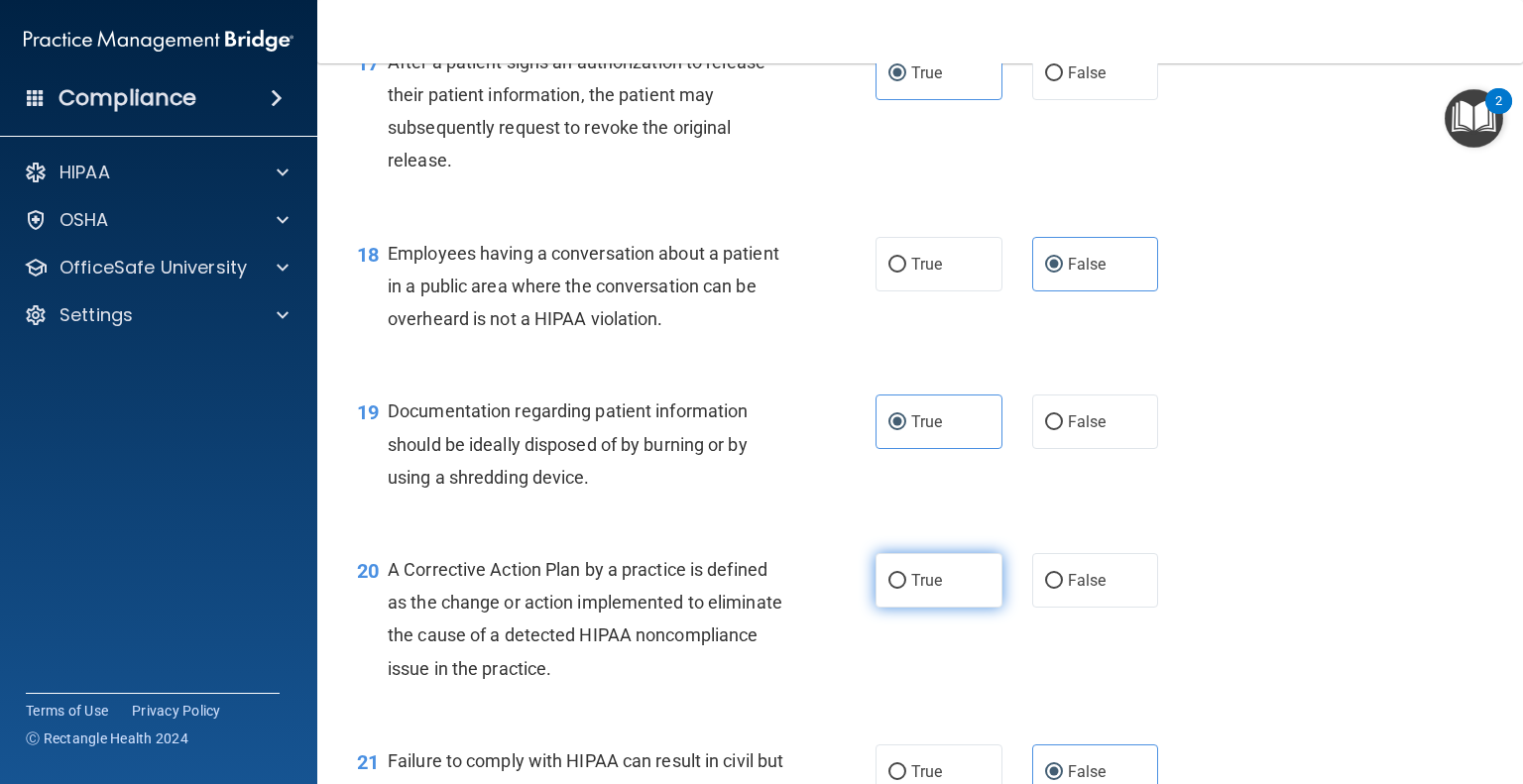 click on "True" at bounding box center (939, 580) 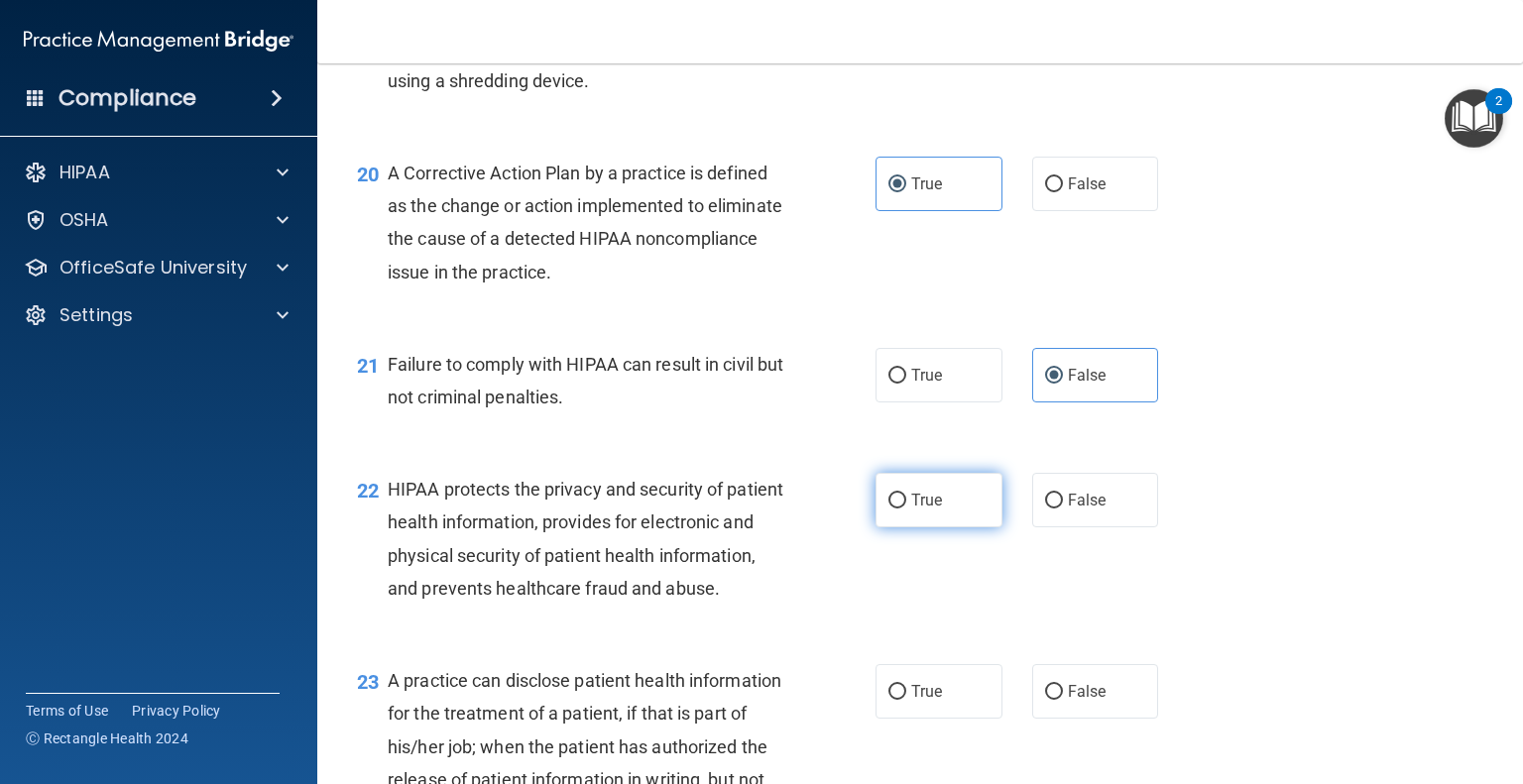 click on "True" at bounding box center [939, 500] 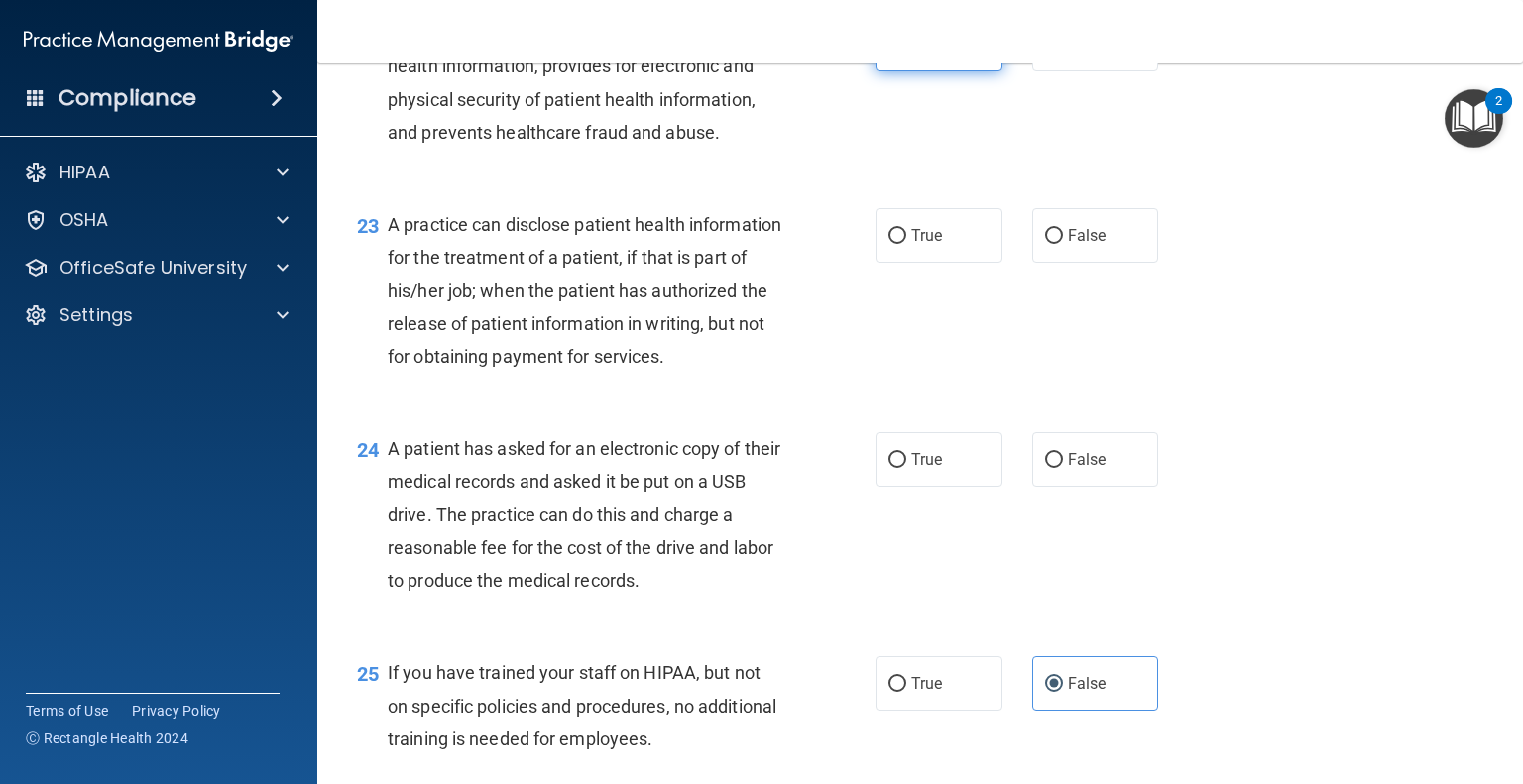 scroll, scrollTop: 3667, scrollLeft: 0, axis: vertical 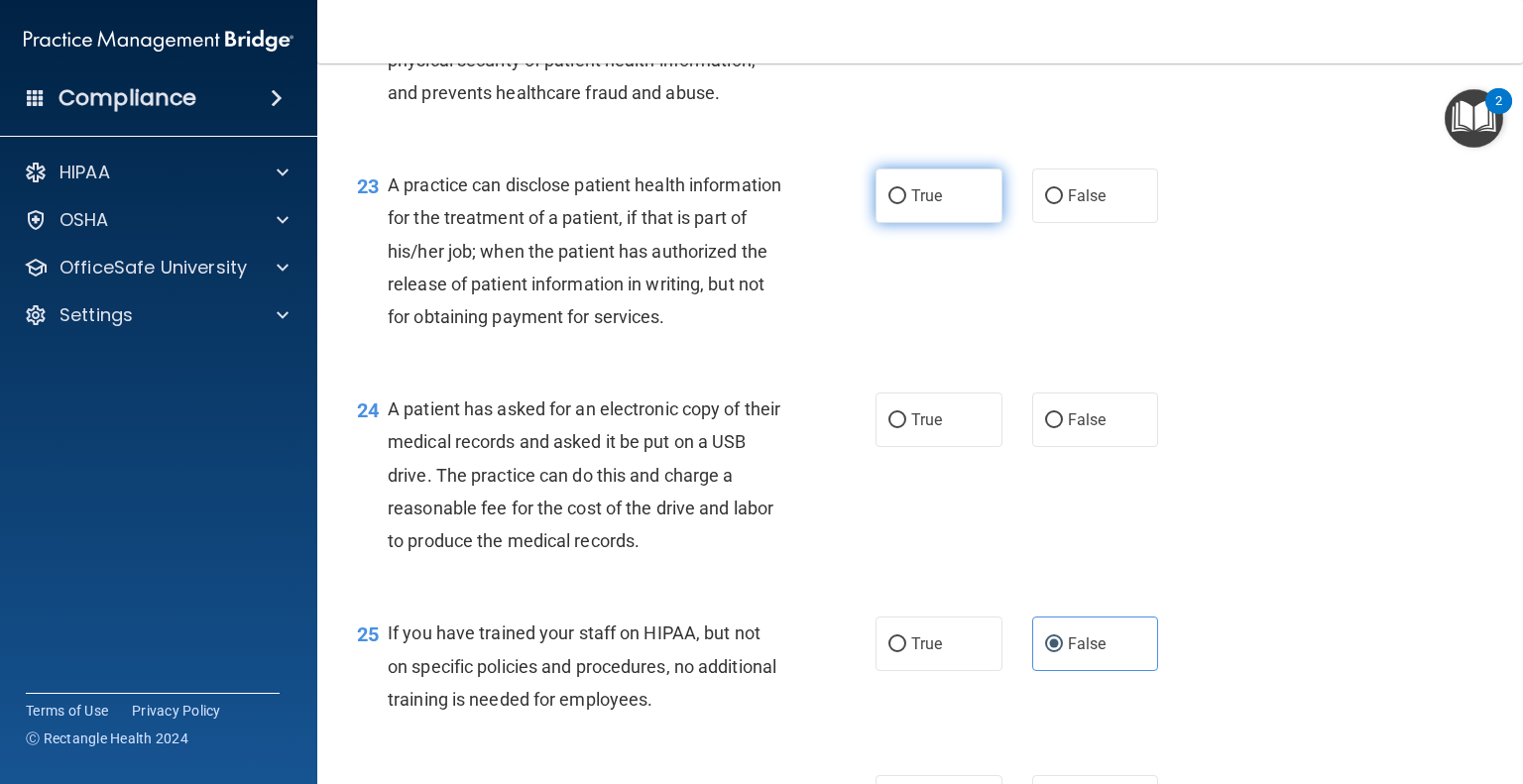 click on "True" at bounding box center [926, 195] 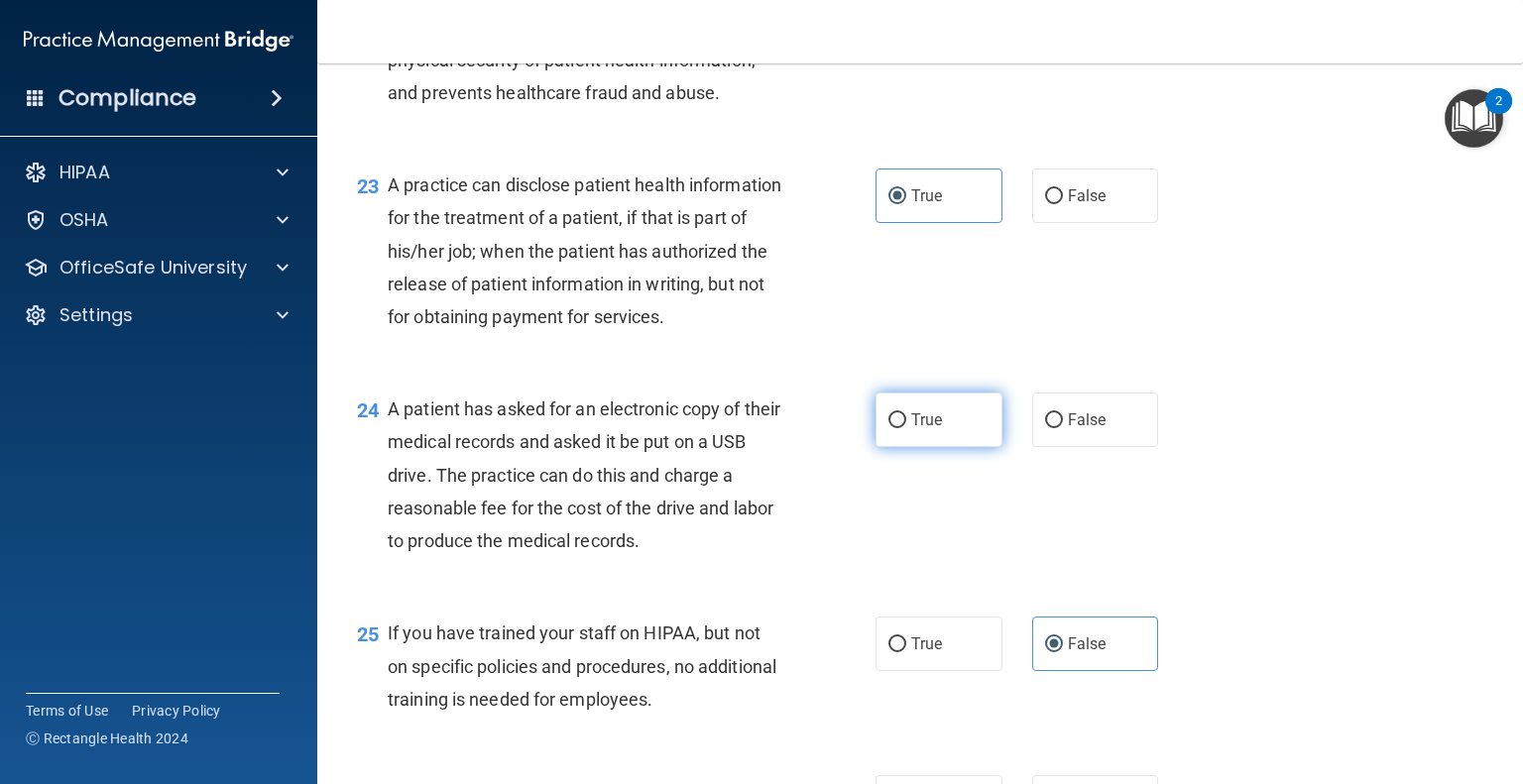 click on "True" at bounding box center (939, 419) 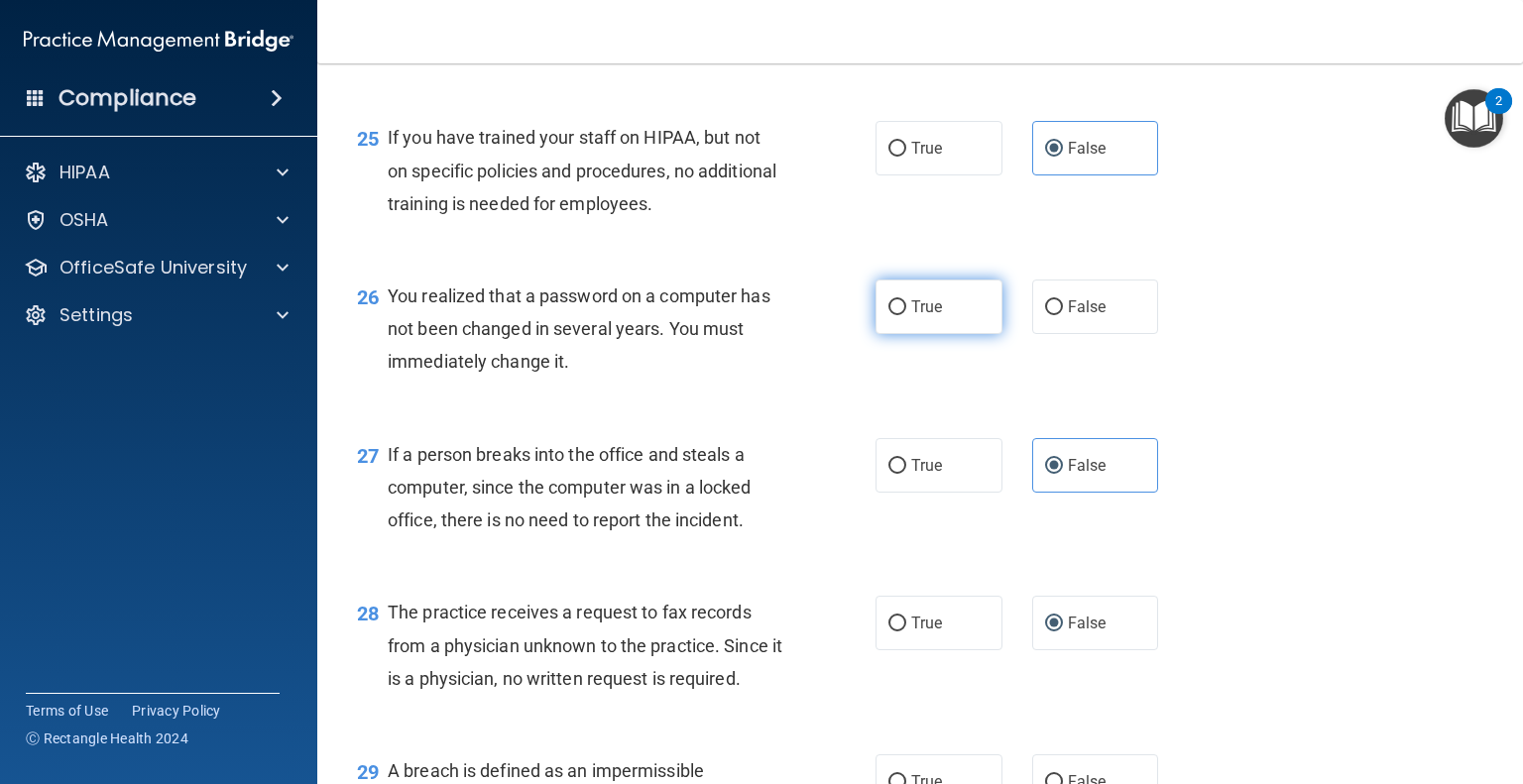 click on "True" at bounding box center [939, 306] 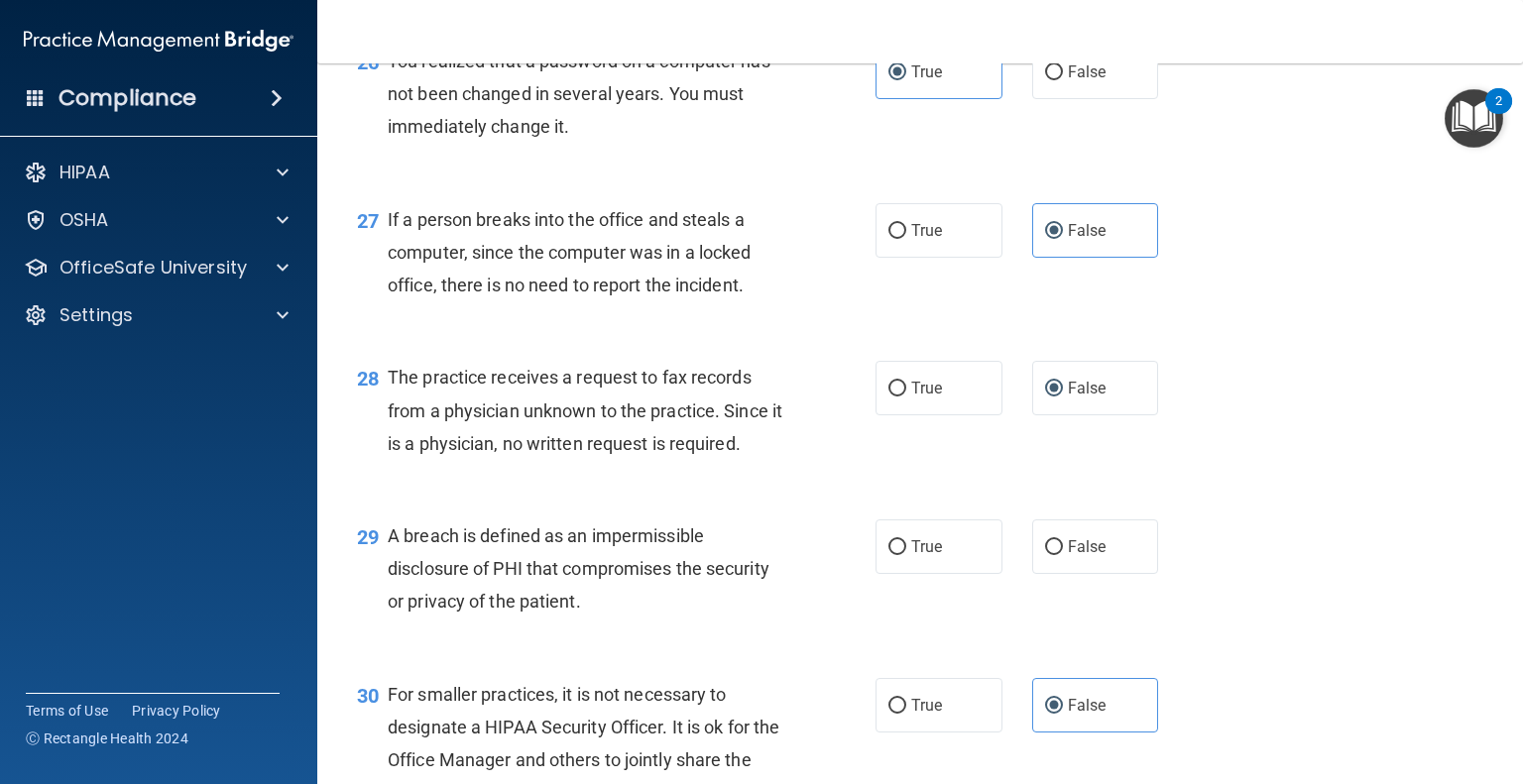 scroll, scrollTop: 4460, scrollLeft: 0, axis: vertical 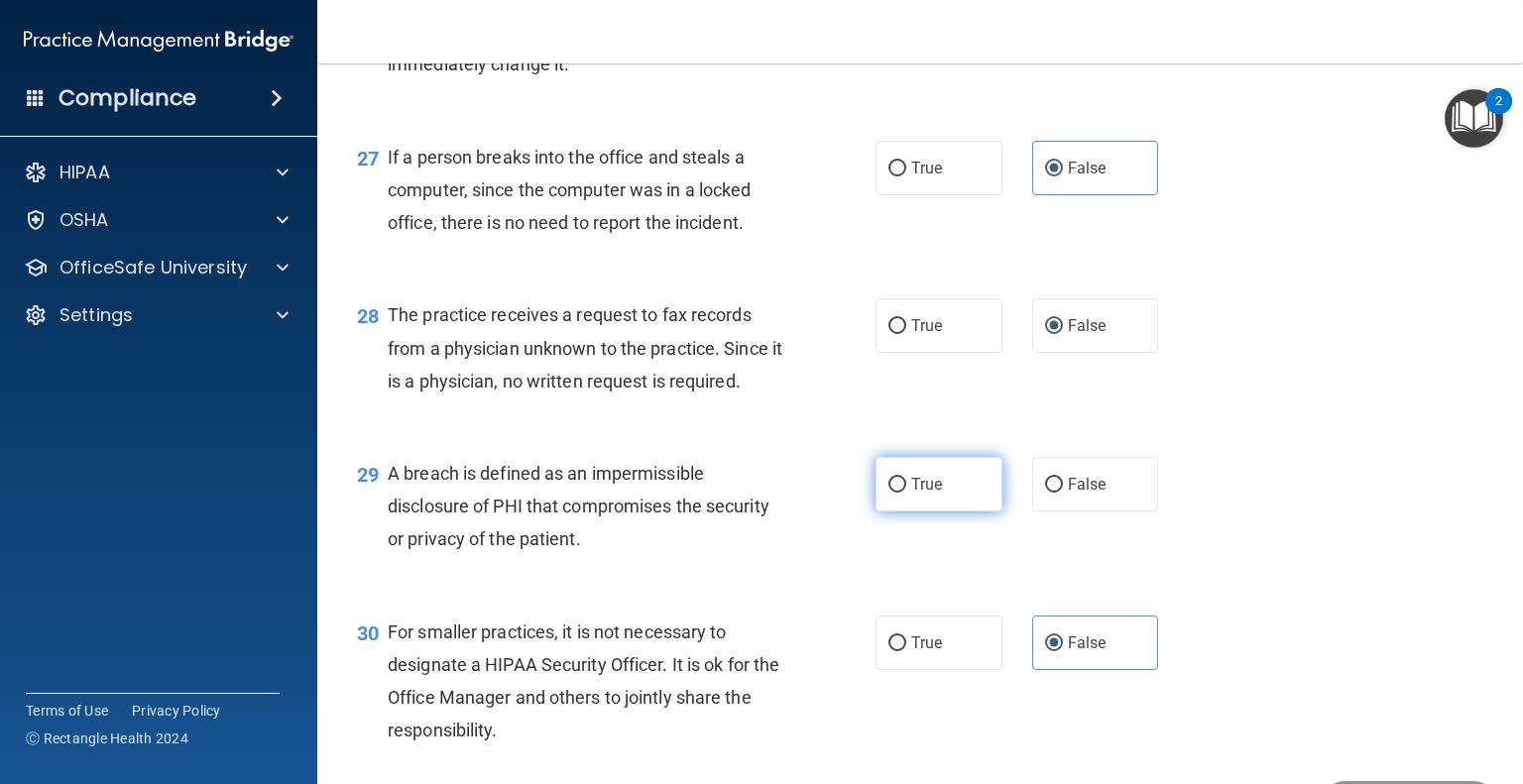 click on "True" at bounding box center [939, 484] 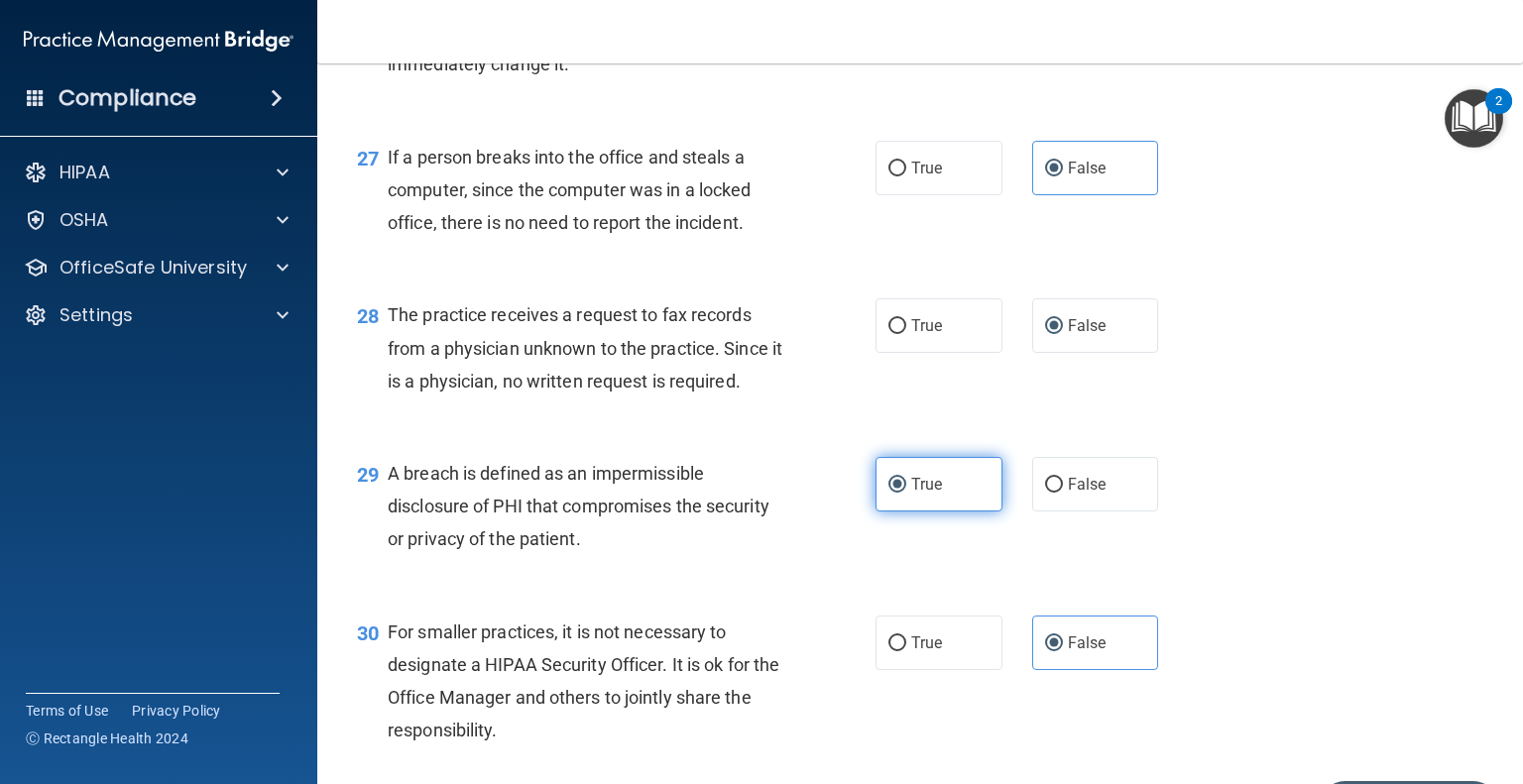 scroll, scrollTop: 4686, scrollLeft: 0, axis: vertical 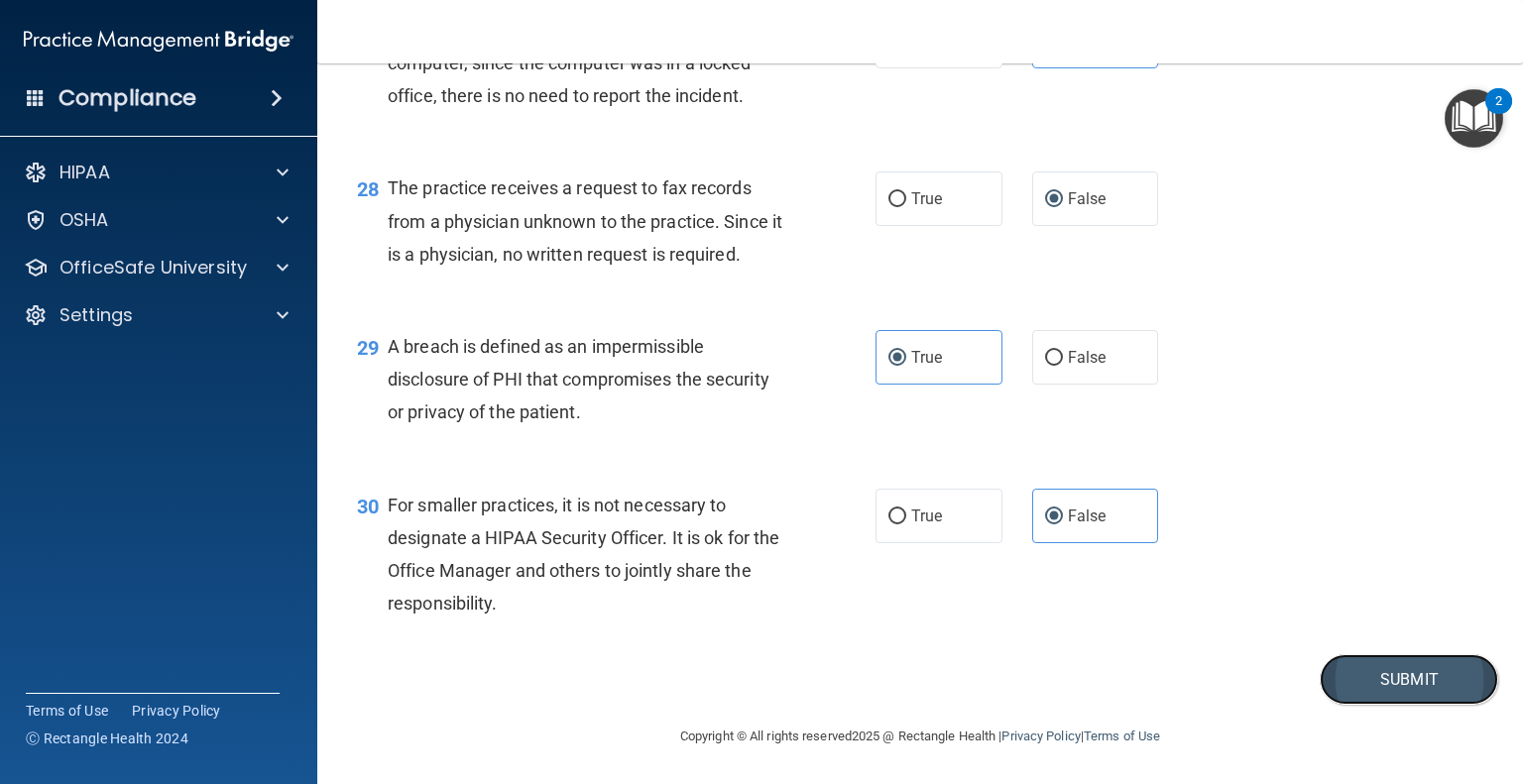 click on "Submit" at bounding box center [1409, 679] 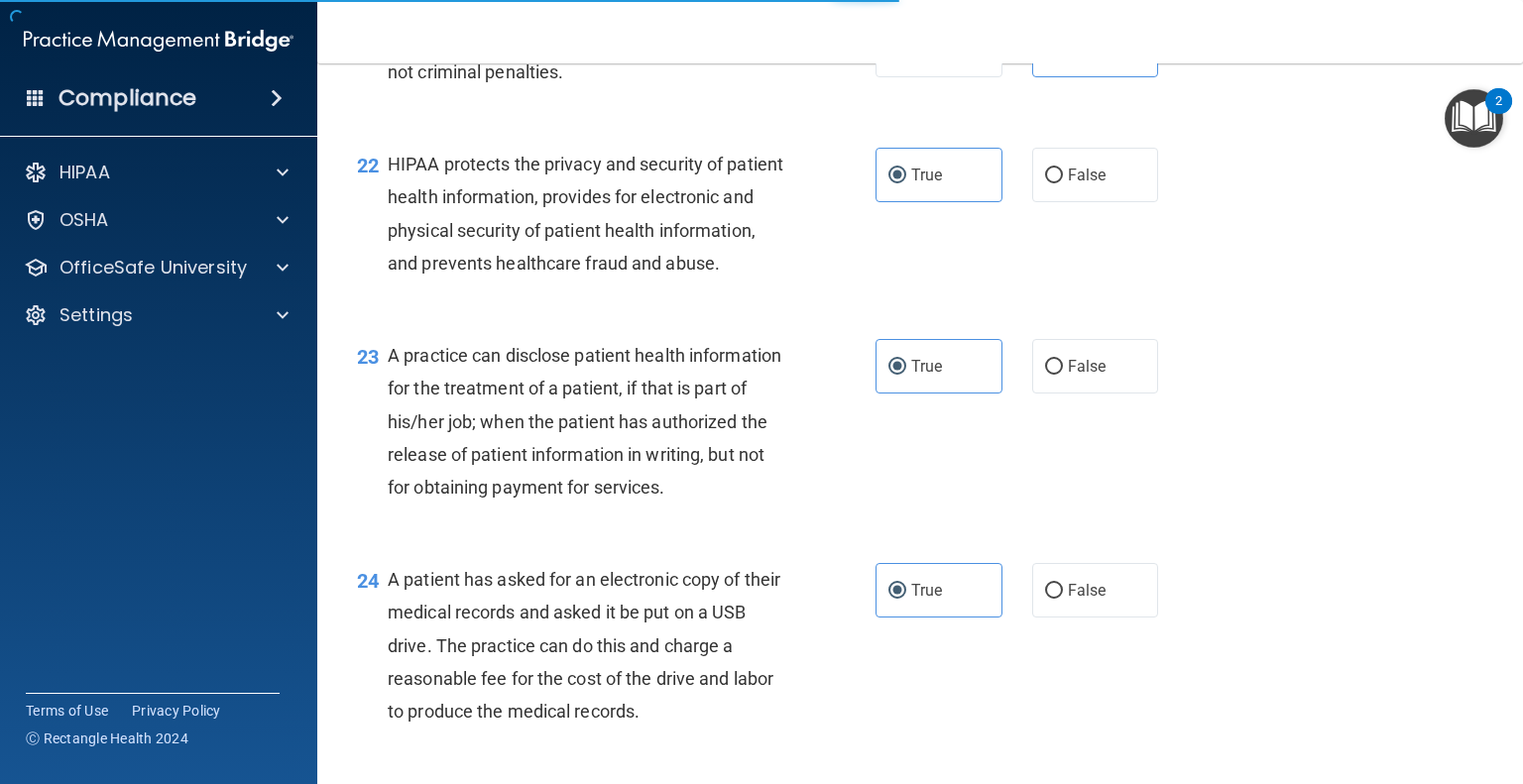 scroll, scrollTop: 2605, scrollLeft: 0, axis: vertical 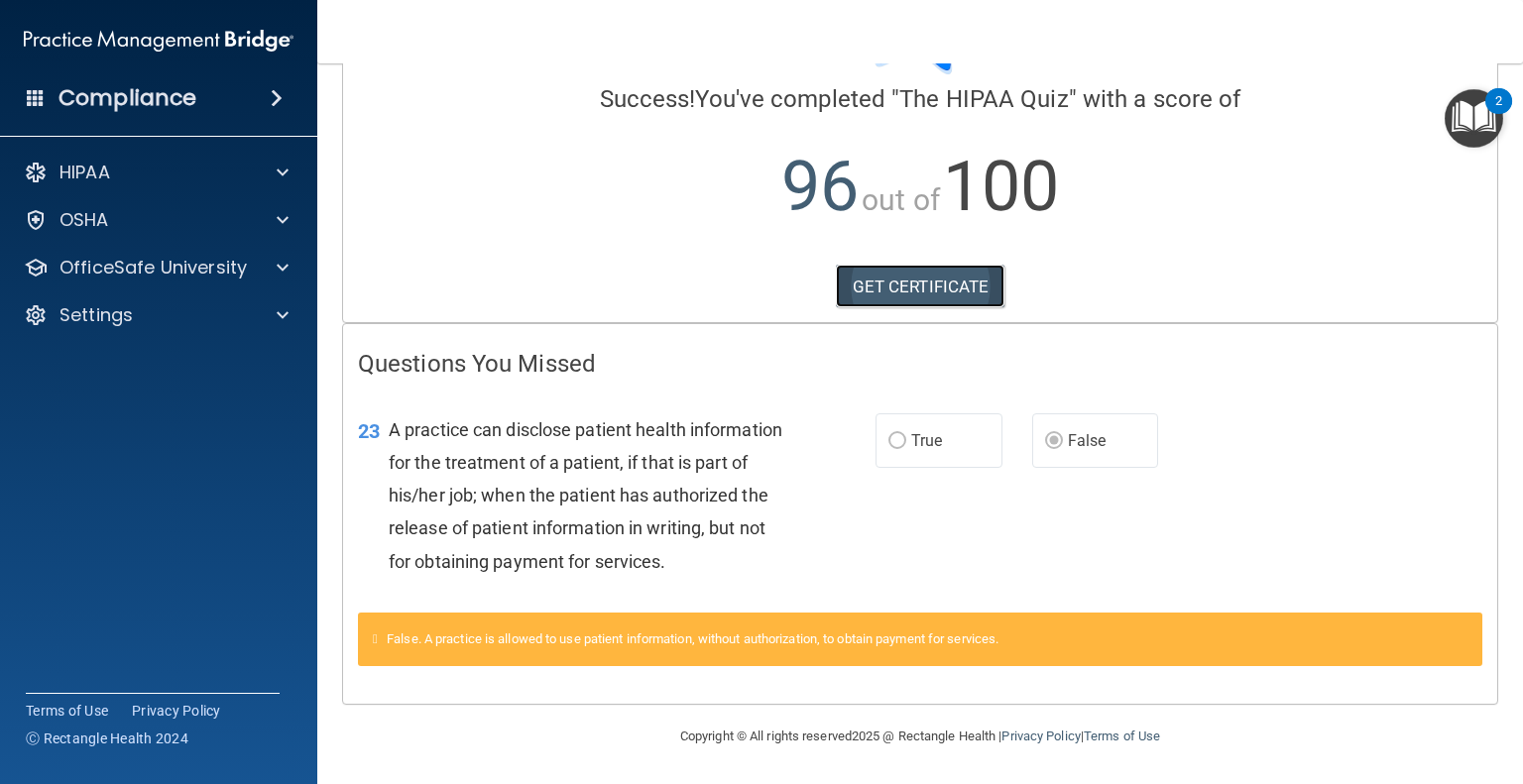 click on "GET CERTIFICATE" at bounding box center [920, 286] 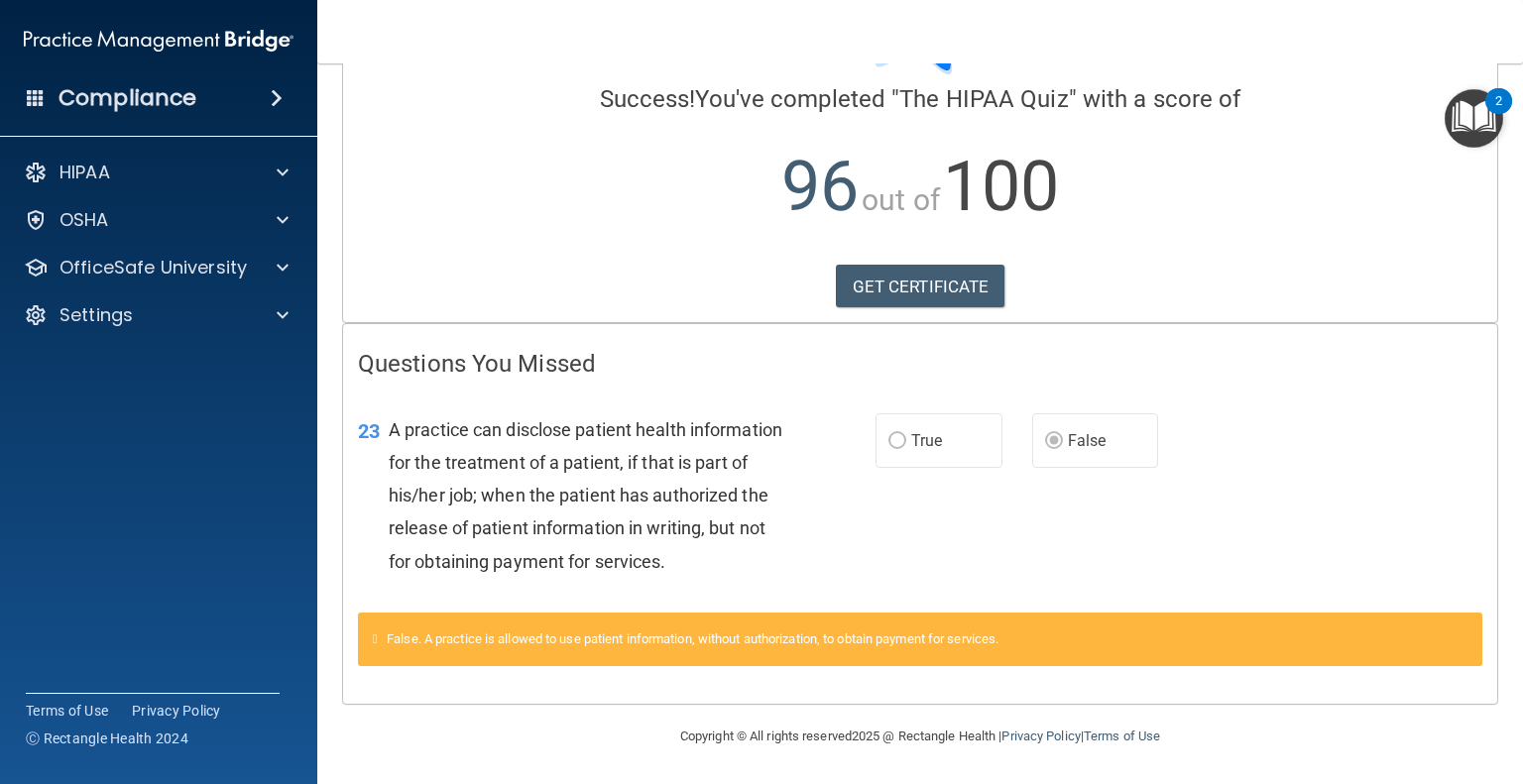 click on "HIPAA
Documents and Policies                 Report an Incident               Business Associates               Emergency Planning               Resources                 HIPAA Risk Assessment
OSHA
Documents               Safety Data Sheets               Self-Assessment                Injury and Illness Report                Resources
PCI
PCI Compliance                Merchant Savings Calculator
OfficeSafe University
HIPAA Training                   OSHA Training                   Continuing Education
Settings
My Account               My Users               Services                 Sign Out" at bounding box center [159, 248] 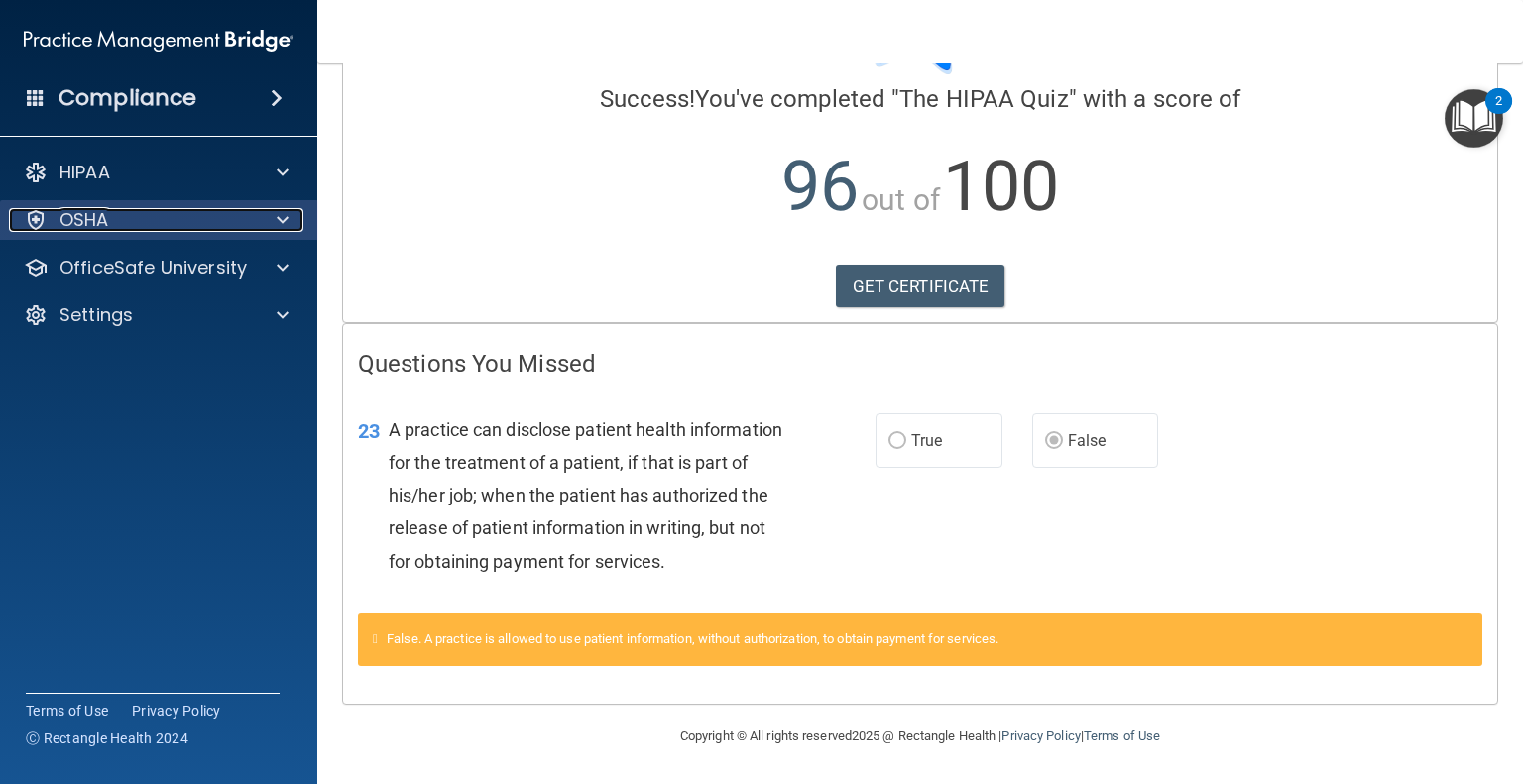 click on "OSHA" at bounding box center (132, 220) 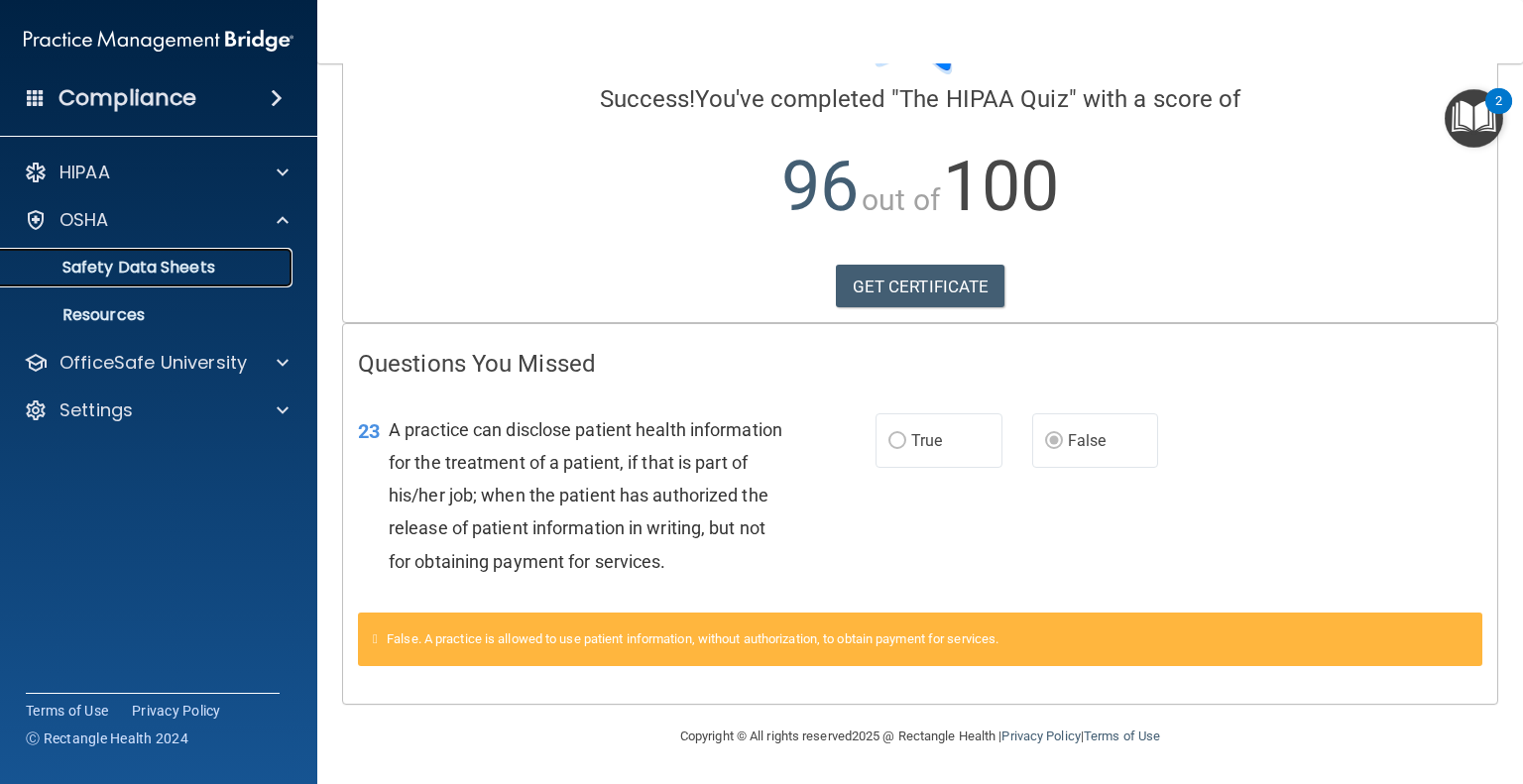 click on "Safety Data Sheets" at bounding box center [148, 268] 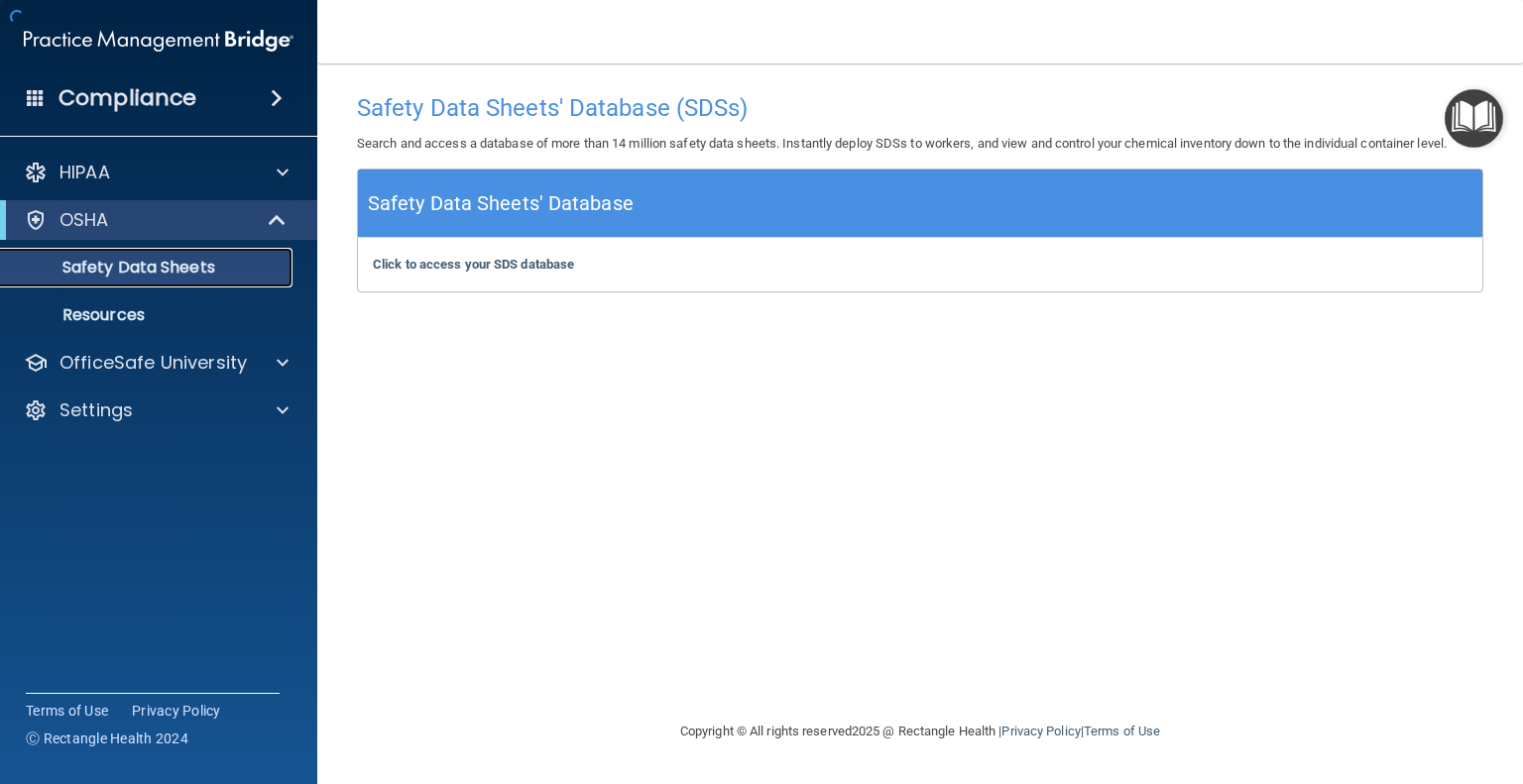 scroll, scrollTop: 0, scrollLeft: 0, axis: both 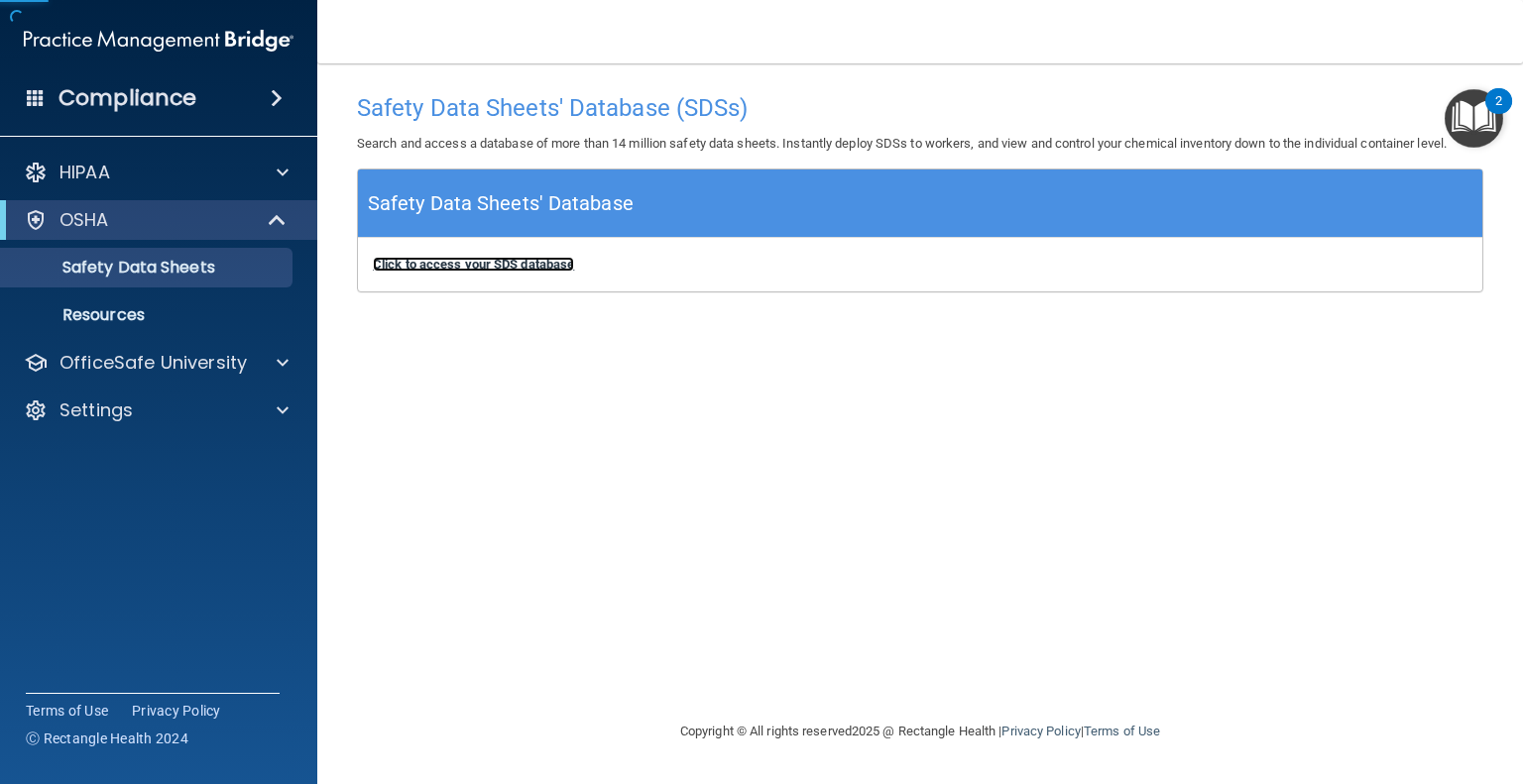click on "Click to access your SDS database" at bounding box center [473, 264] 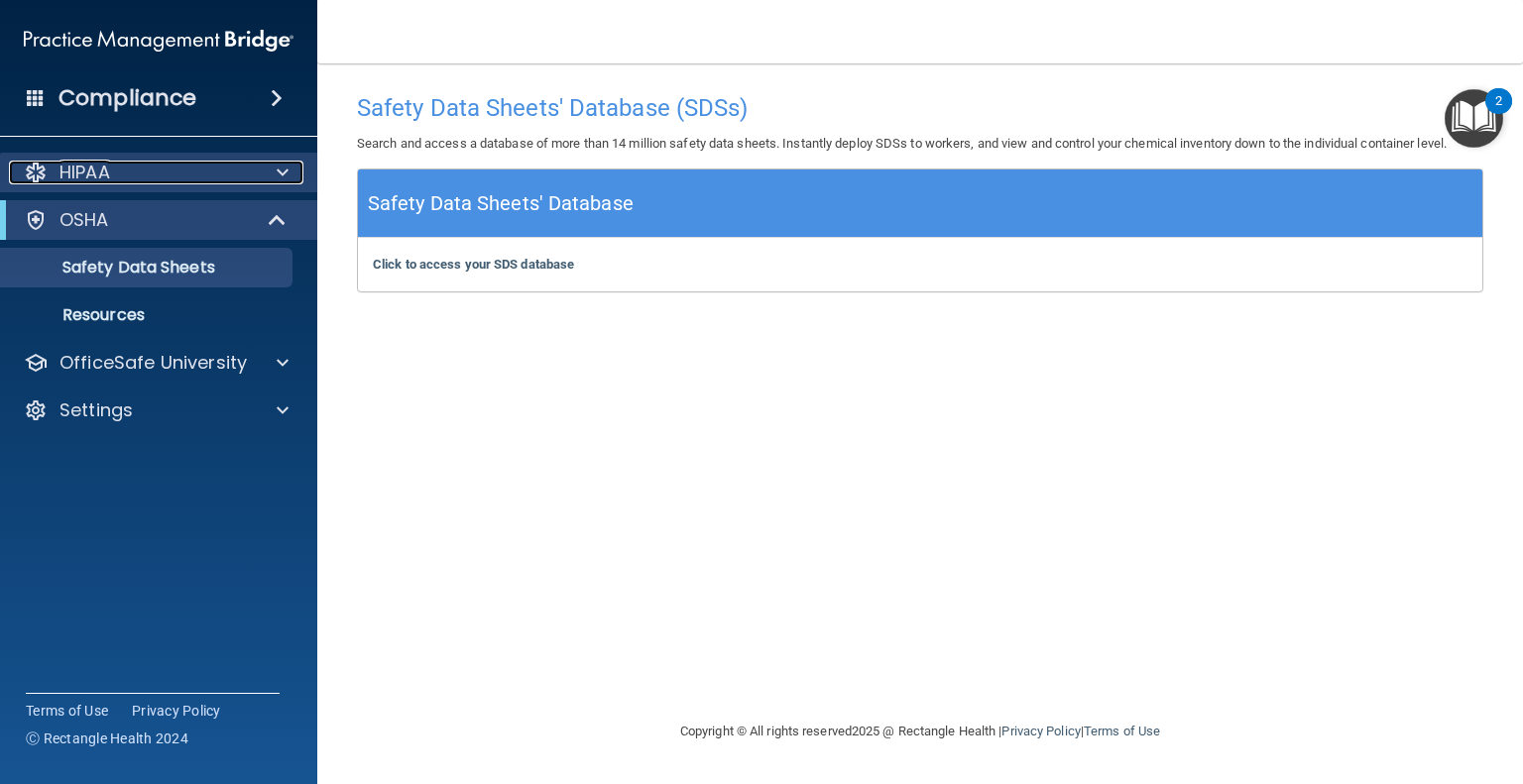 click on "HIPAA" at bounding box center [132, 172] 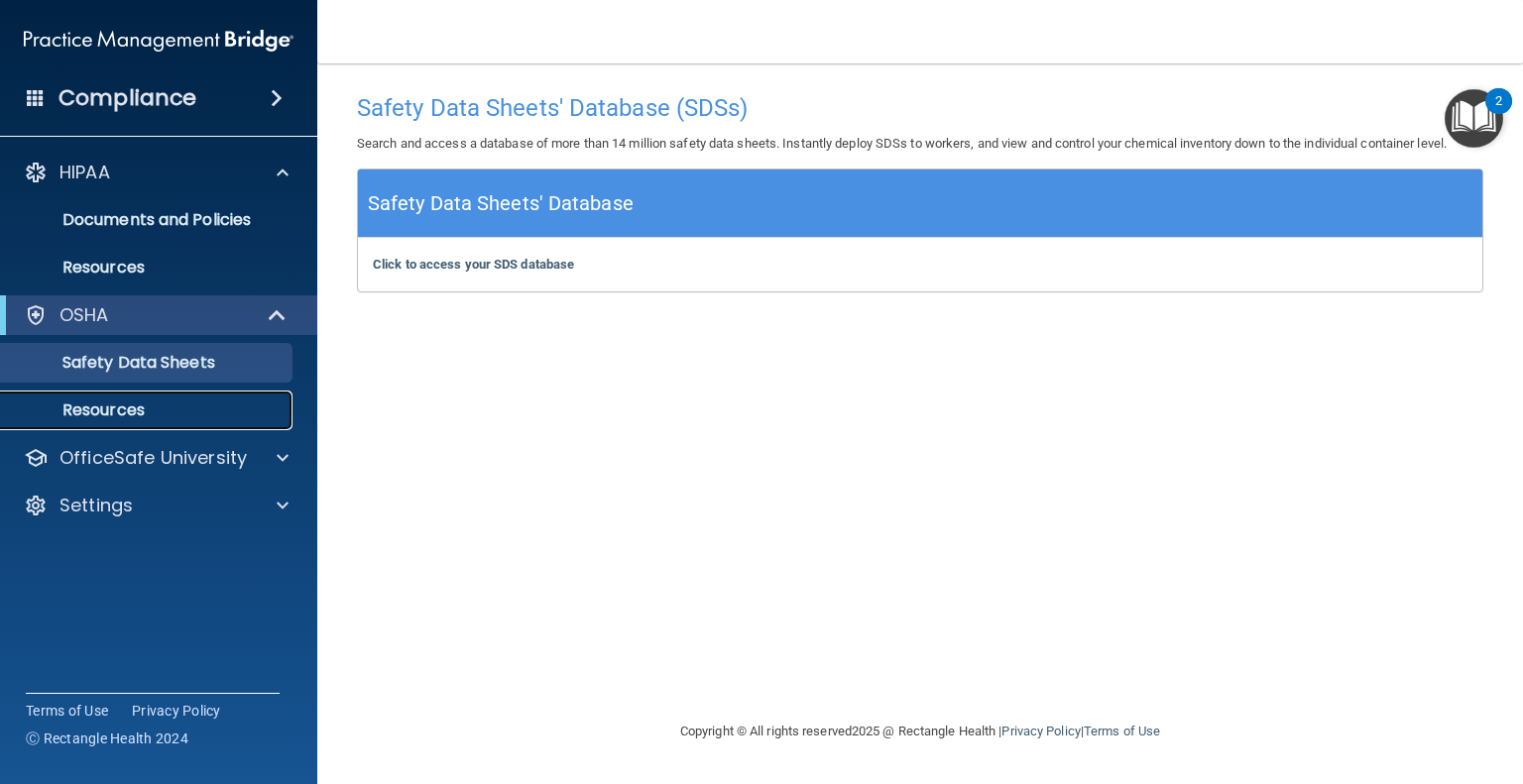 click on "Resources" at bounding box center (148, 410) 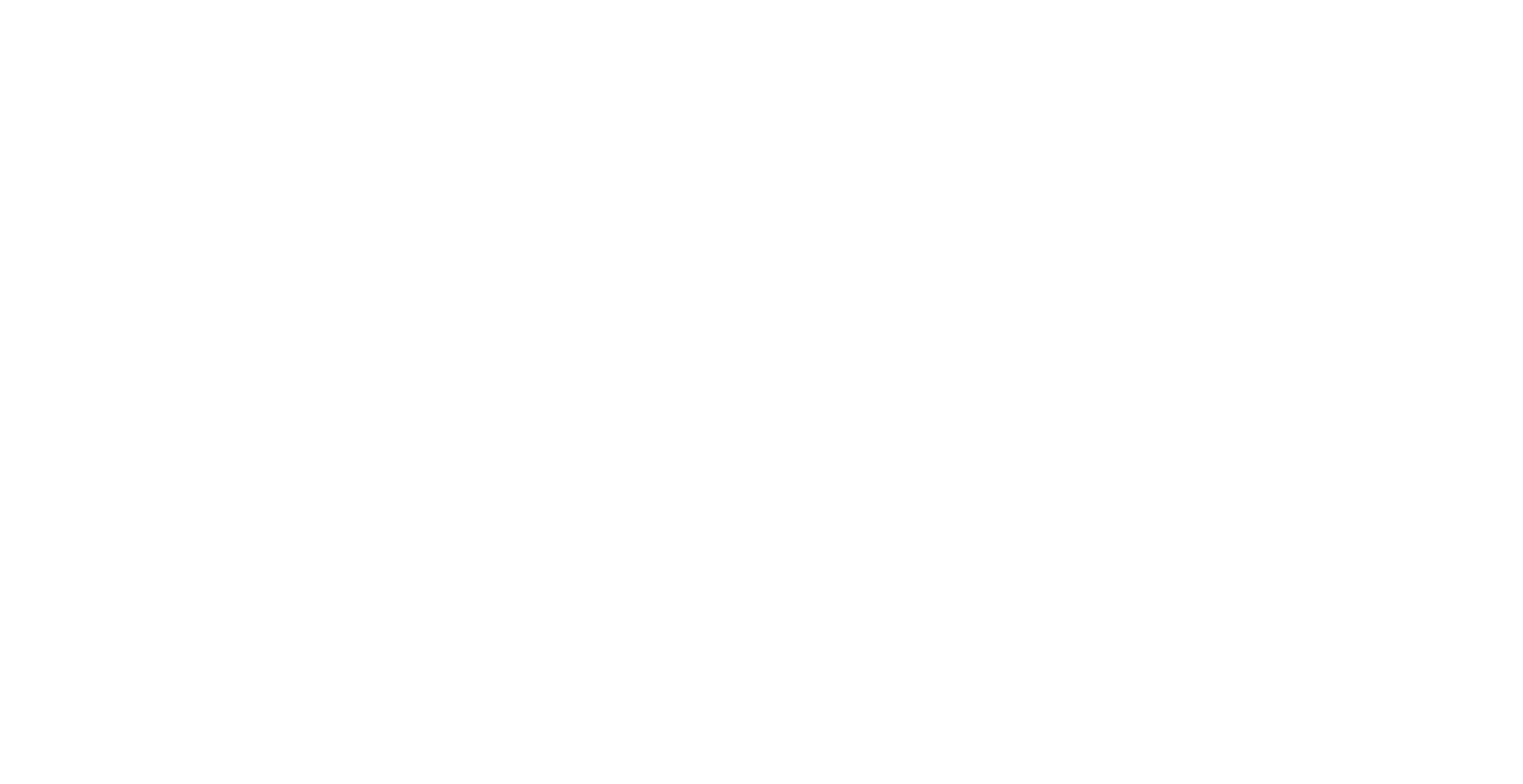 scroll, scrollTop: 0, scrollLeft: 0, axis: both 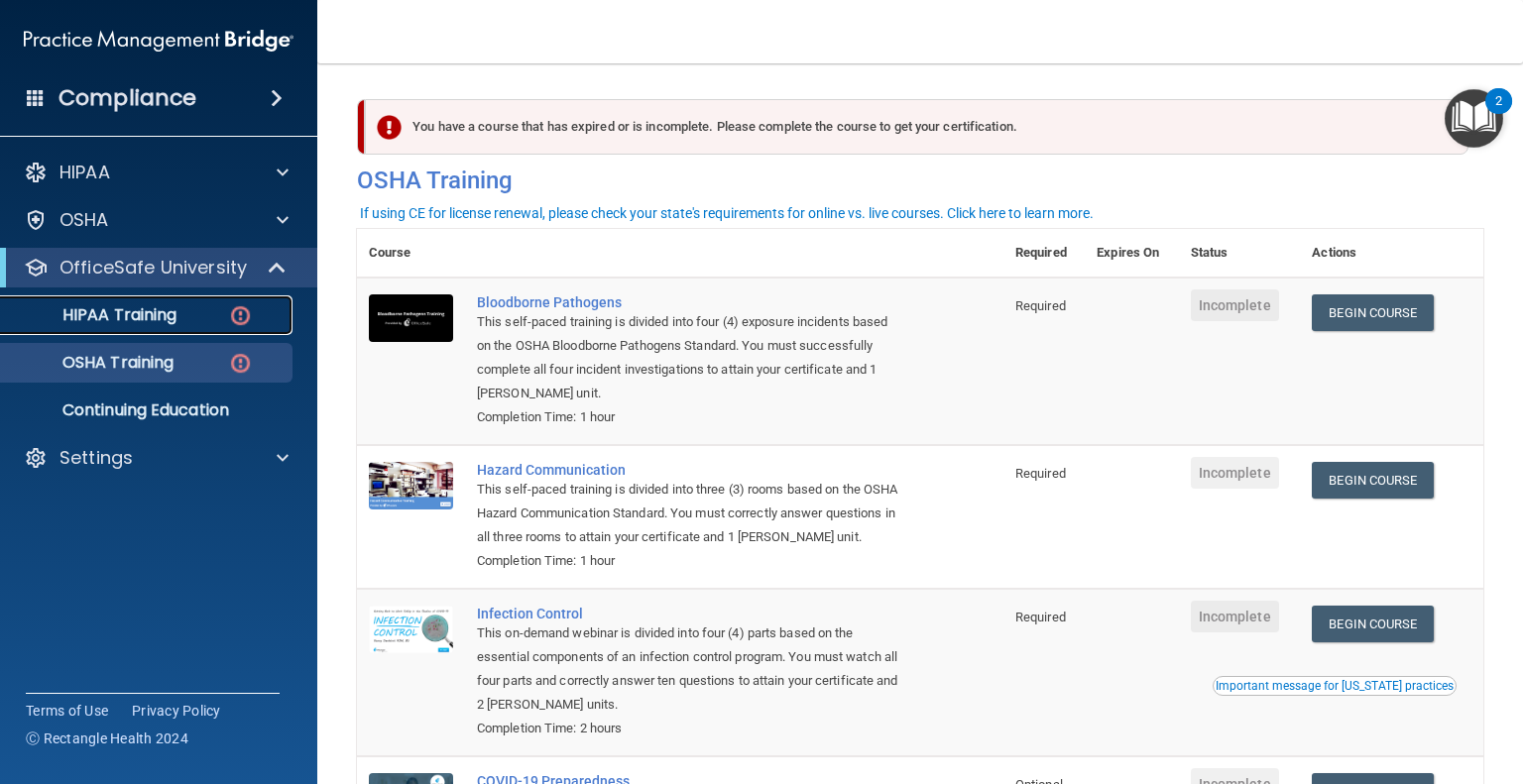 click on "HIPAA Training" at bounding box center [148, 315] 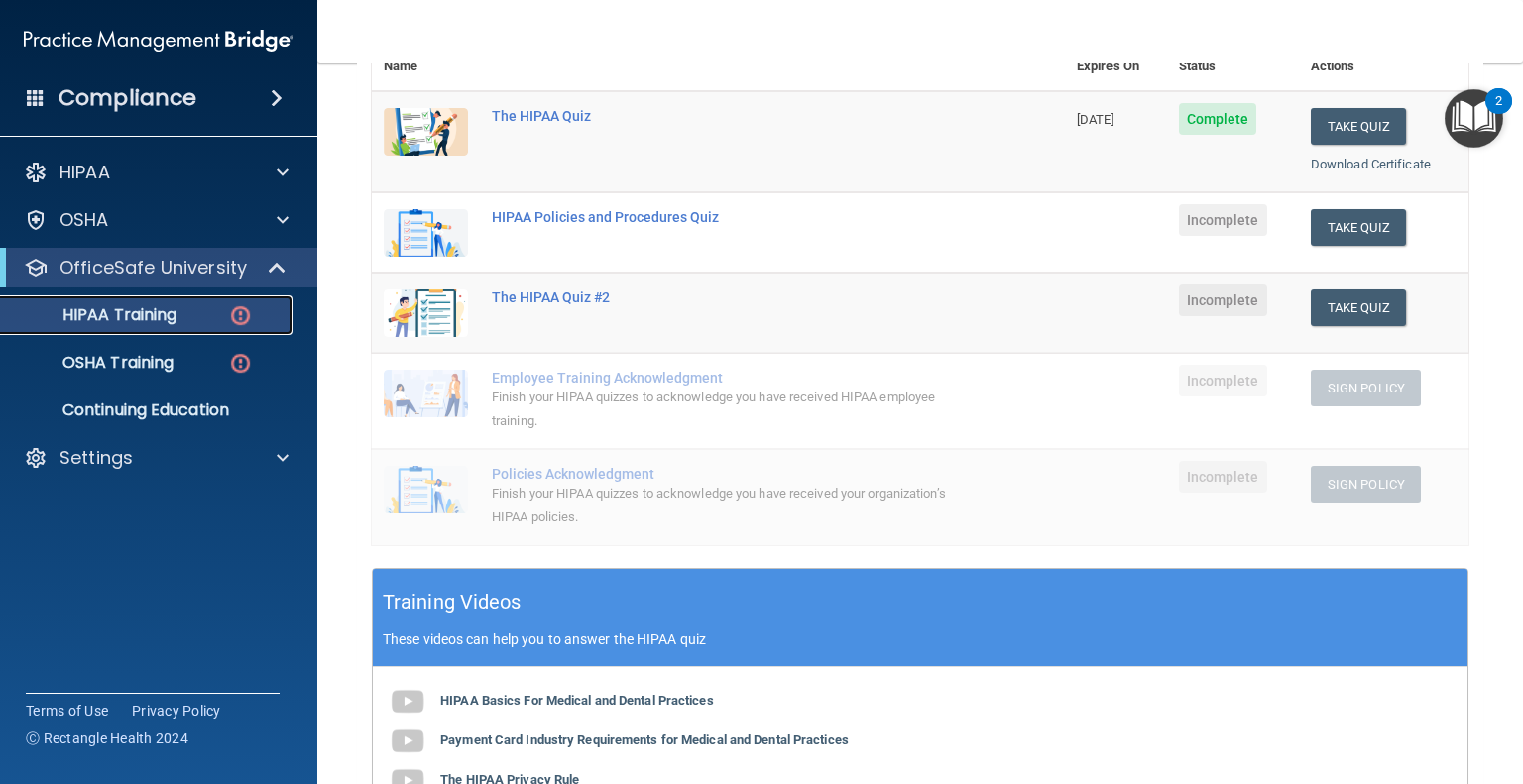 scroll, scrollTop: 159, scrollLeft: 0, axis: vertical 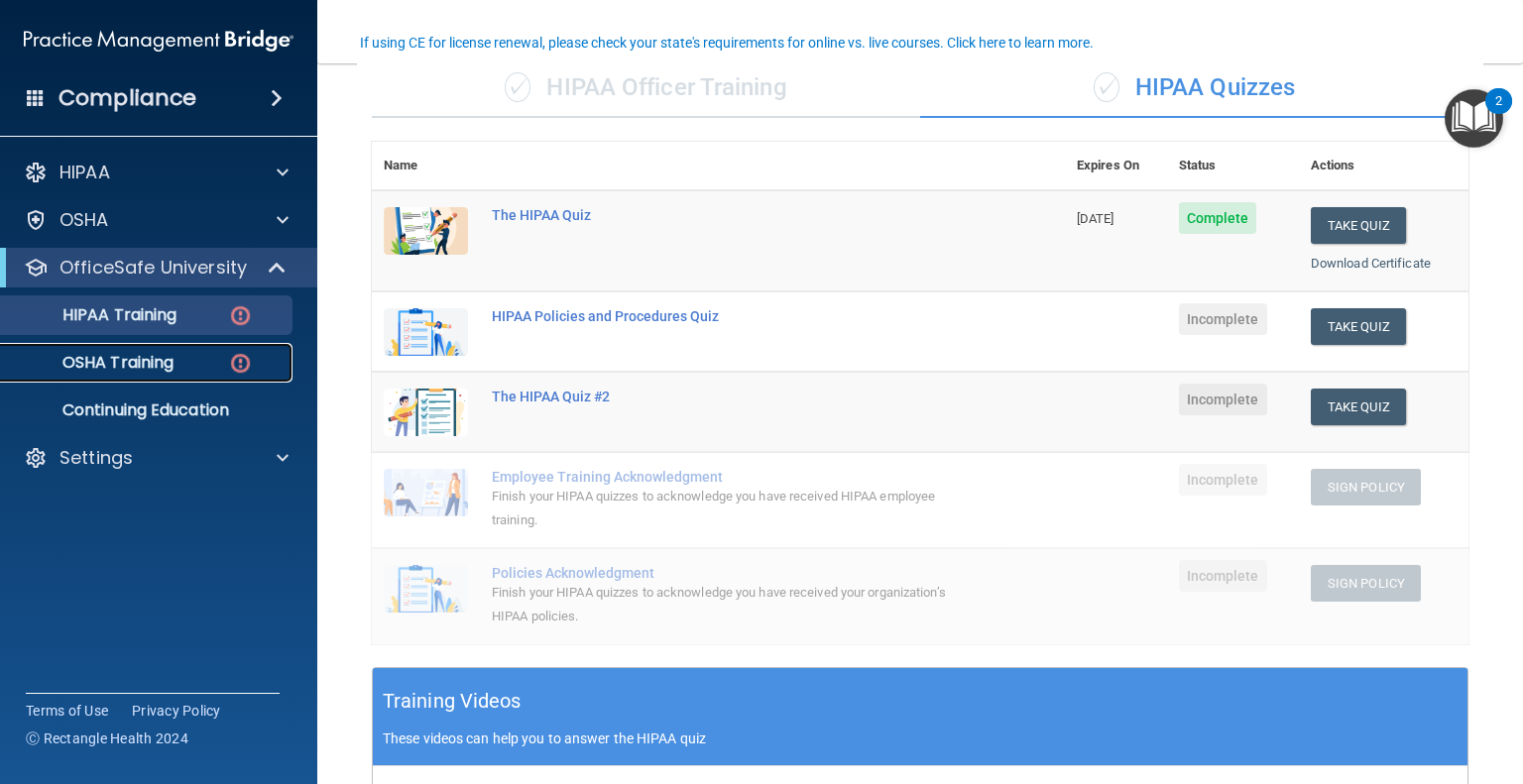 click on "OSHA Training" at bounding box center (93, 363) 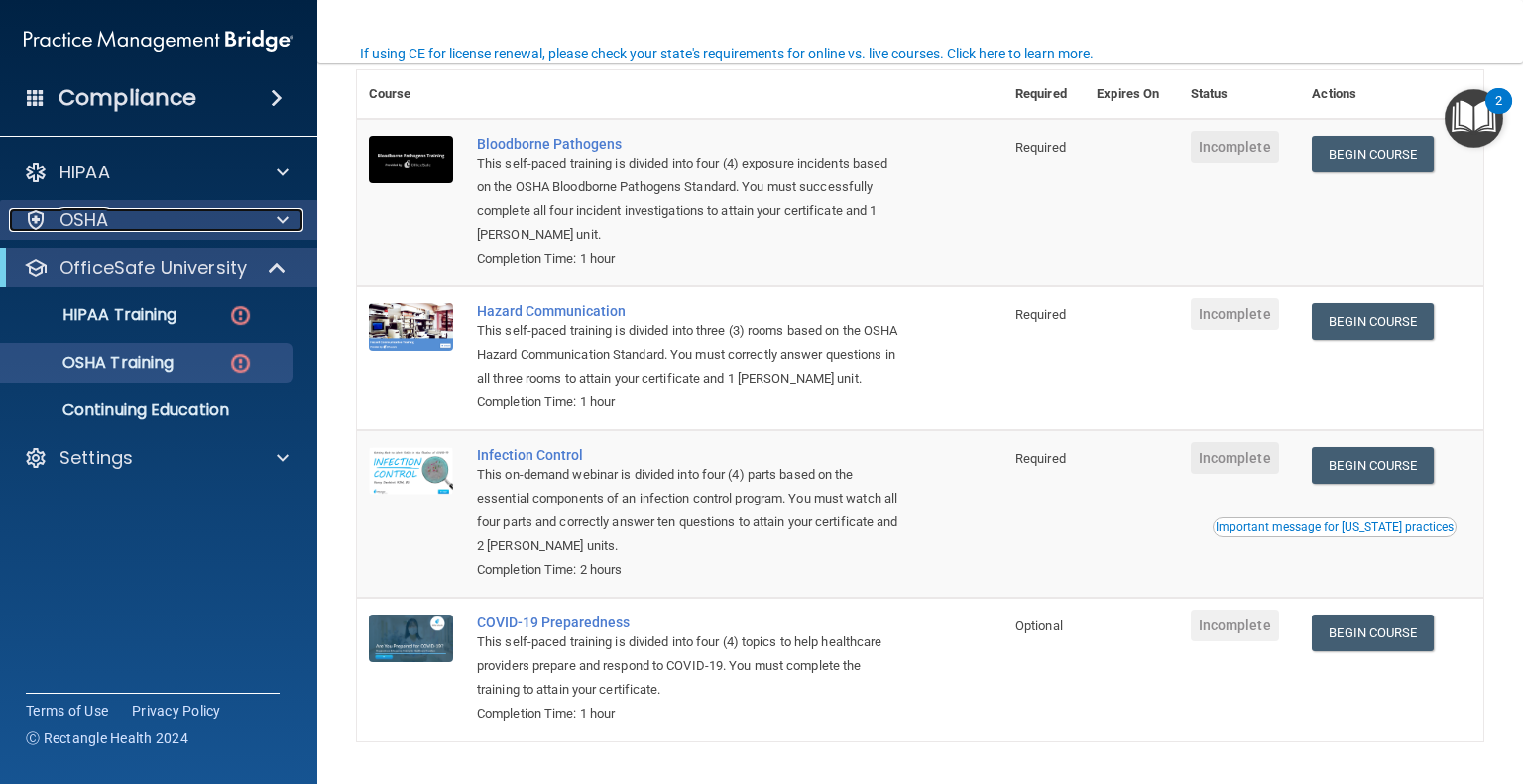 click on "OSHA" at bounding box center [132, 220] 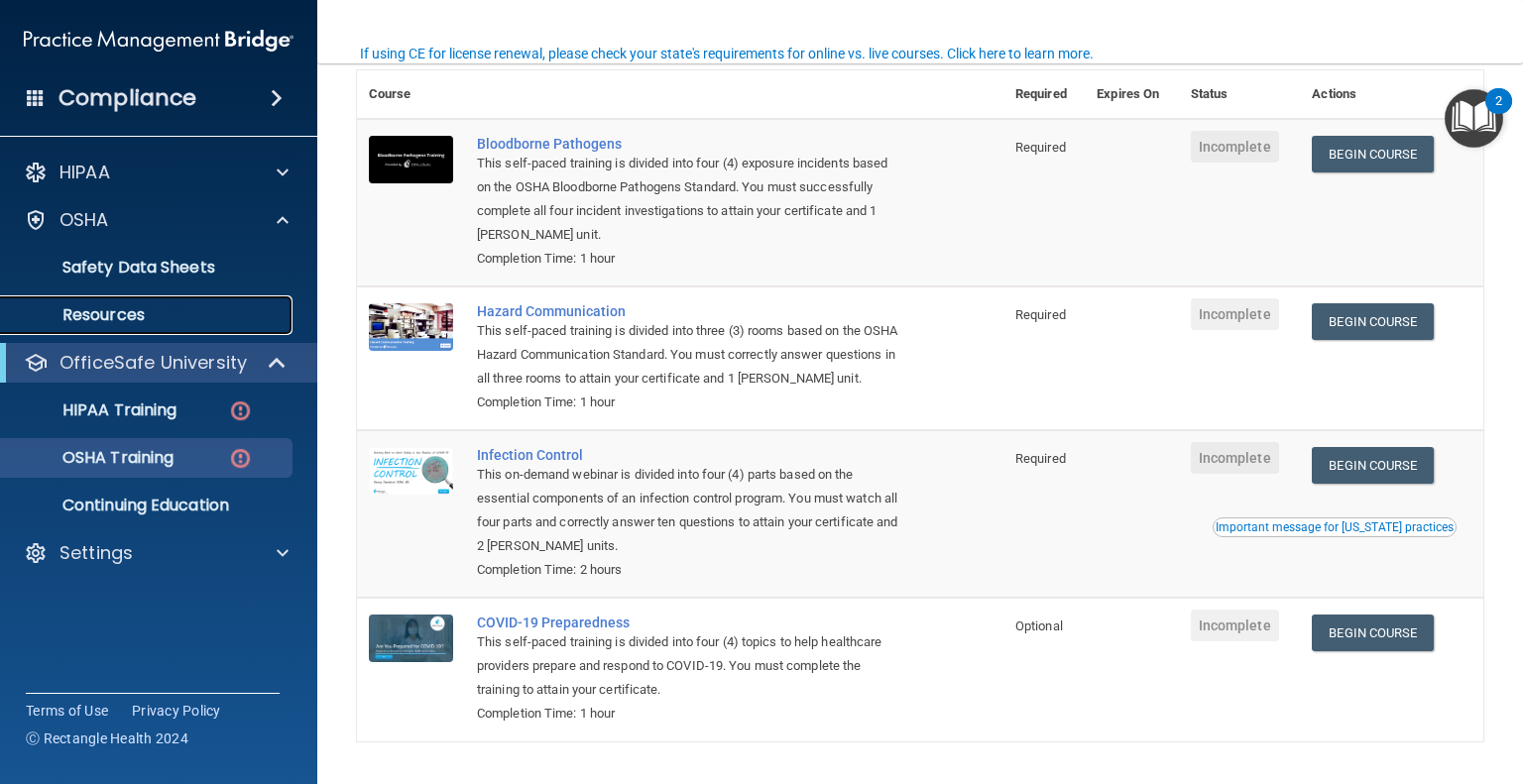 click on "Resources" at bounding box center (148, 315) 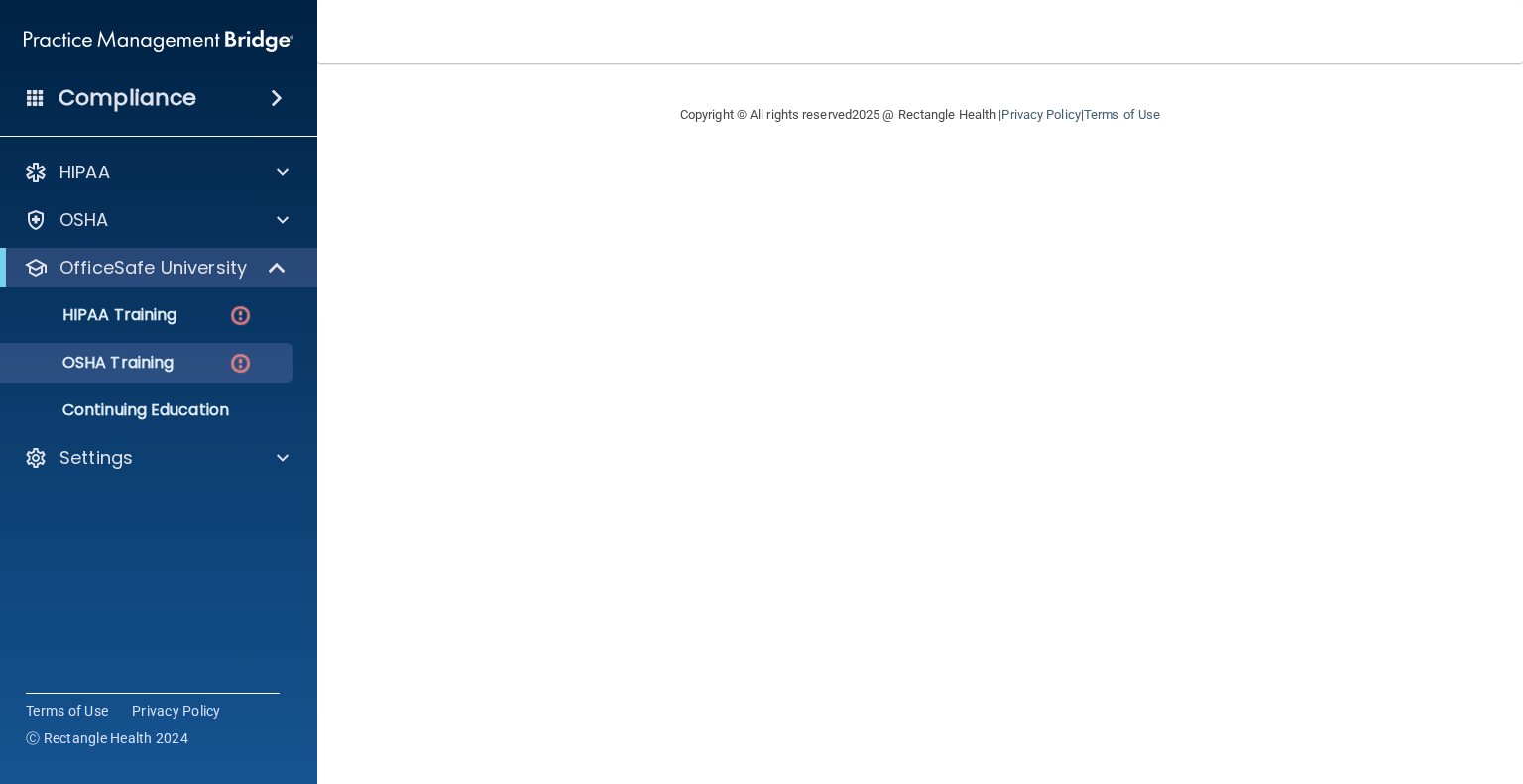 scroll, scrollTop: 0, scrollLeft: 0, axis: both 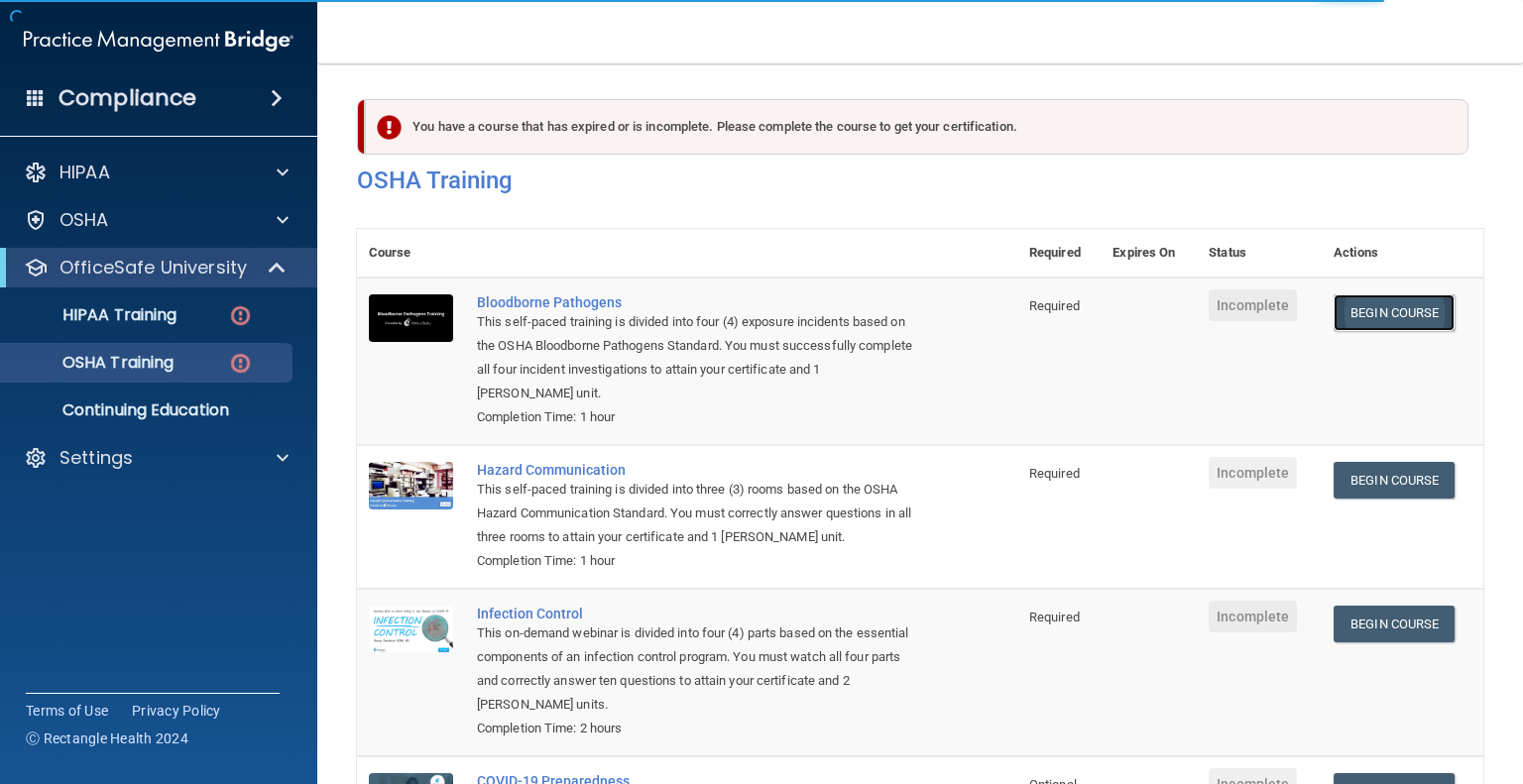 click on "Begin Course" at bounding box center [1394, 312] 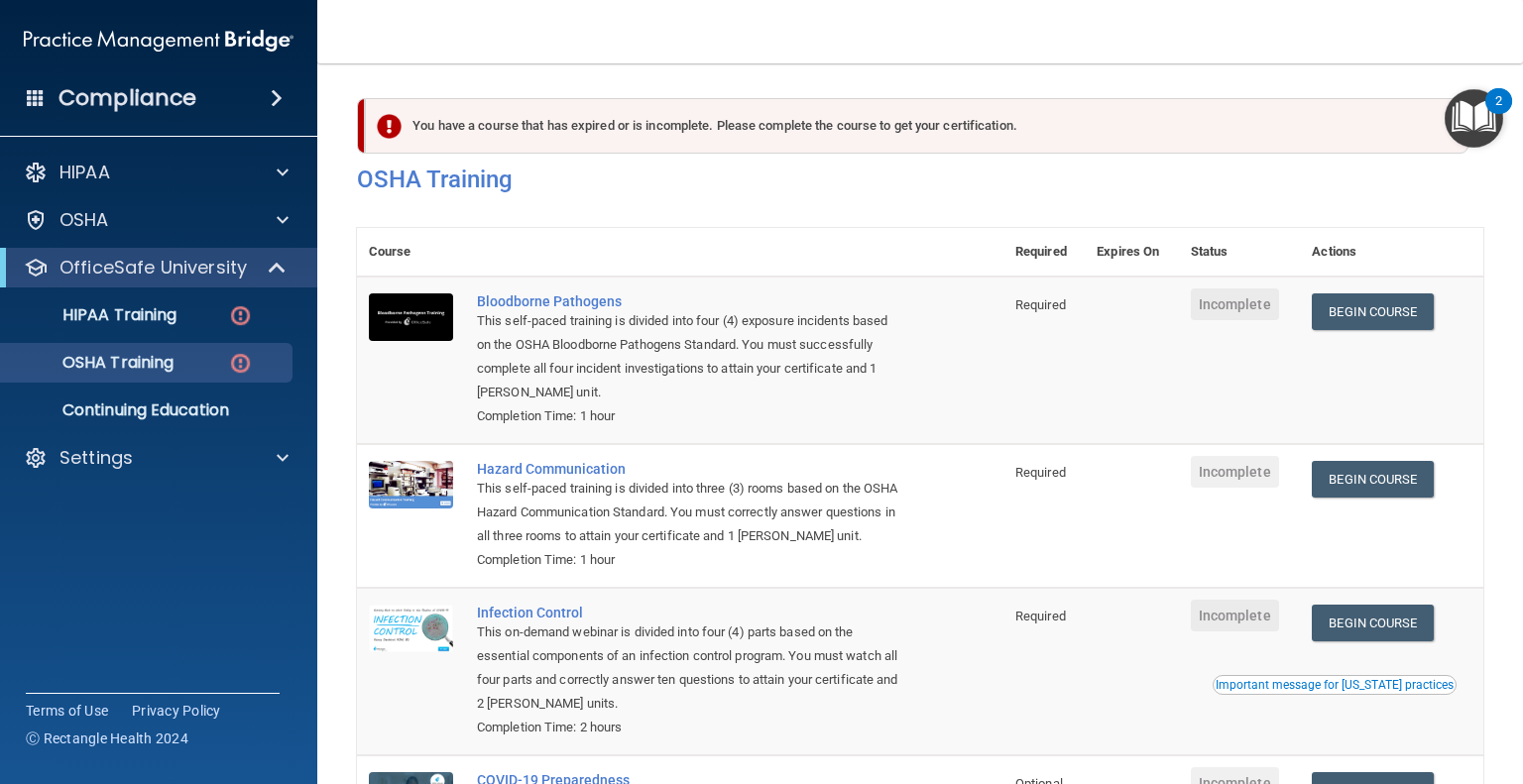 scroll, scrollTop: 0, scrollLeft: 0, axis: both 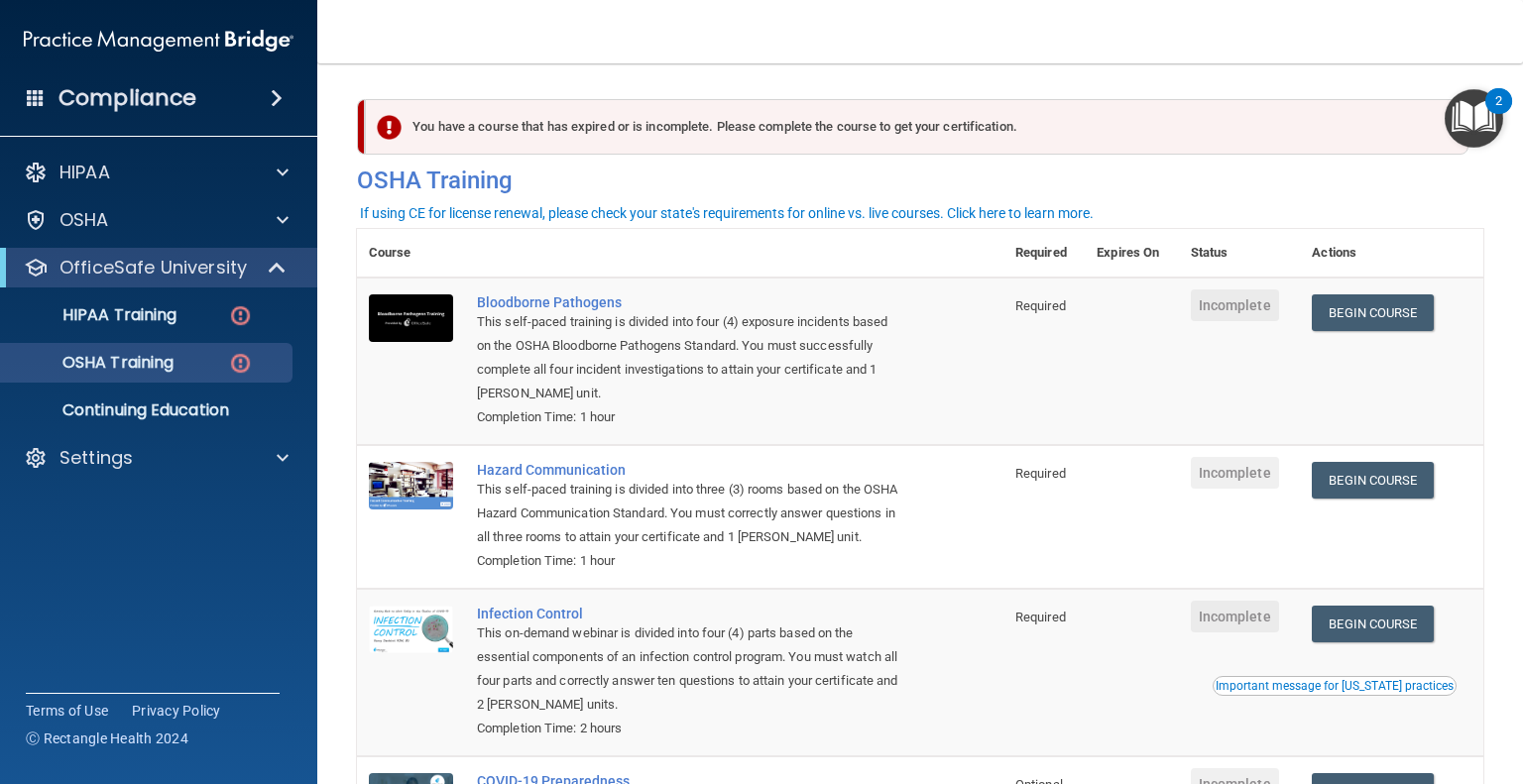 click at bounding box center (1473, 118) 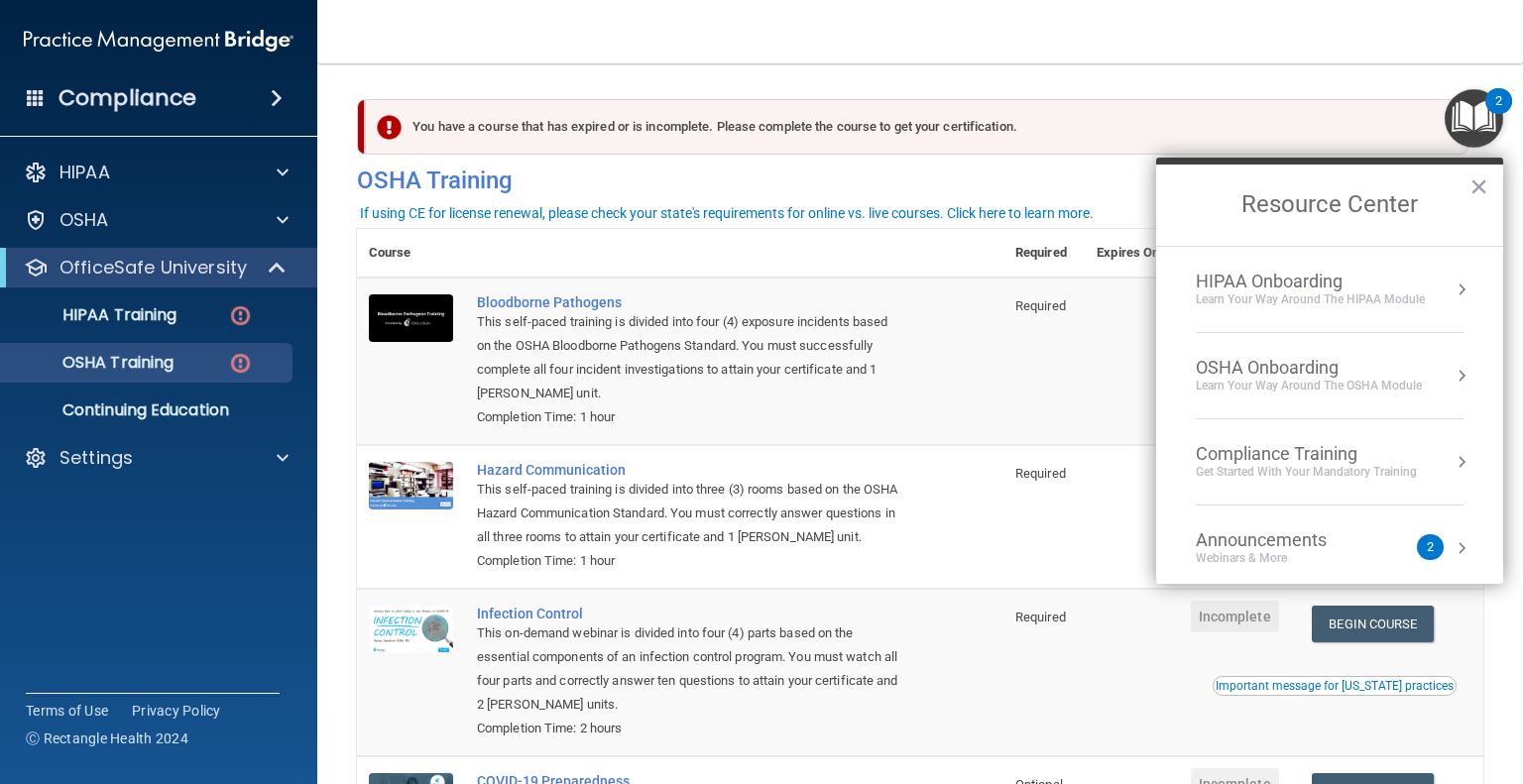 click on "Learn your way around the OSHA module" at bounding box center [1309, 386] 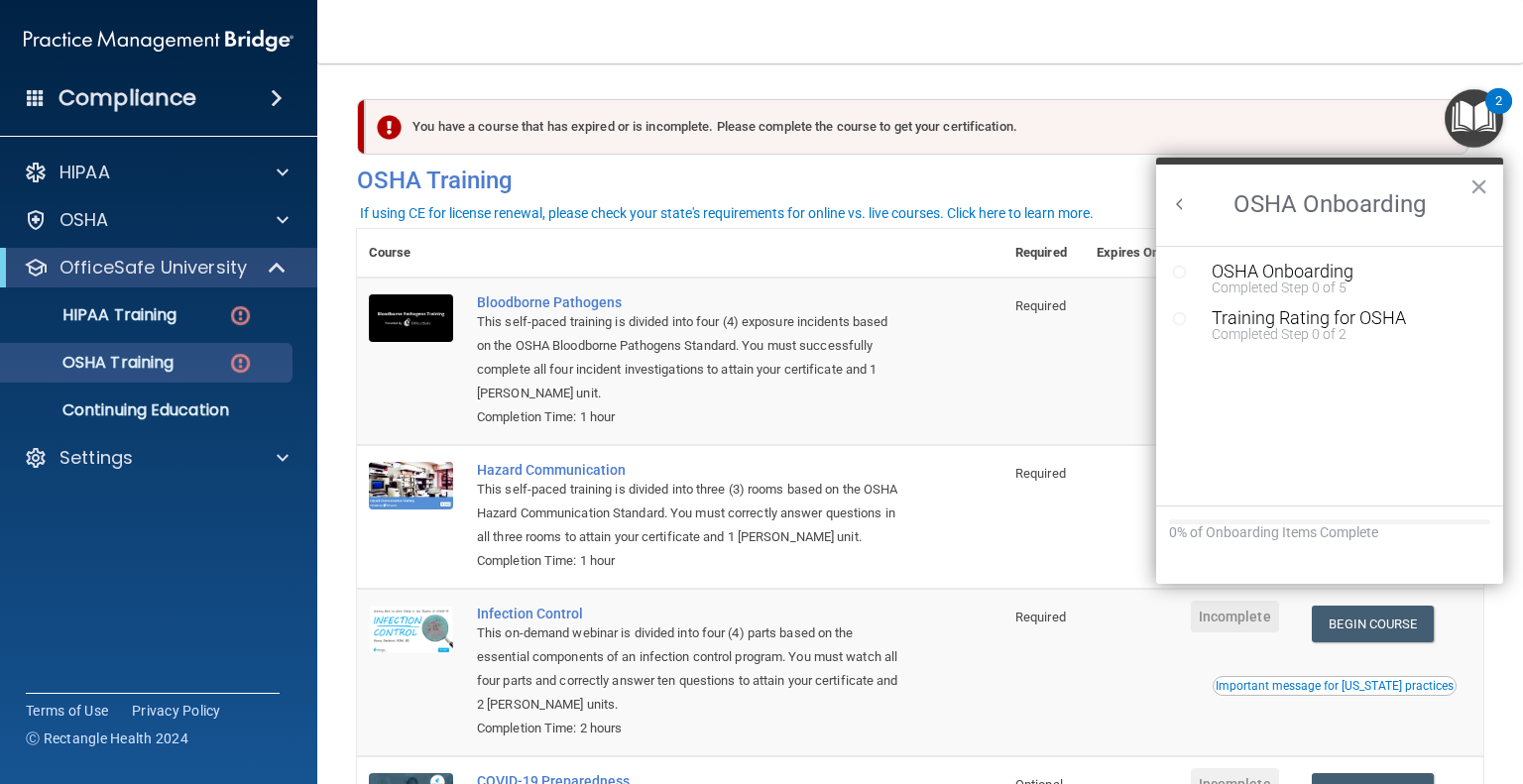 scroll, scrollTop: 0, scrollLeft: 0, axis: both 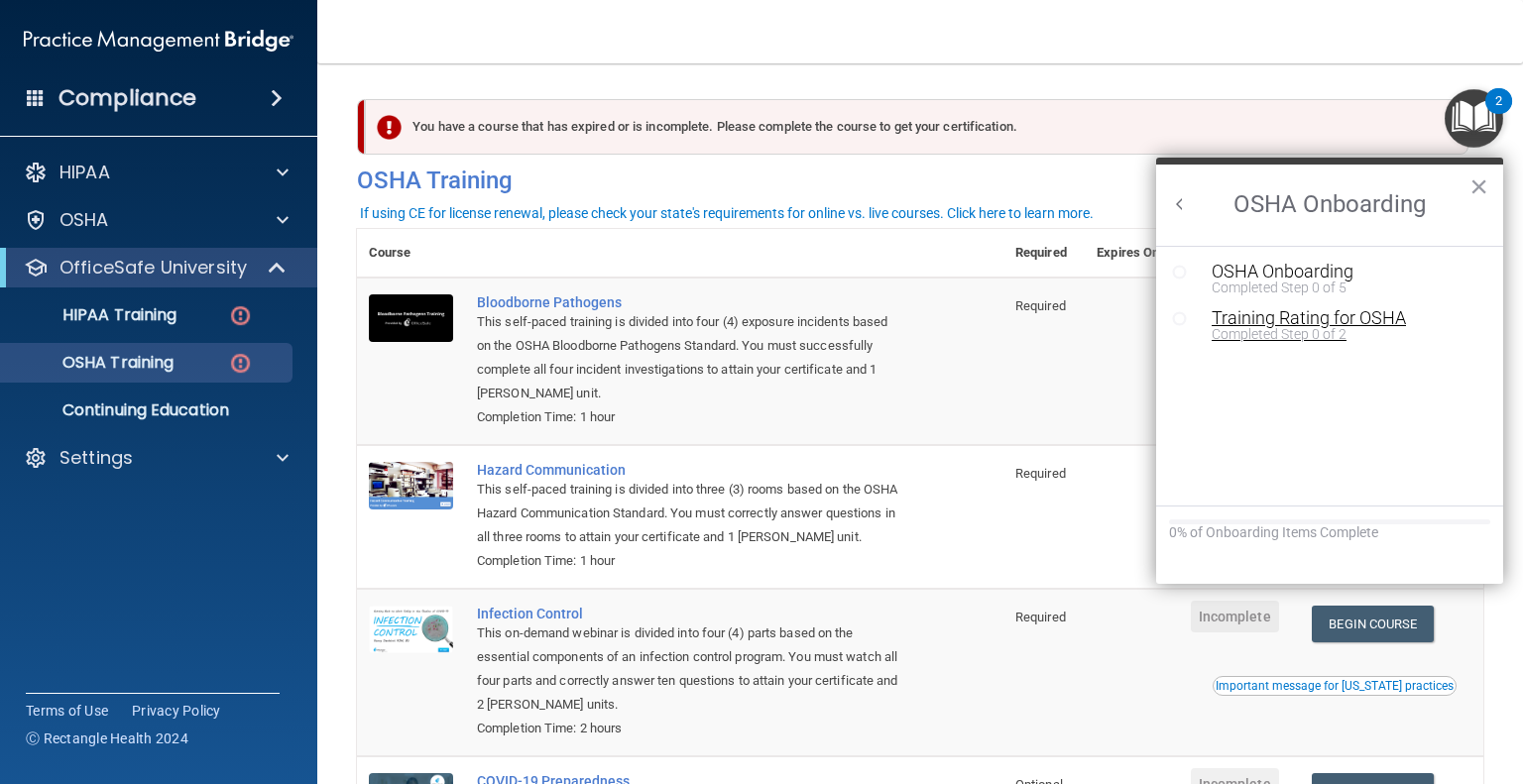 click on "Training Rating for OSHA" at bounding box center (1345, 318) 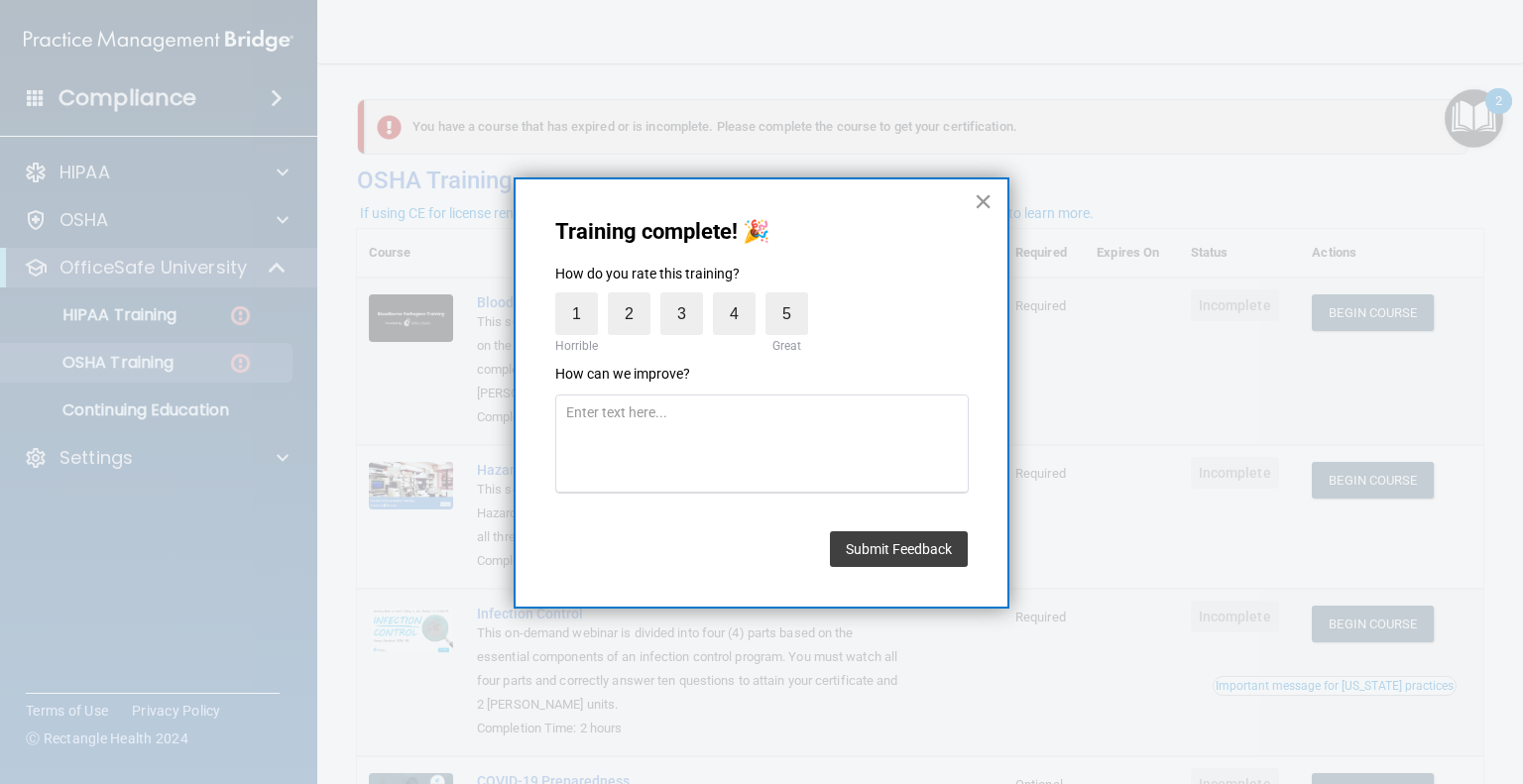 click on "×" at bounding box center (983, 201) 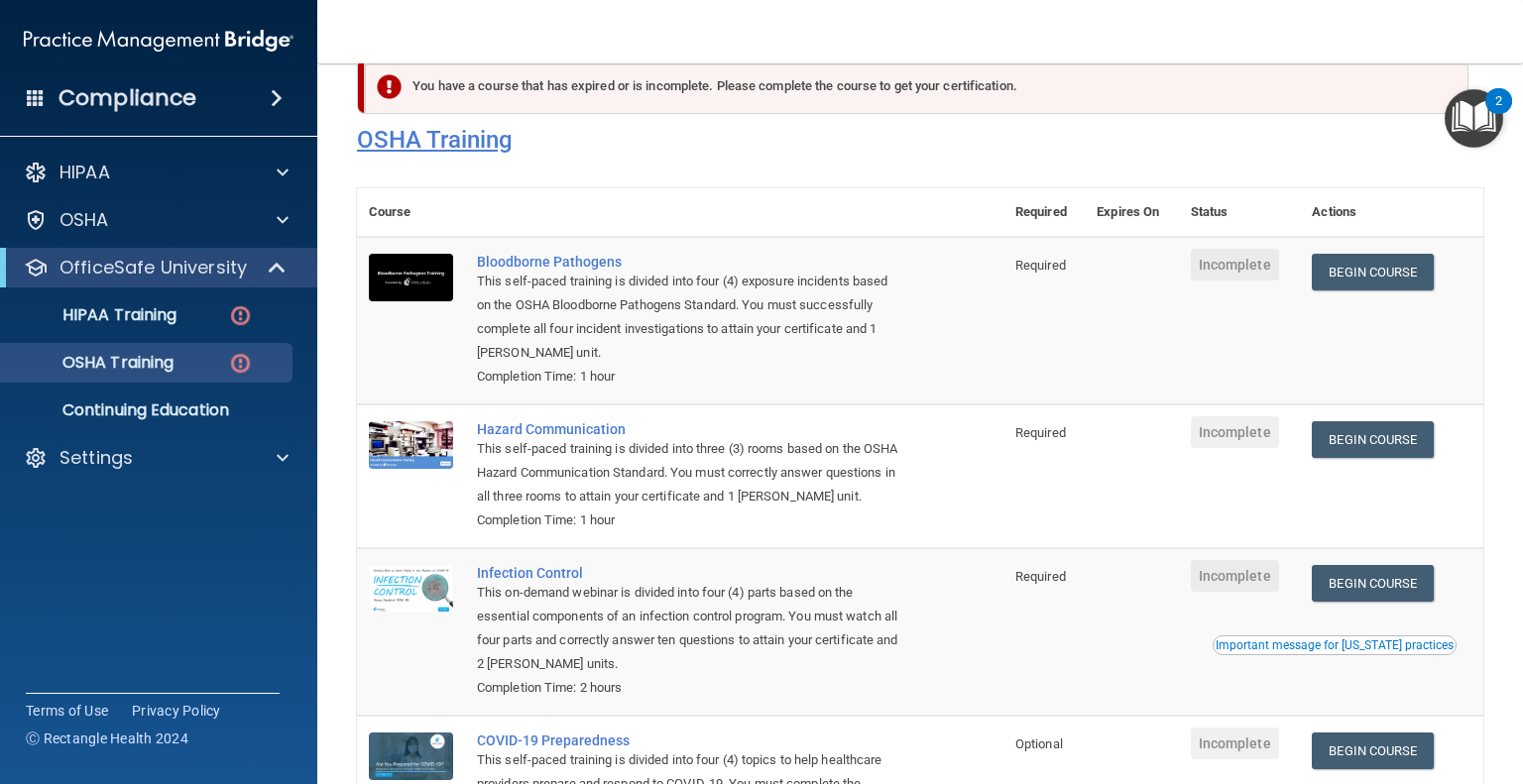 scroll, scrollTop: 0, scrollLeft: 0, axis: both 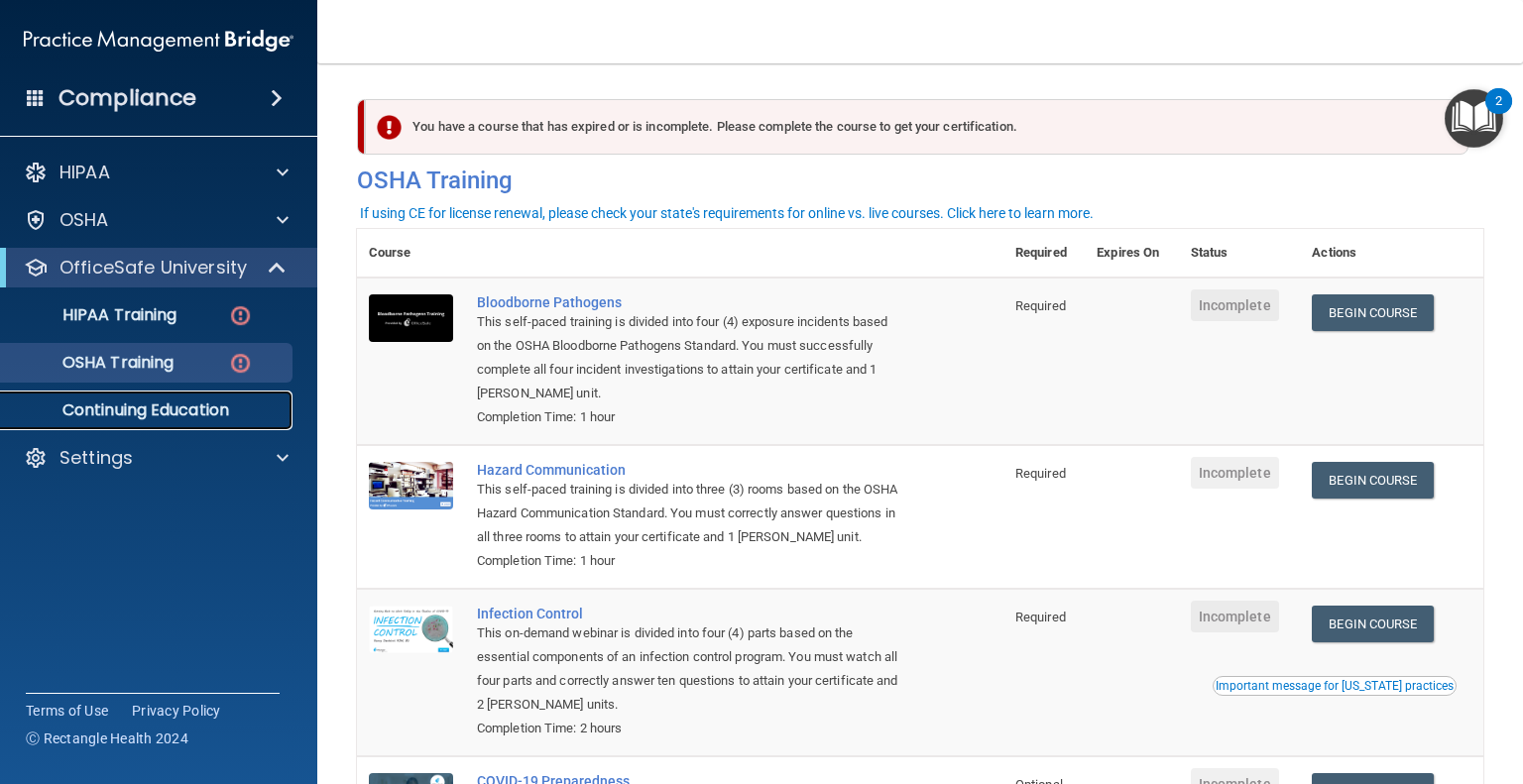 click on "Continuing Education" at bounding box center (148, 410) 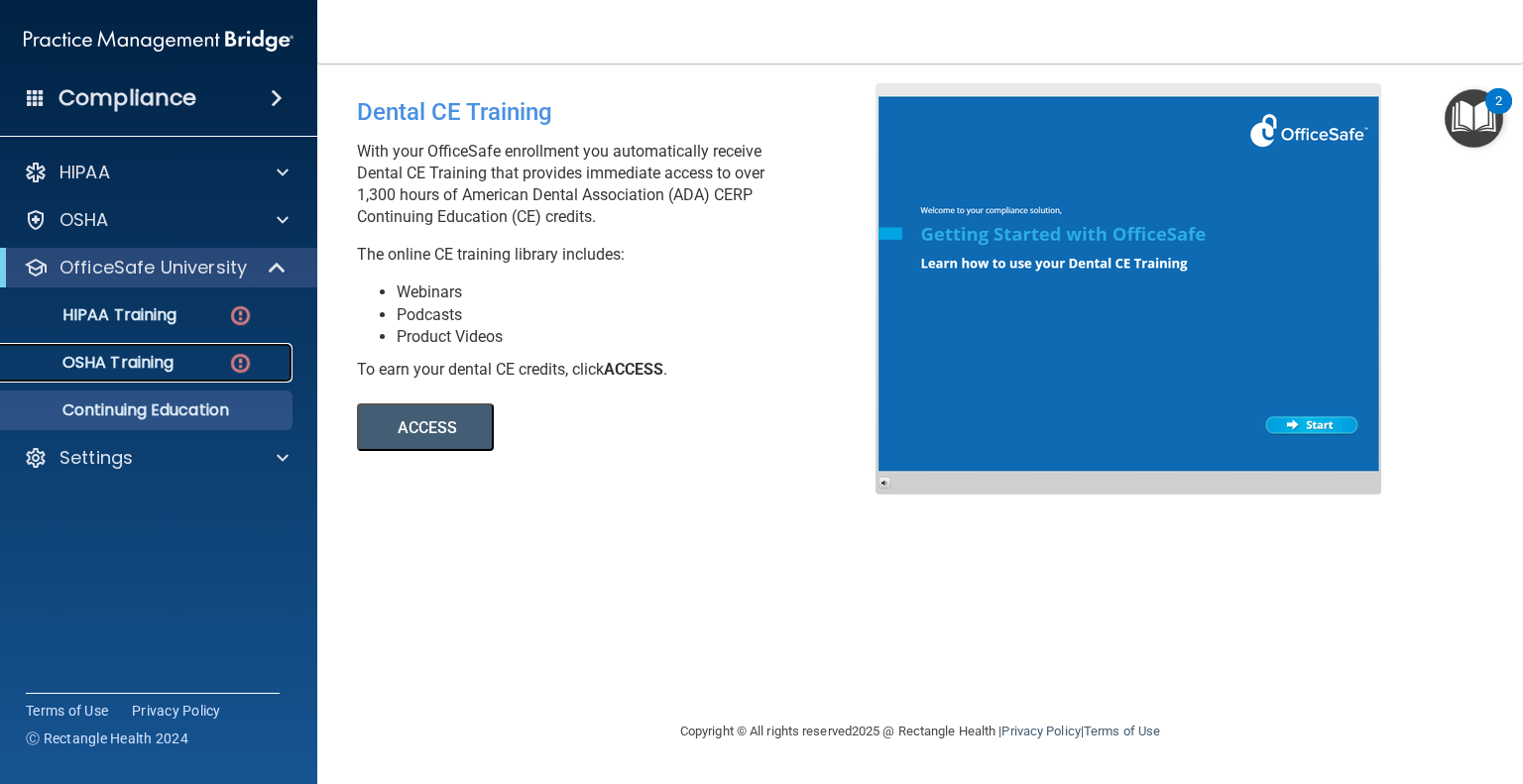 click on "OSHA Training" at bounding box center (148, 363) 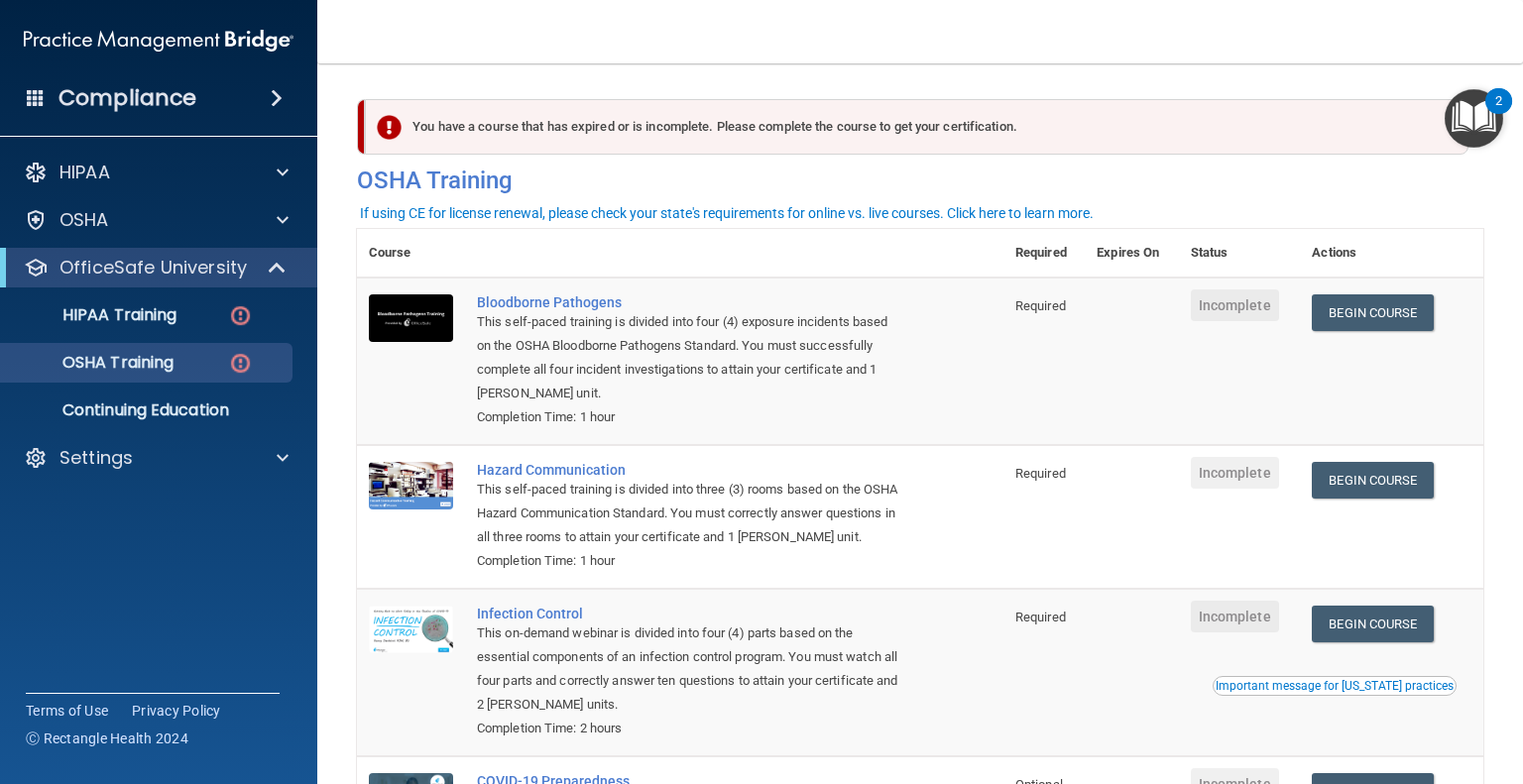 click on "If using CE for license renewal, please check your state's requirements for online vs. live courses. Click here to learn more." at bounding box center [727, 213] 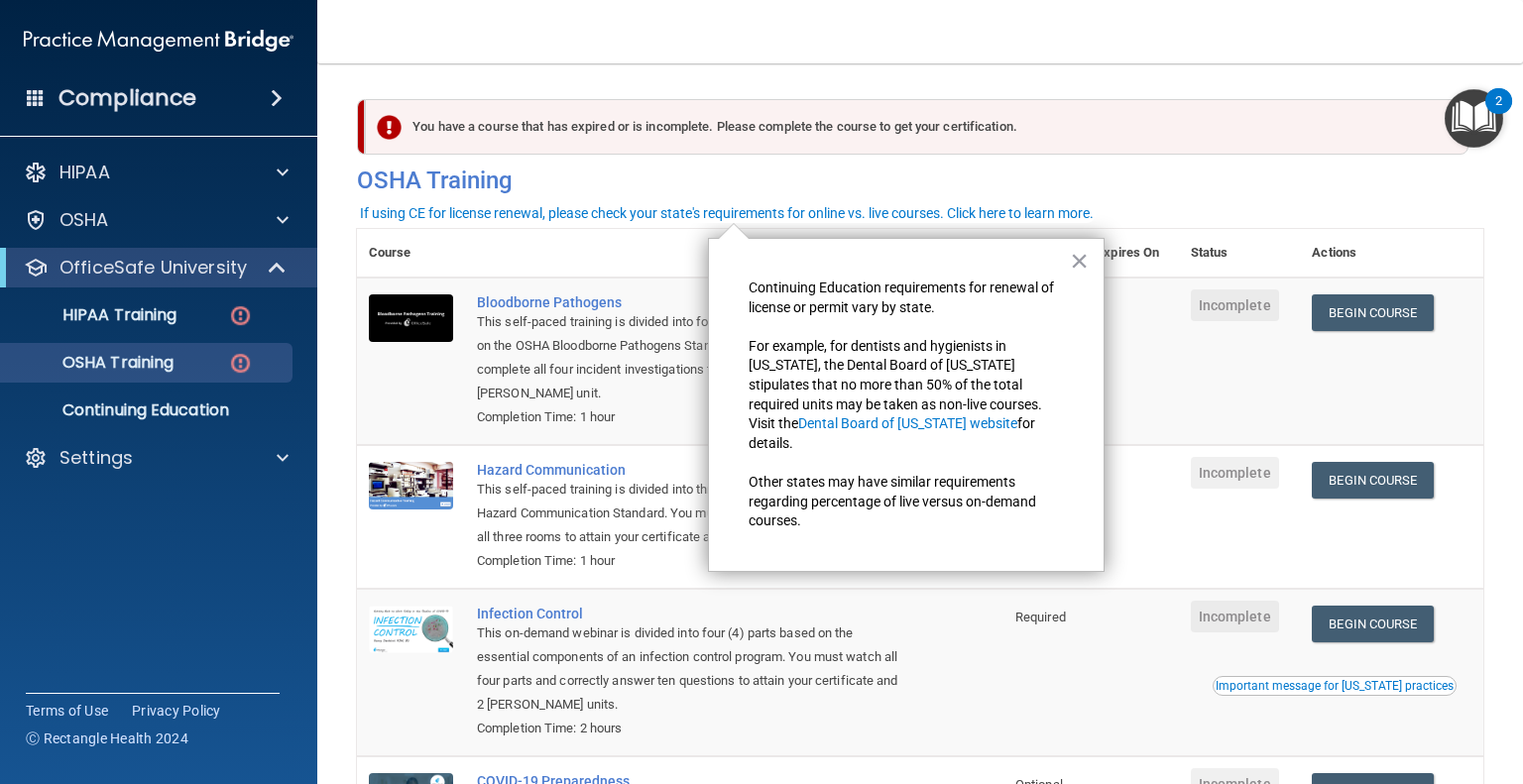 click on "If using CE for license renewal, please check your state's requirements for online vs. live courses. Click here to learn more." at bounding box center [727, 213] 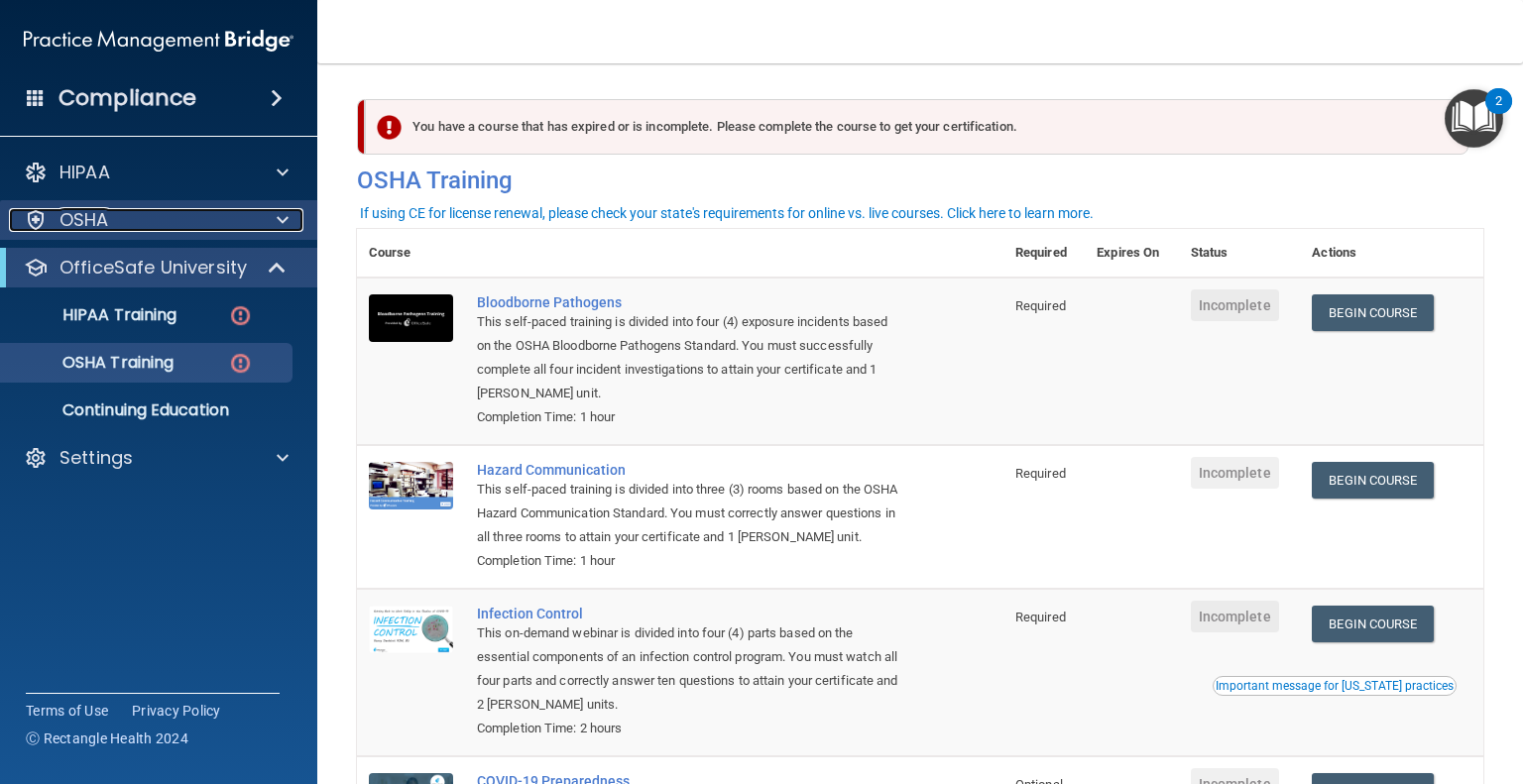 click on "OSHA" at bounding box center [132, 220] 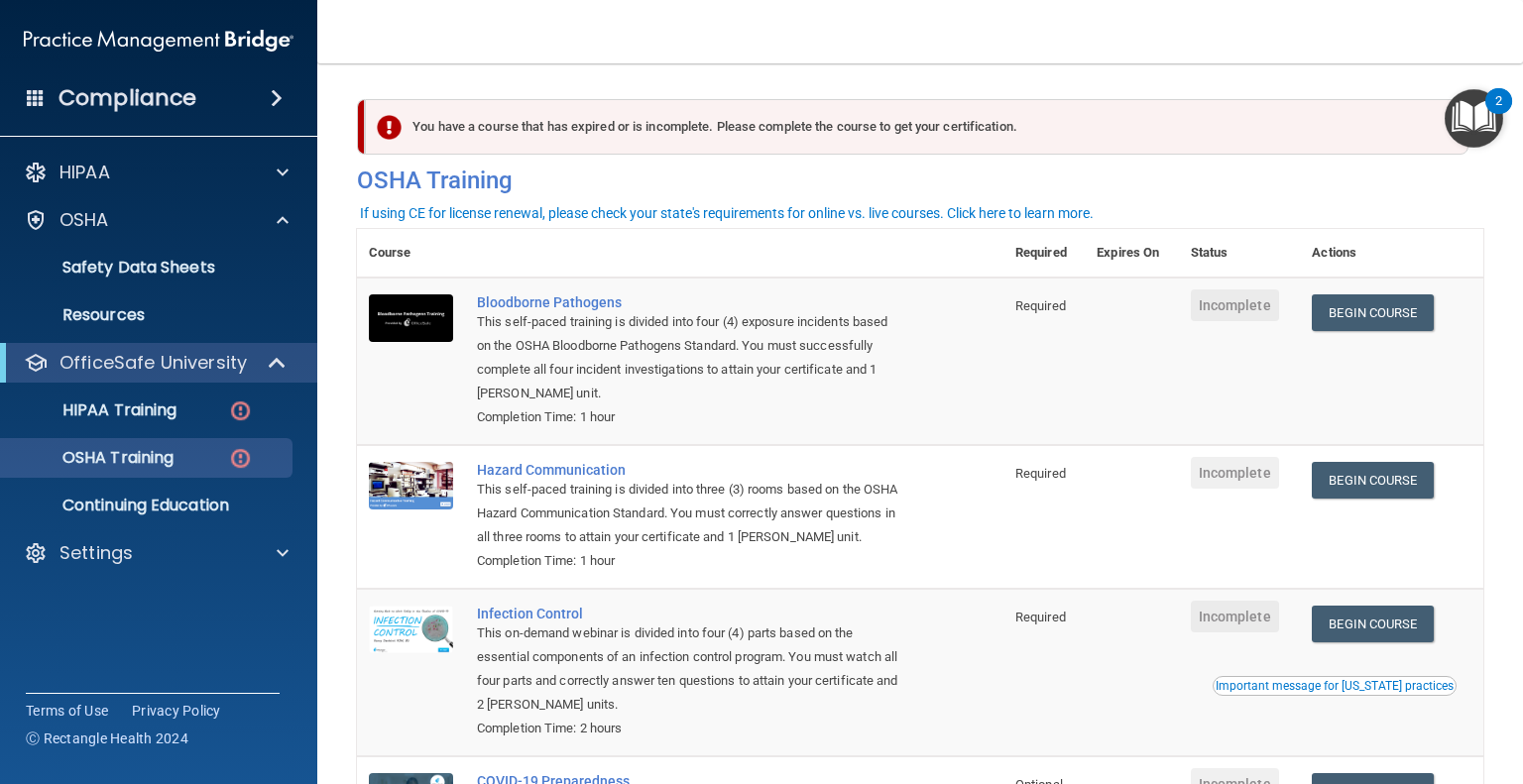 click on "Compliance" at bounding box center [159, 98] 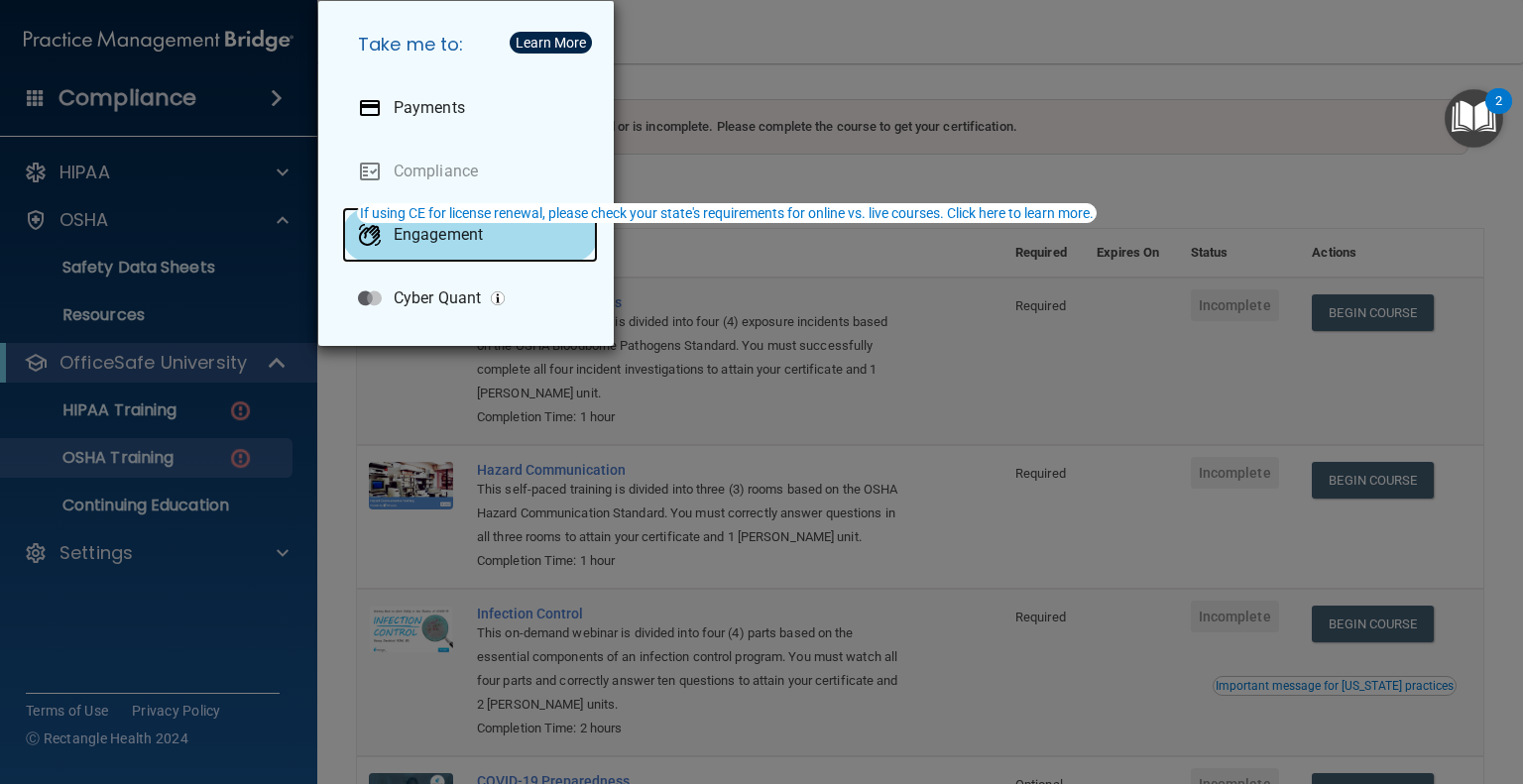 click on "Engagement" at bounding box center (438, 235) 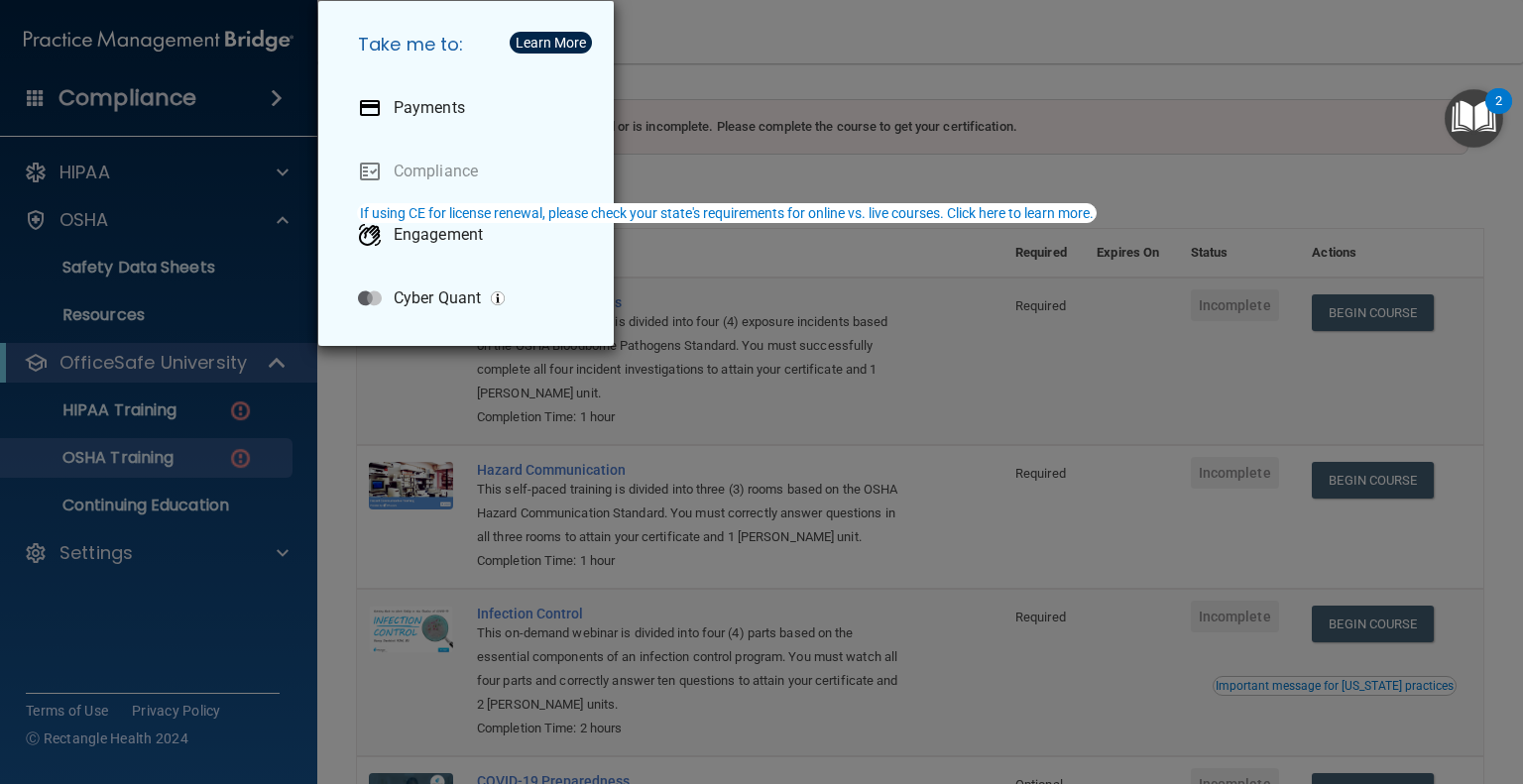 click on "Take me to:             Payments                   Compliance                     Engagement                     Cyber Quant" at bounding box center [762, 392] 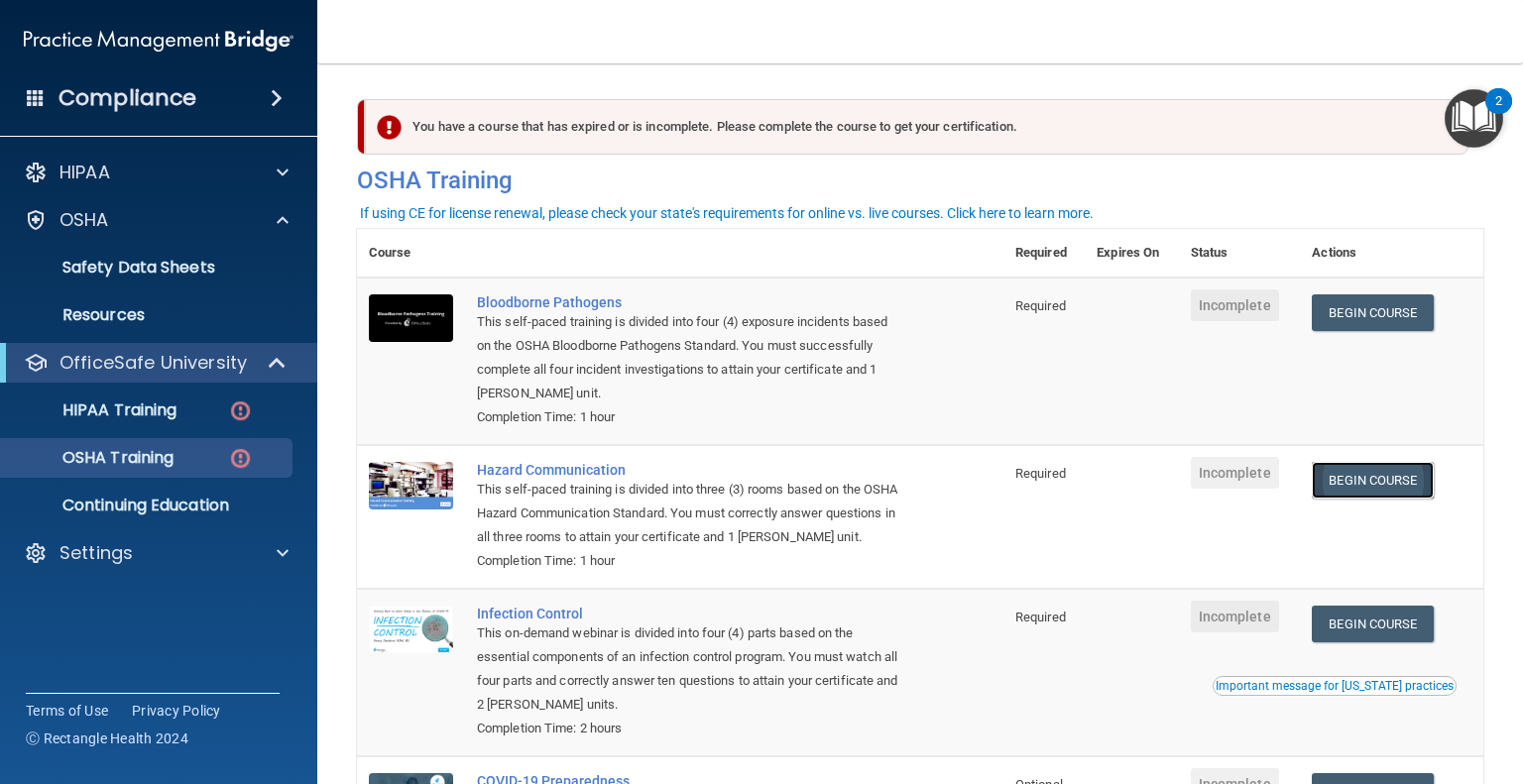 click on "Begin Course" at bounding box center [1372, 480] 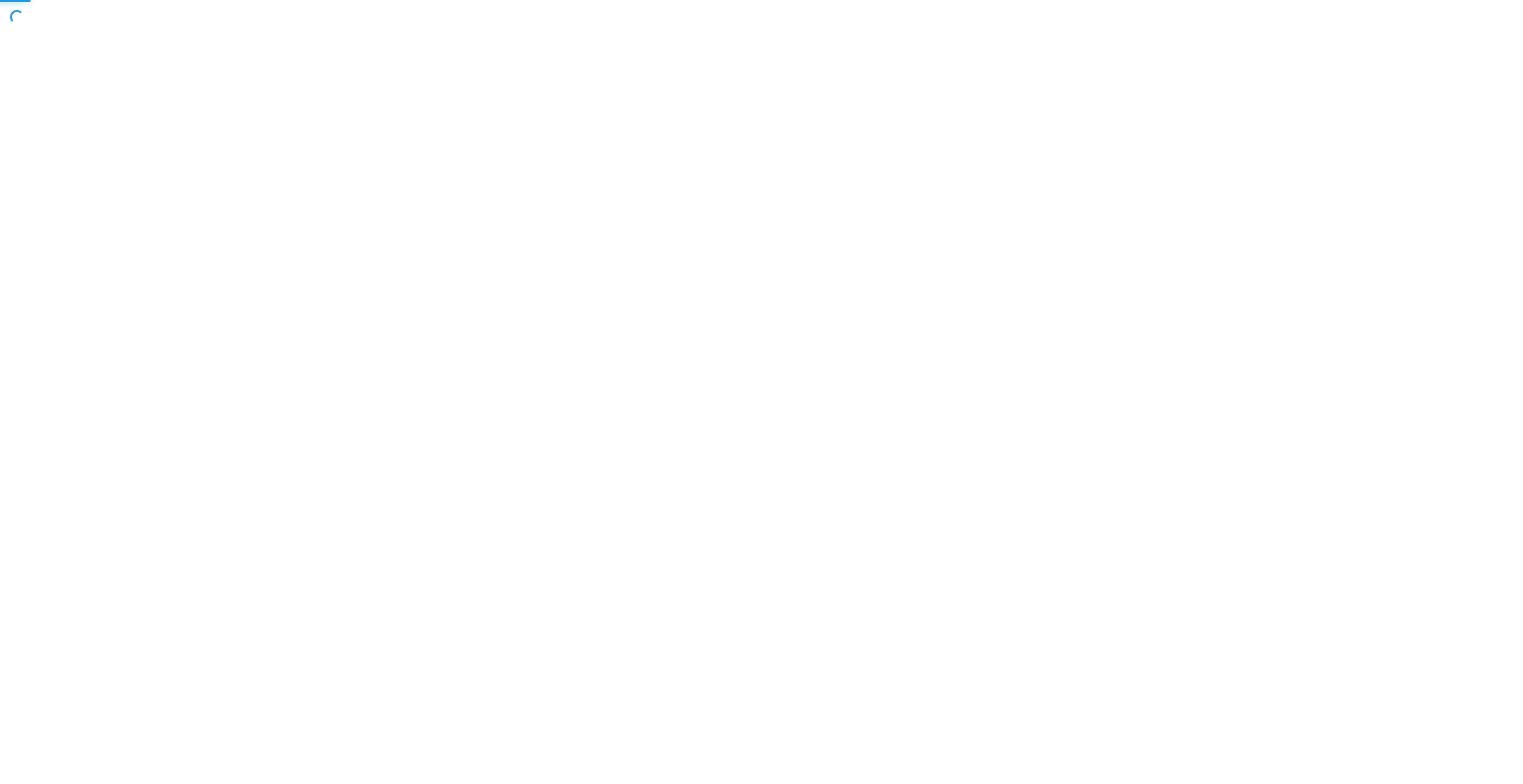 scroll, scrollTop: 0, scrollLeft: 0, axis: both 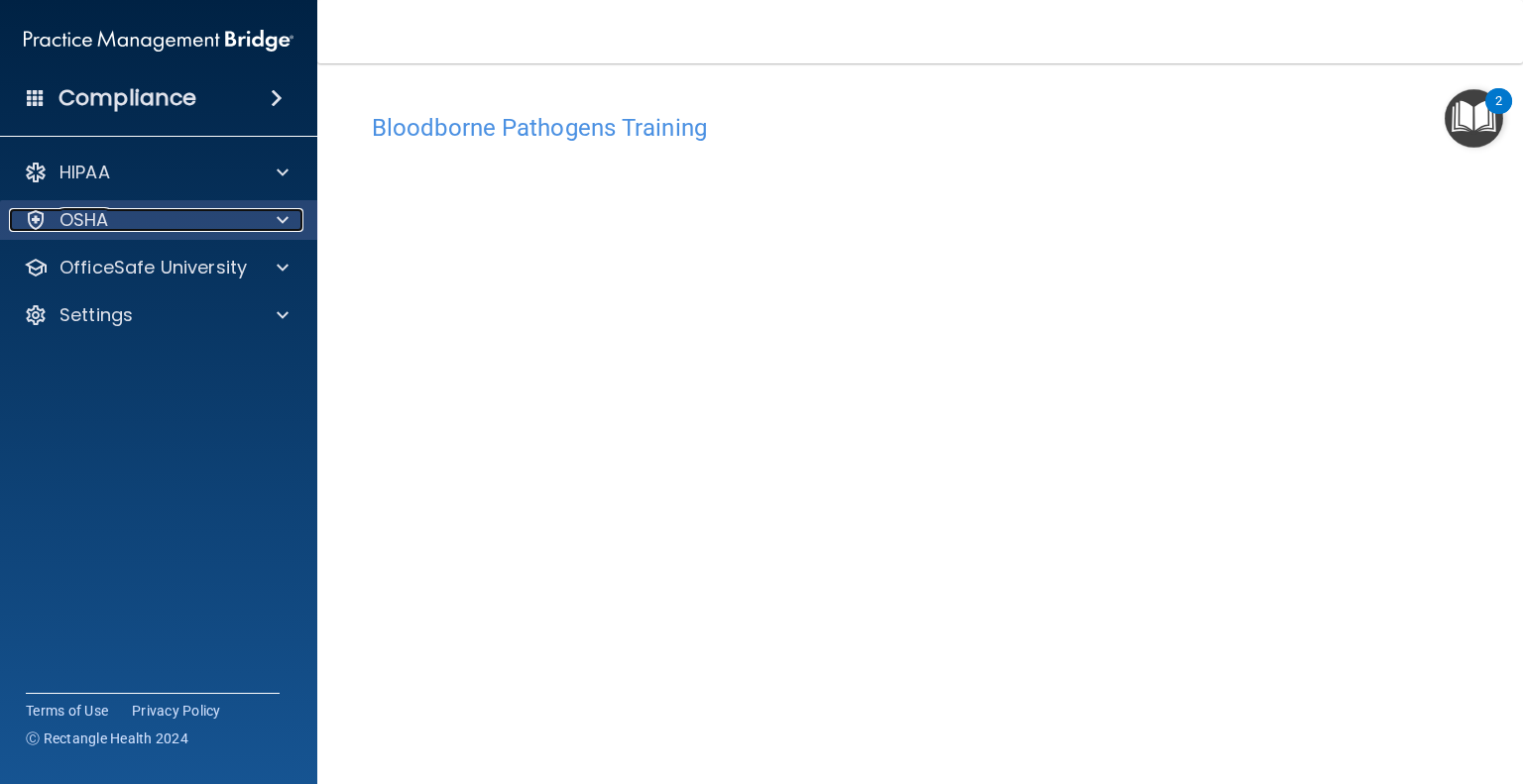 click on "OSHA" at bounding box center [132, 220] 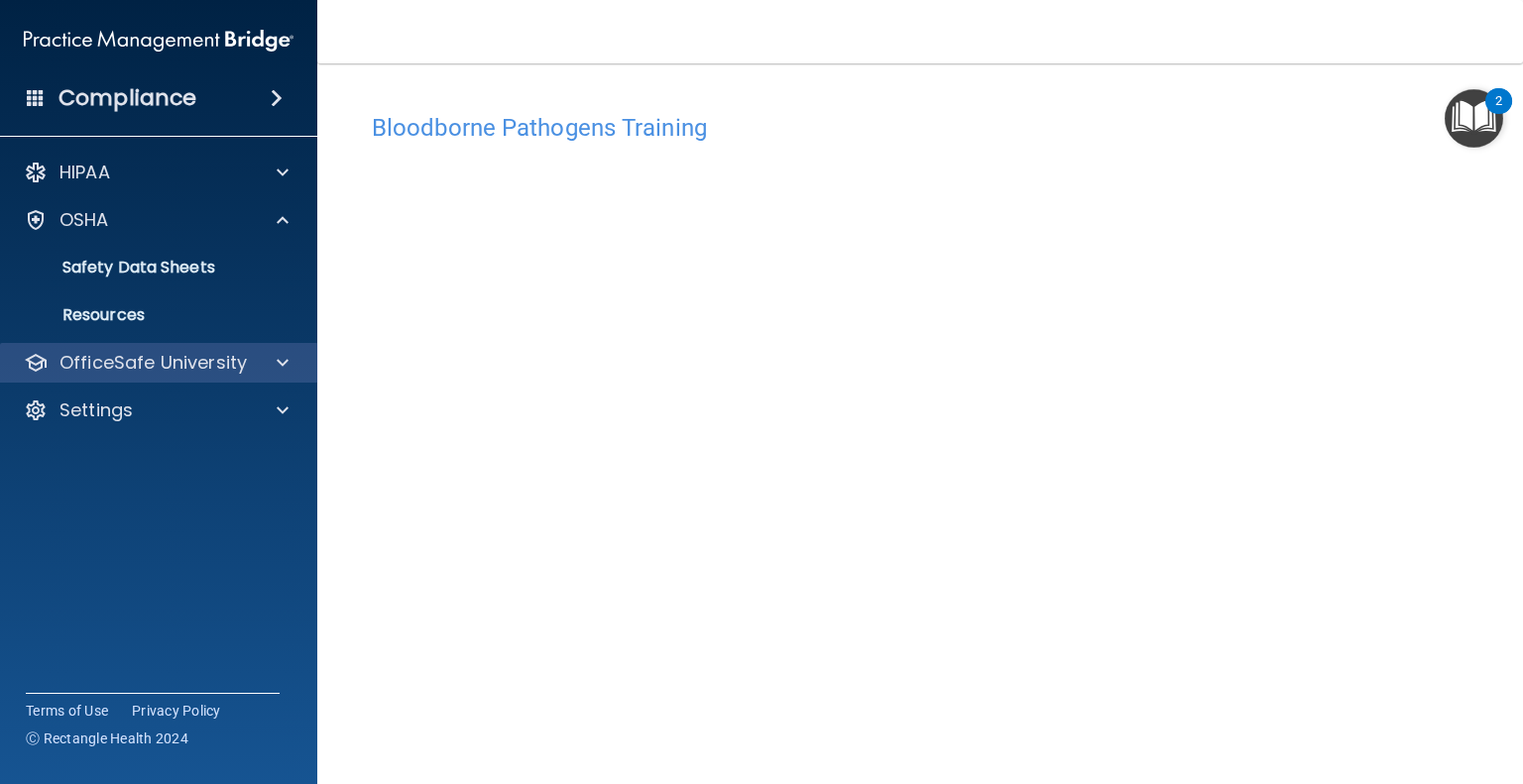 click on "OfficeSafe University" at bounding box center (159, 363) 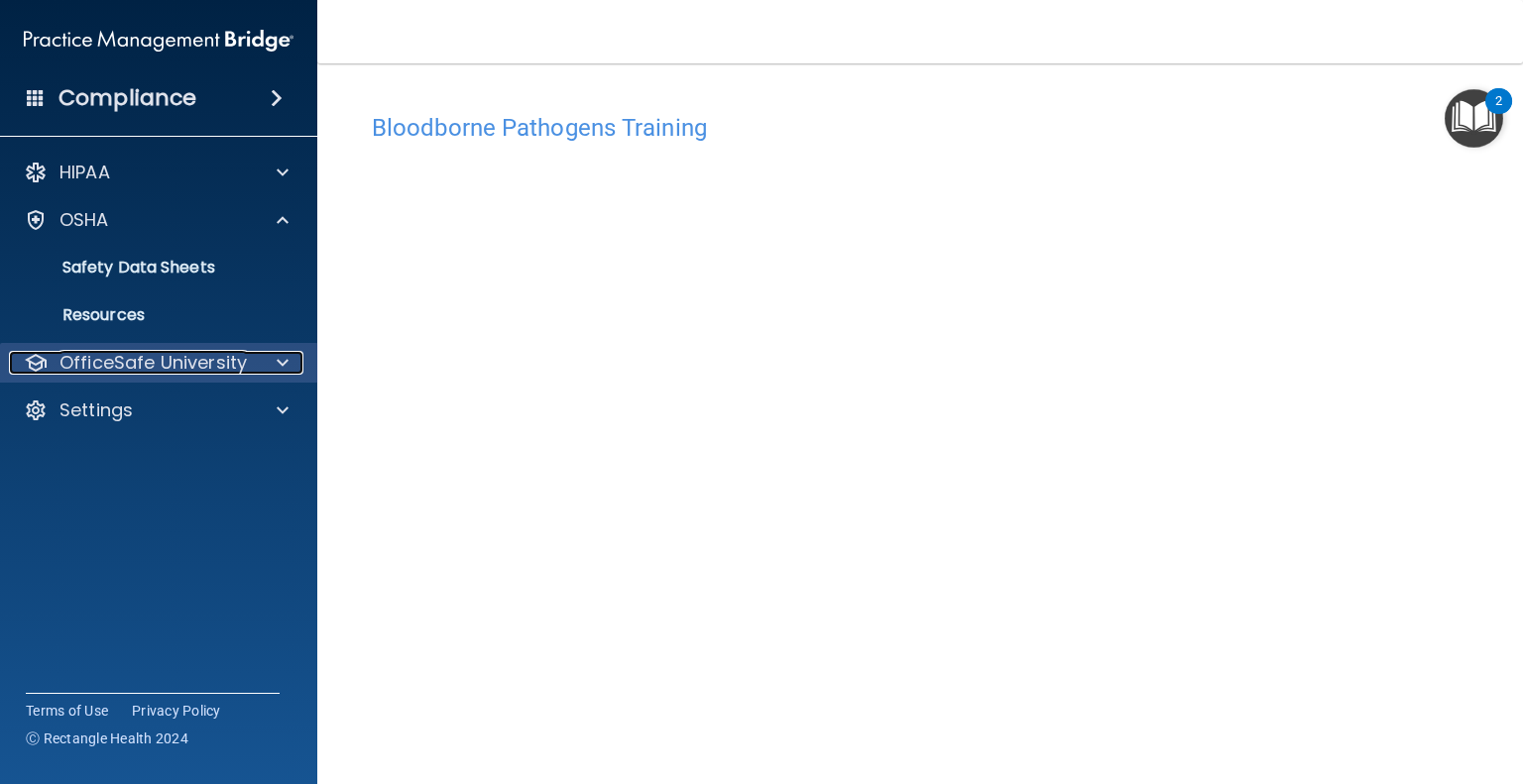 click on "OfficeSafe University" at bounding box center (153, 363) 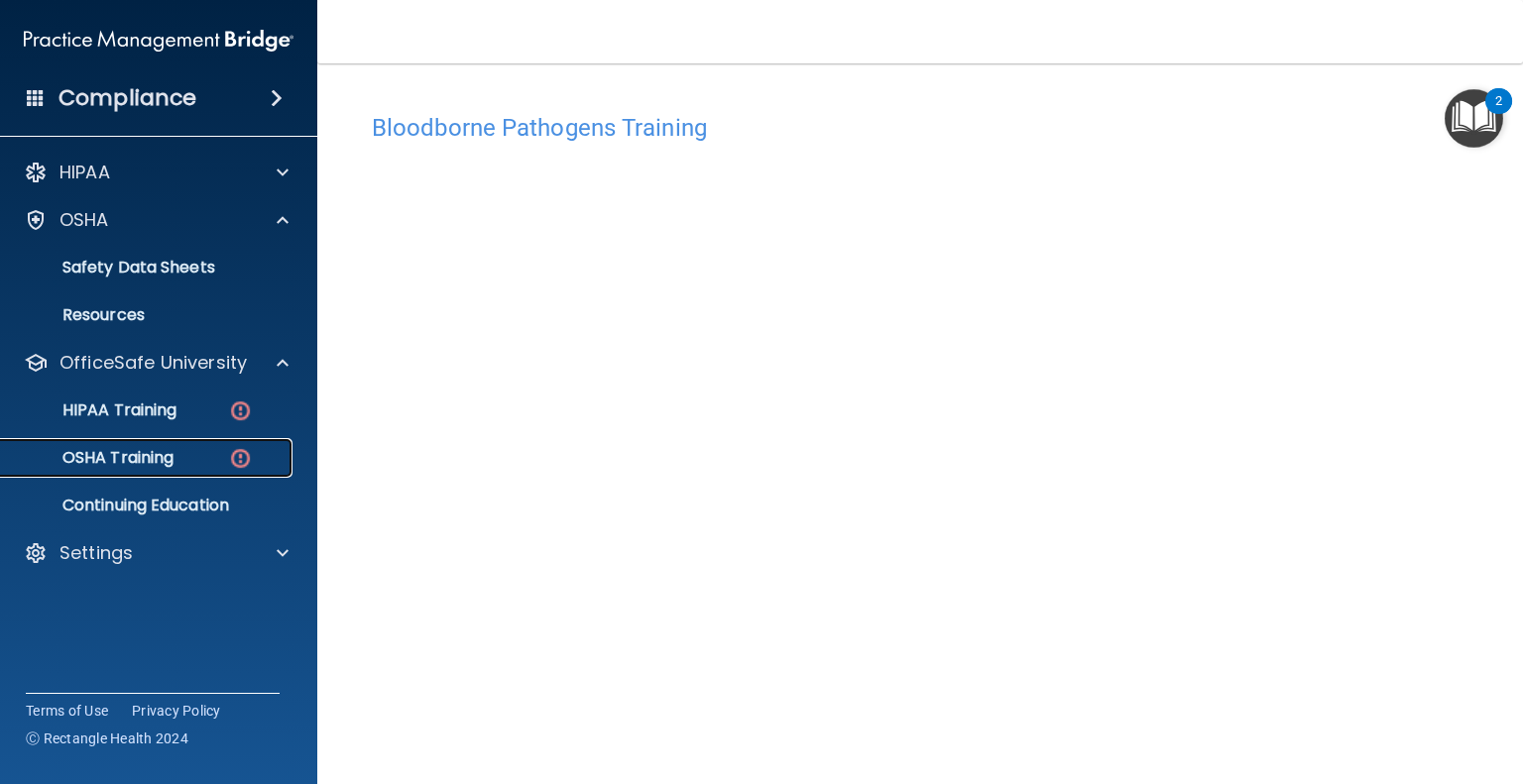 click on "OSHA Training" at bounding box center (136, 458) 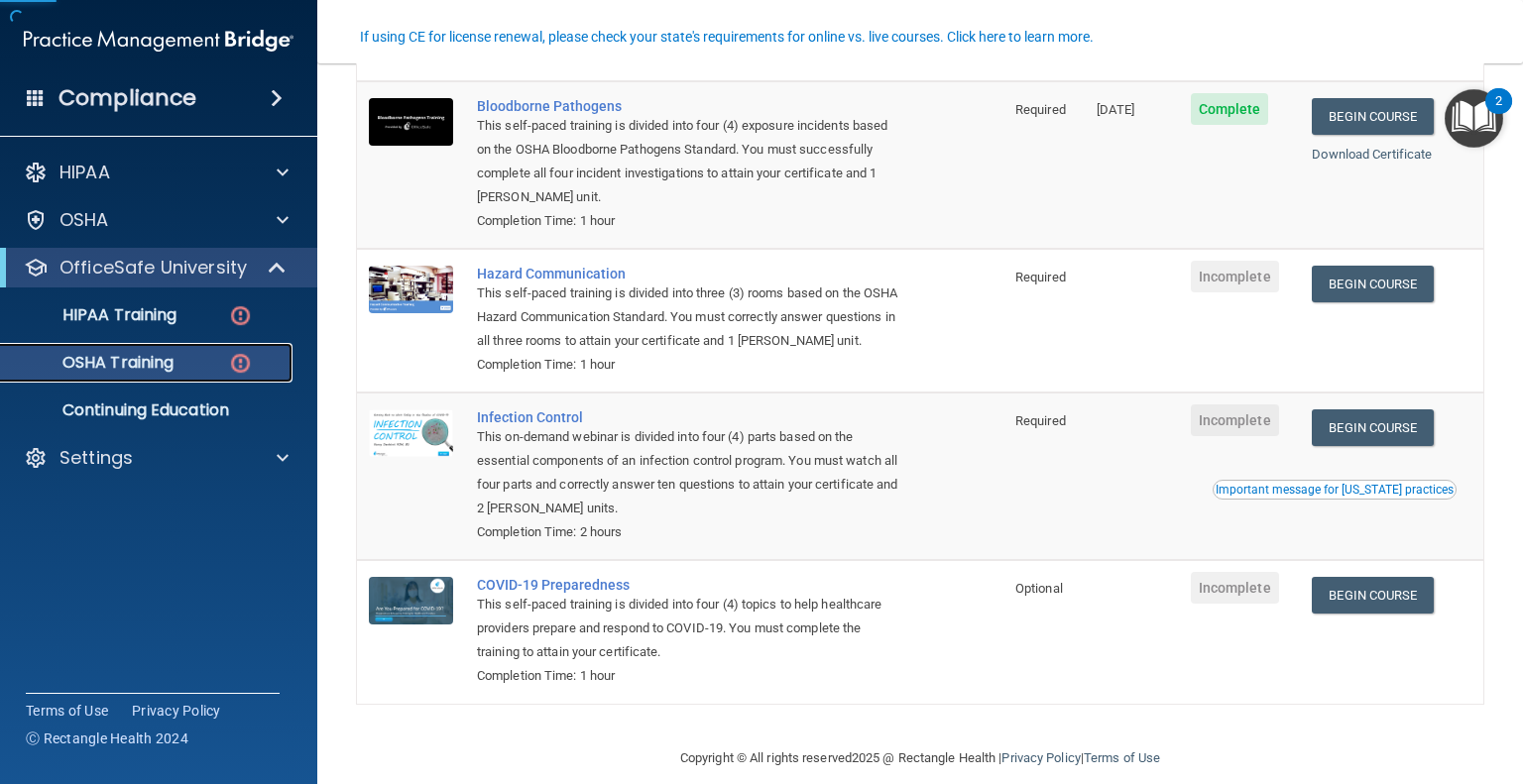 scroll, scrollTop: 198, scrollLeft: 0, axis: vertical 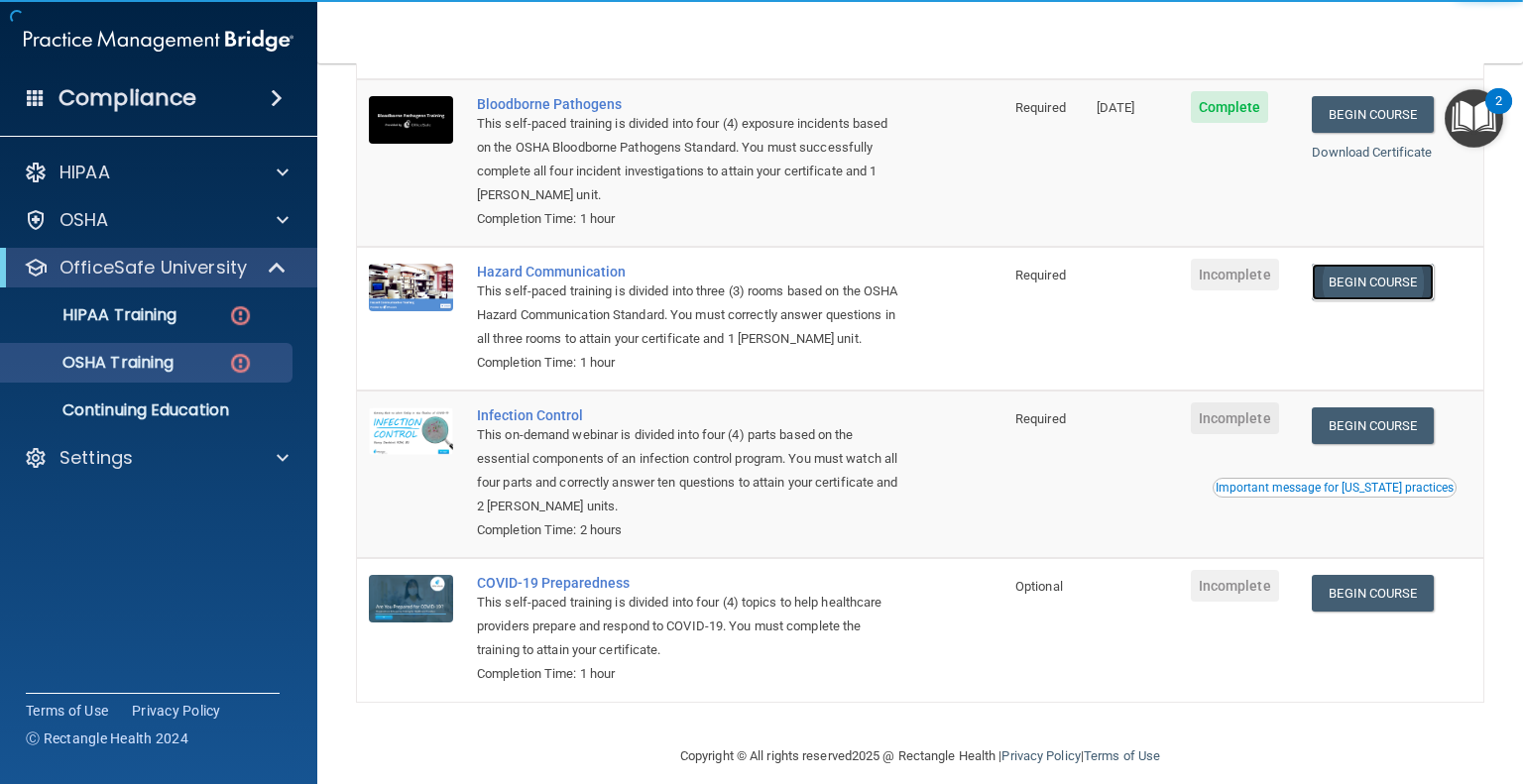 click on "Begin Course" at bounding box center (1372, 281) 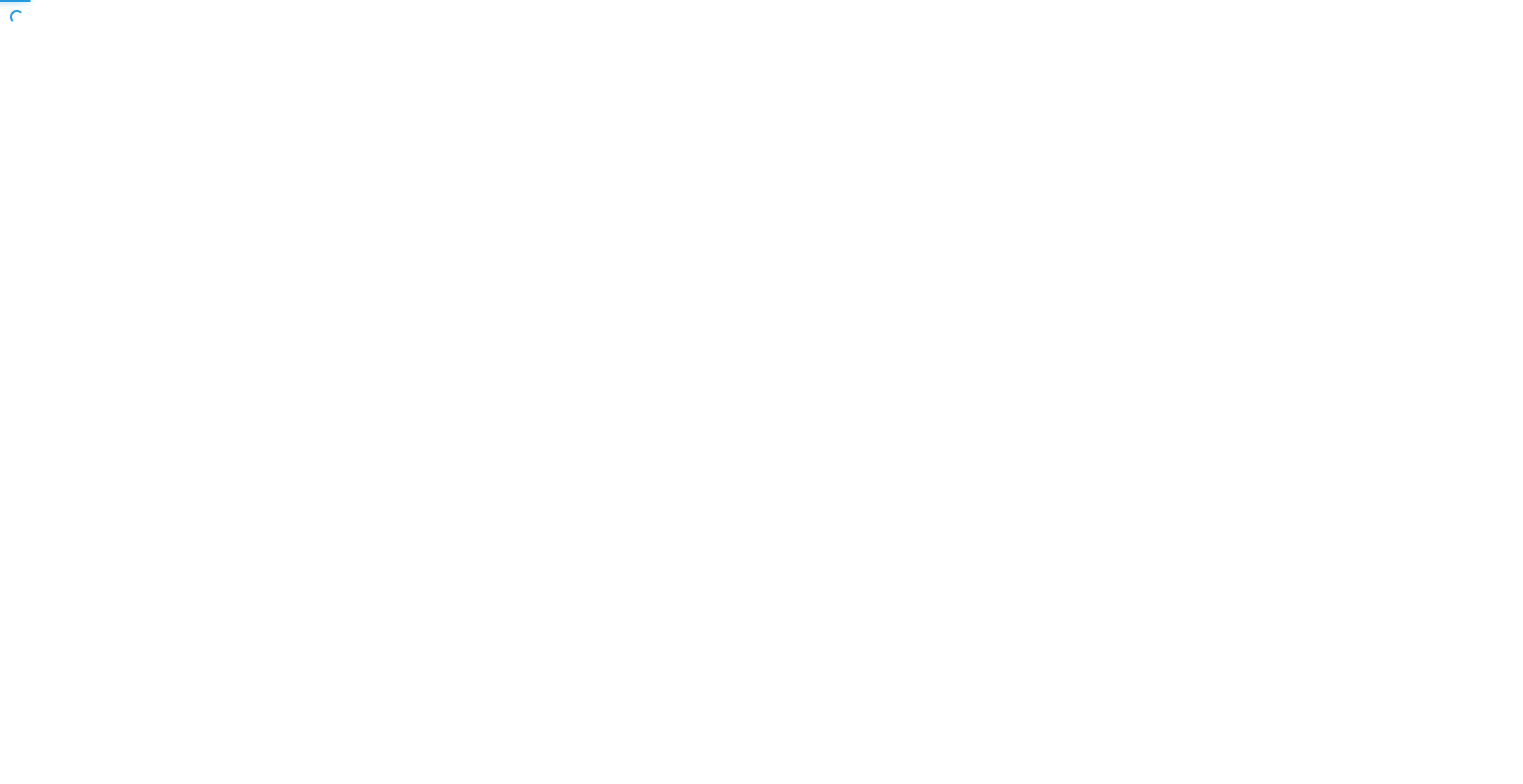 scroll, scrollTop: 0, scrollLeft: 0, axis: both 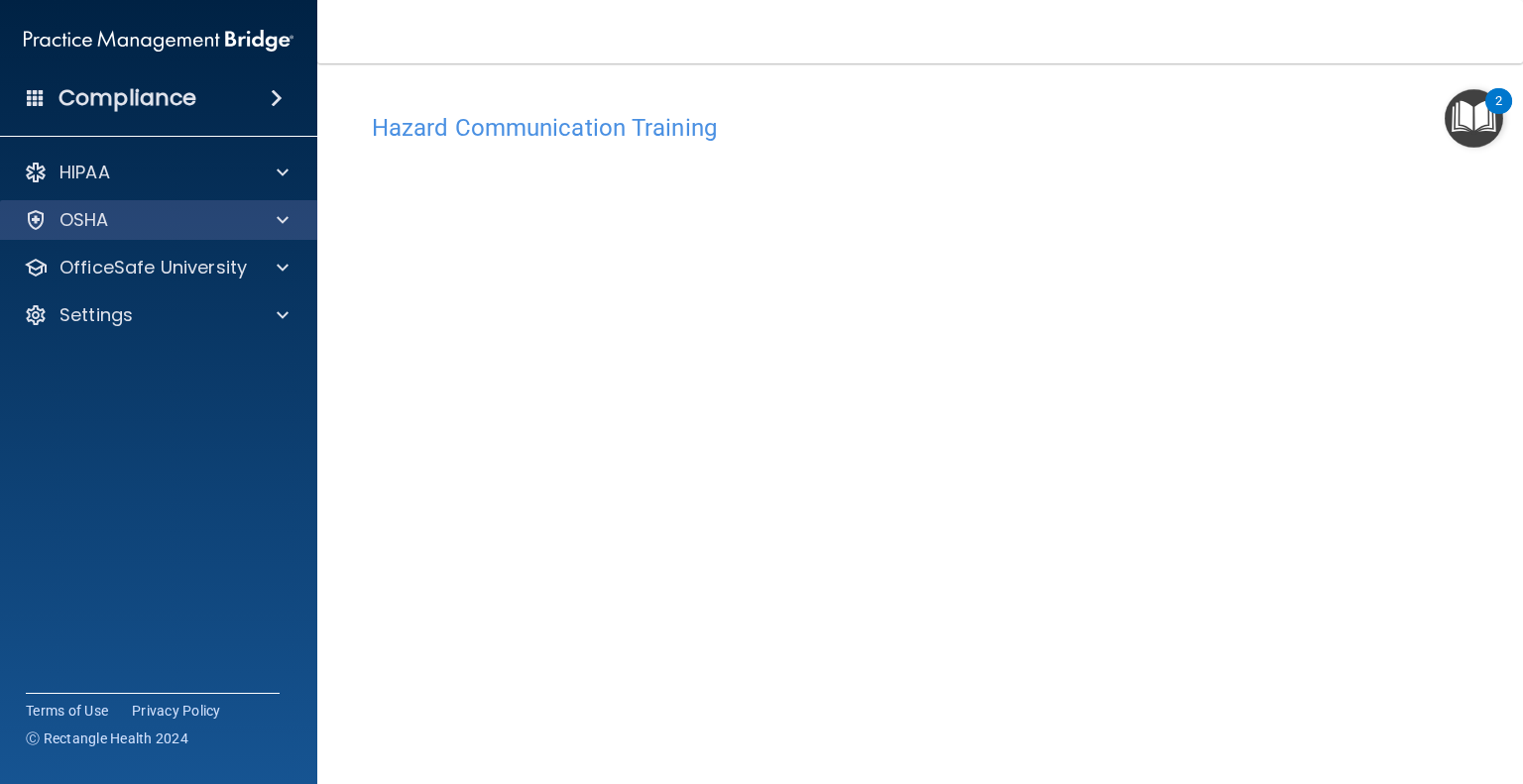 click on "OSHA" at bounding box center (159, 220) 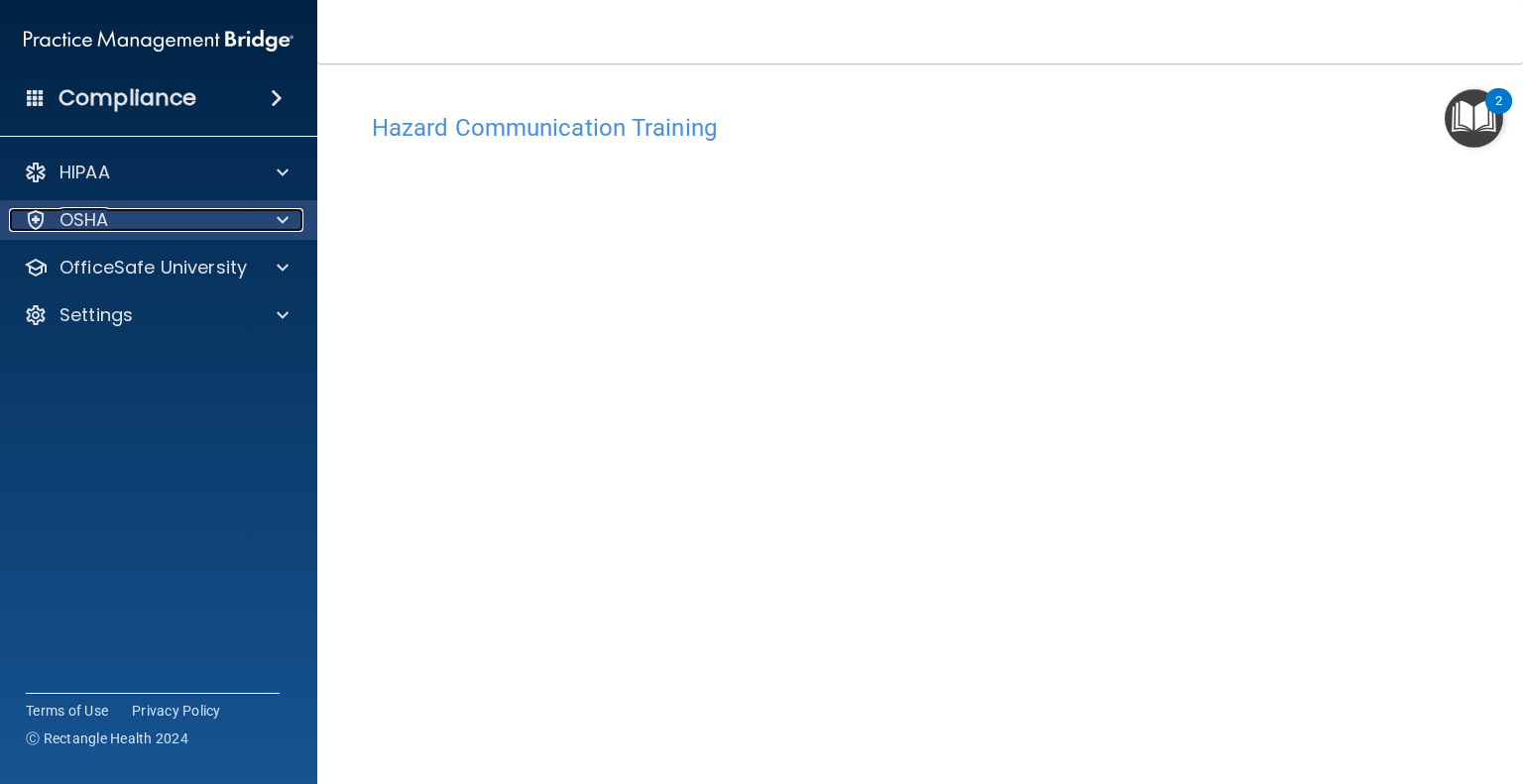 click on "OSHA" at bounding box center (132, 220) 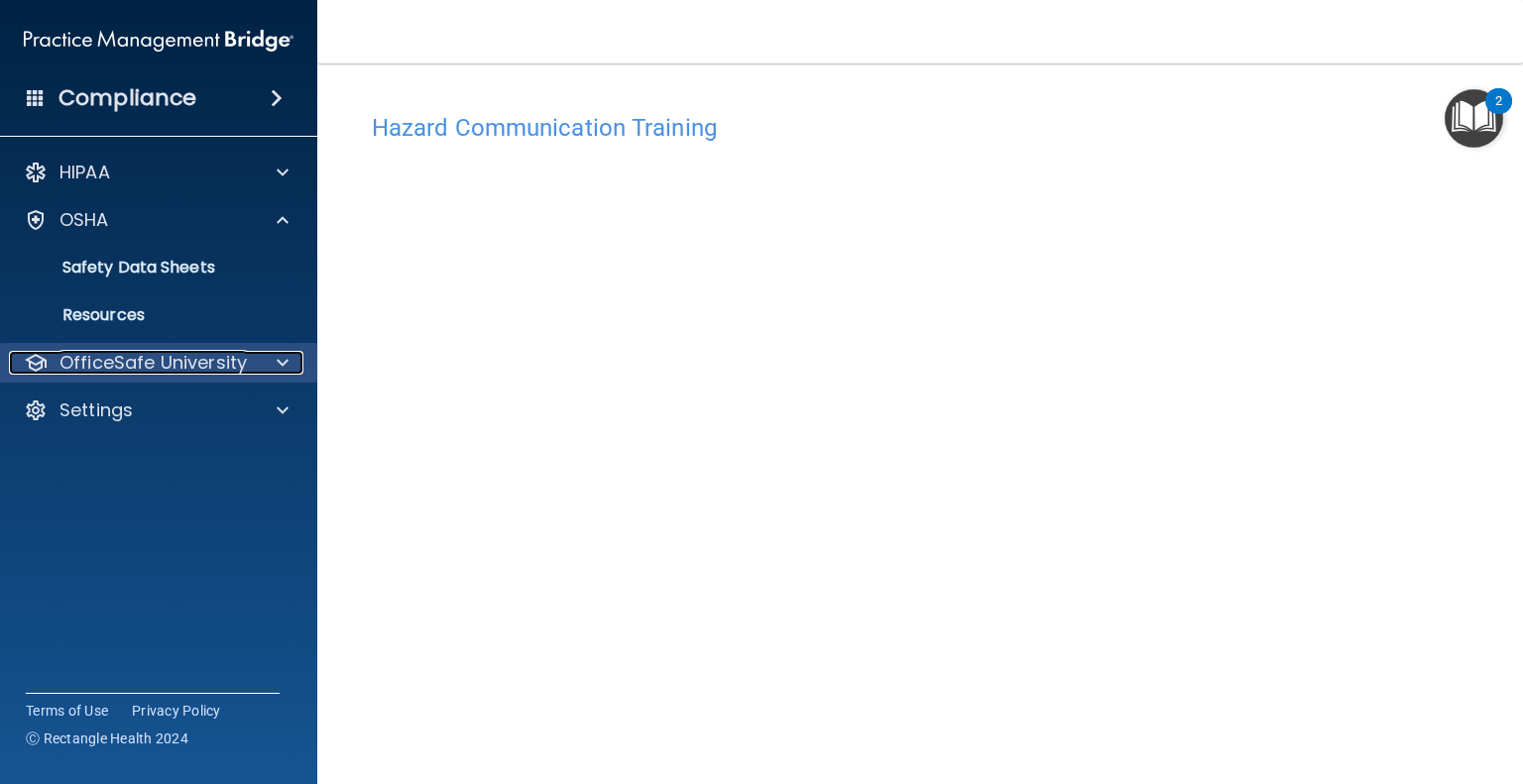 click on "OfficeSafe University" at bounding box center (153, 363) 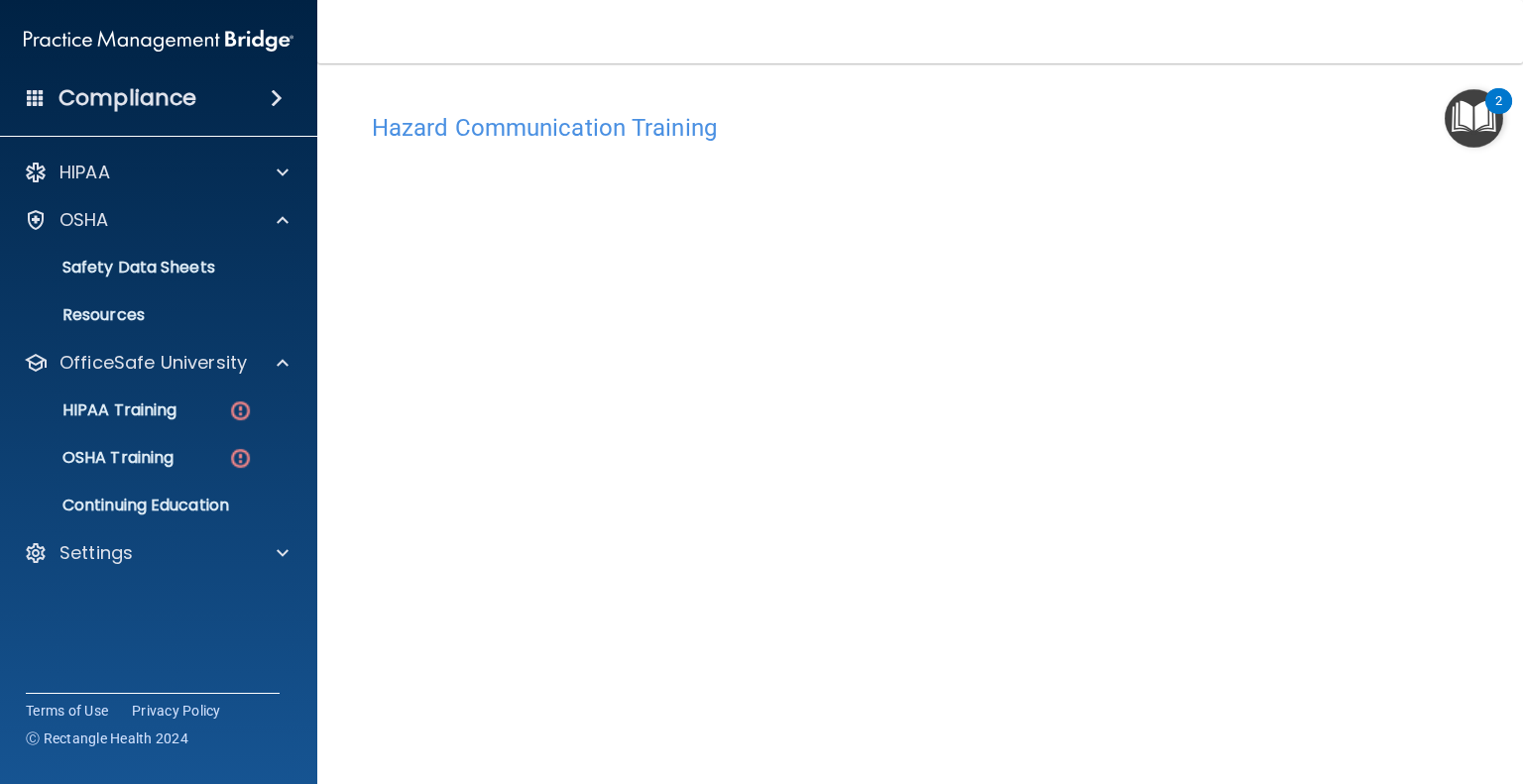 click on "HIPAA Training                   OSHA Training                   Continuing Education" at bounding box center (160, 454) 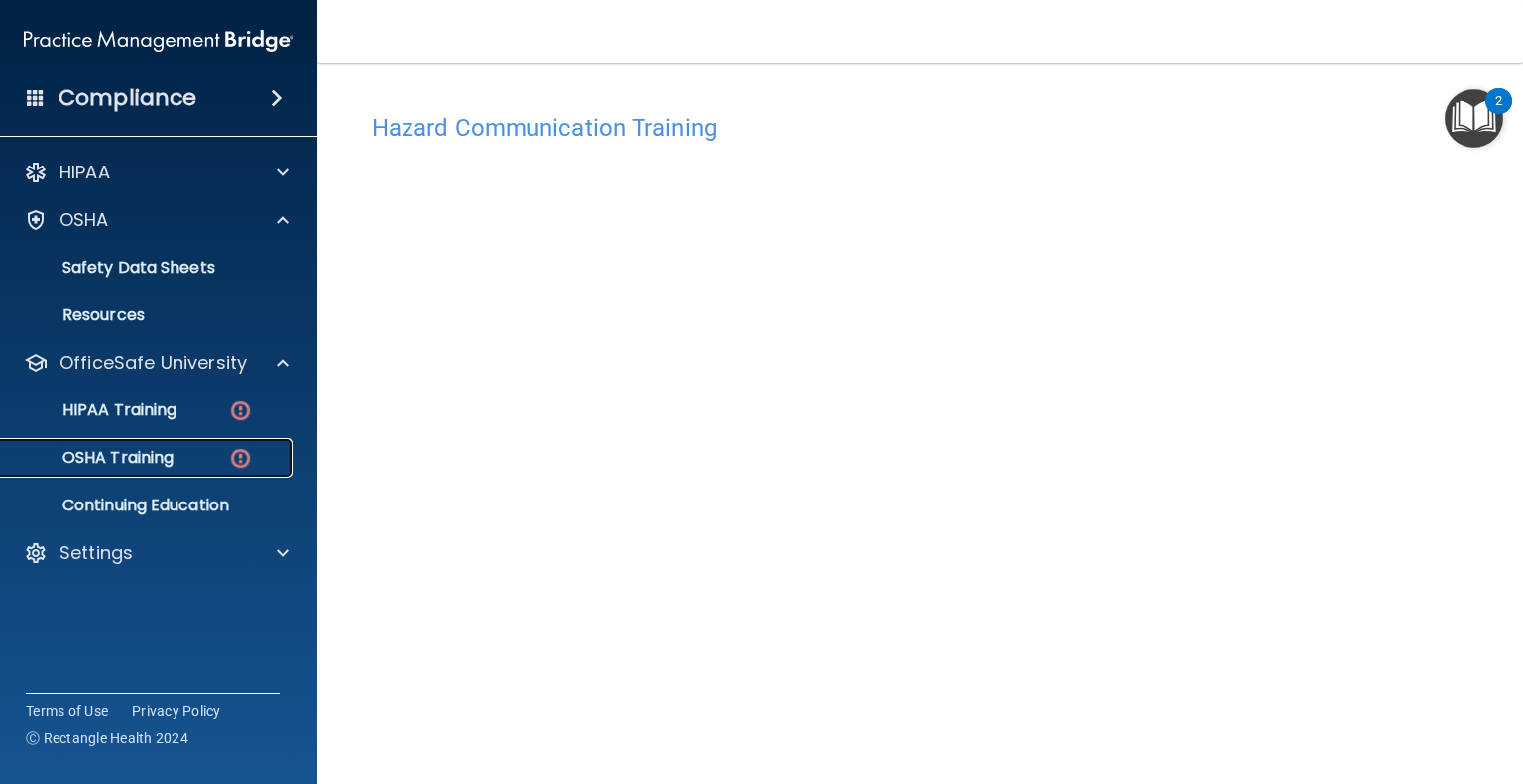 click at bounding box center [240, 458] 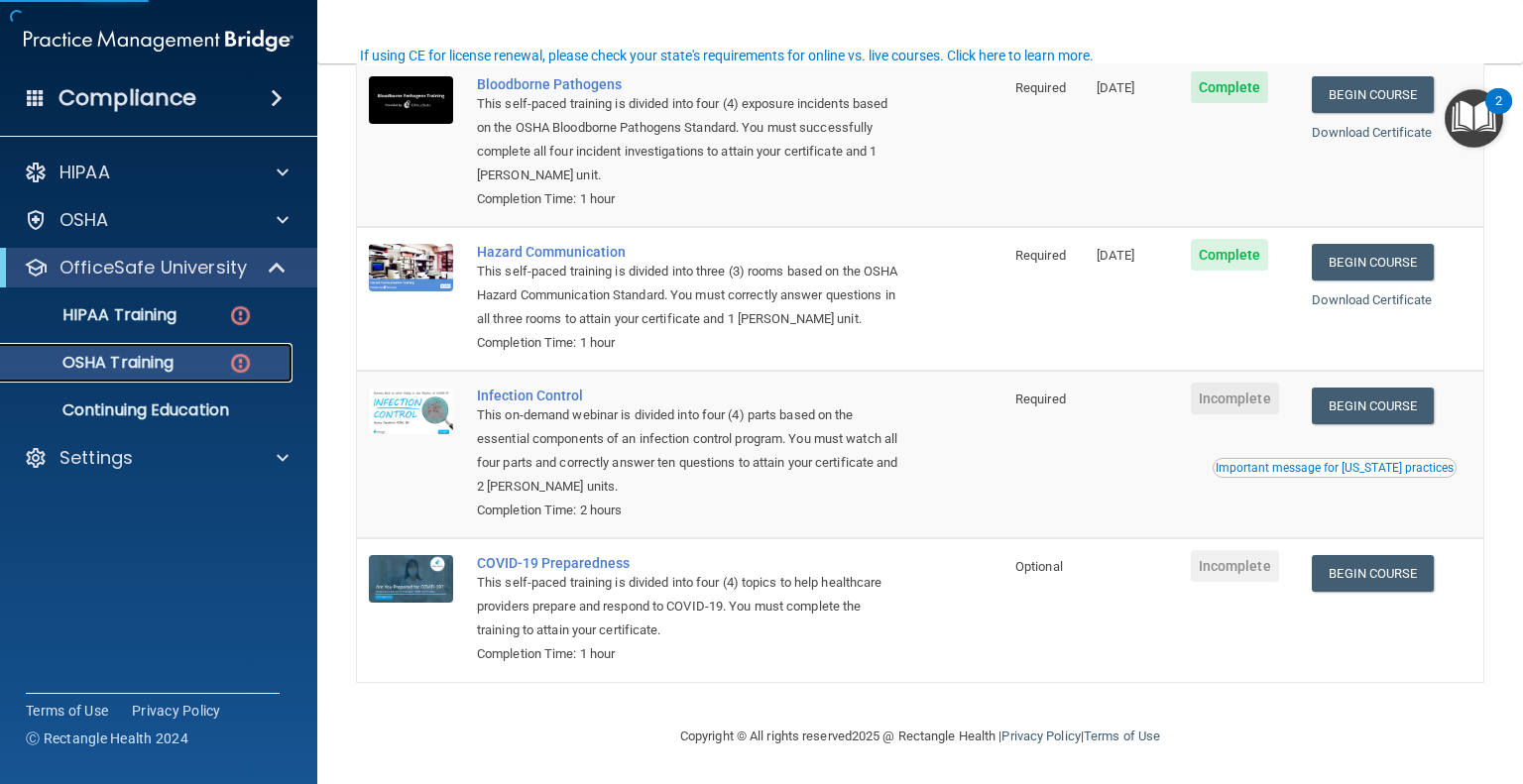 scroll, scrollTop: 245, scrollLeft: 0, axis: vertical 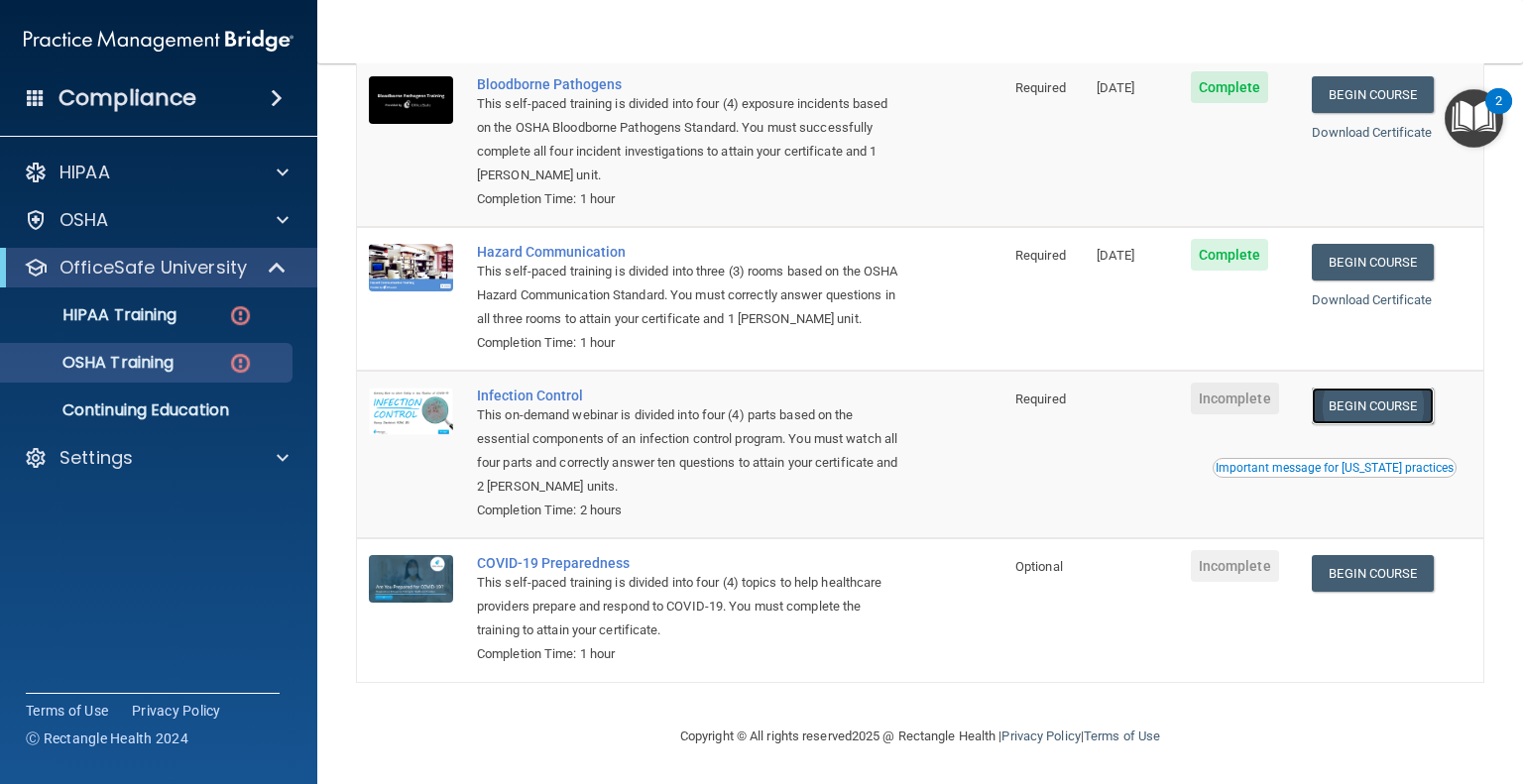 click on "Begin Course" at bounding box center (1372, 405) 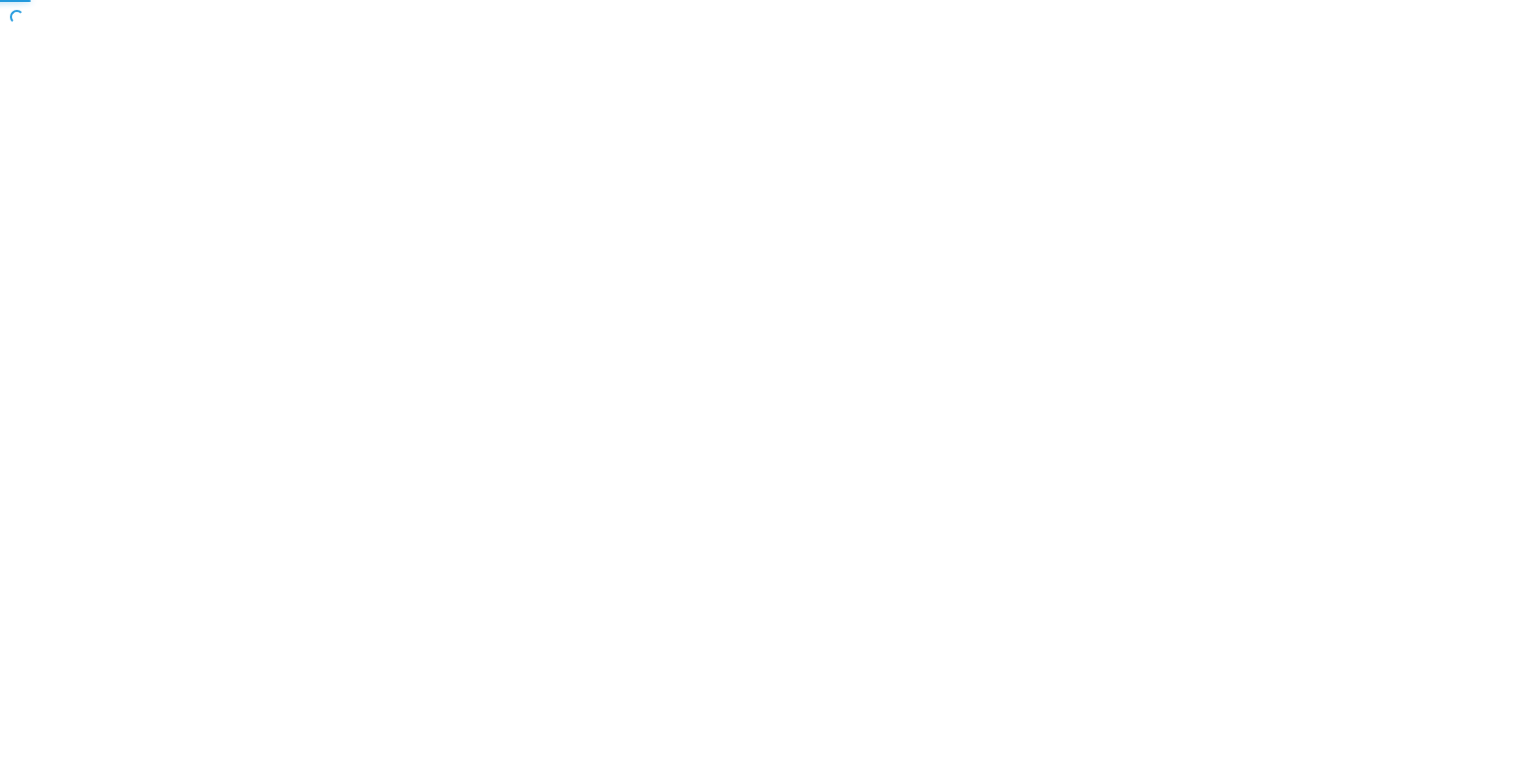 scroll, scrollTop: 0, scrollLeft: 0, axis: both 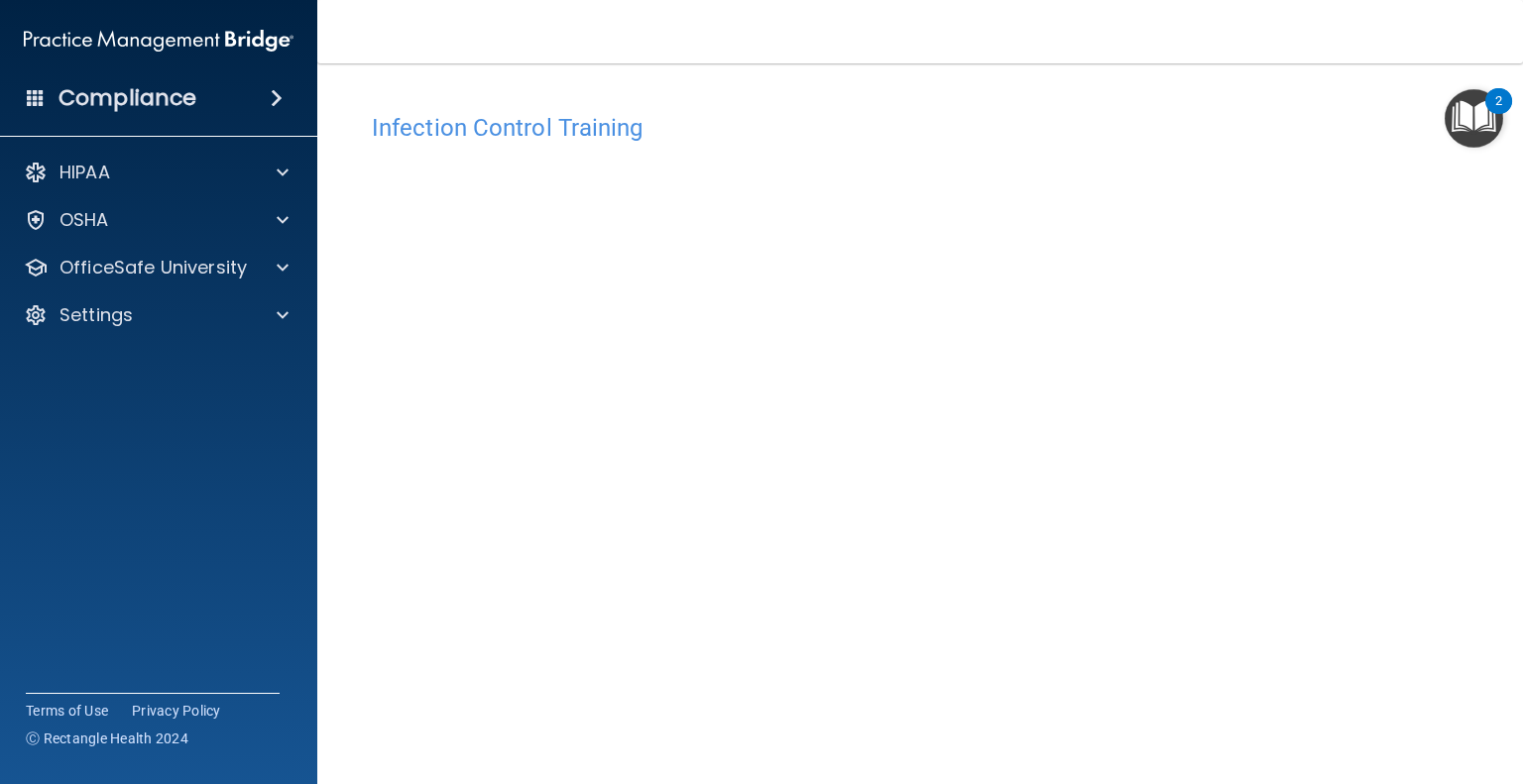 click on "HIPAA
Documents and Policies                 Report an Incident               Business Associates               Emergency Planning               Resources                 HIPAA Risk Assessment
[GEOGRAPHIC_DATA]
Documents               Safety Data Sheets               Self-Assessment                Injury and Illness Report                Resources
PCI
PCI Compliance                Merchant Savings Calculator
[GEOGRAPHIC_DATA]
HIPAA Training                   OSHA Training                   Continuing Education
Settings
My Account               My Users               Services                 Sign Out" at bounding box center [159, 248] 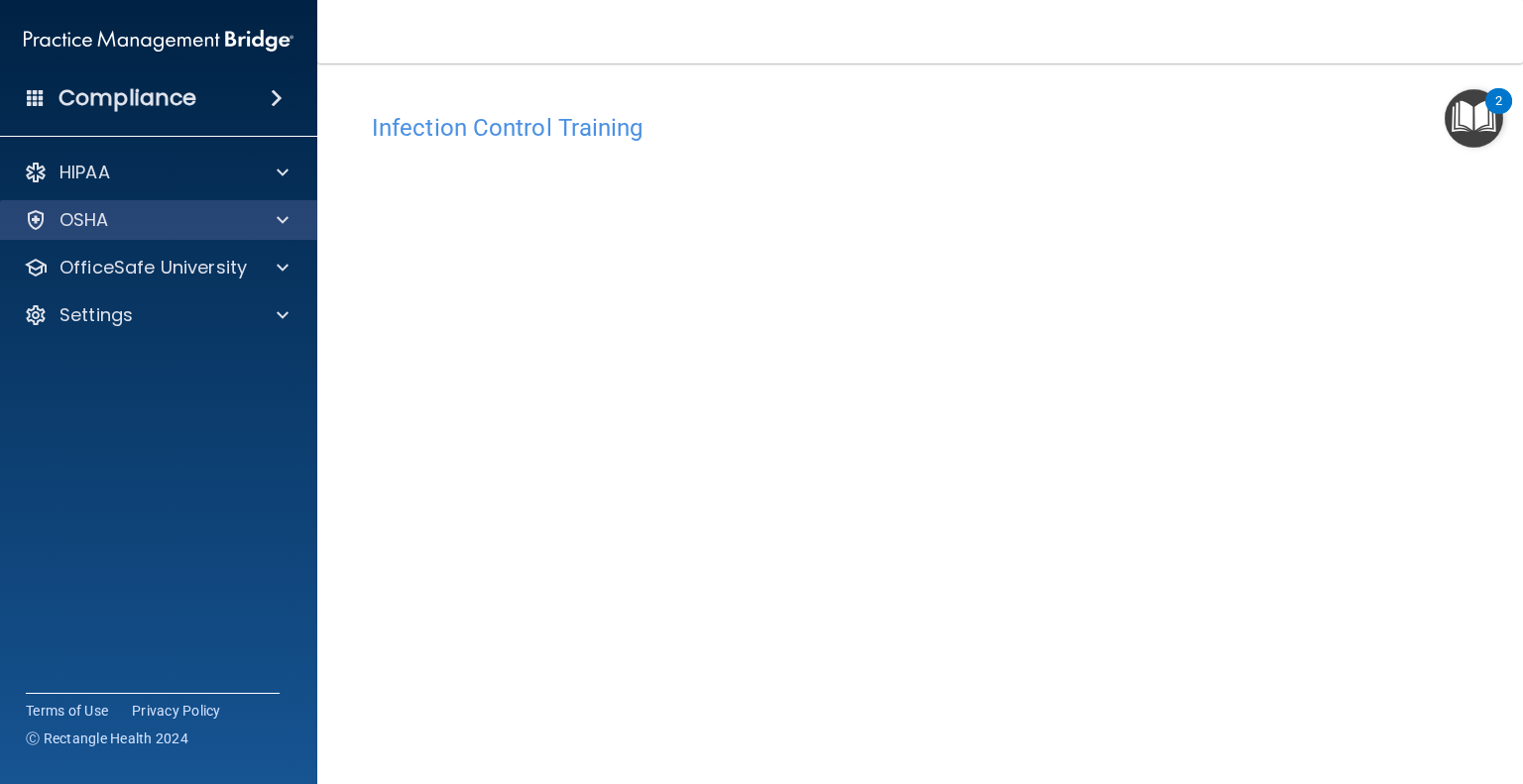 click on "OSHA" at bounding box center (159, 220) 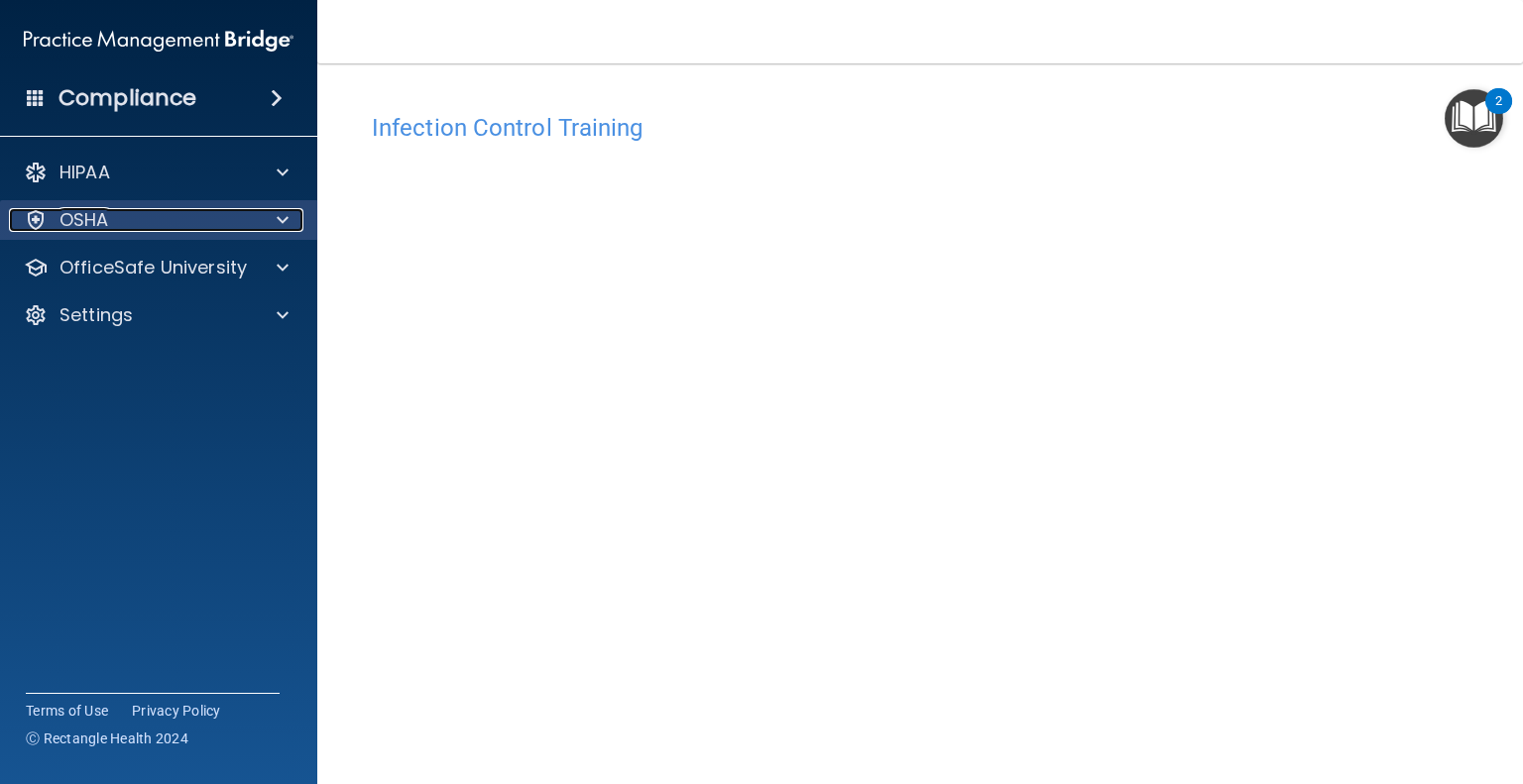 click on "OSHA" at bounding box center (132, 220) 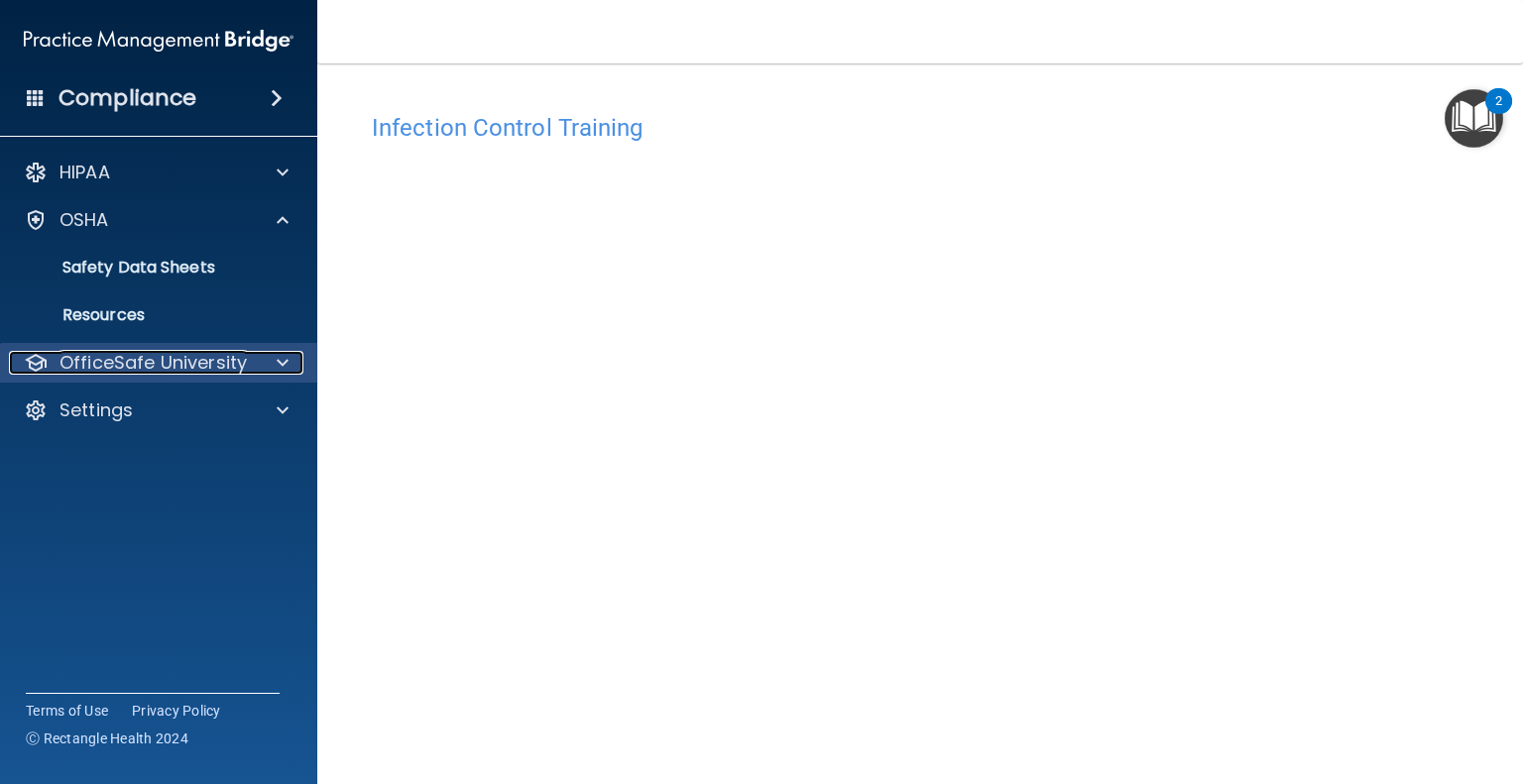 click on "OfficeSafe University" at bounding box center [153, 363] 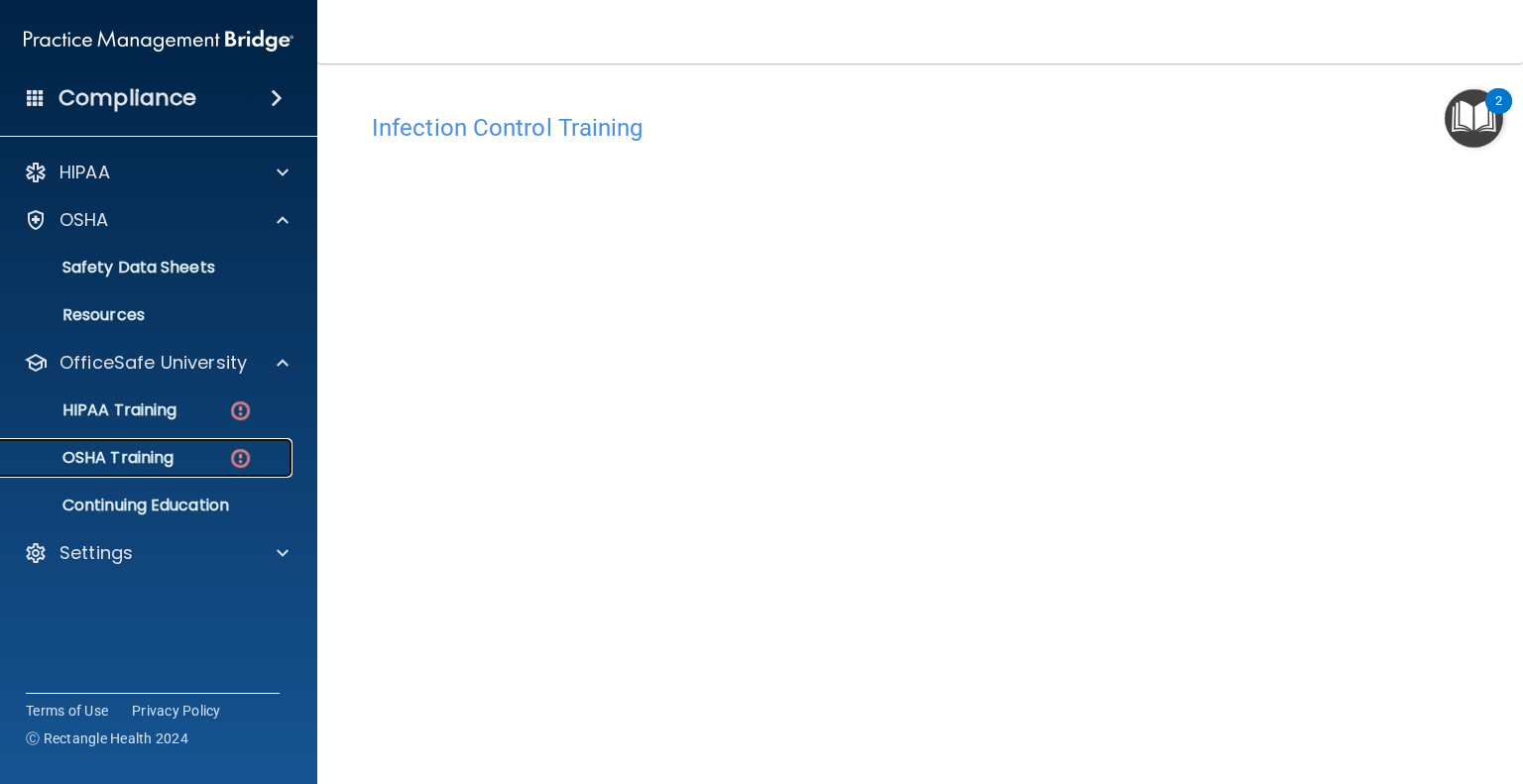 click at bounding box center [240, 458] 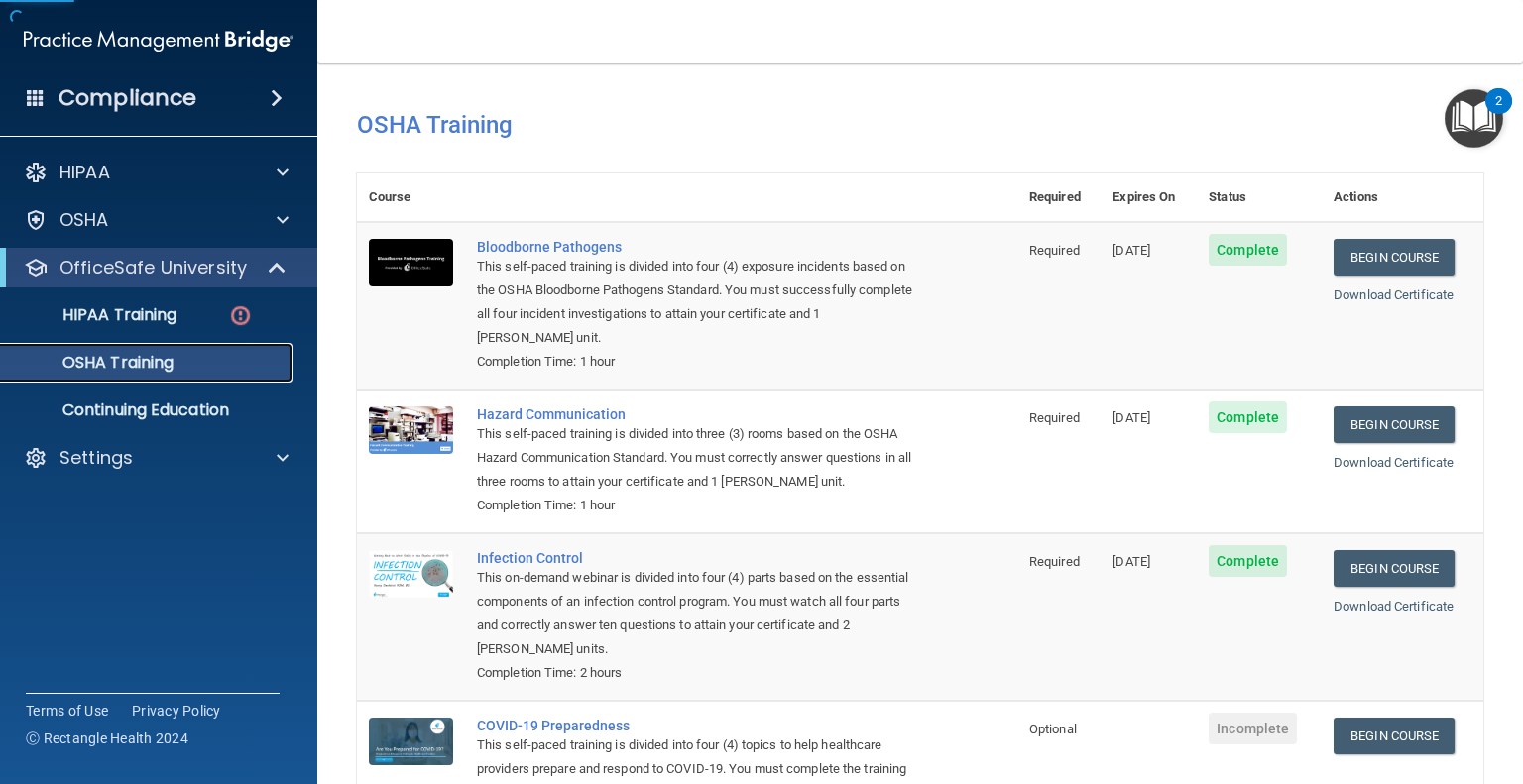 scroll, scrollTop: 166, scrollLeft: 0, axis: vertical 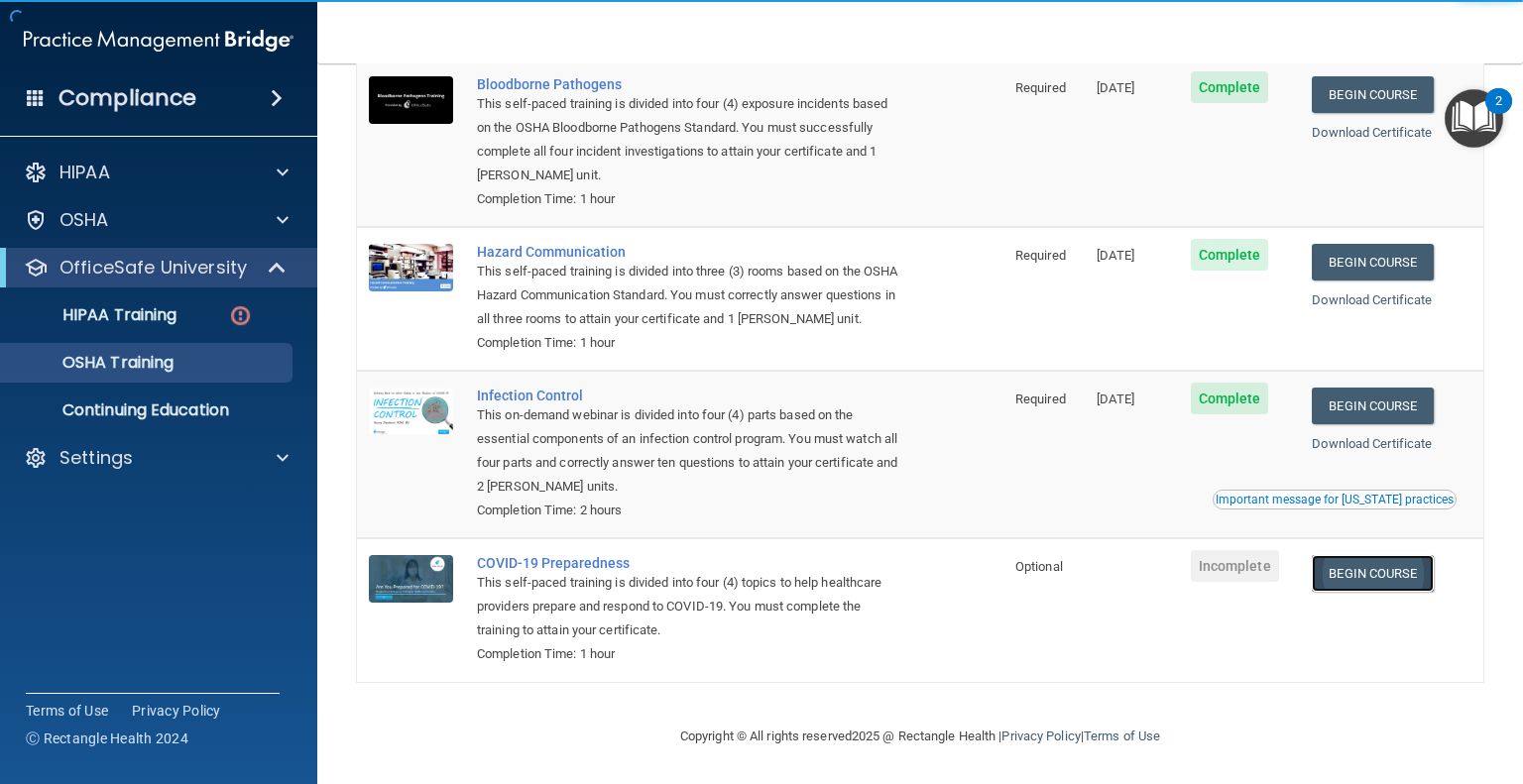 click on "Begin Course" at bounding box center (1372, 573) 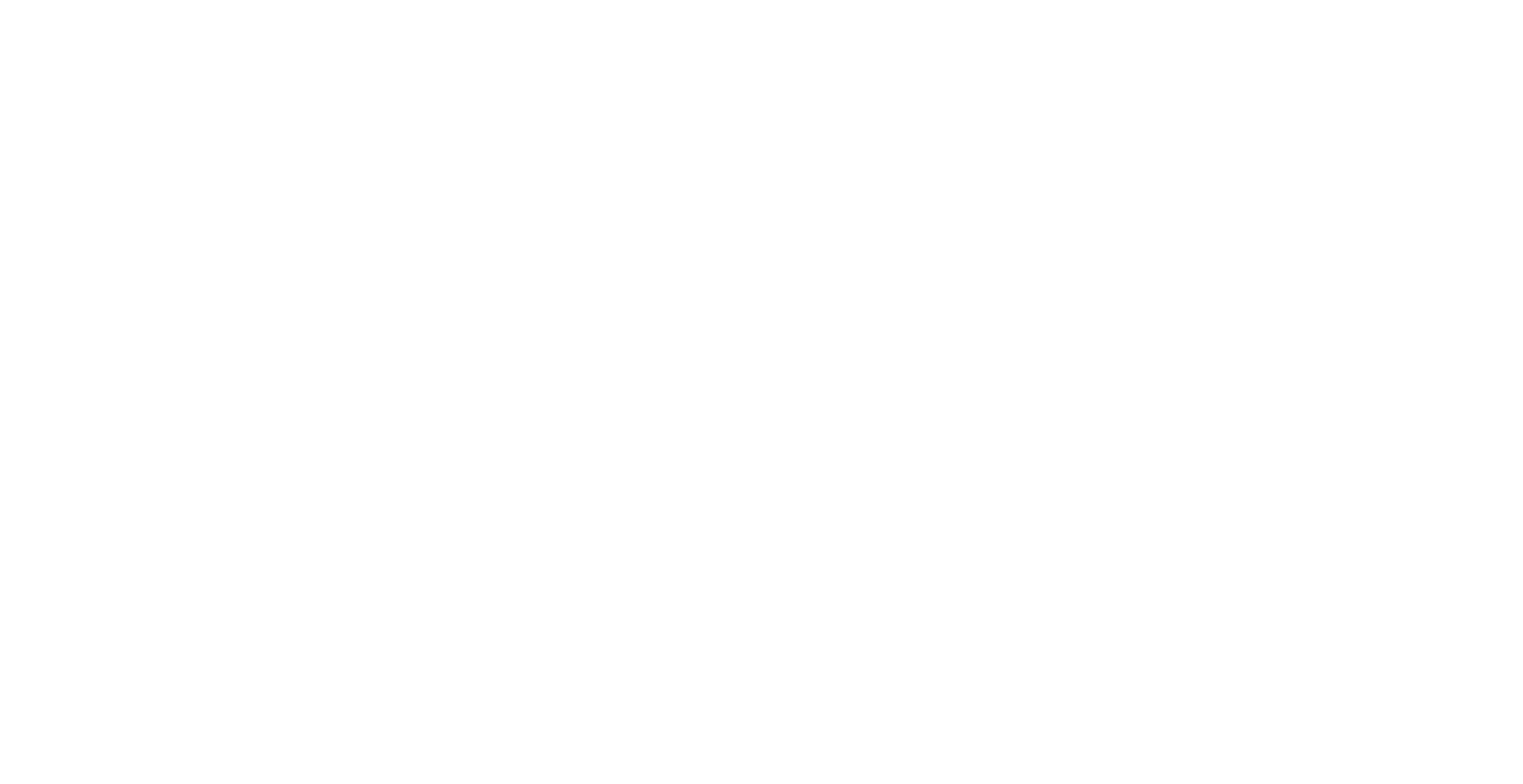 scroll, scrollTop: 0, scrollLeft: 0, axis: both 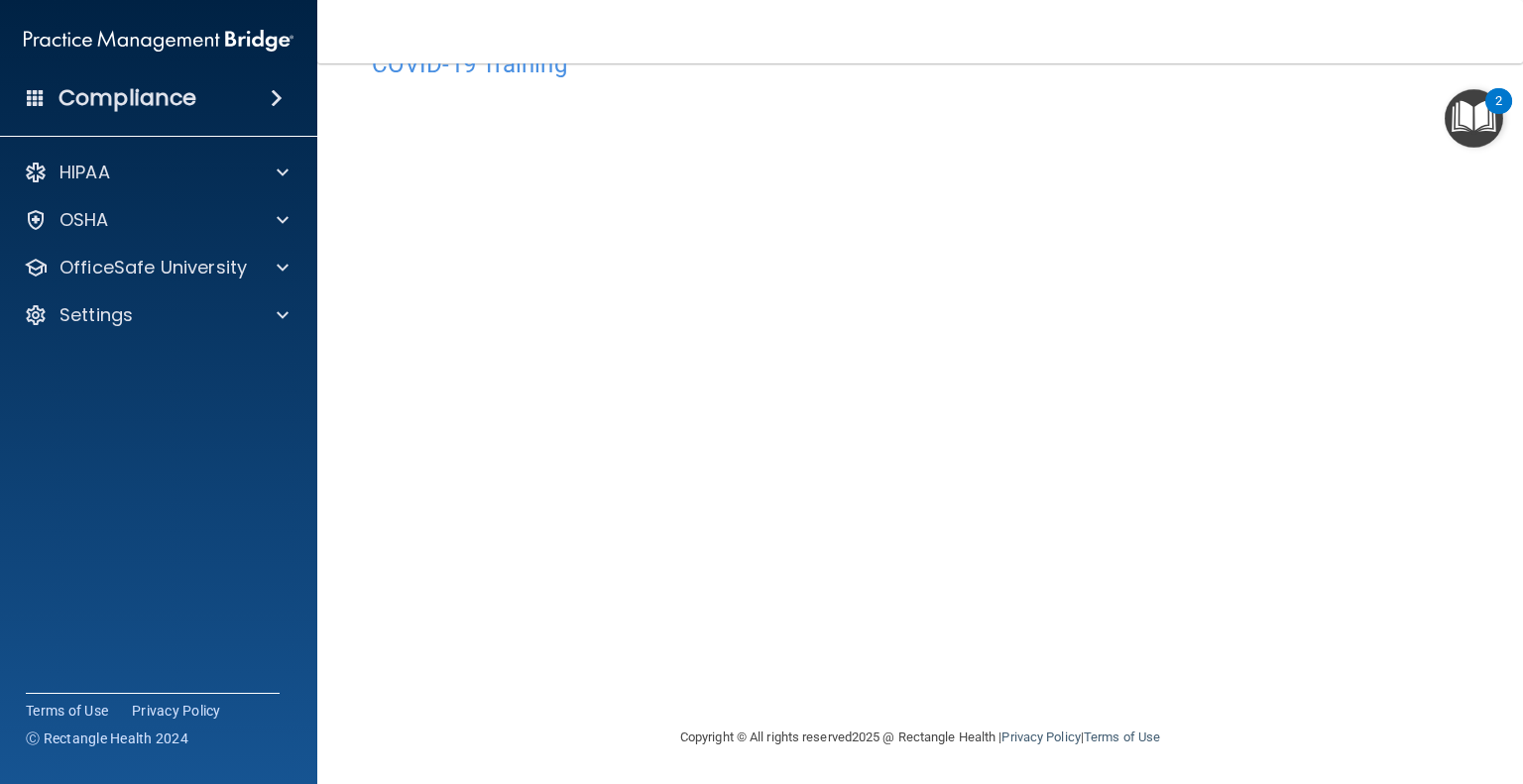 click on "HIPAA
Documents and Policies                 Report an Incident               Business Associates               Emergency Planning               Resources                 HIPAA Risk Assessment
OSHA
Documents               Safety Data Sheets               Self-Assessment                Injury and Illness Report                Resources
PCI
PCI Compliance                Merchant Savings Calculator
OfficeSafe University
HIPAA Training                   OSHA Training                   Continuing Education
Settings
My Account               My Users               Services                 Sign Out" at bounding box center [159, 248] 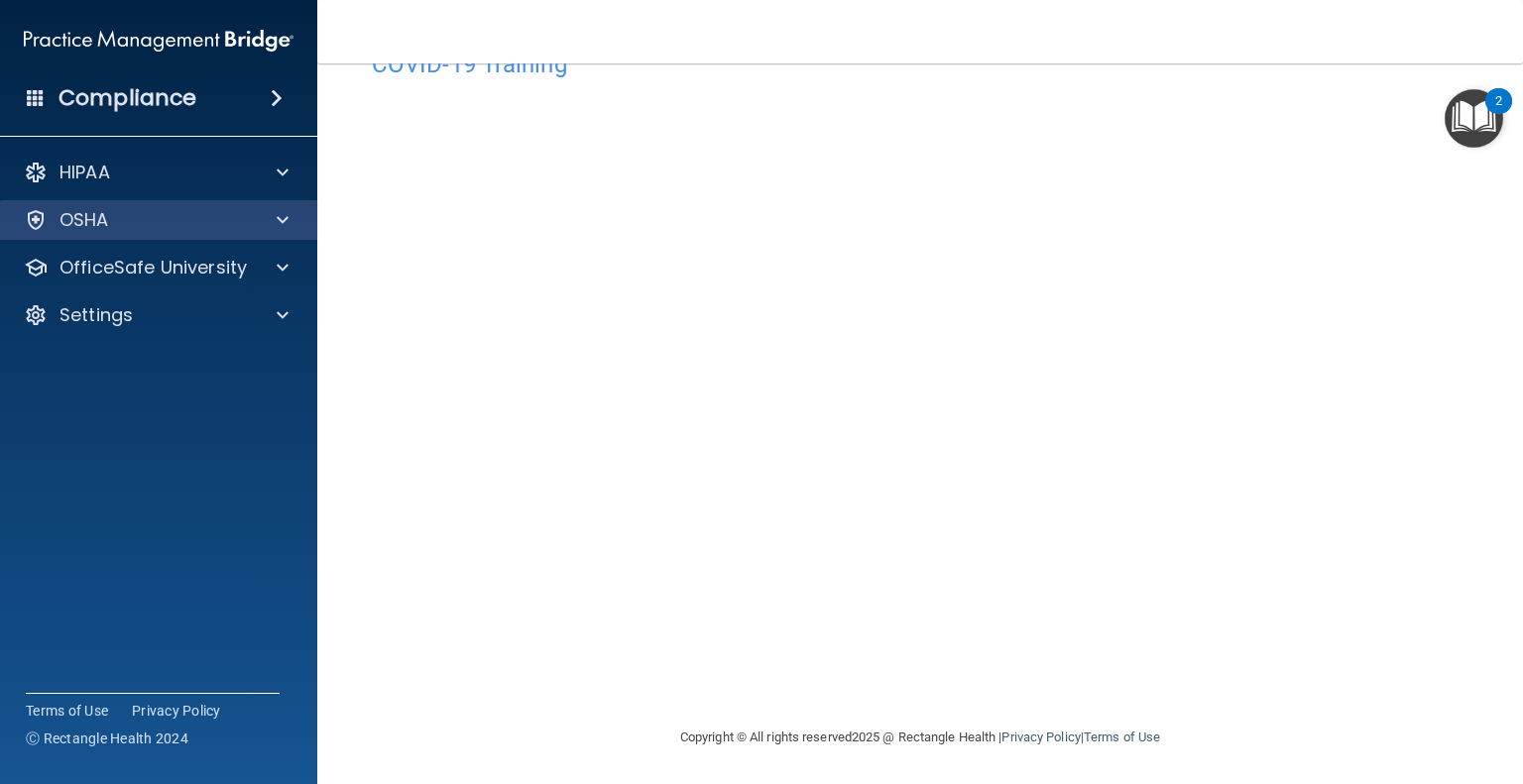 click on "OSHA" at bounding box center (159, 220) 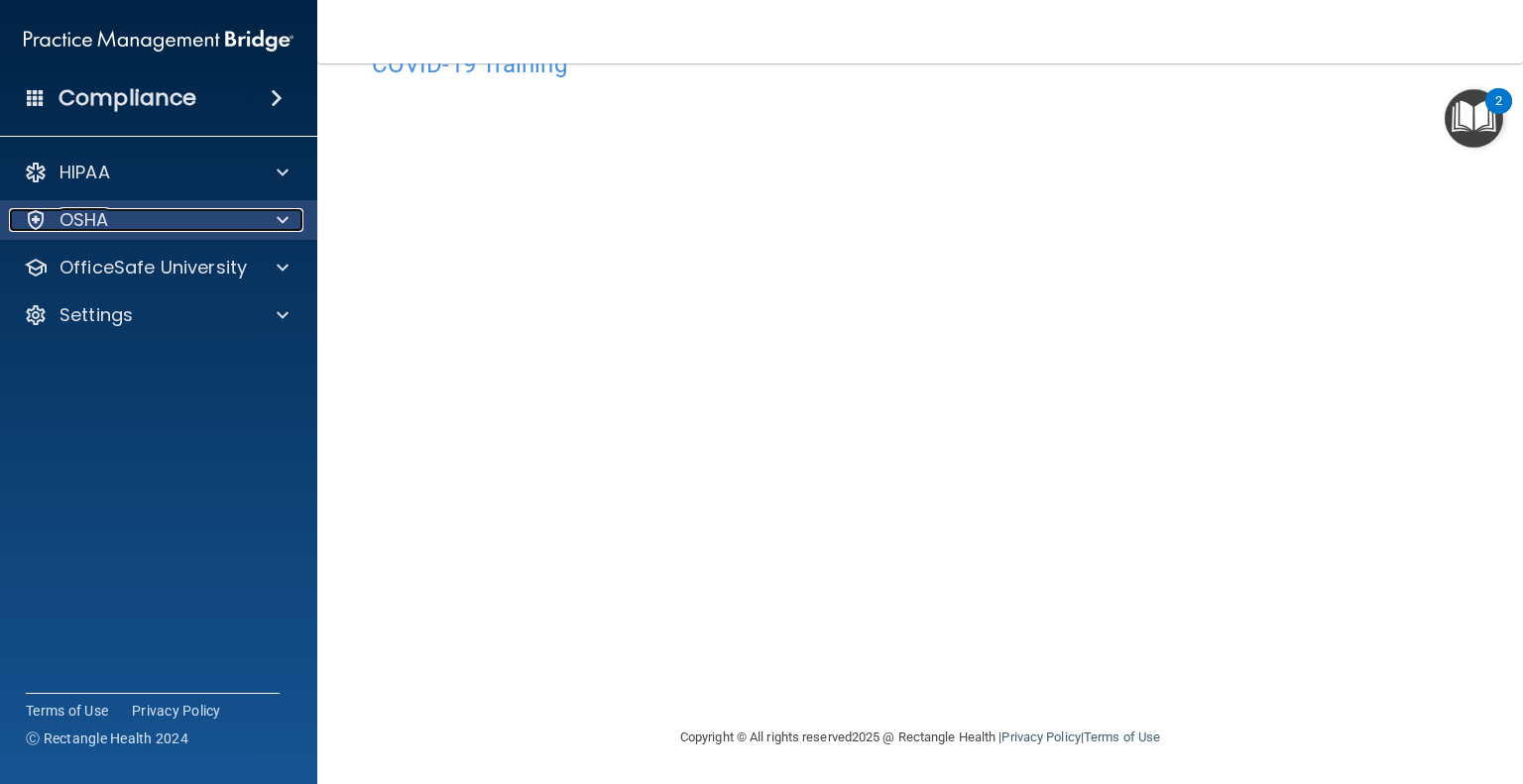click at bounding box center [280, 220] 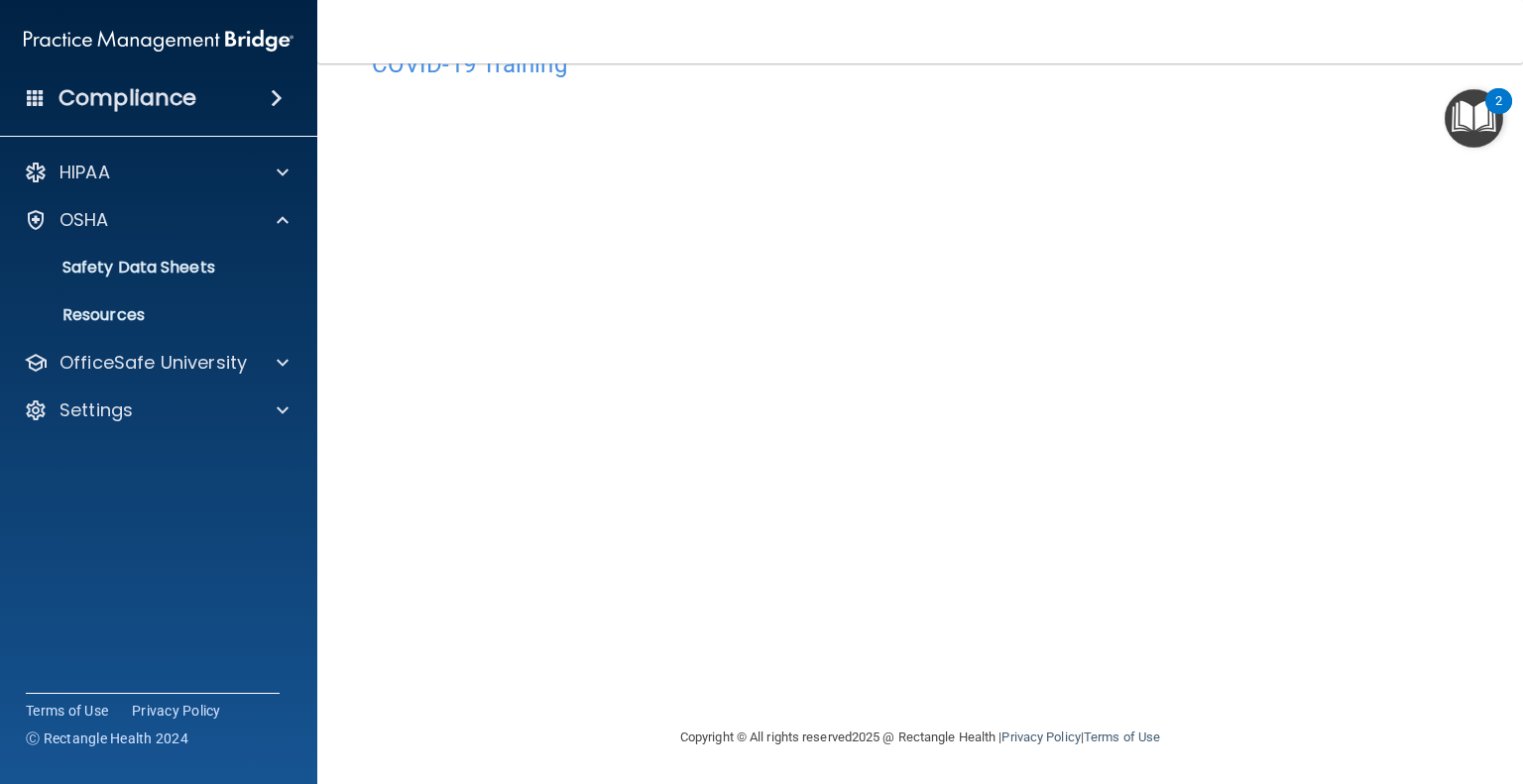 click on "Documents               Safety Data Sheets               Self-Assessment                Injury and Illness Report                Resources" at bounding box center (160, 287) 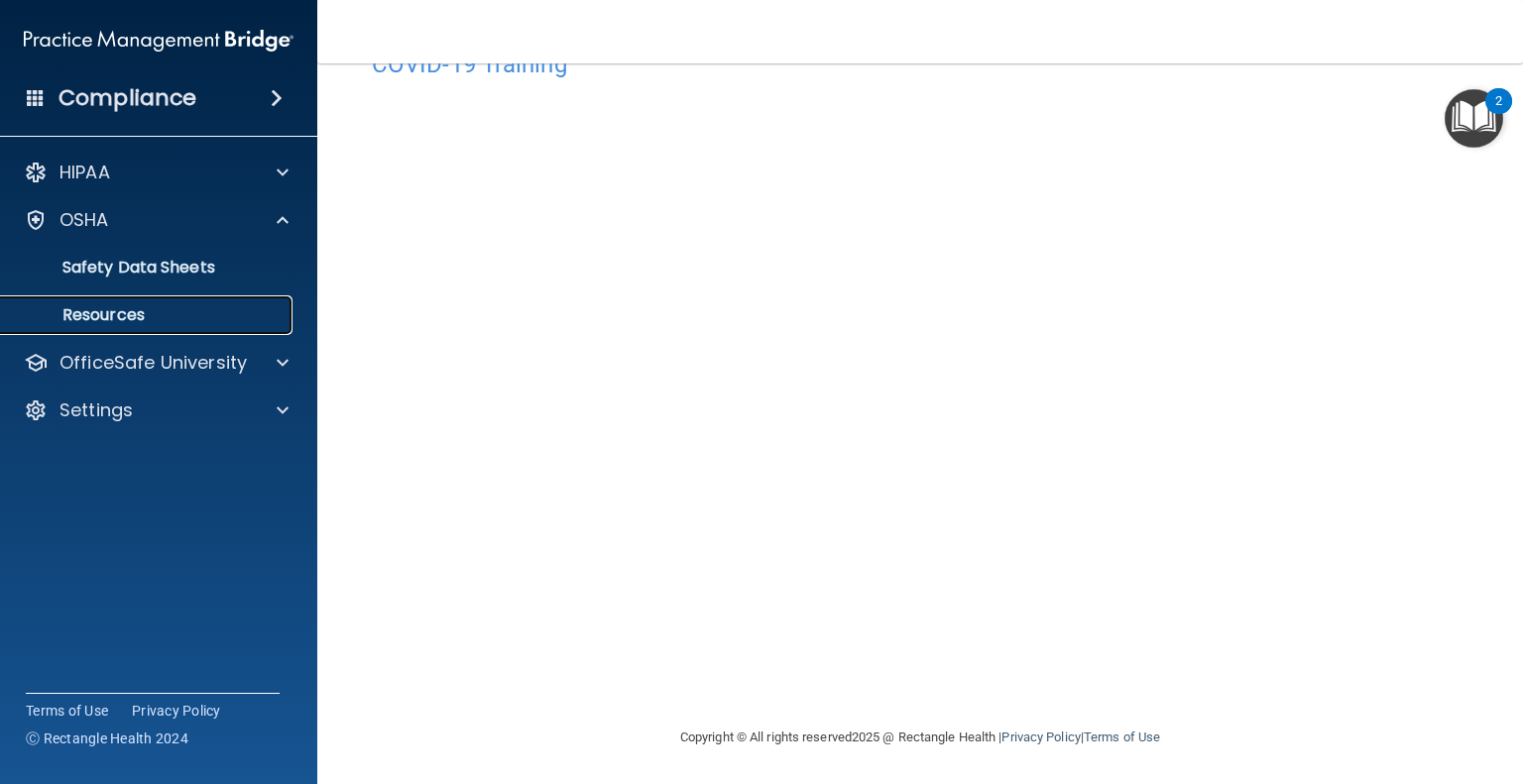 click on "Resources" at bounding box center [148, 315] 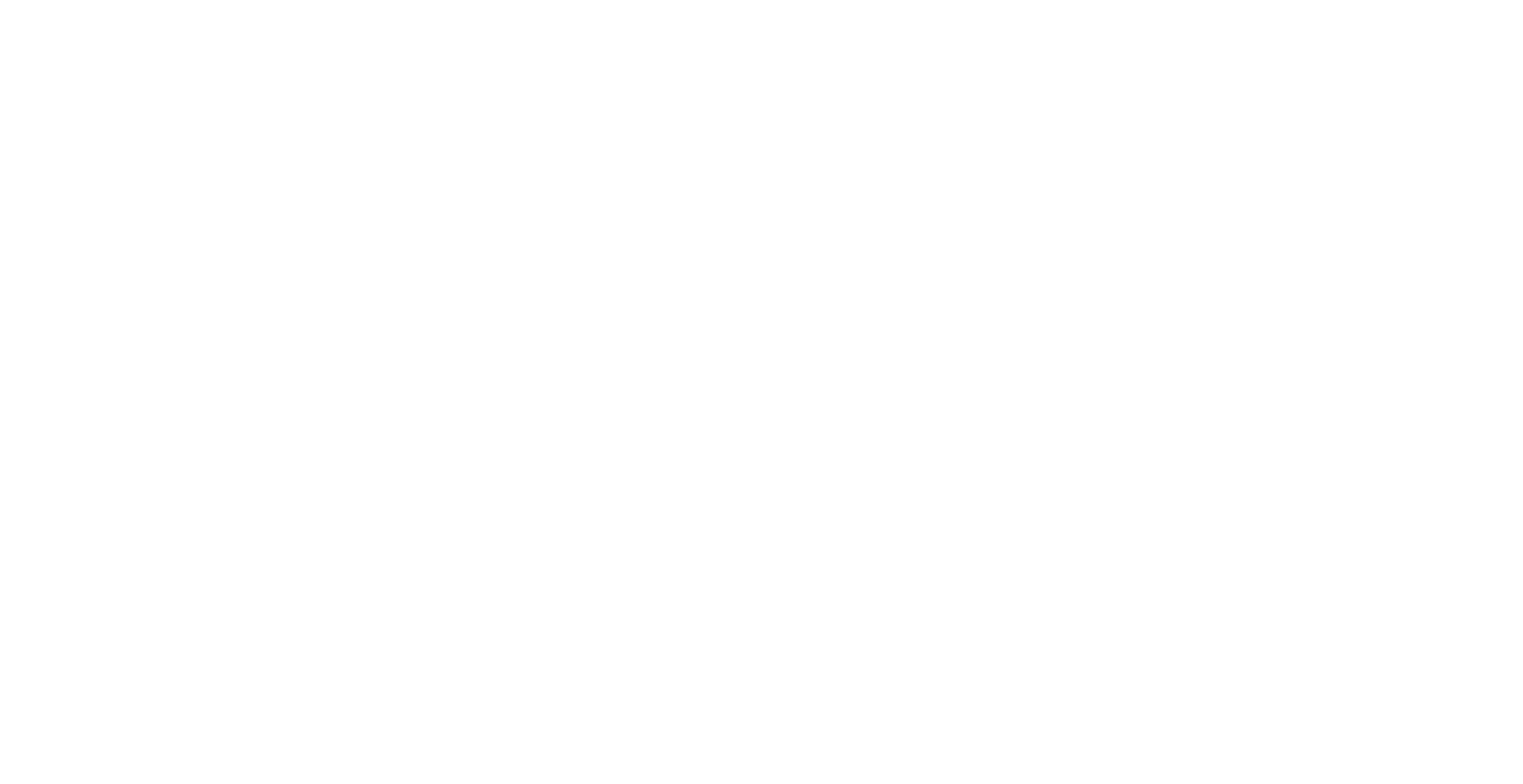 scroll, scrollTop: 0, scrollLeft: 0, axis: both 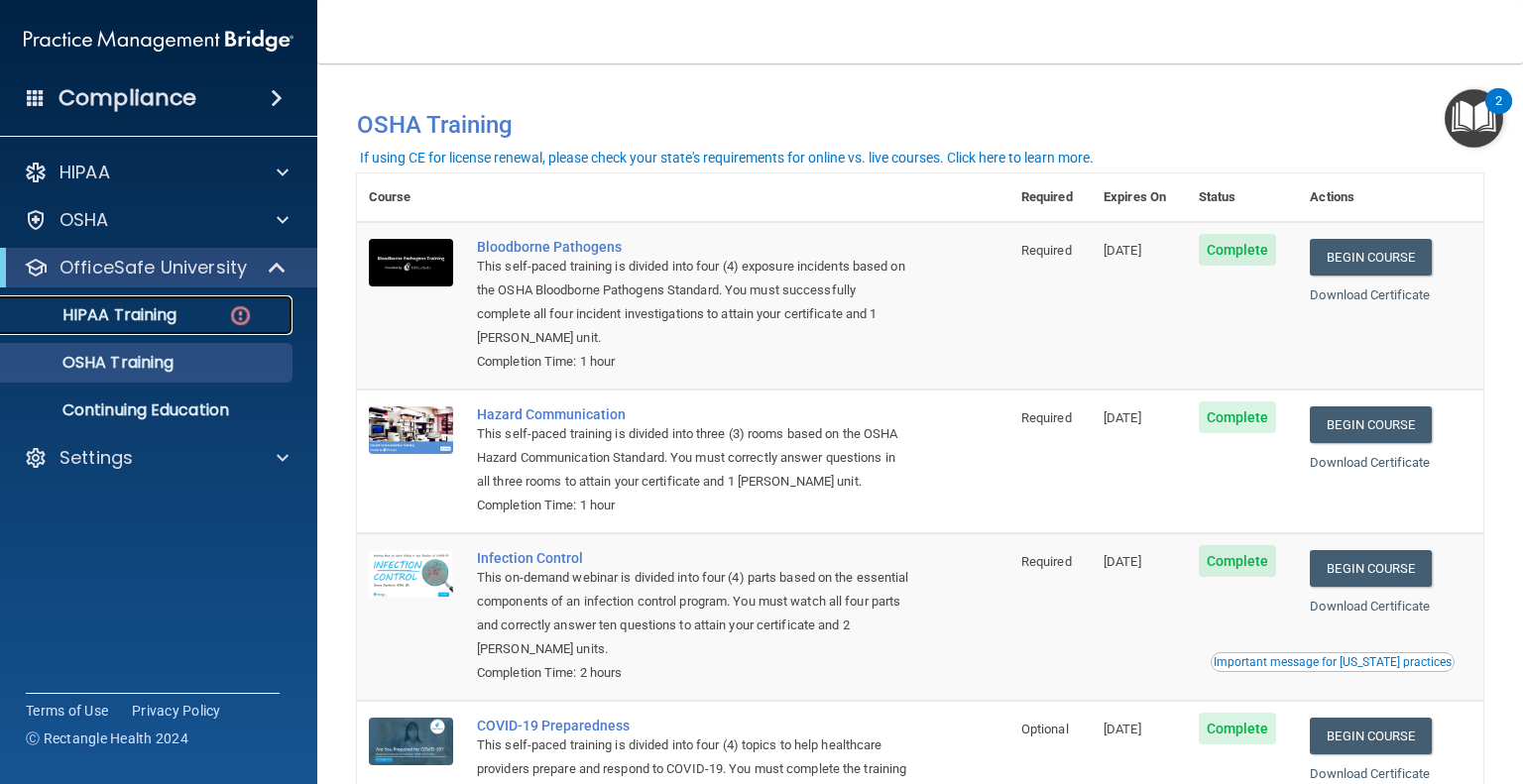 click on "HIPAA Training" at bounding box center (136, 315) 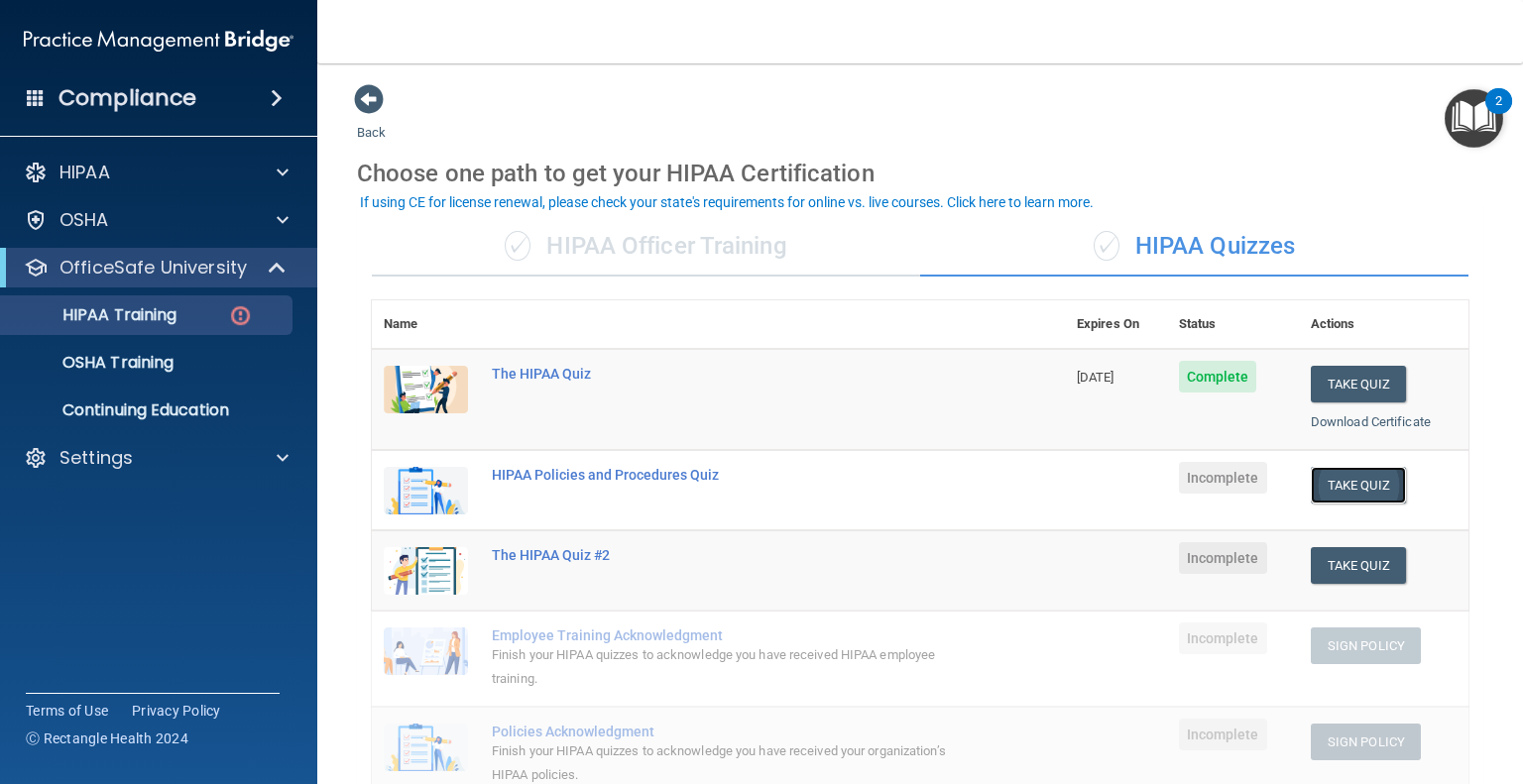click on "Take Quiz" at bounding box center (1358, 485) 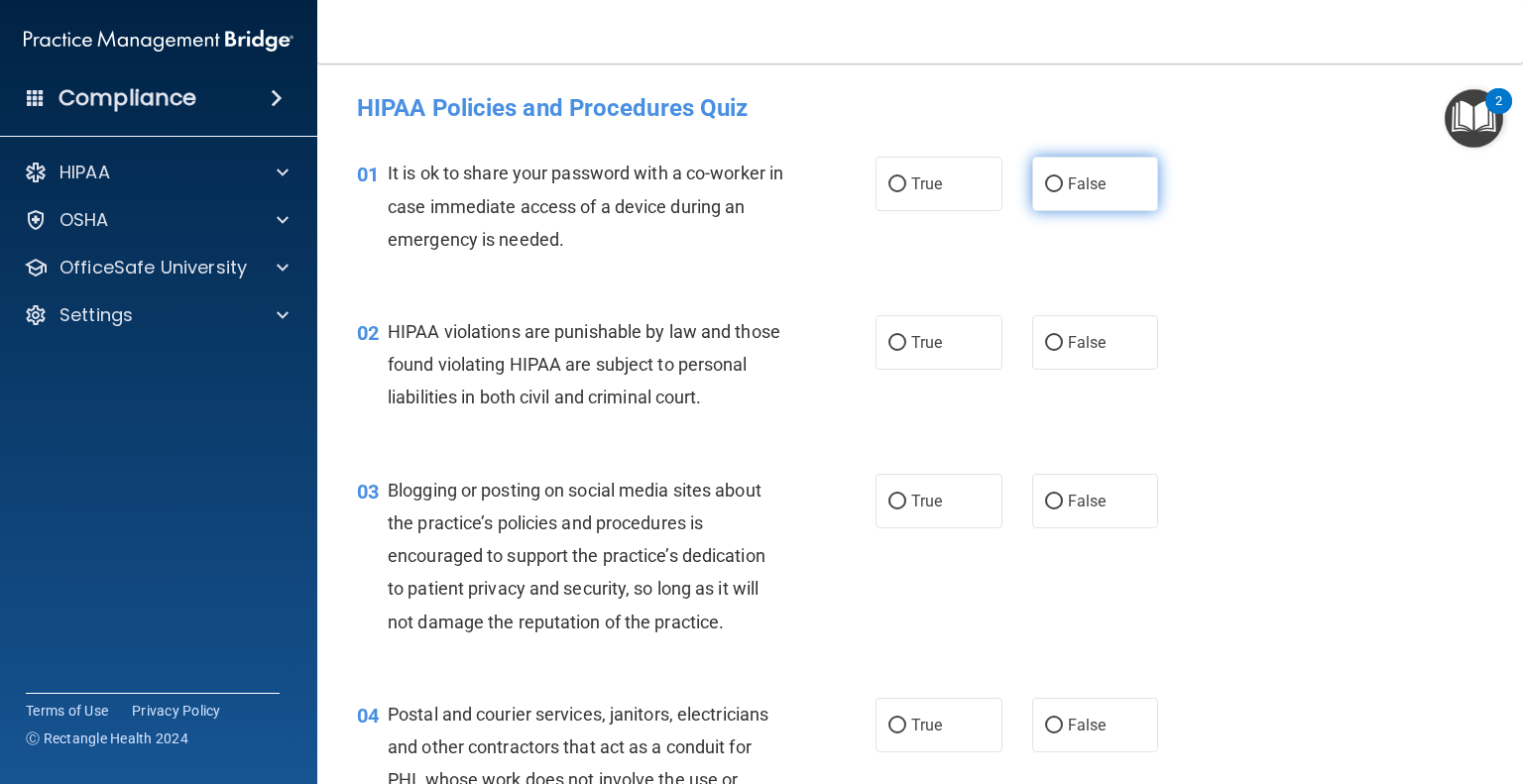 click on "False" at bounding box center [1054, 184] 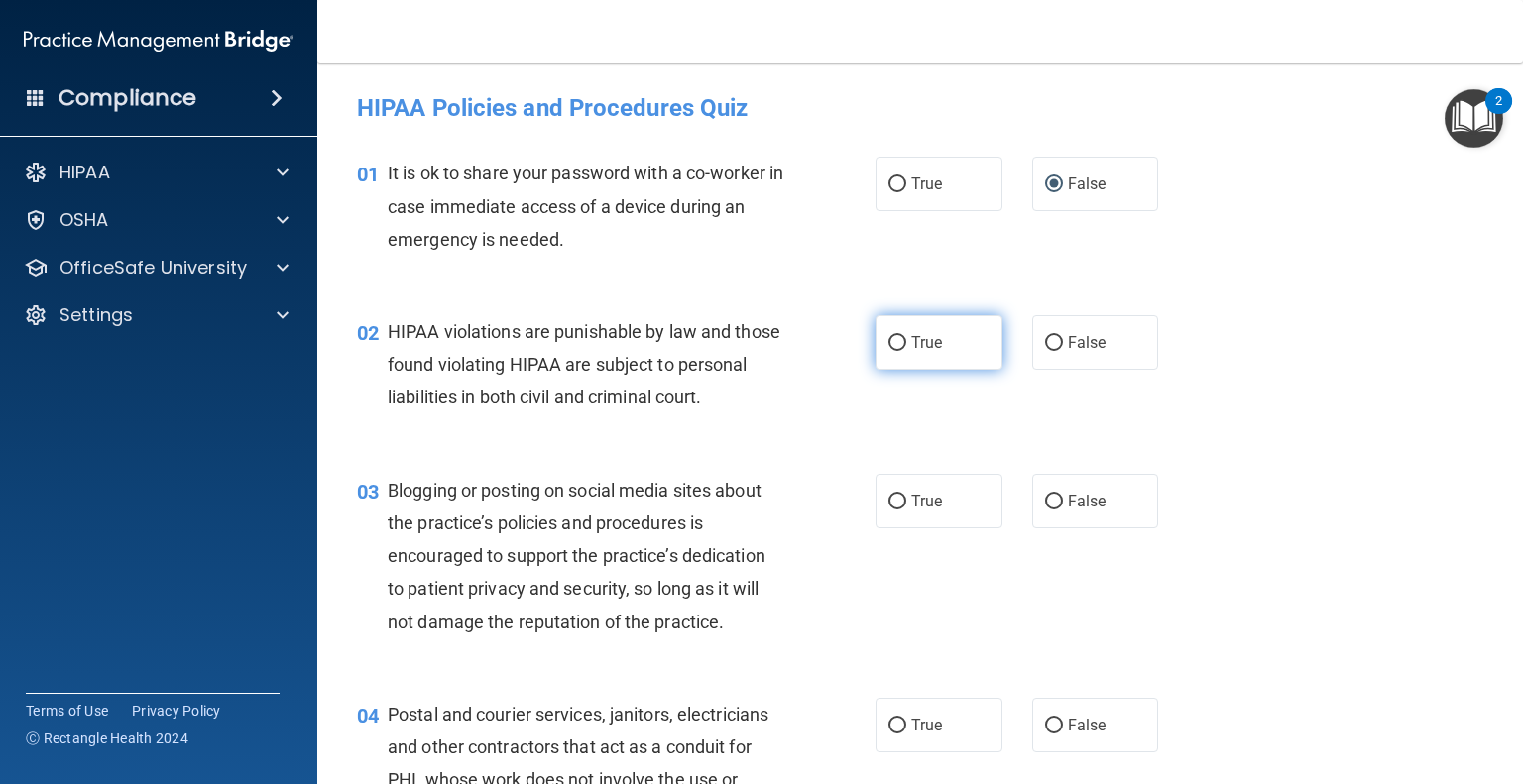 click on "True" at bounding box center (939, 342) 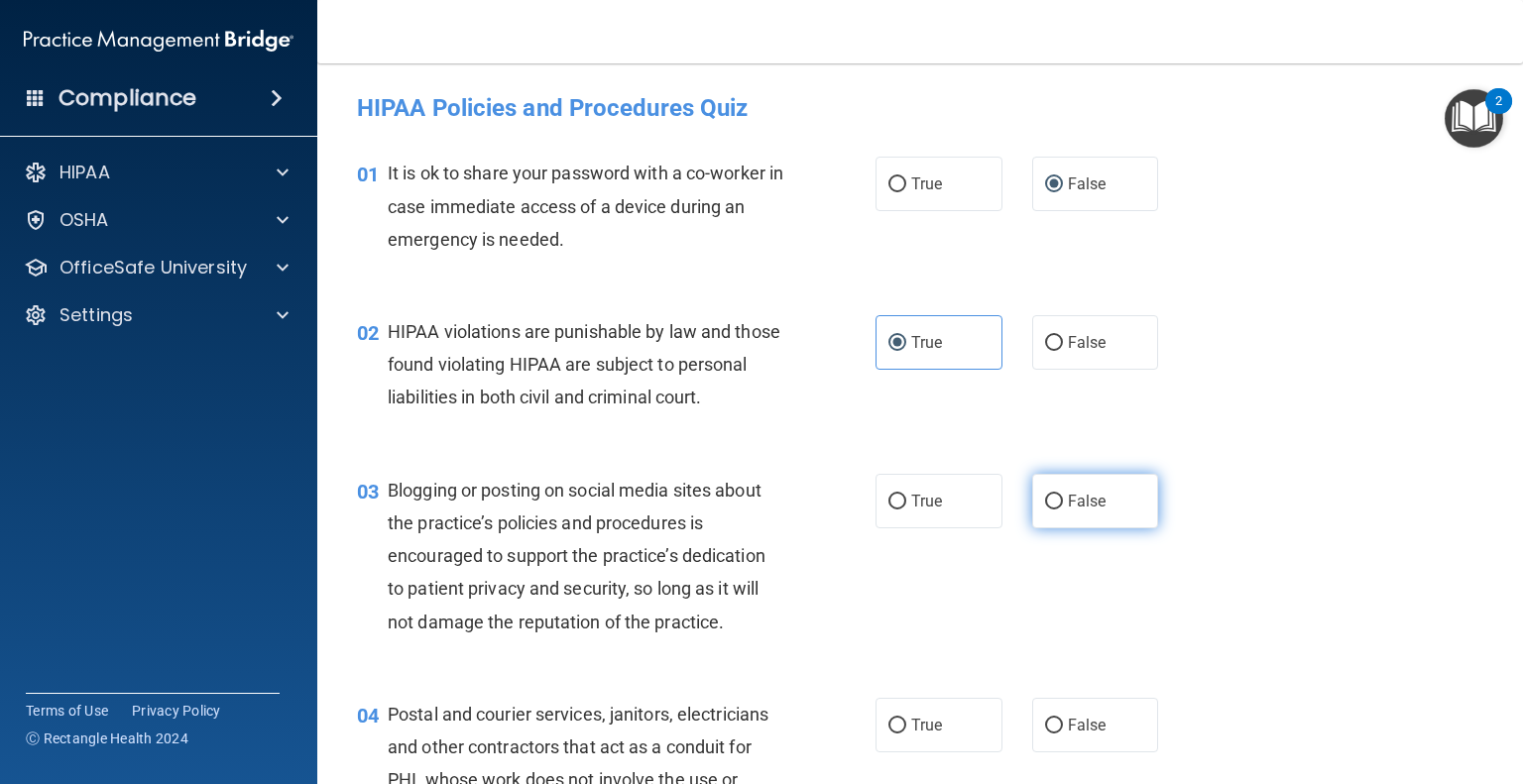 click on "False" at bounding box center [1096, 501] 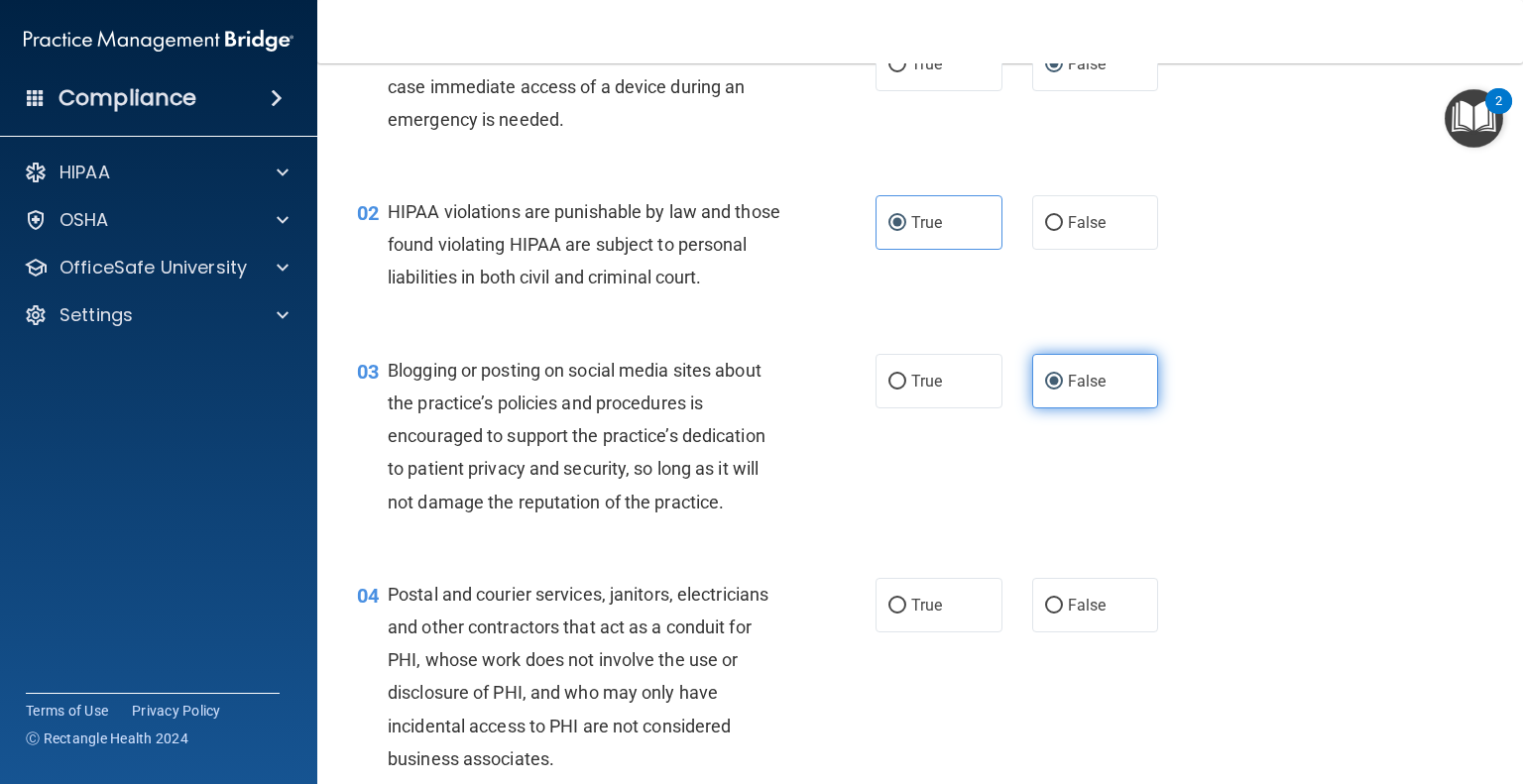 scroll, scrollTop: 198, scrollLeft: 0, axis: vertical 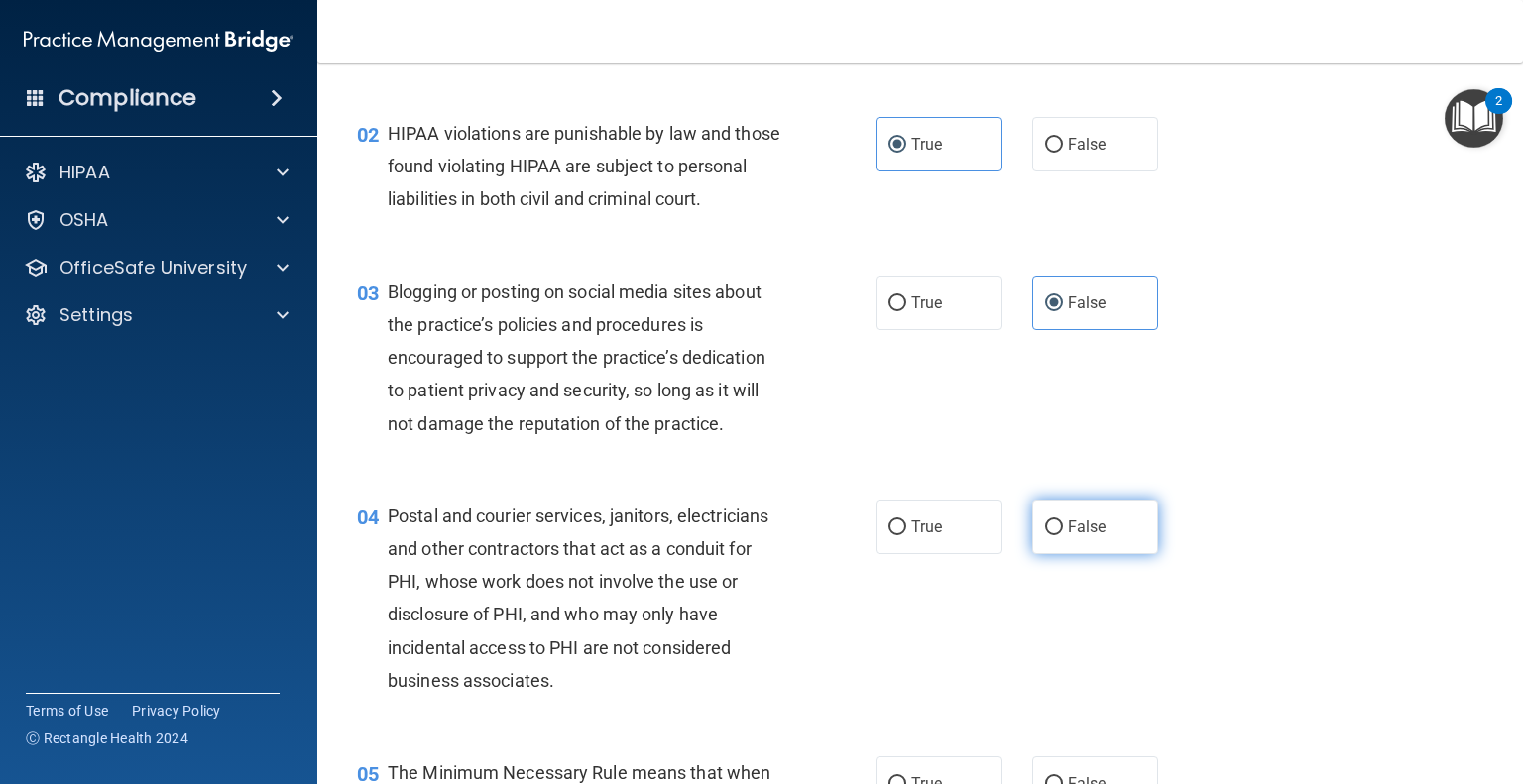 click on "False" at bounding box center (1096, 526) 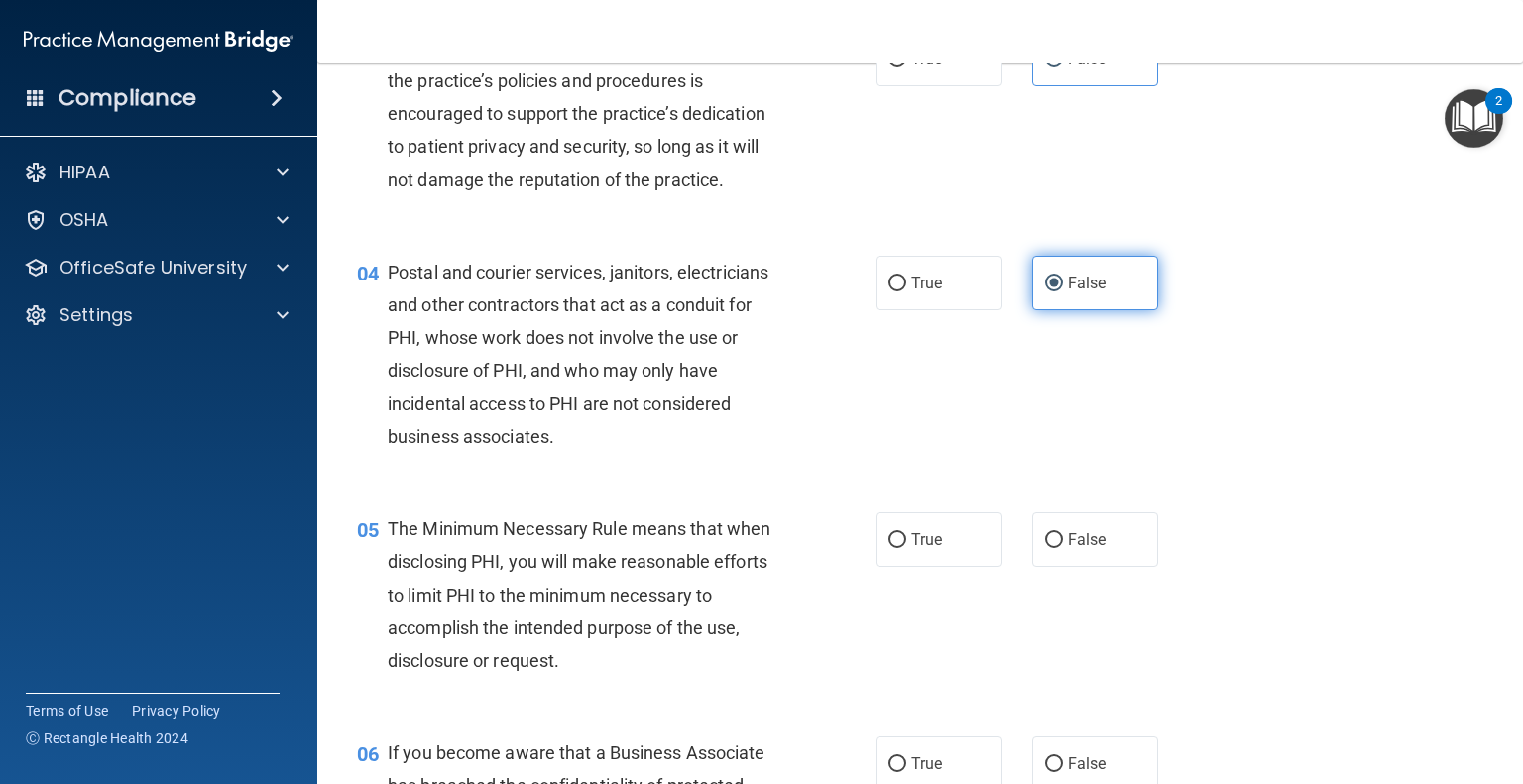 scroll, scrollTop: 496, scrollLeft: 0, axis: vertical 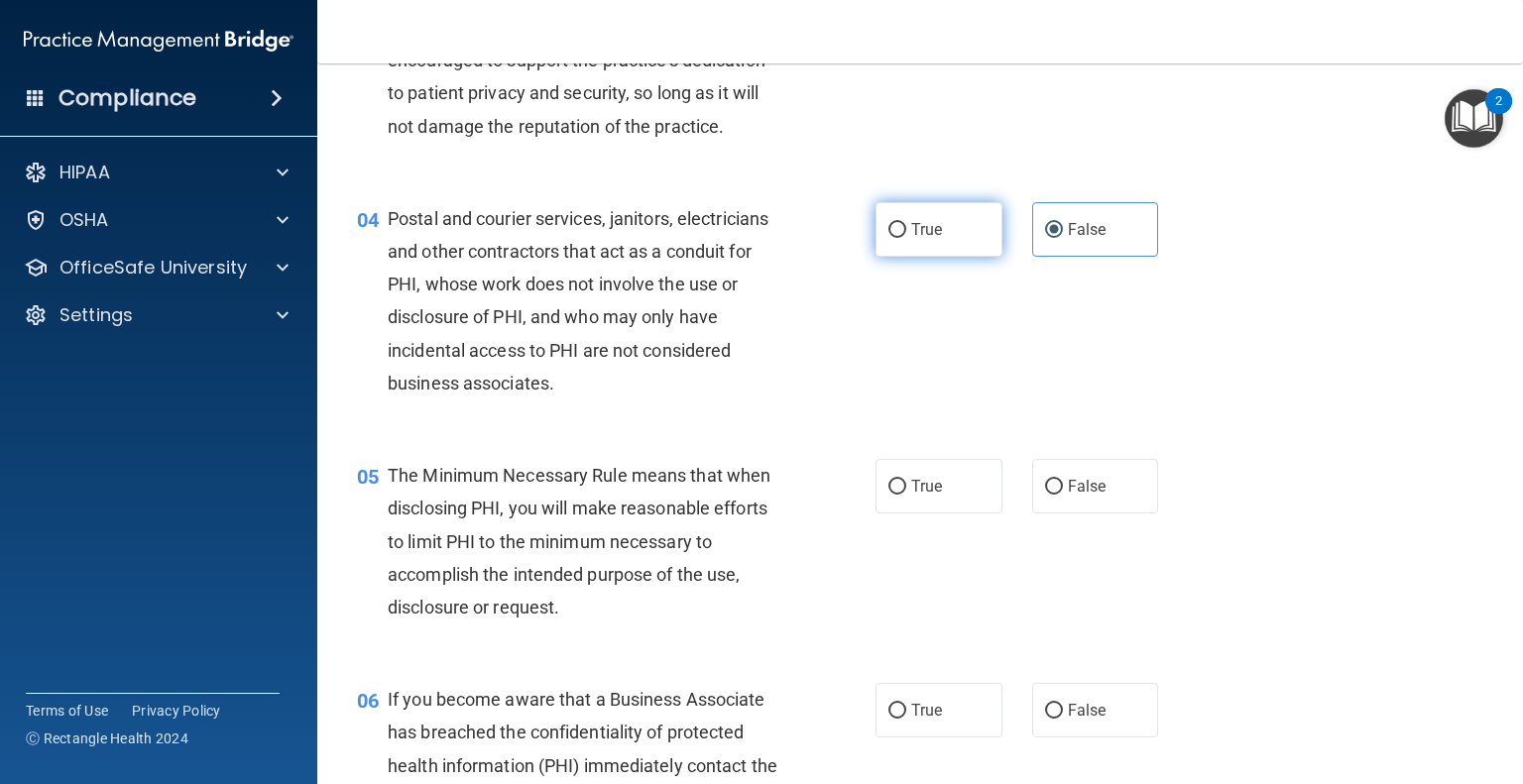 click on "True" at bounding box center (939, 229) 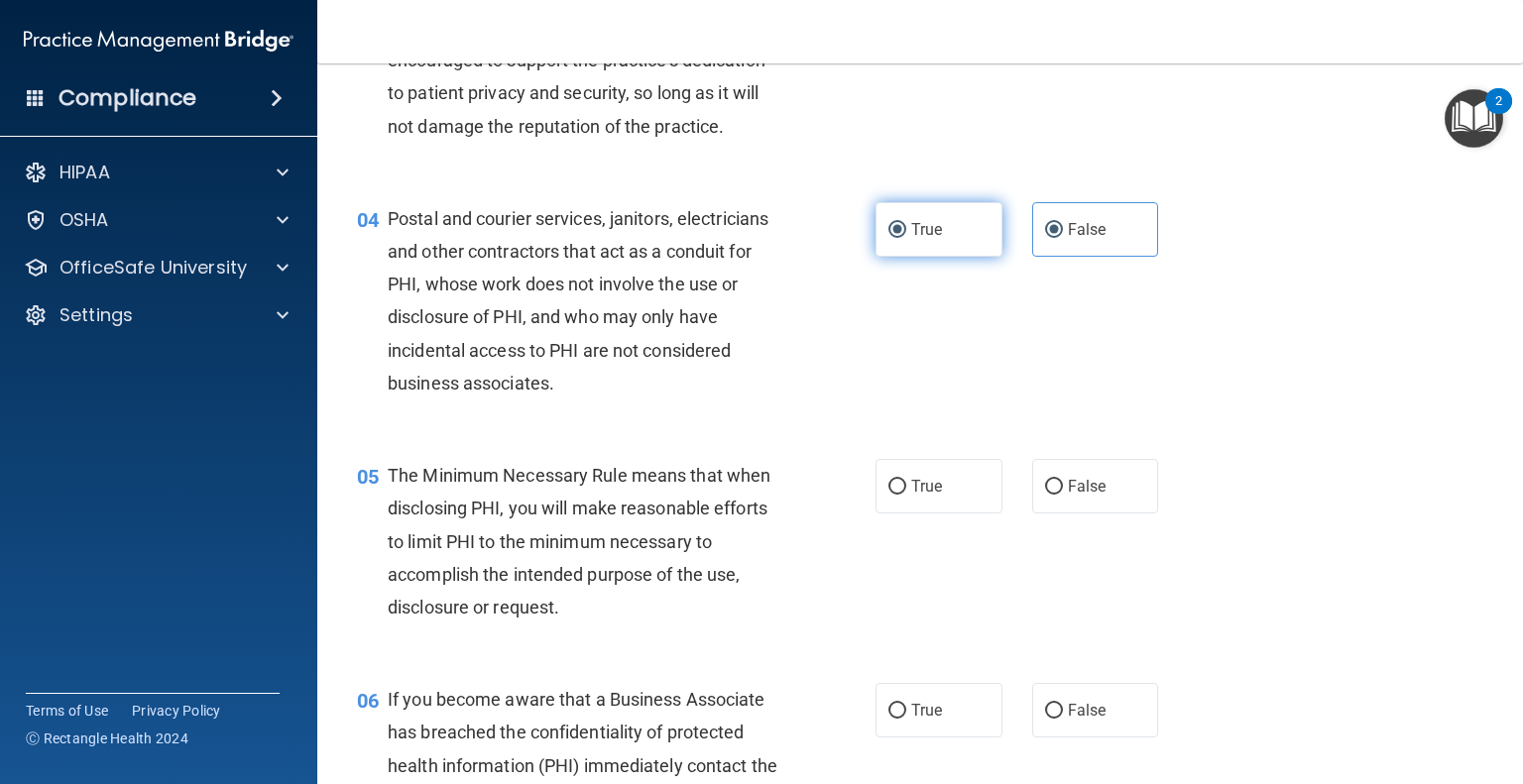 radio on "false" 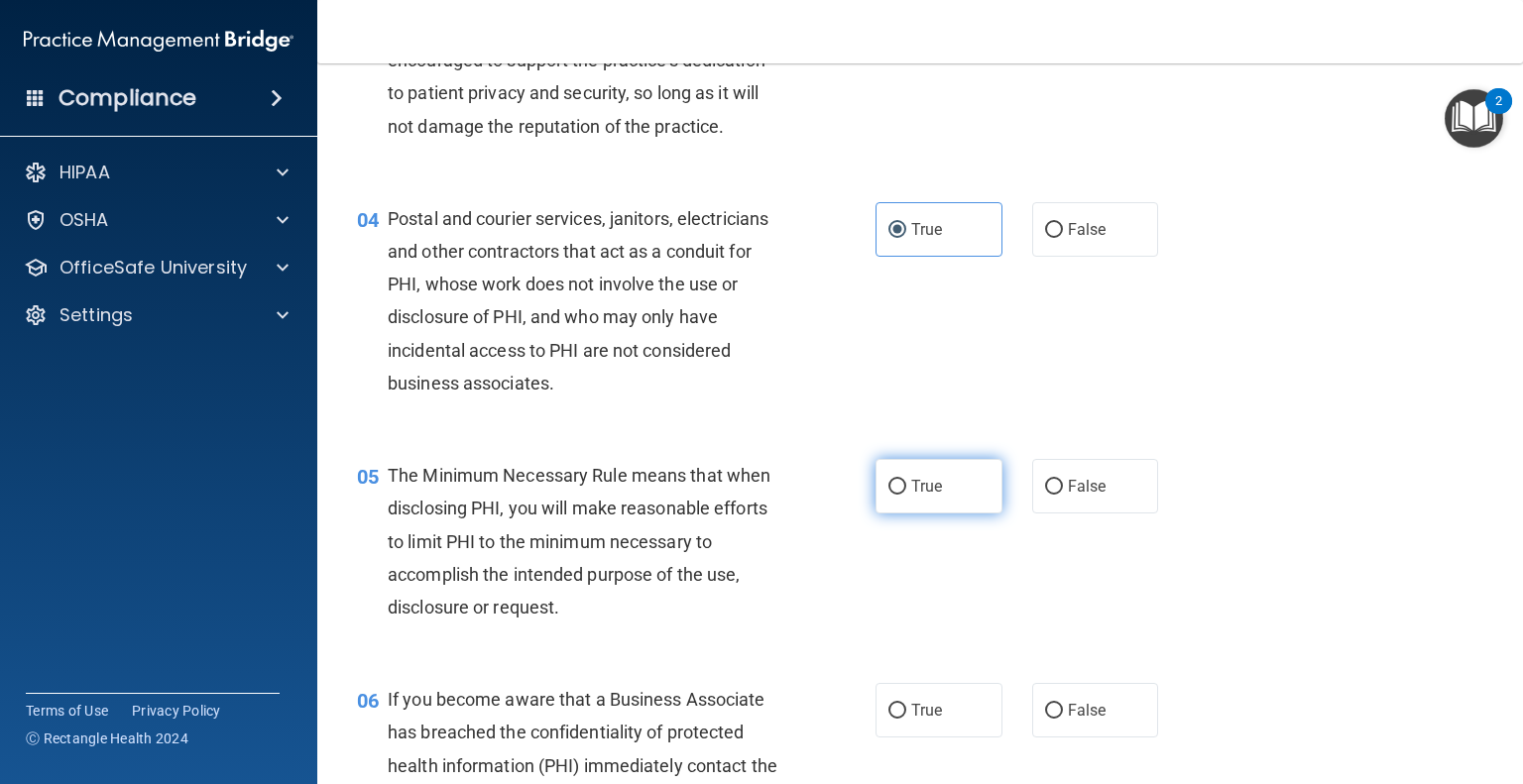click on "True" at bounding box center [926, 486] 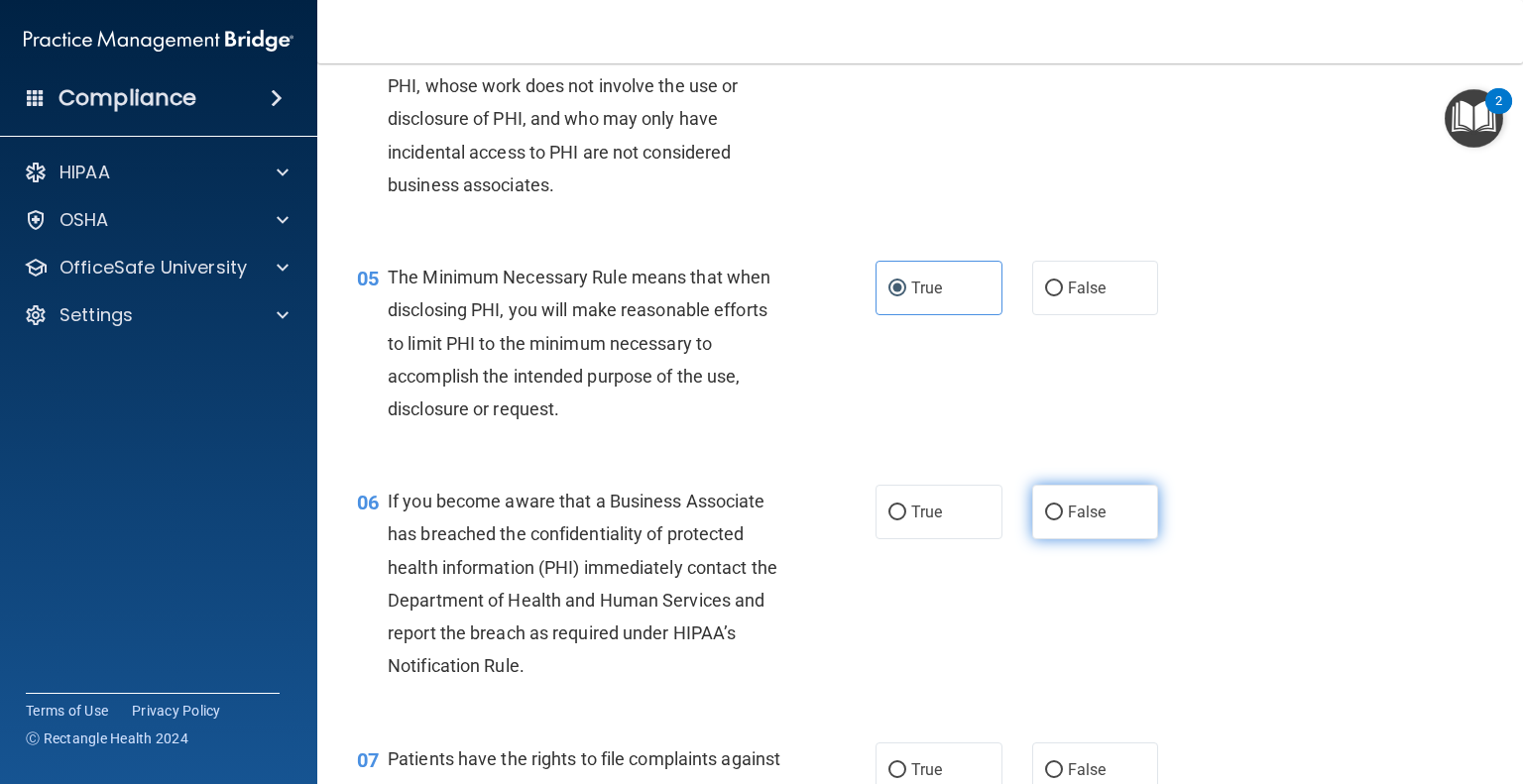 click on "False" at bounding box center (1096, 511) 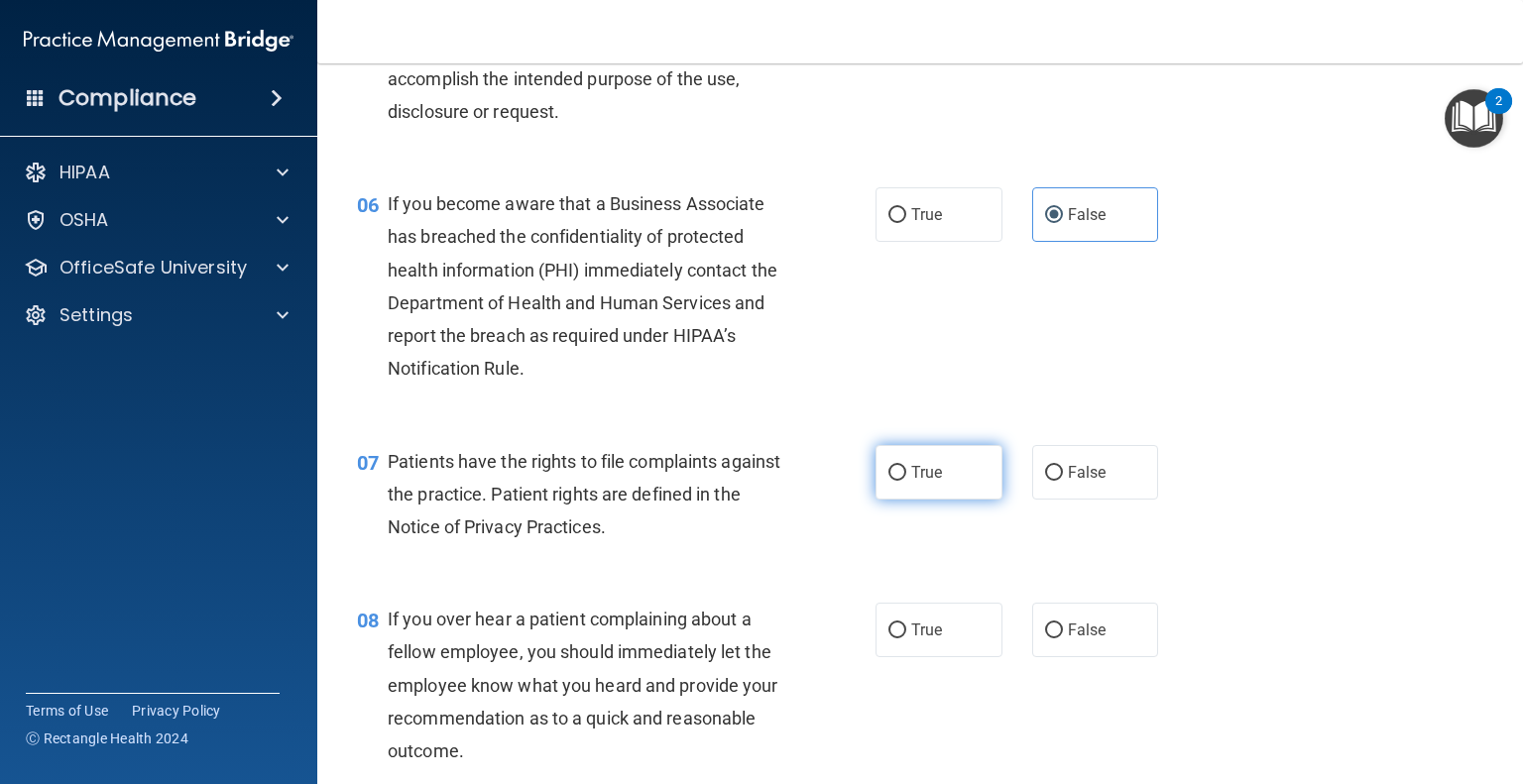 click on "True" at bounding box center [939, 472] 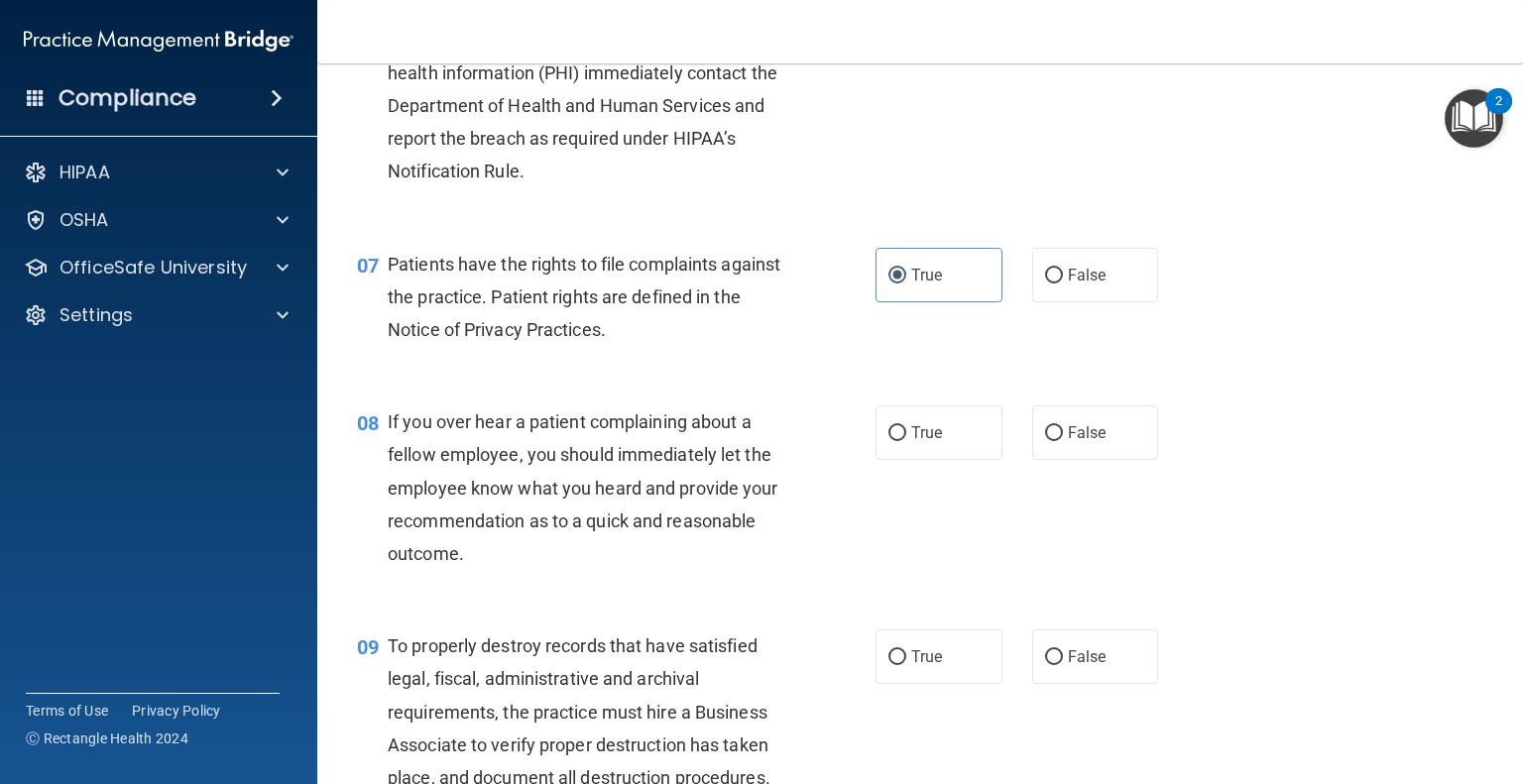 scroll, scrollTop: 1189, scrollLeft: 0, axis: vertical 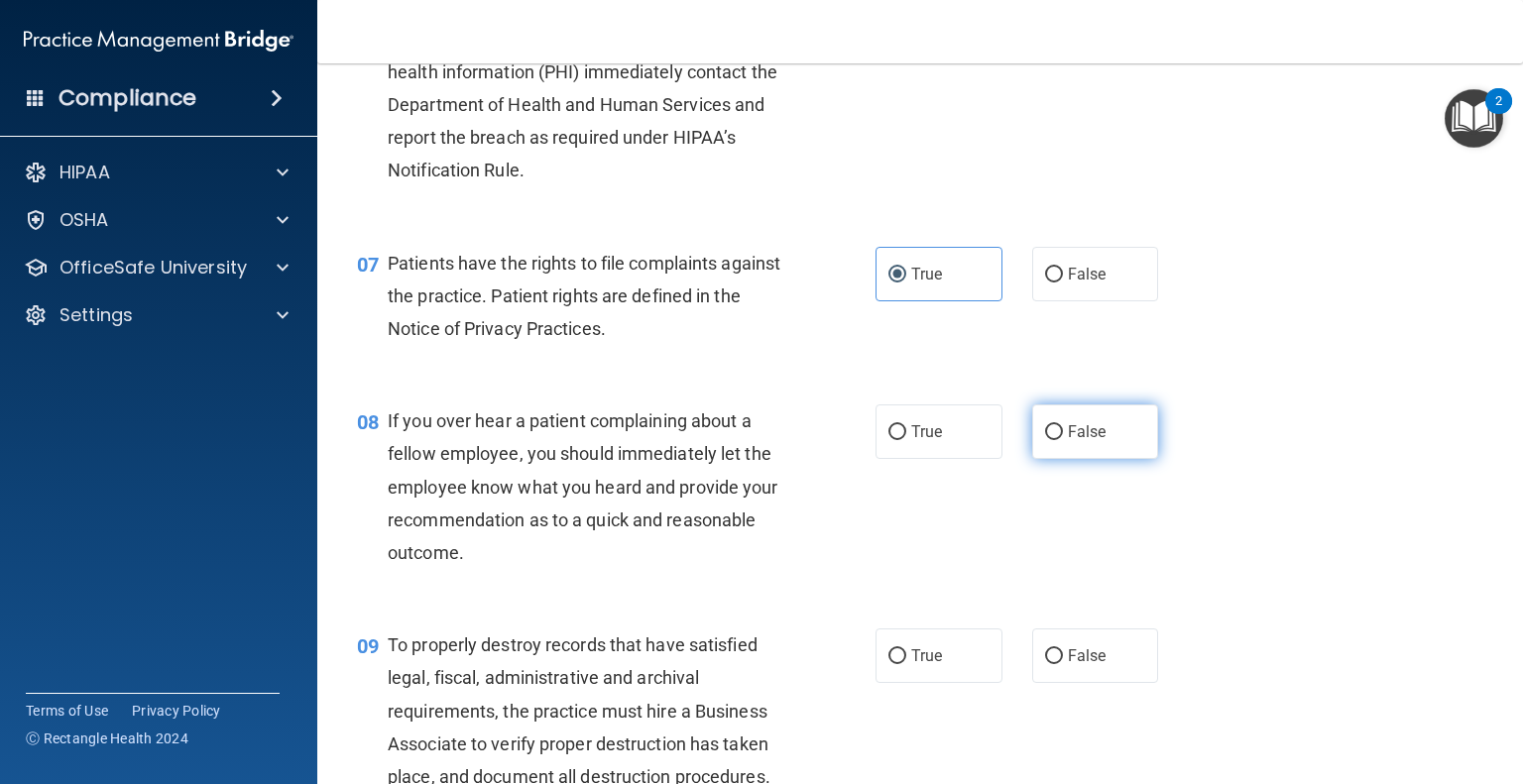 click on "False" at bounding box center [1087, 431] 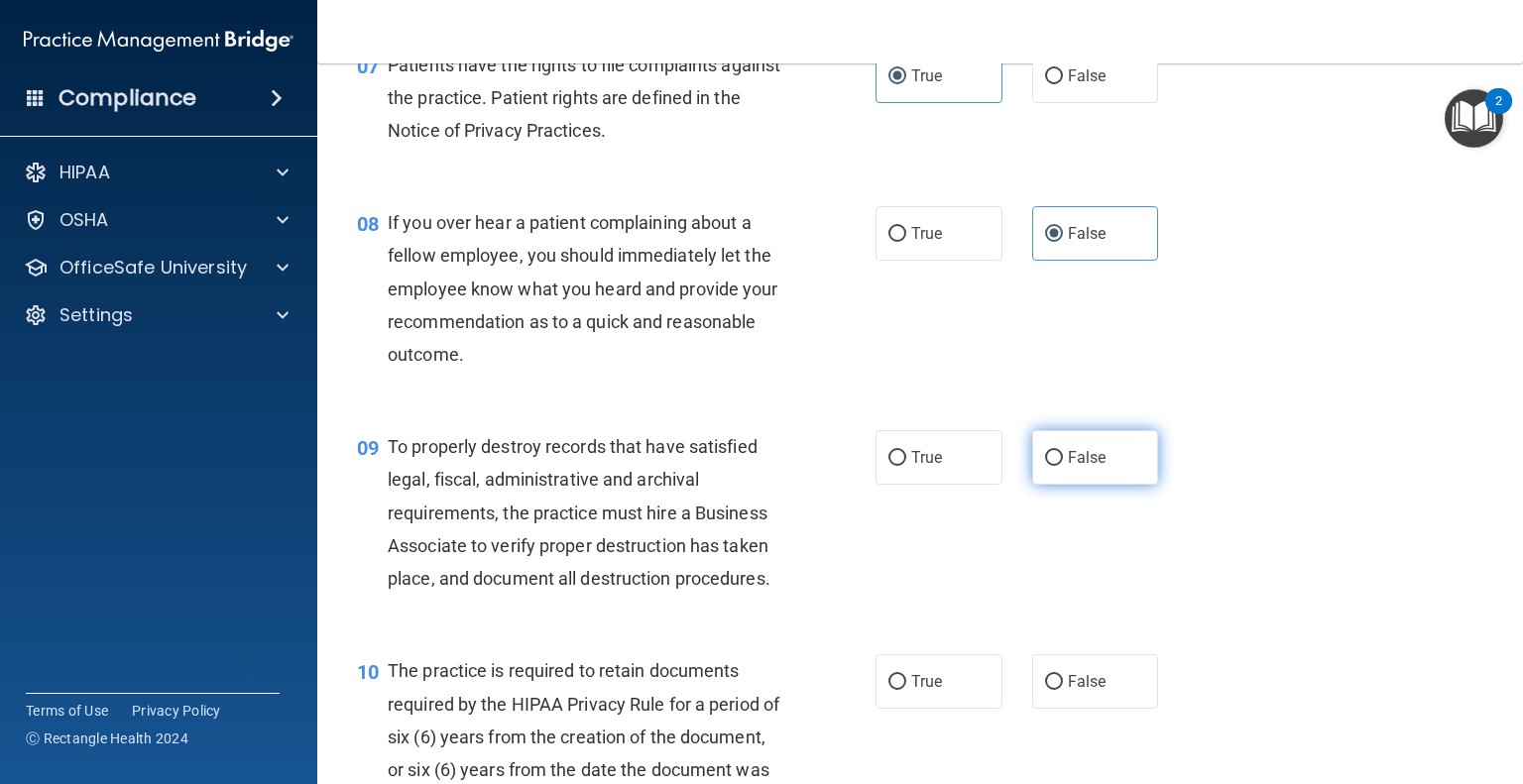 click on "False" at bounding box center (1096, 457) 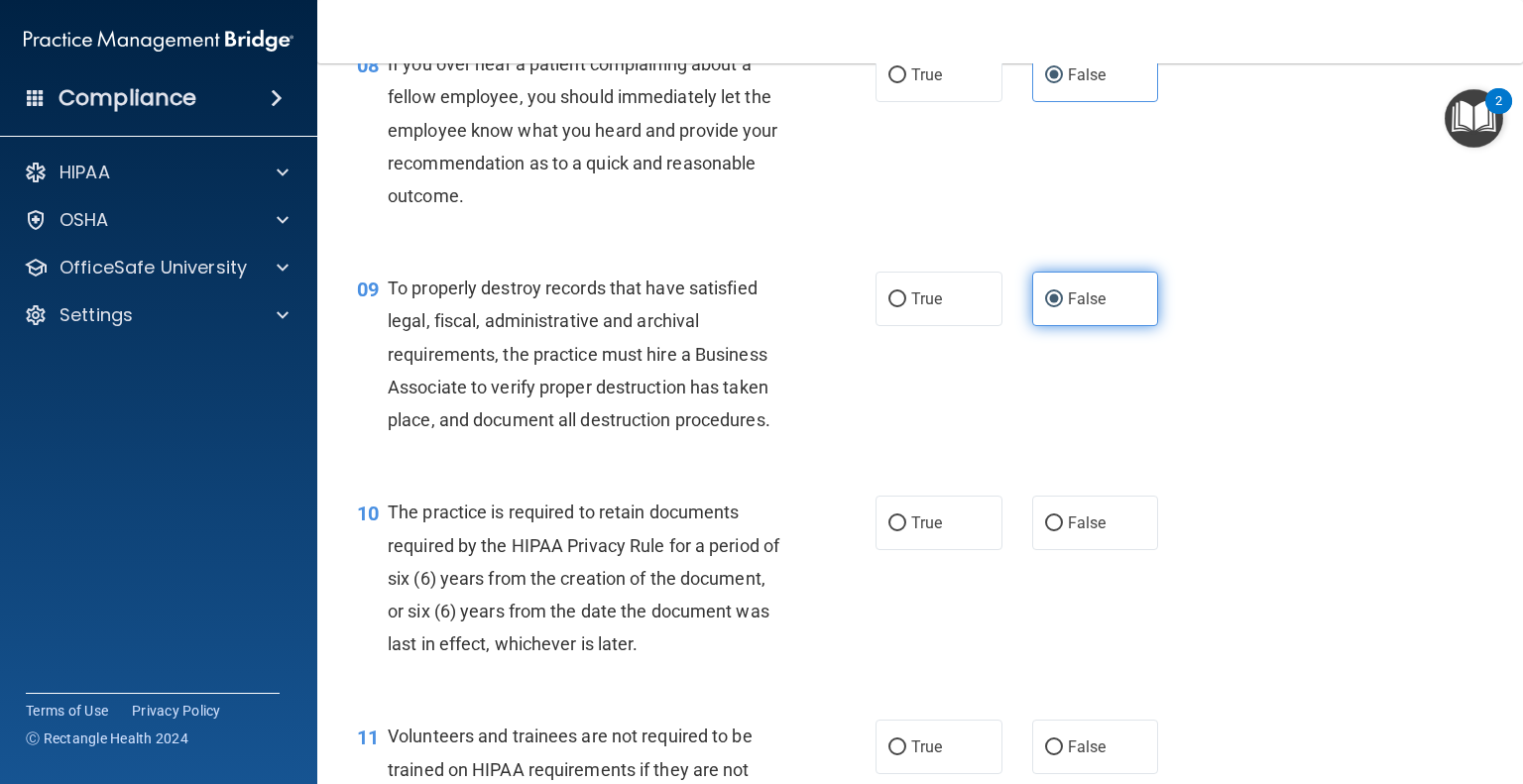 scroll, scrollTop: 1586, scrollLeft: 0, axis: vertical 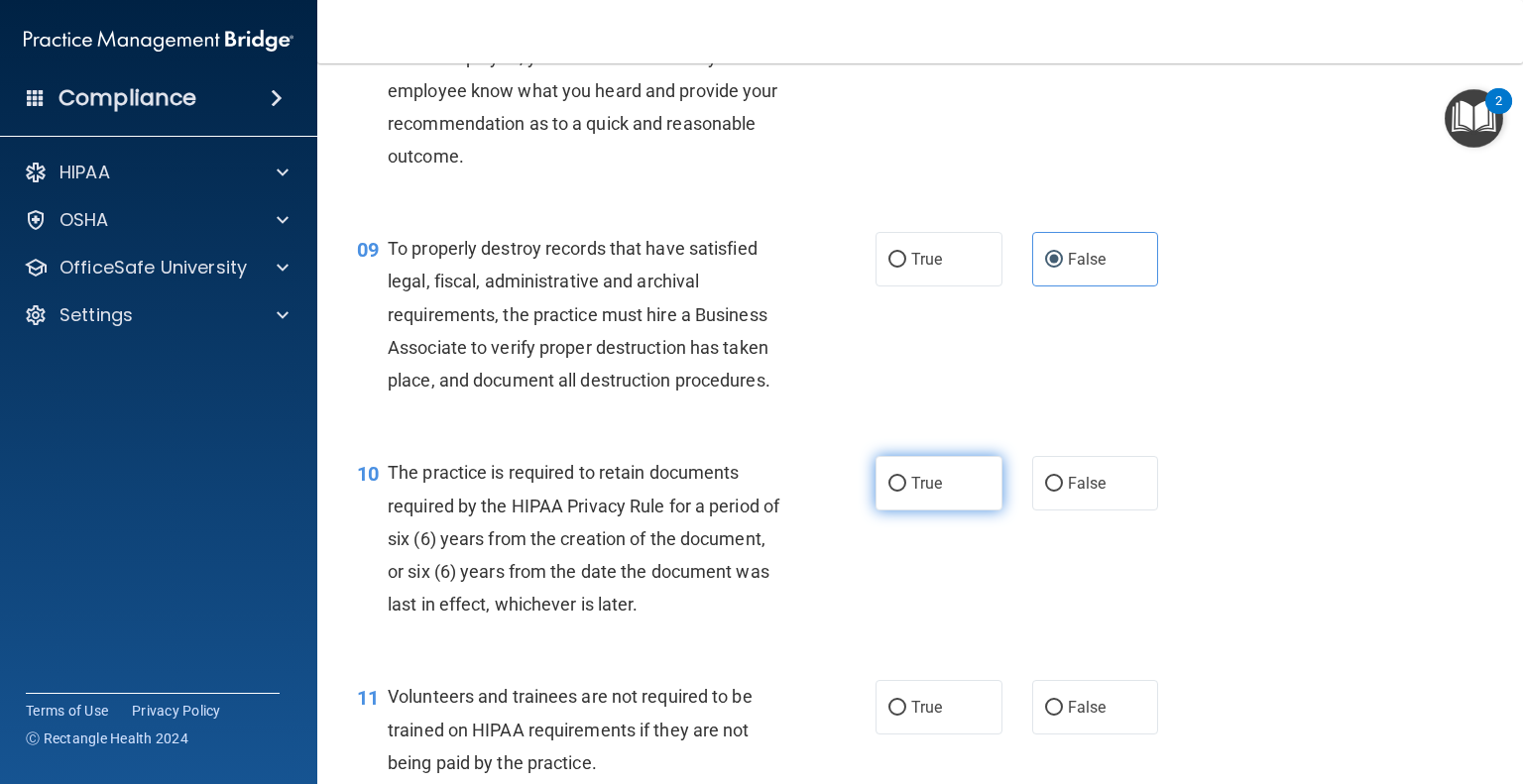 click on "True" at bounding box center [939, 483] 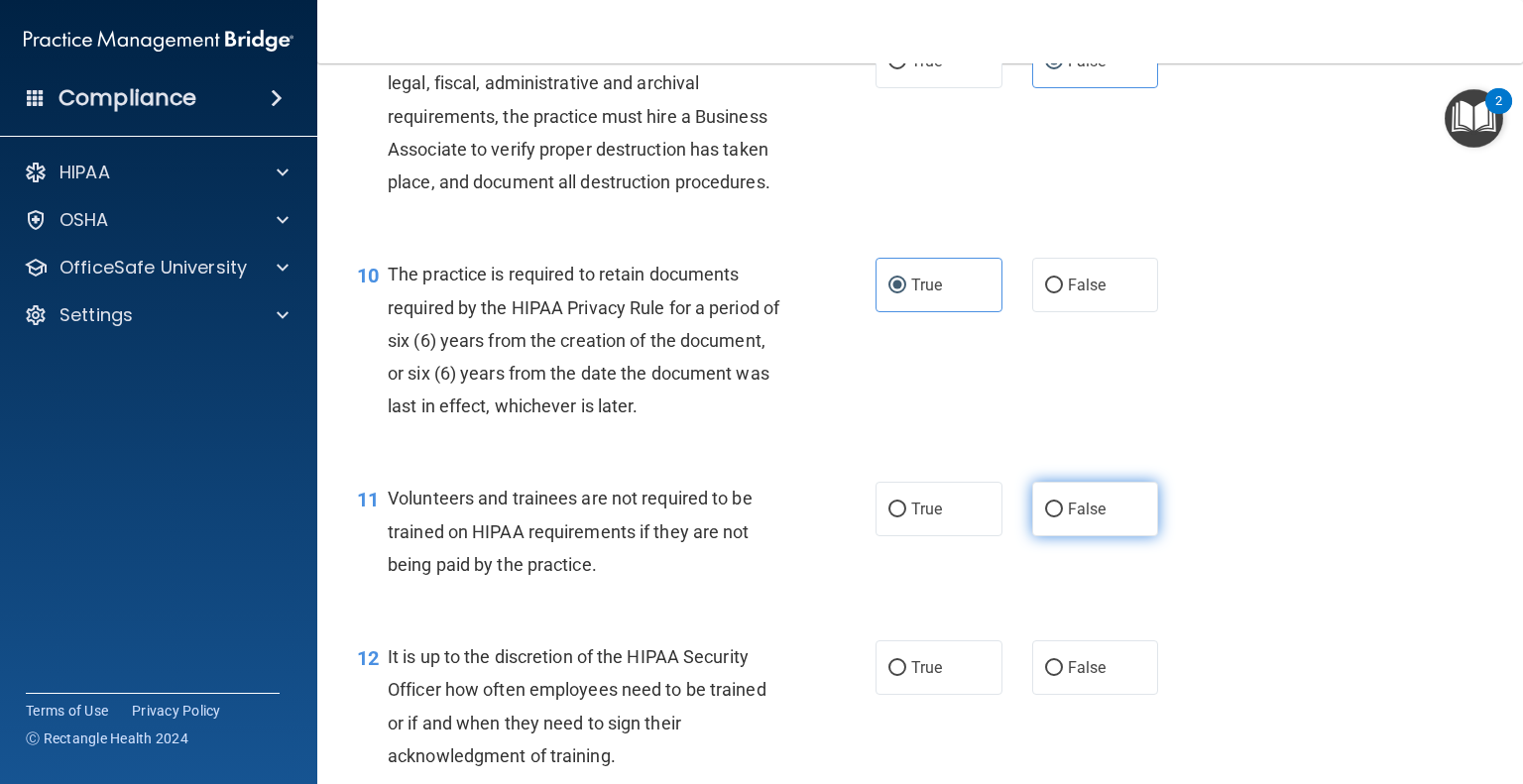 click on "False" at bounding box center (1054, 509) 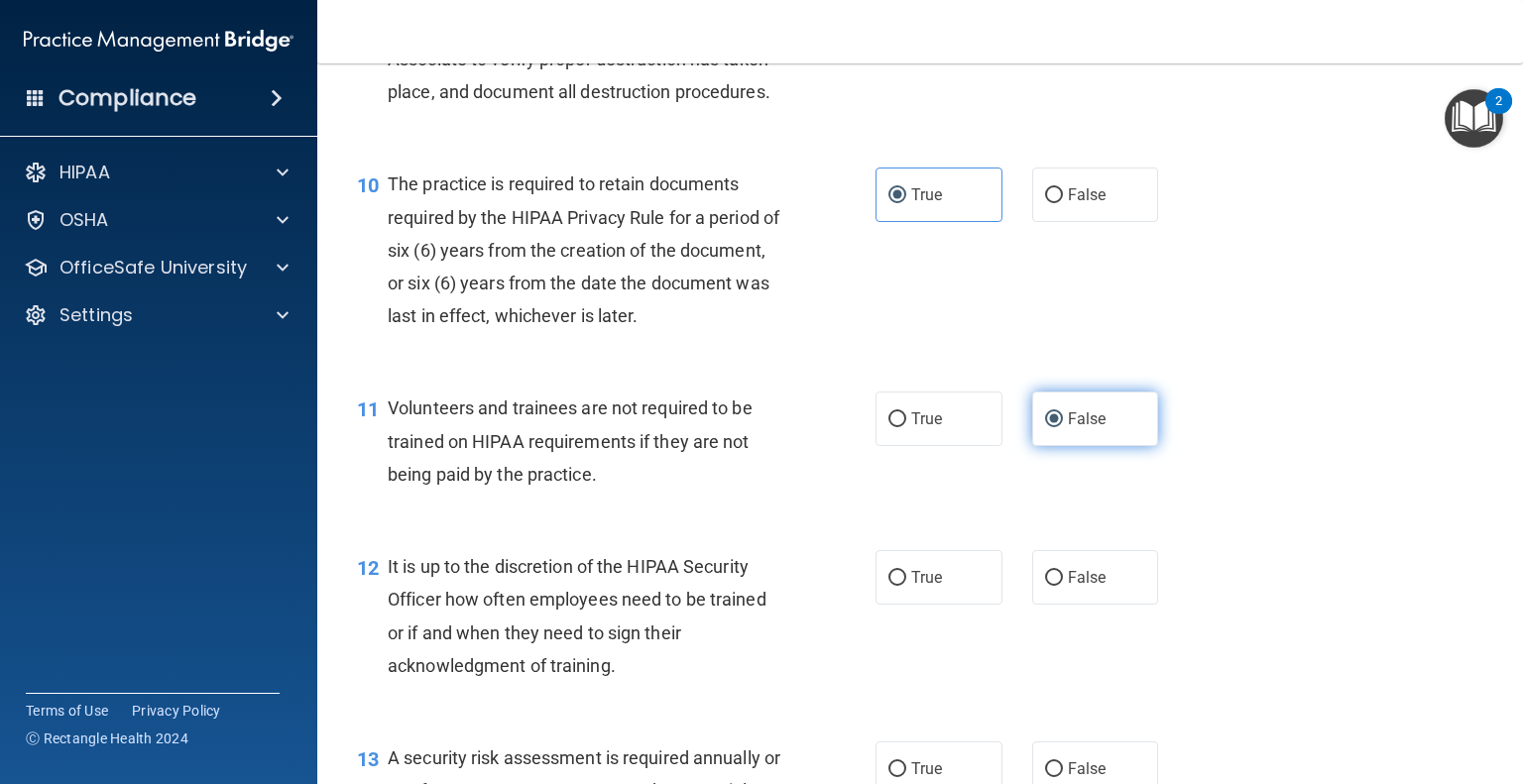 scroll, scrollTop: 1982, scrollLeft: 0, axis: vertical 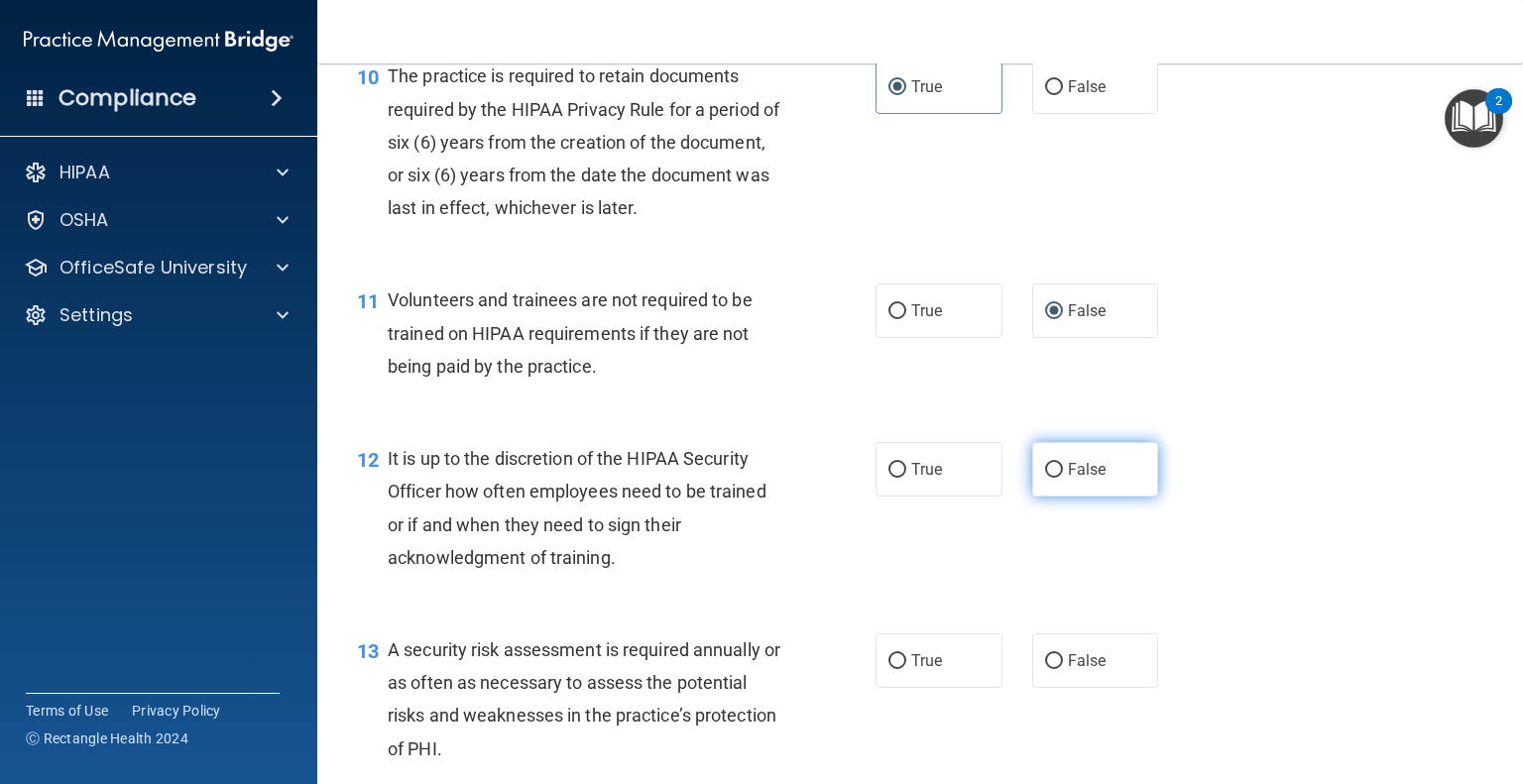 click on "False" at bounding box center (1054, 470) 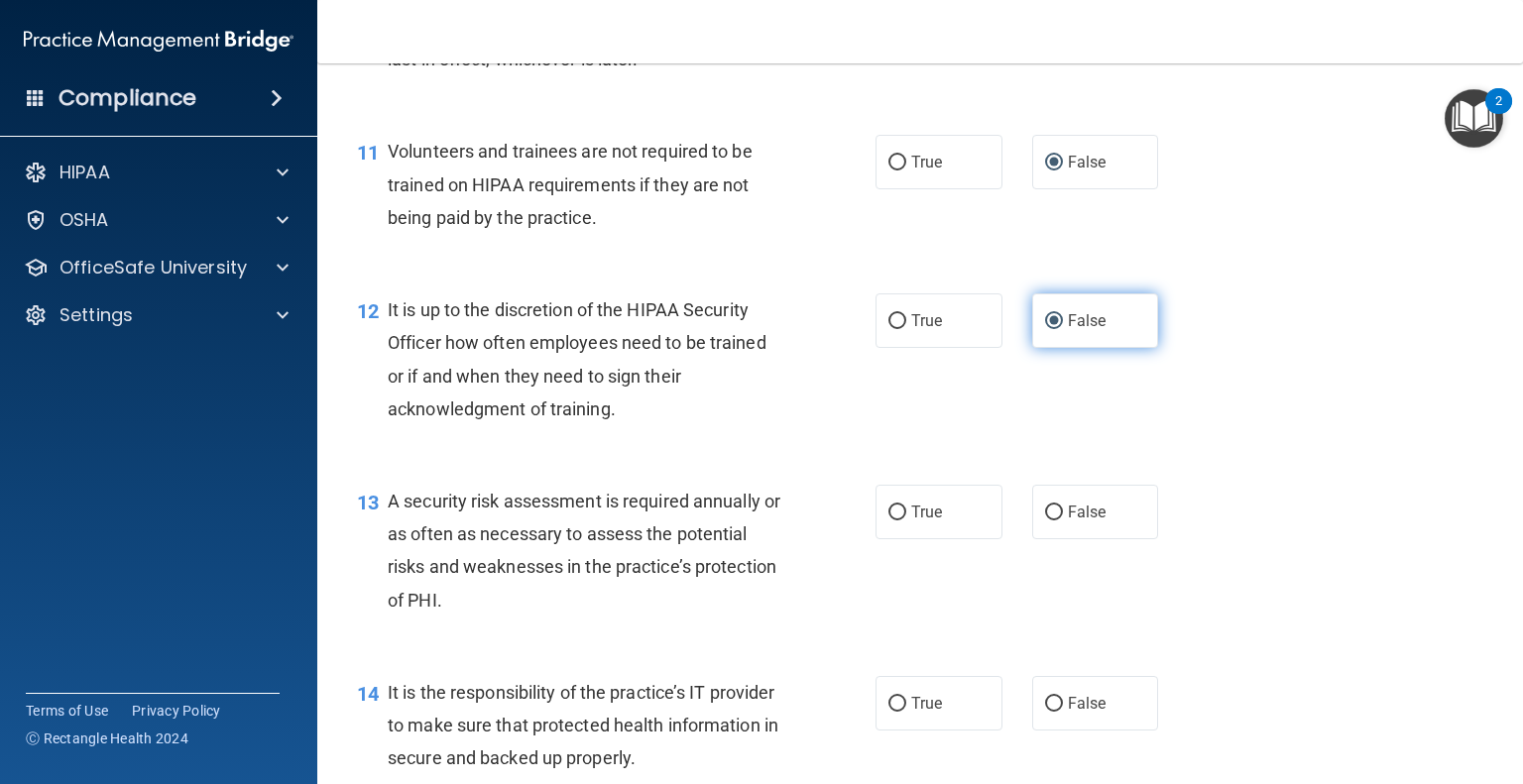 scroll, scrollTop: 2181, scrollLeft: 0, axis: vertical 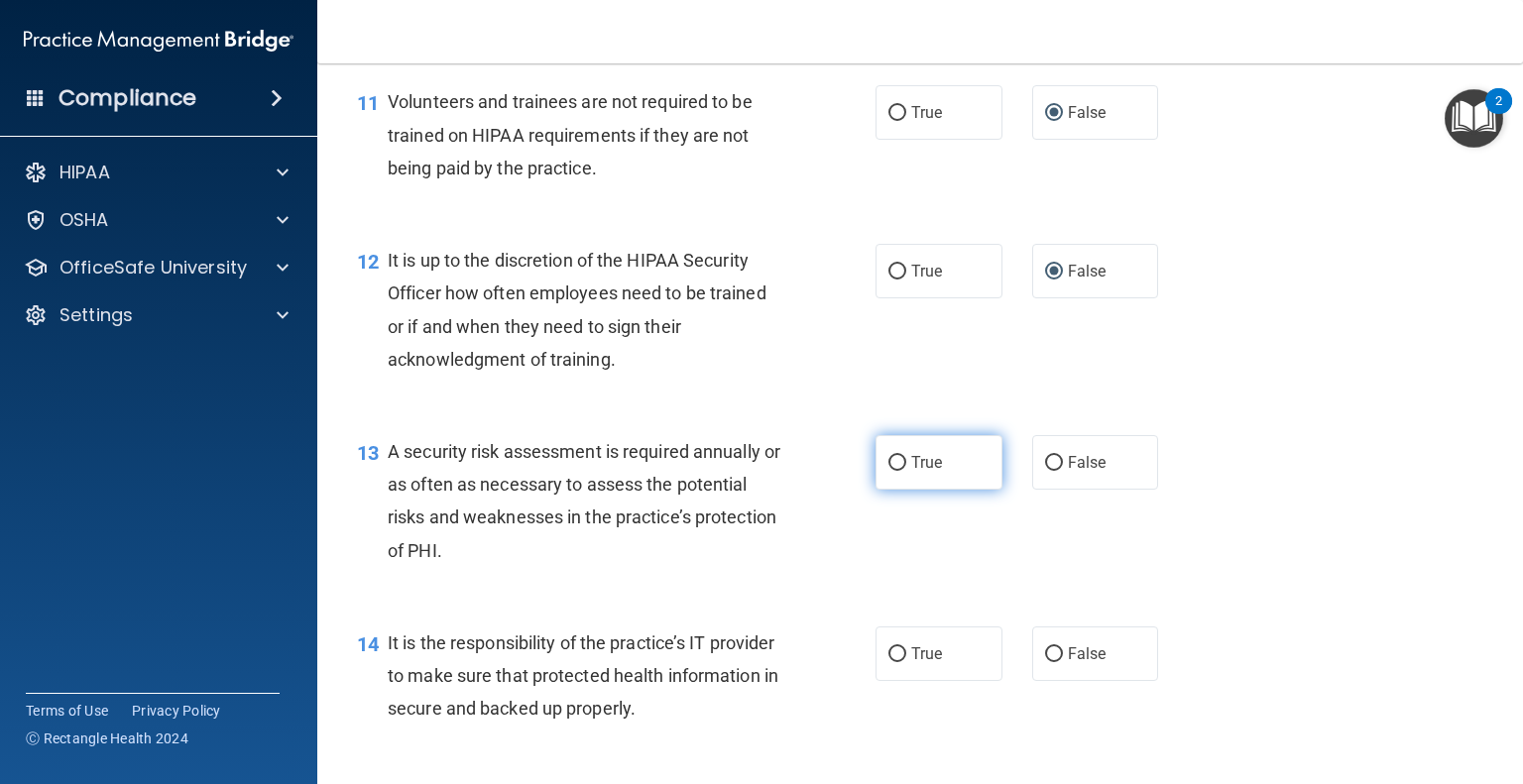 click on "True" at bounding box center [926, 462] 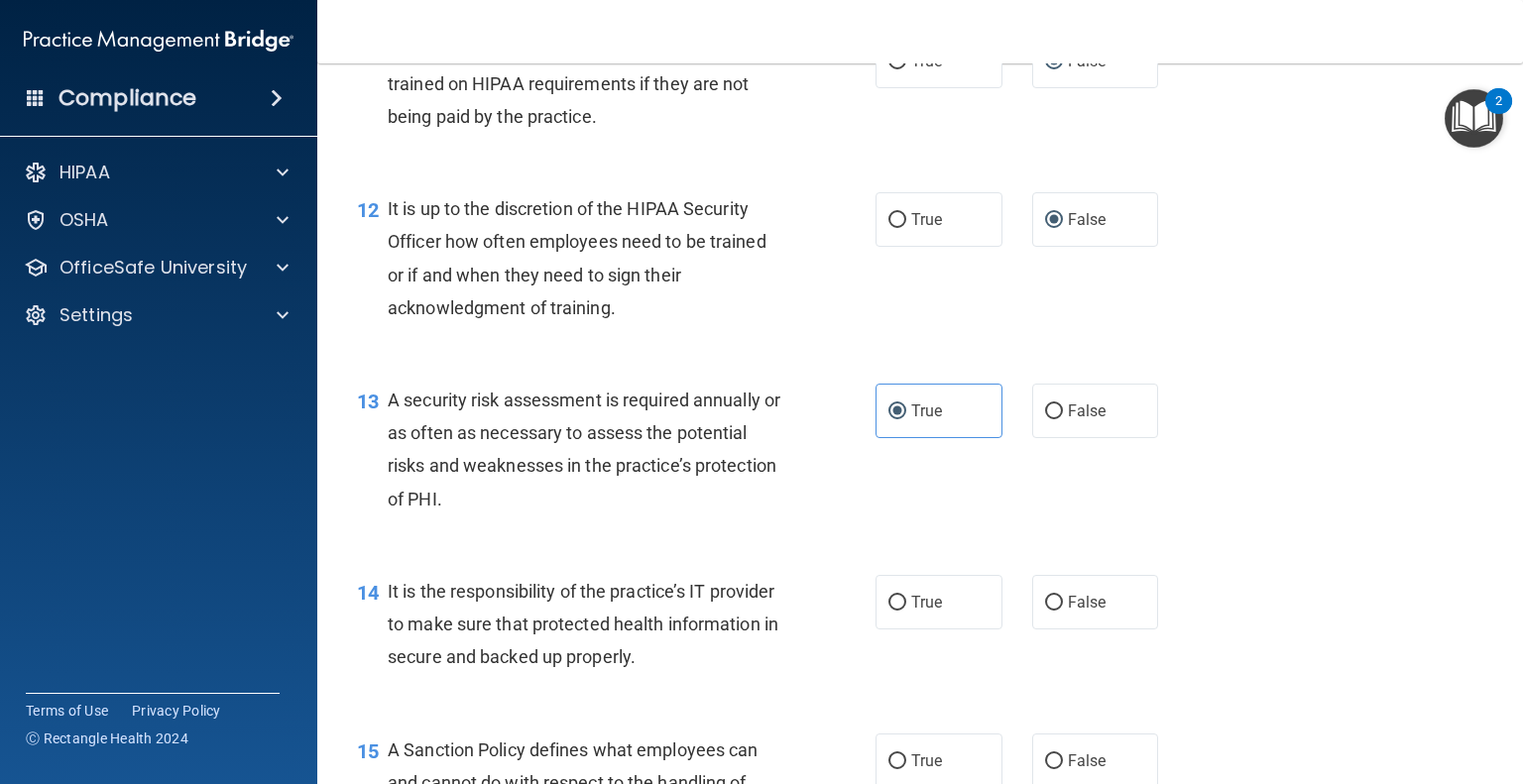 scroll, scrollTop: 2280, scrollLeft: 0, axis: vertical 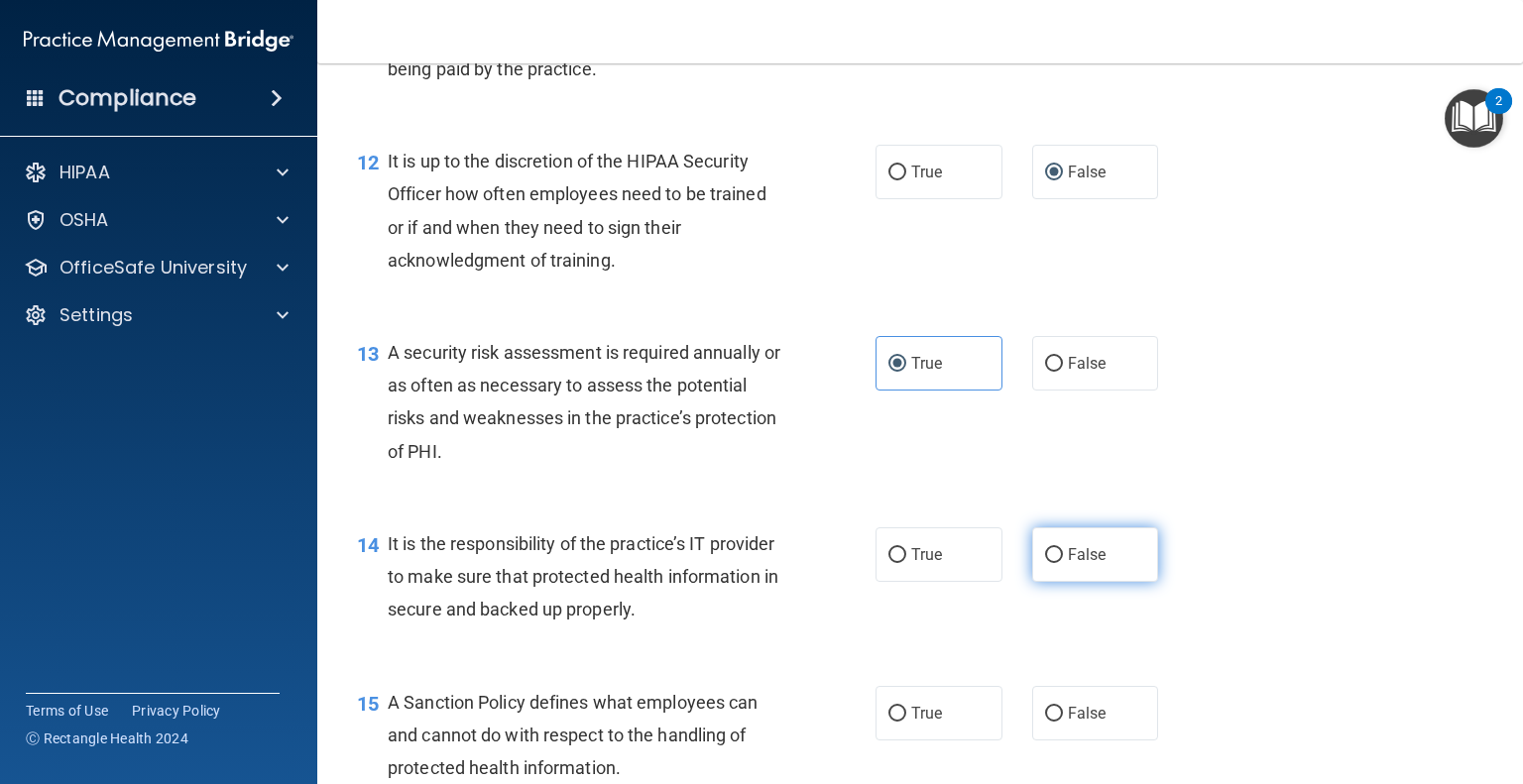 click on "False" at bounding box center [1096, 554] 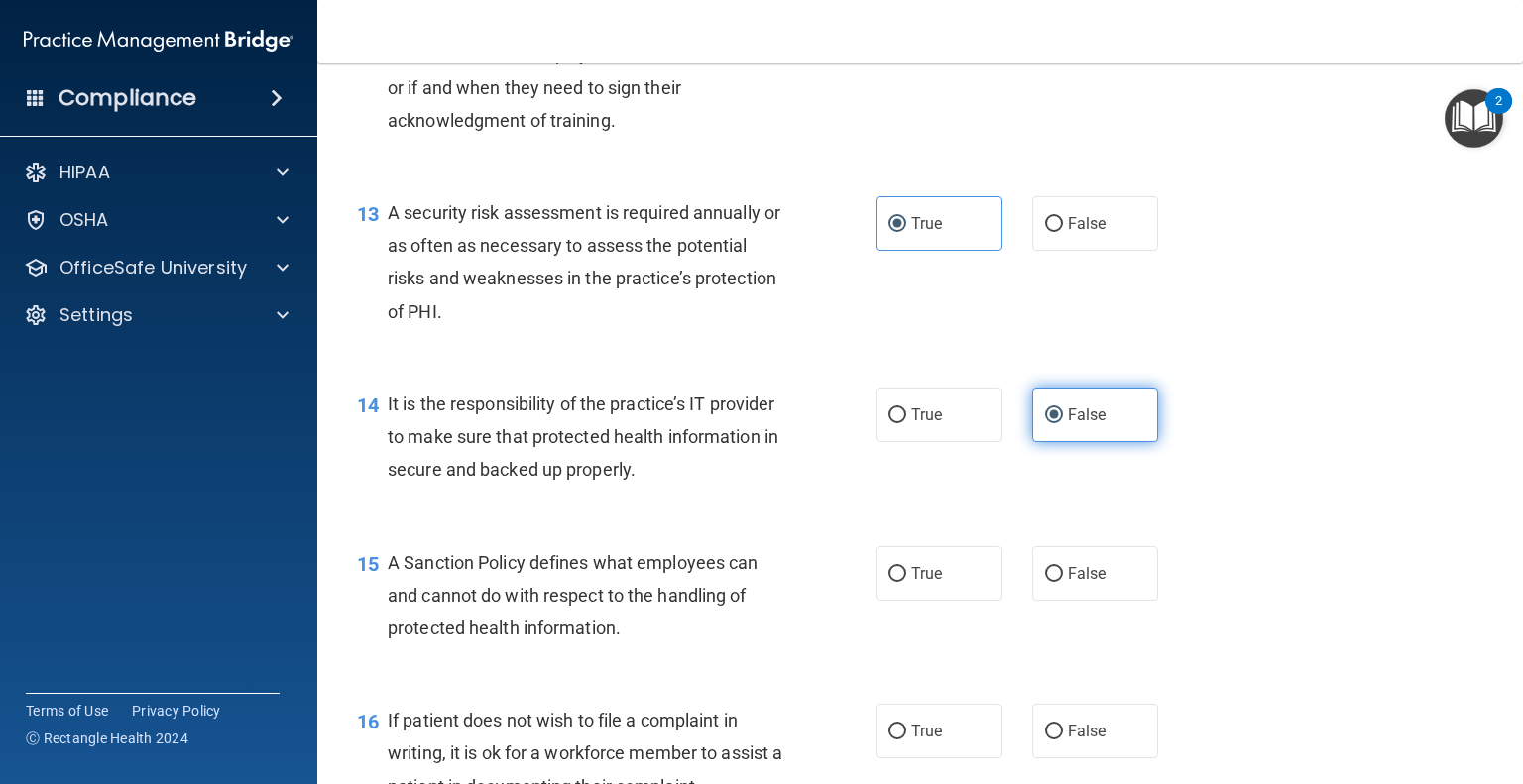 scroll, scrollTop: 2478, scrollLeft: 0, axis: vertical 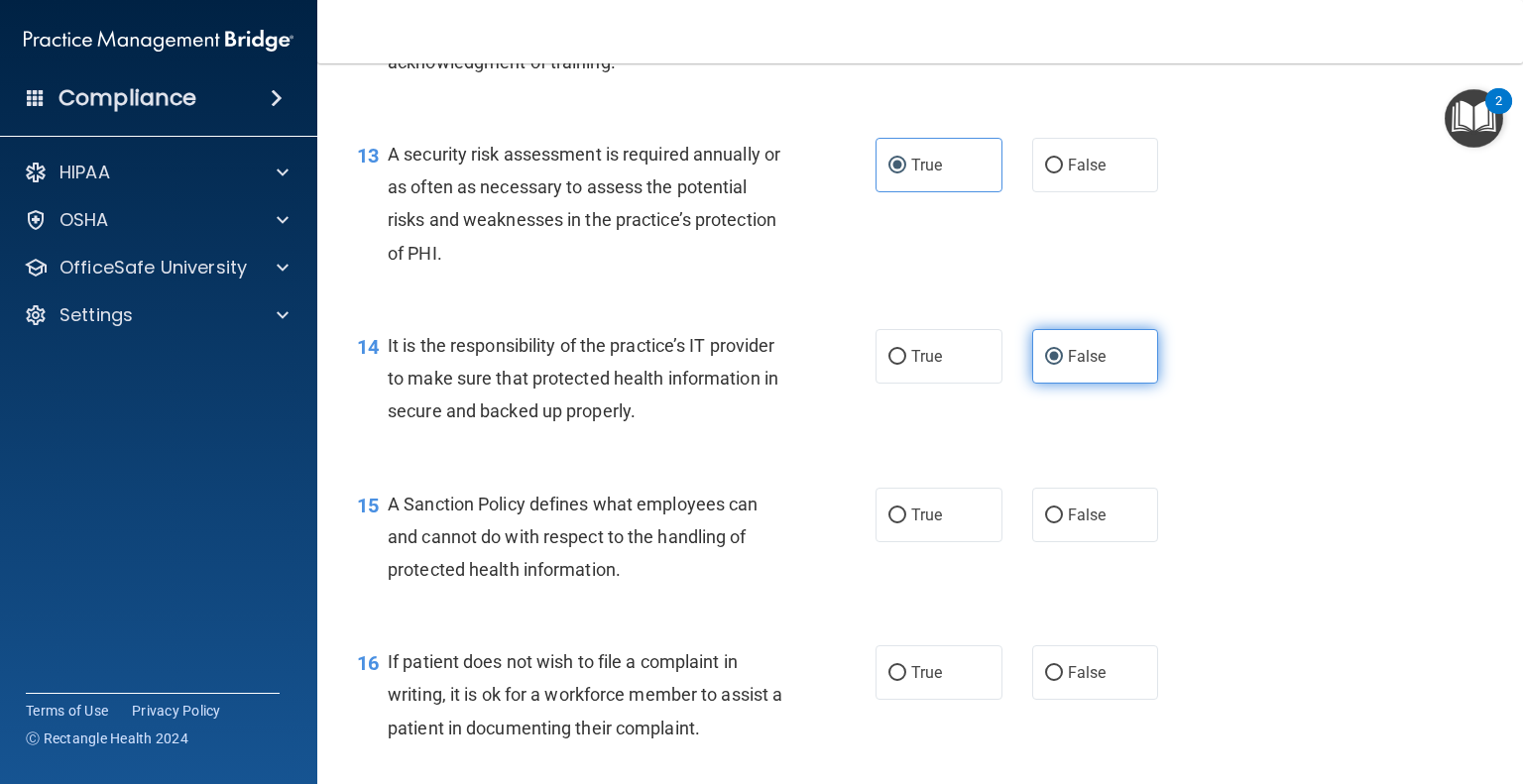 click on "False" at bounding box center (1096, 514) 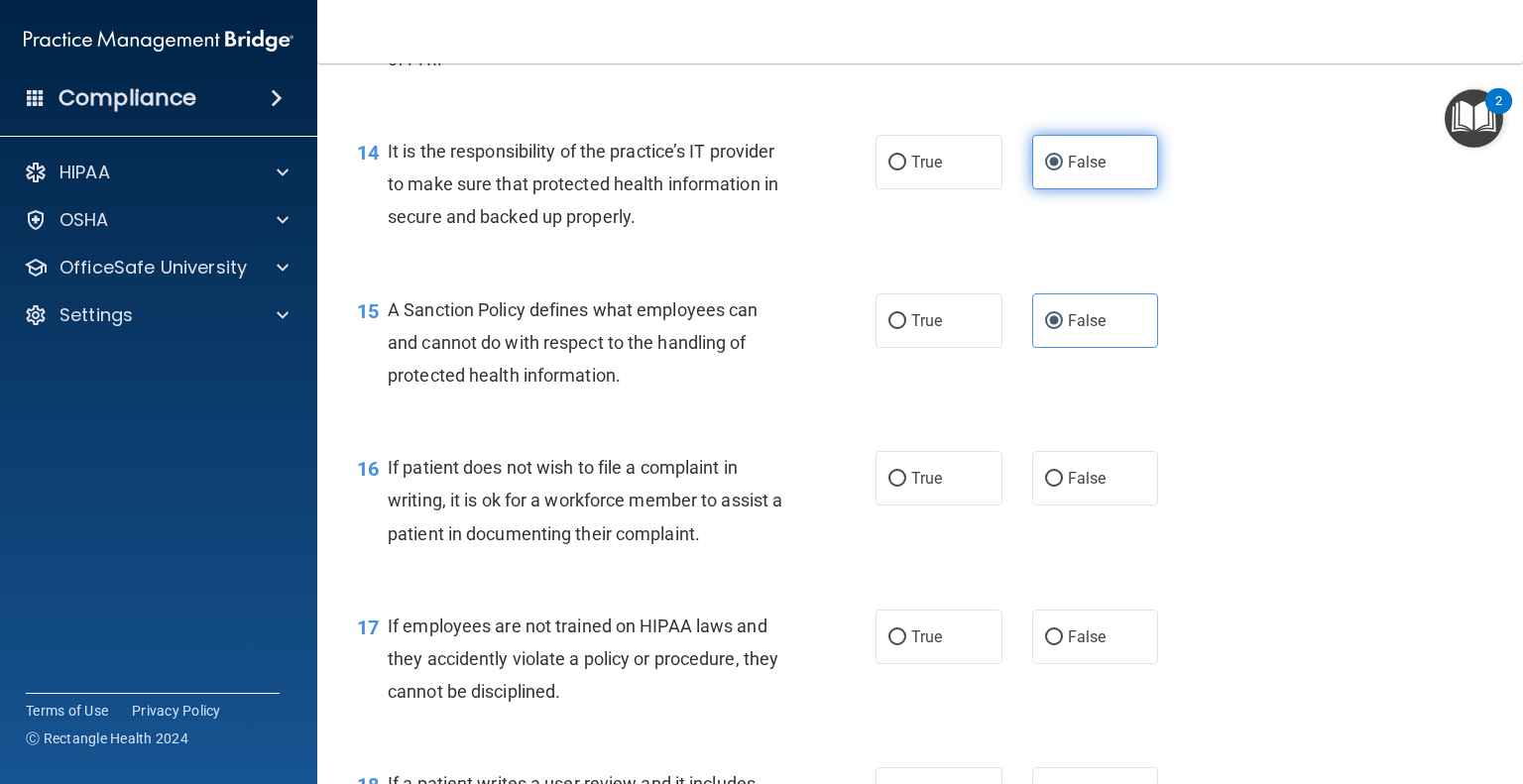 scroll, scrollTop: 2676, scrollLeft: 0, axis: vertical 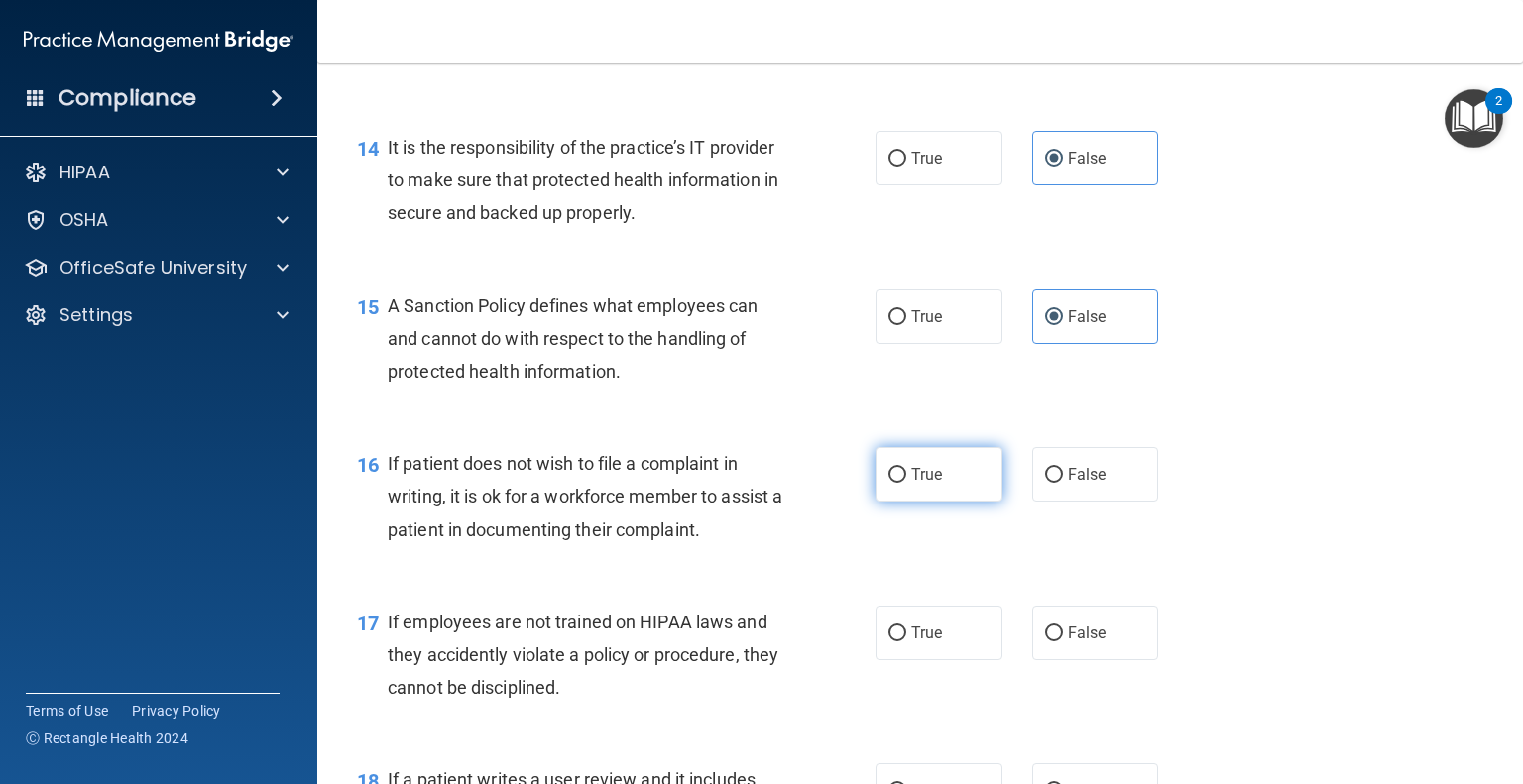 click on "True" at bounding box center (939, 474) 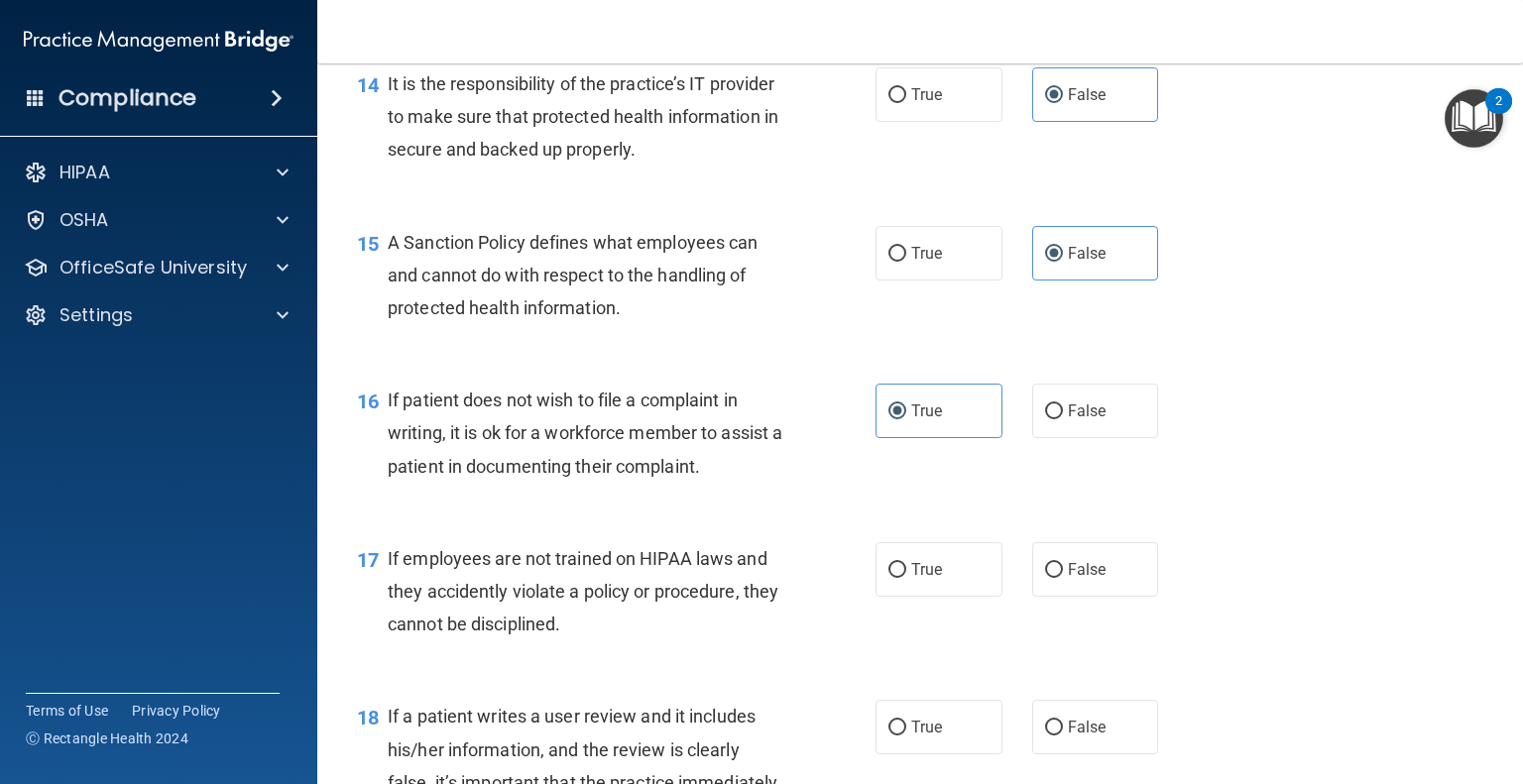scroll, scrollTop: 2775, scrollLeft: 0, axis: vertical 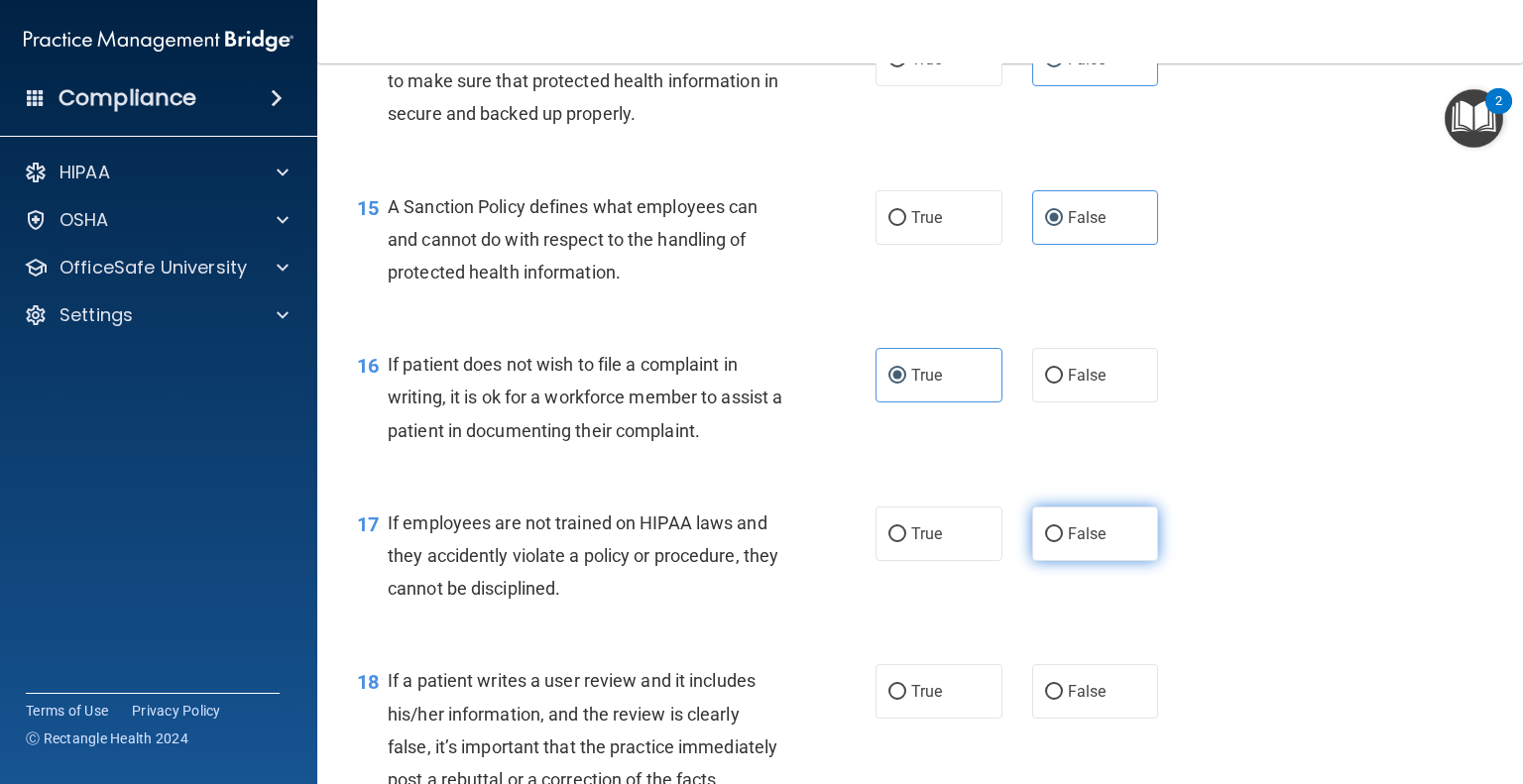 click on "False" at bounding box center [1096, 533] 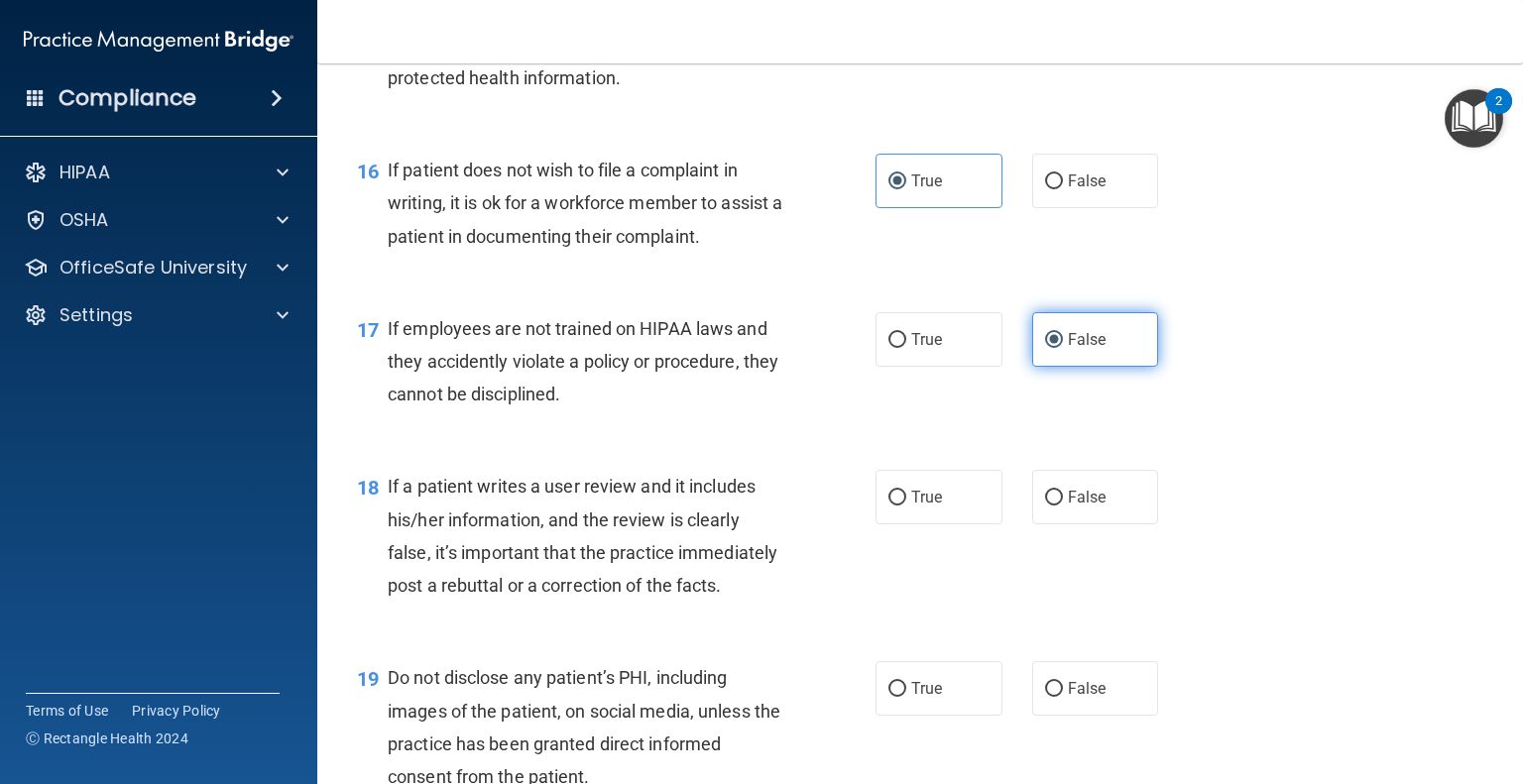 scroll, scrollTop: 2973, scrollLeft: 0, axis: vertical 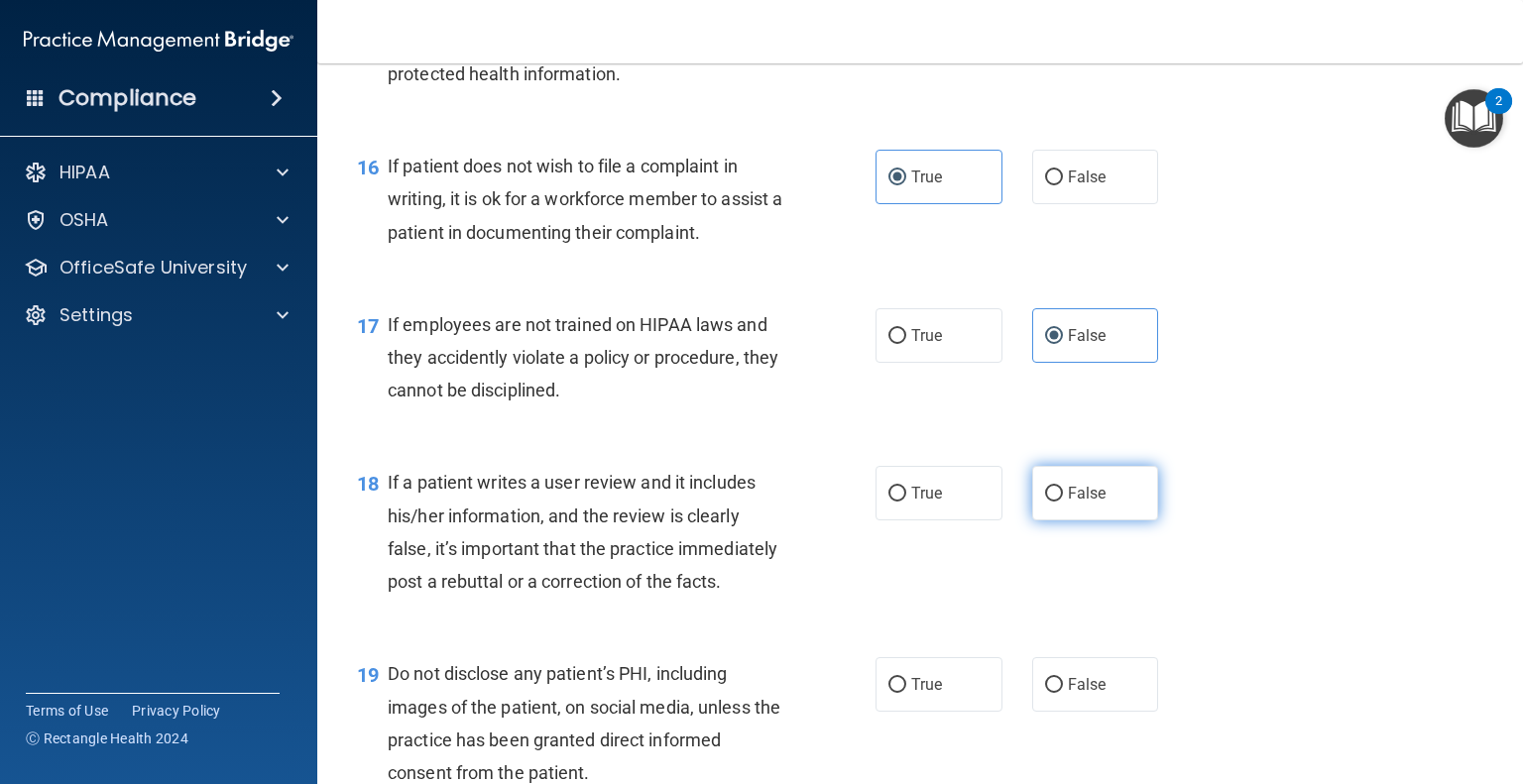 click on "False" at bounding box center (1096, 493) 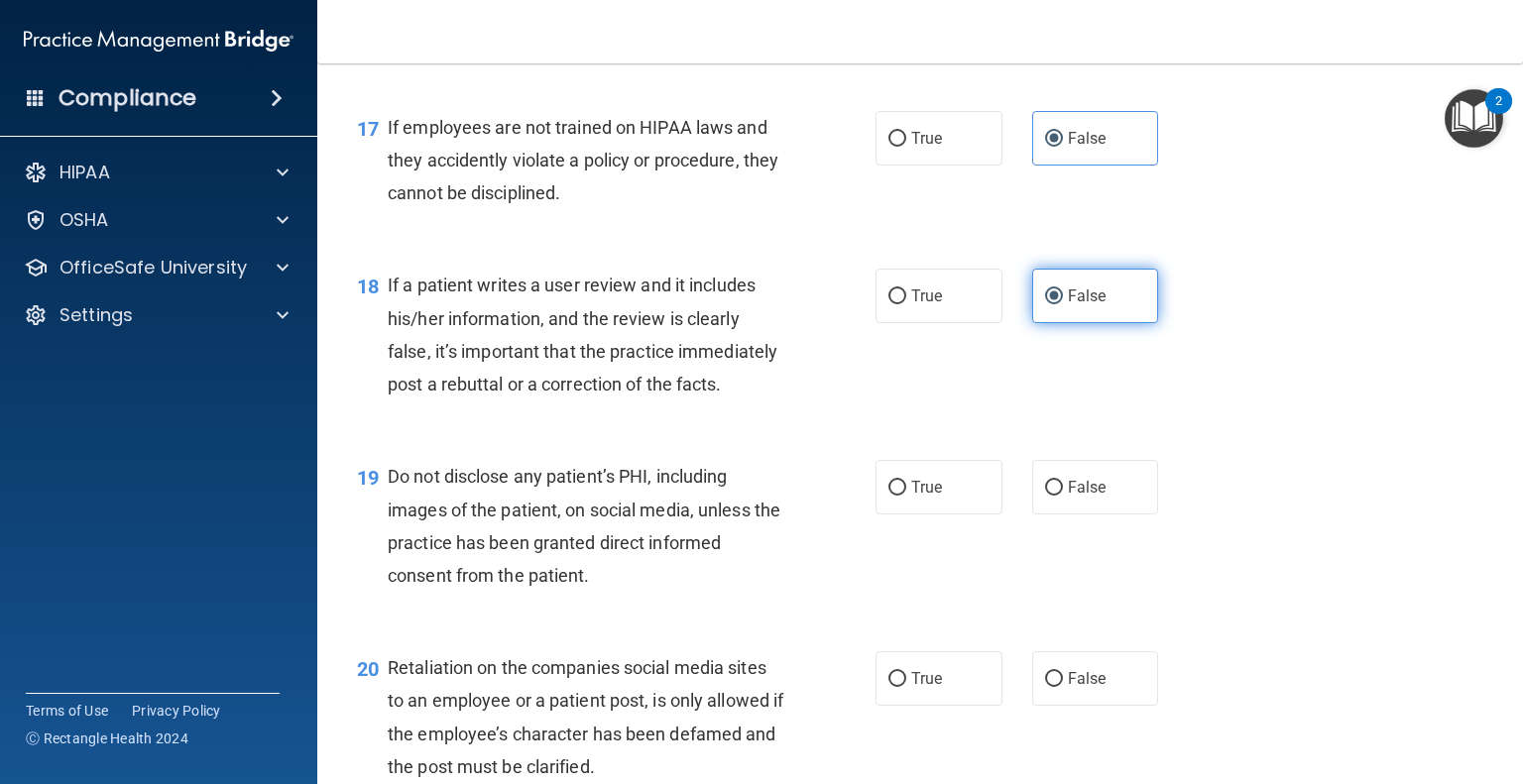 scroll, scrollTop: 3271, scrollLeft: 0, axis: vertical 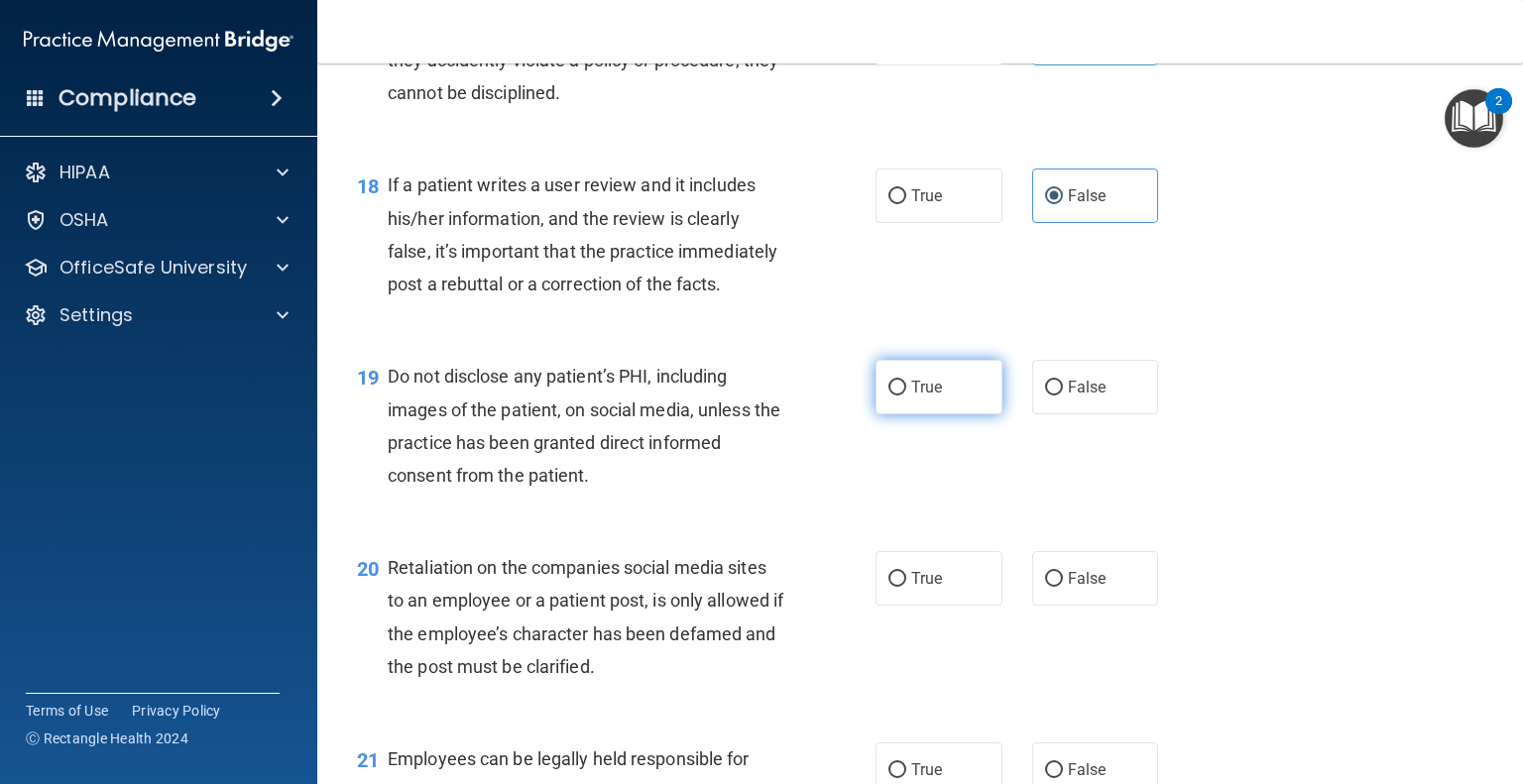 click on "True" at bounding box center [939, 387] 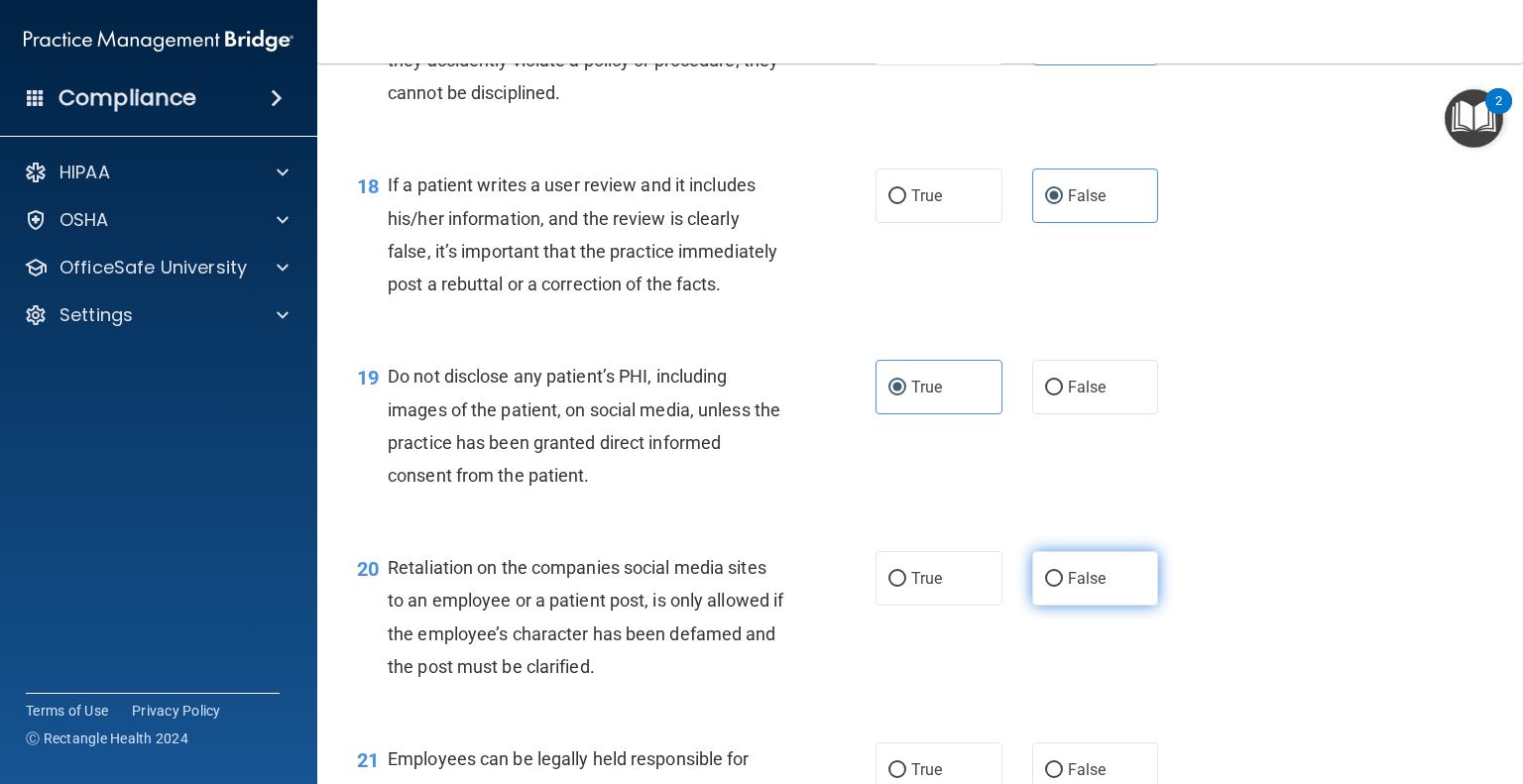 click on "False" at bounding box center (1054, 579) 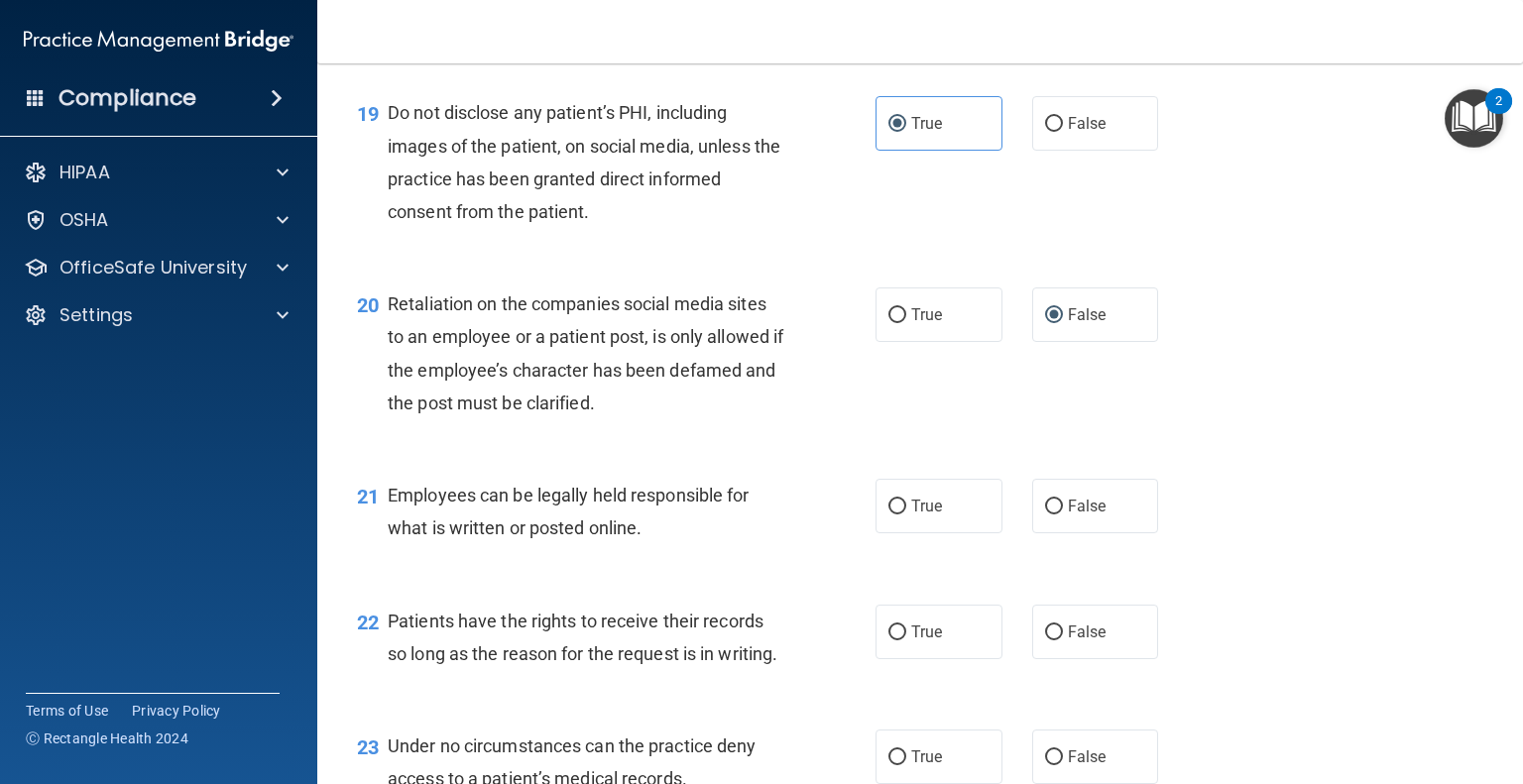 scroll, scrollTop: 3568, scrollLeft: 0, axis: vertical 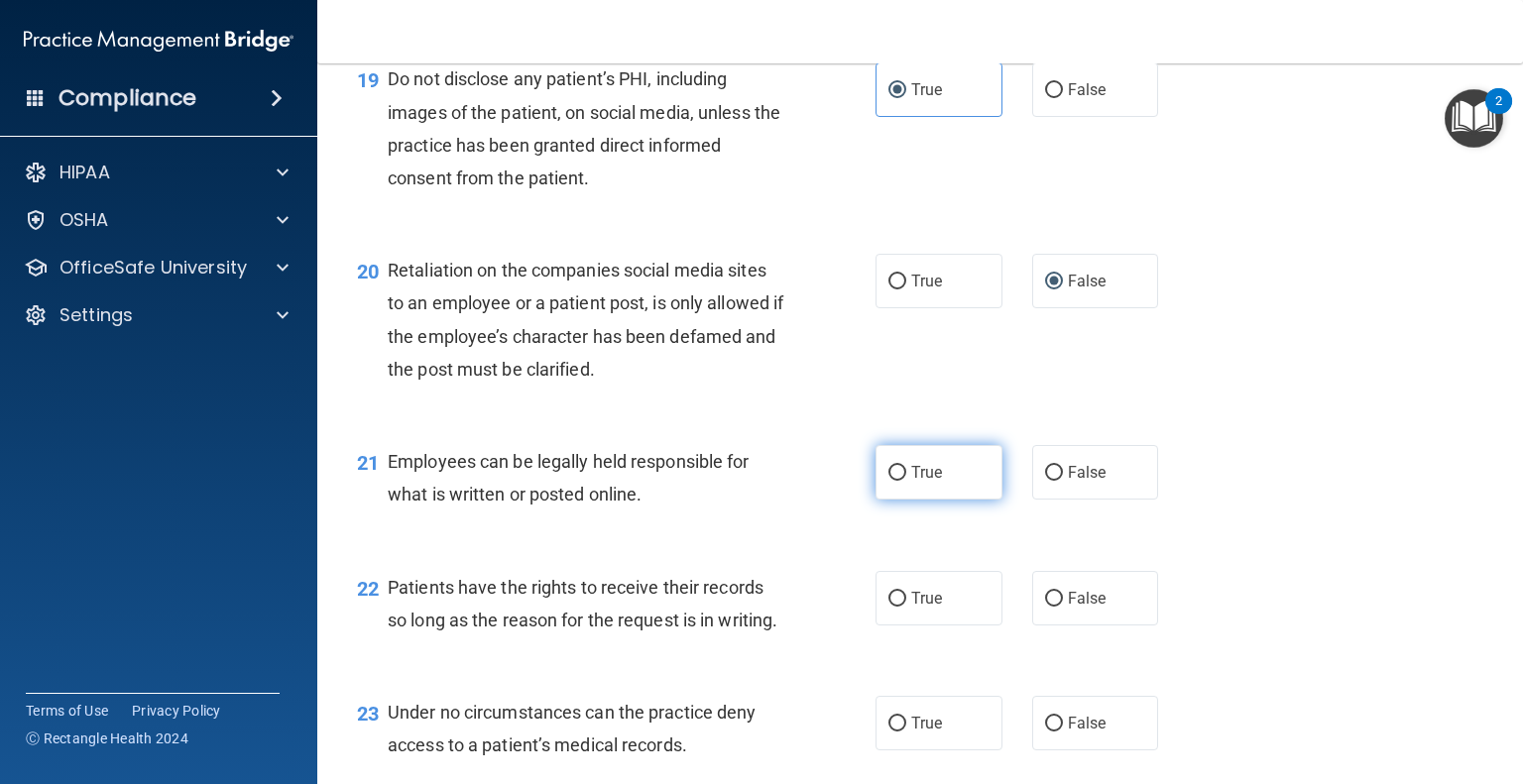 click on "True" at bounding box center [939, 472] 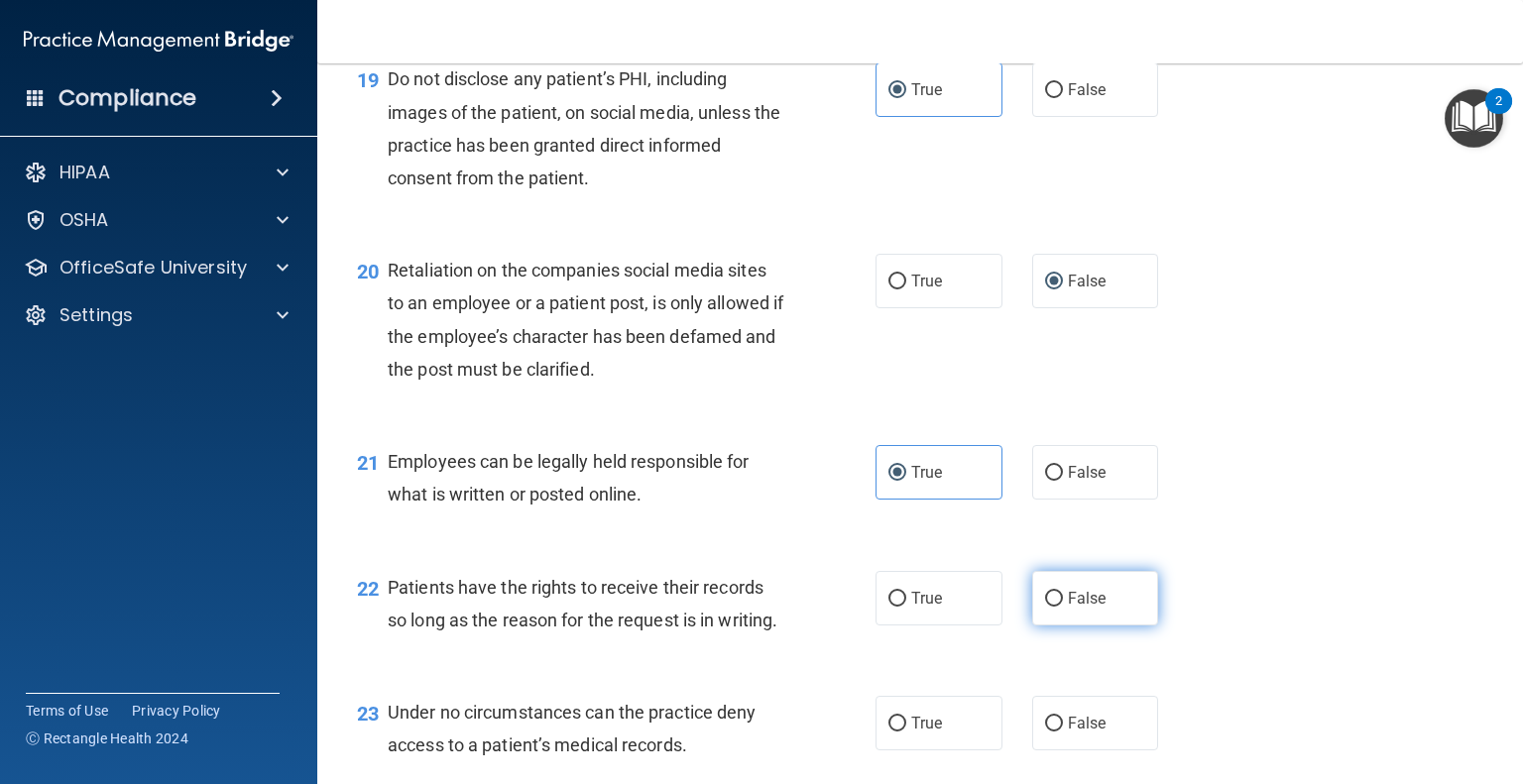 click on "False" at bounding box center (1054, 599) 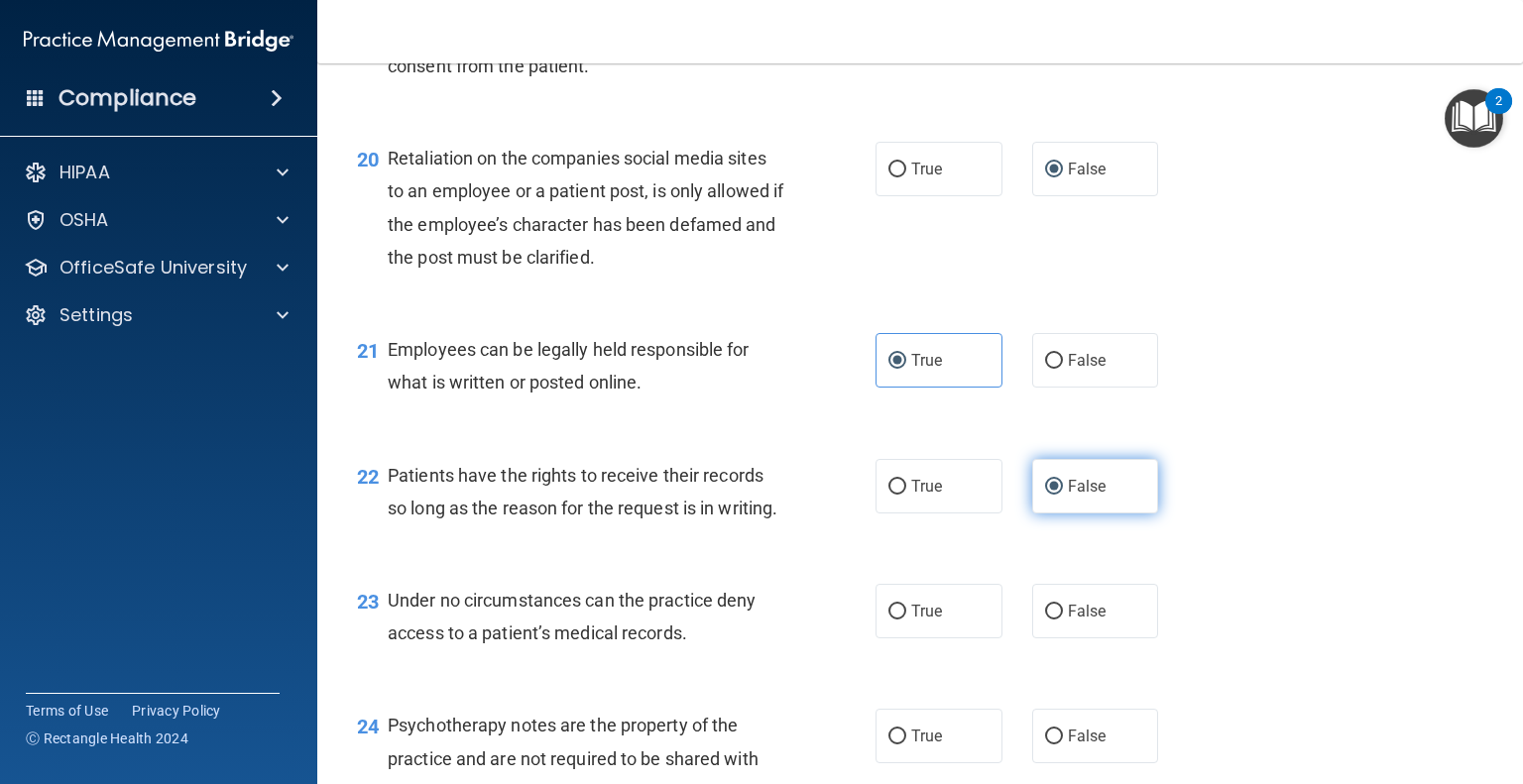 scroll, scrollTop: 3766, scrollLeft: 0, axis: vertical 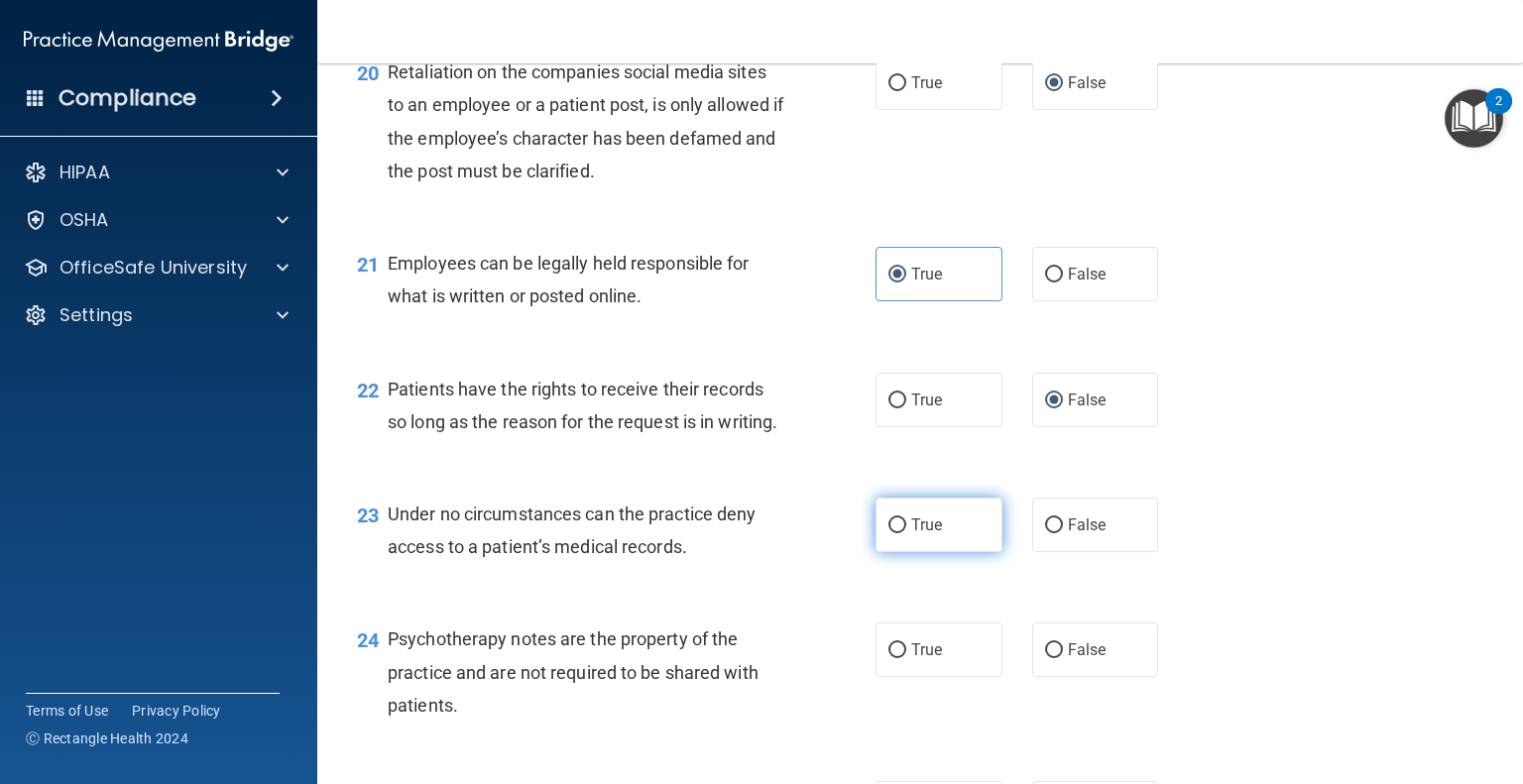 click on "True" at bounding box center [926, 524] 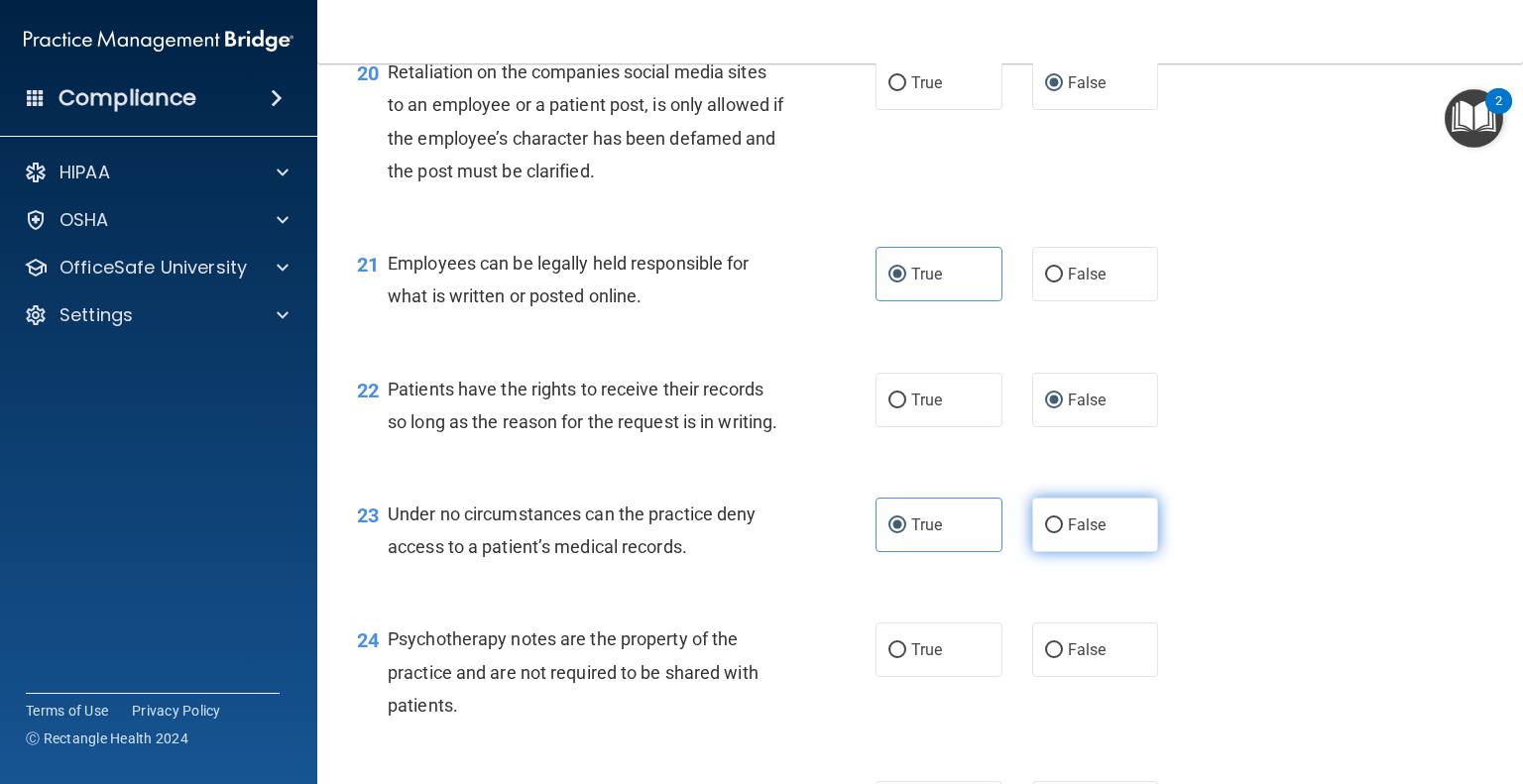 click on "False" at bounding box center (1087, 524) 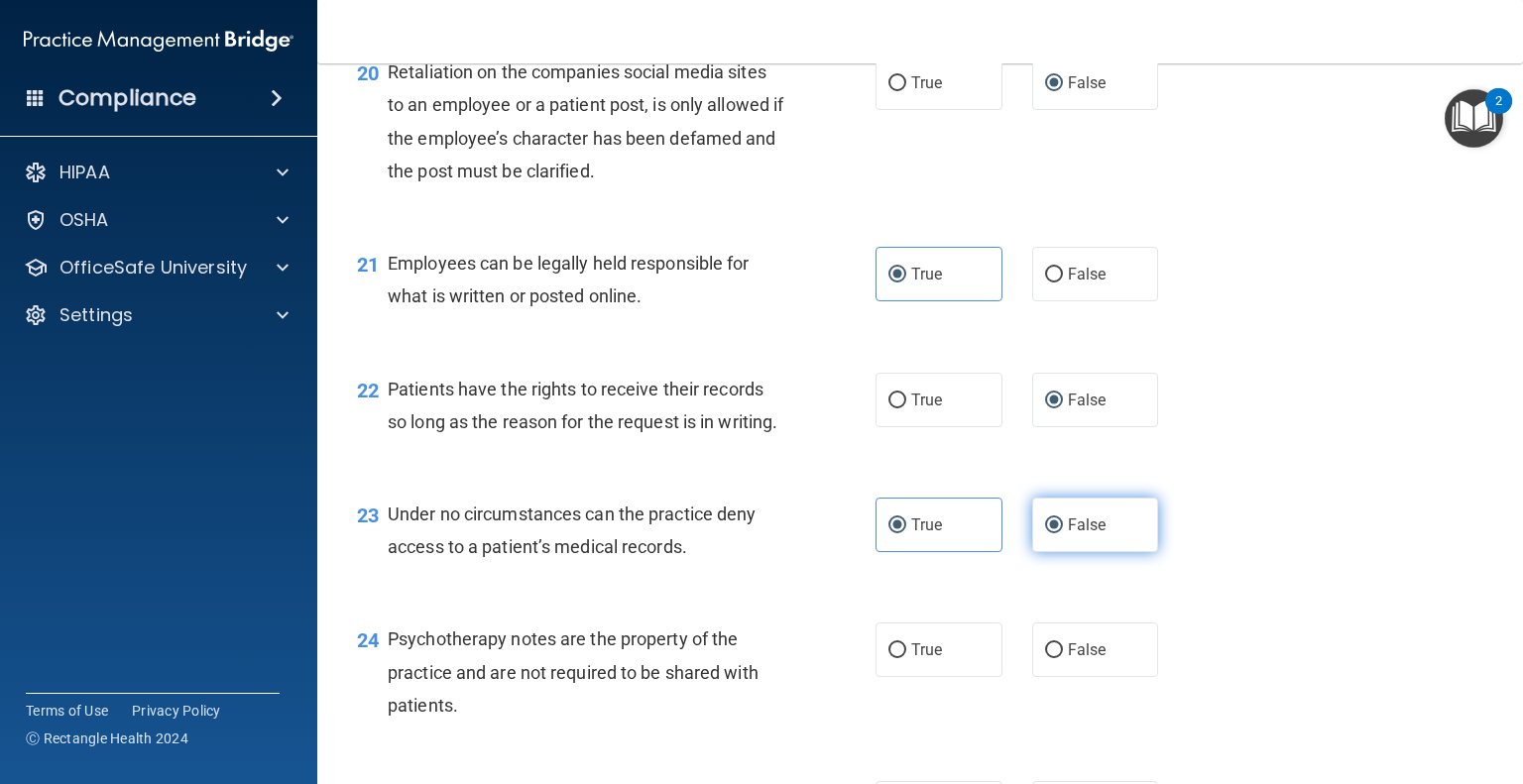 radio on "false" 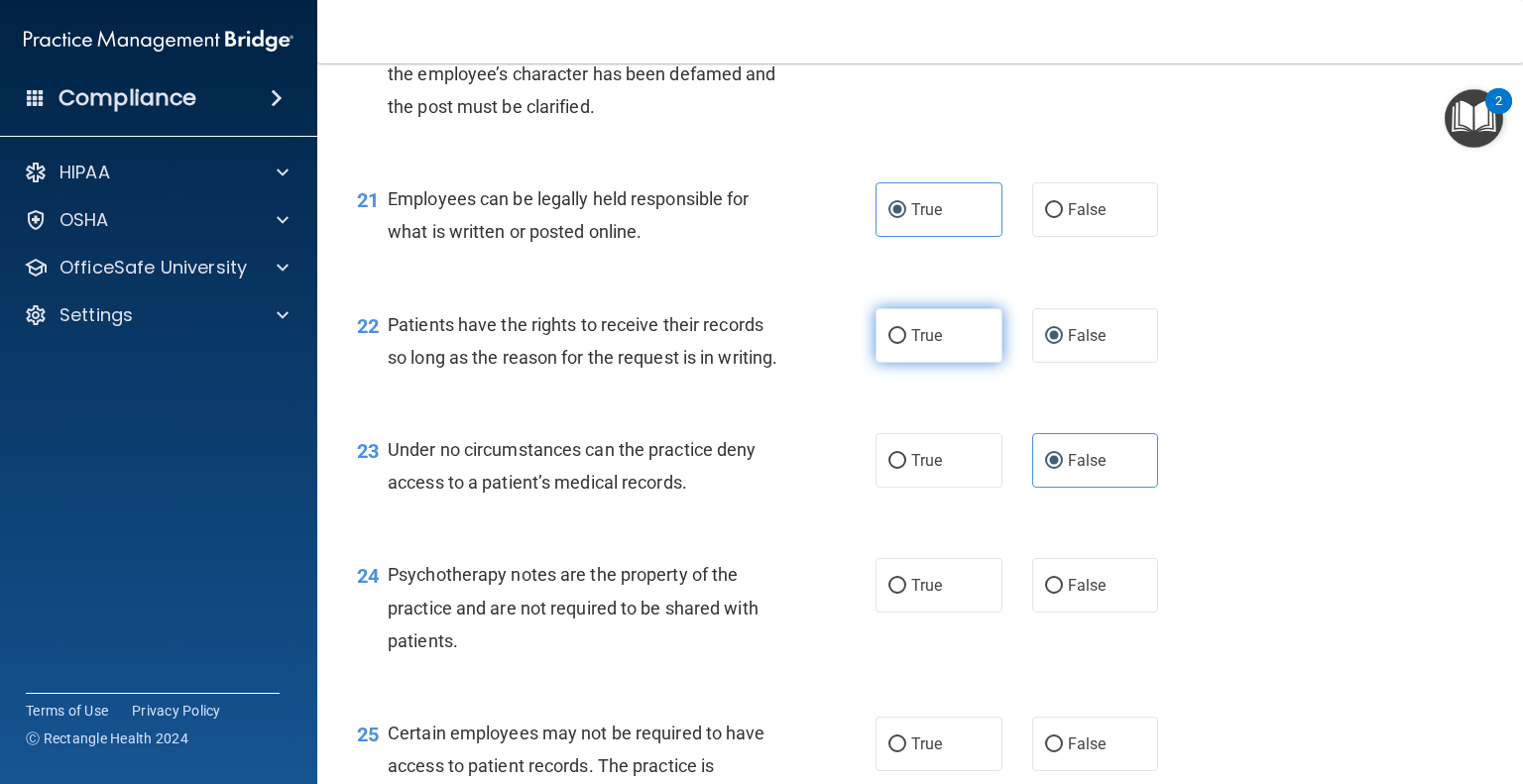 scroll, scrollTop: 3865, scrollLeft: 0, axis: vertical 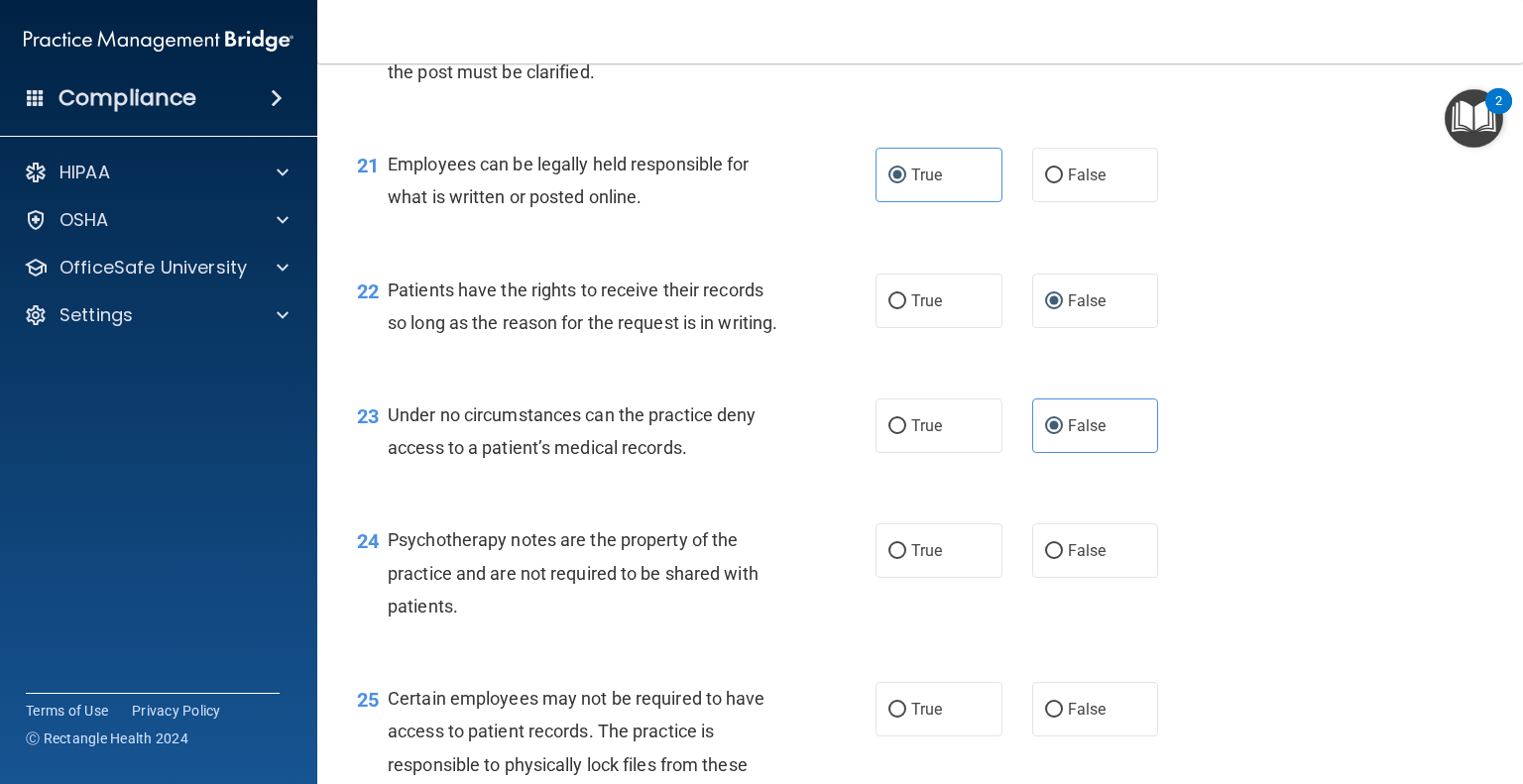 click on "24       Psychotherapy notes are the property of the practice and are not required to be shared with patients.                  True           False" at bounding box center (920, 578) 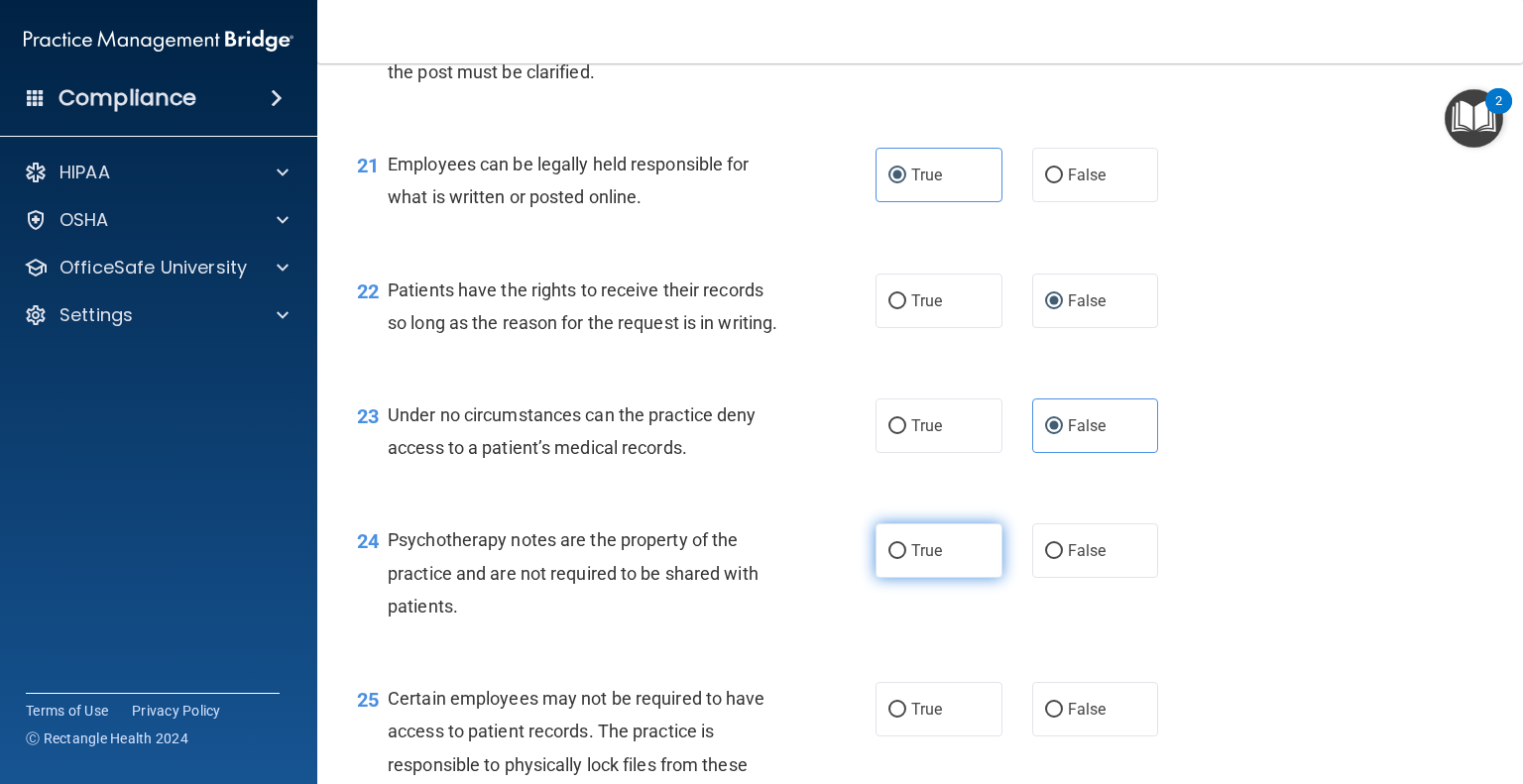 click on "True" at bounding box center (939, 550) 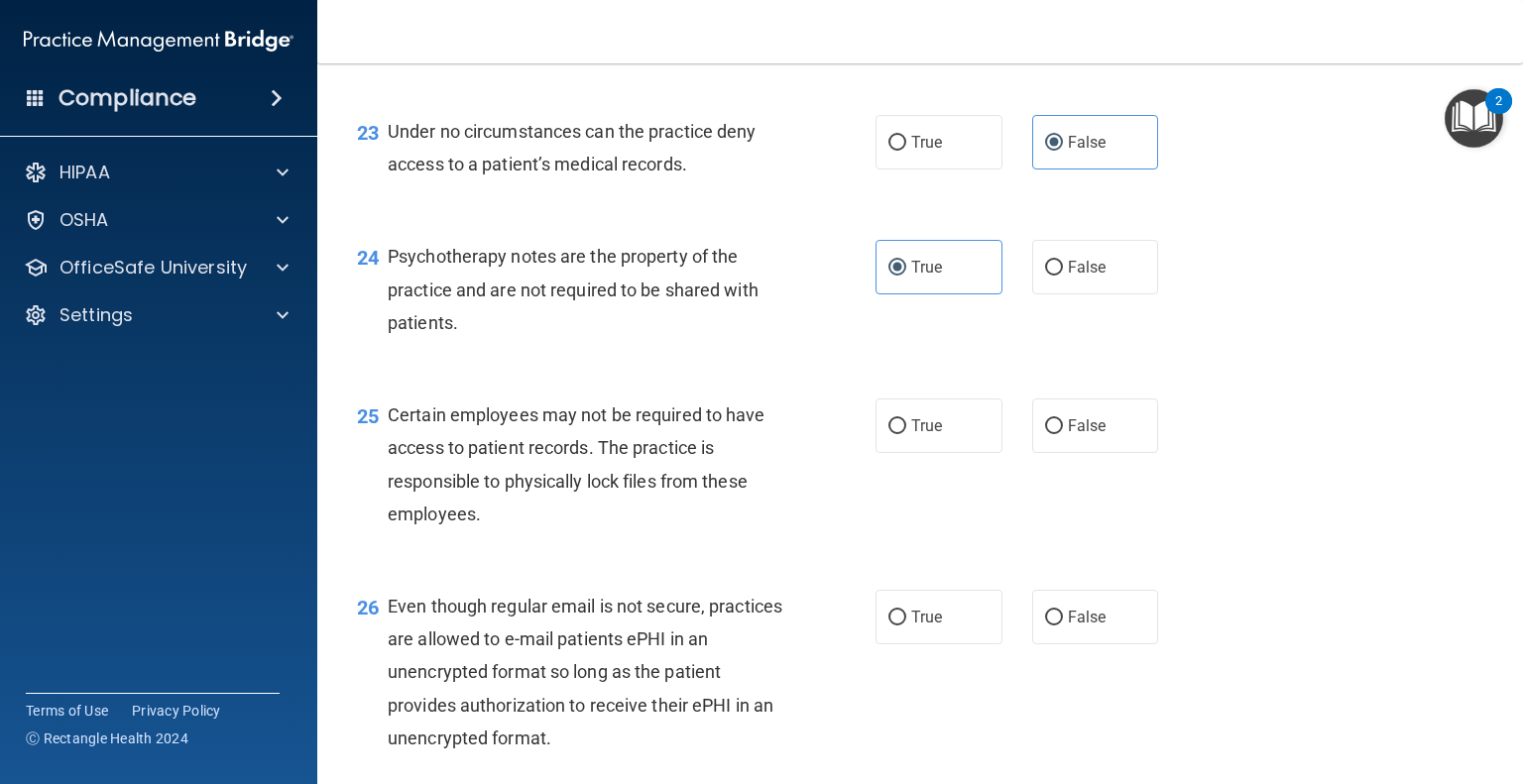 scroll, scrollTop: 4163, scrollLeft: 0, axis: vertical 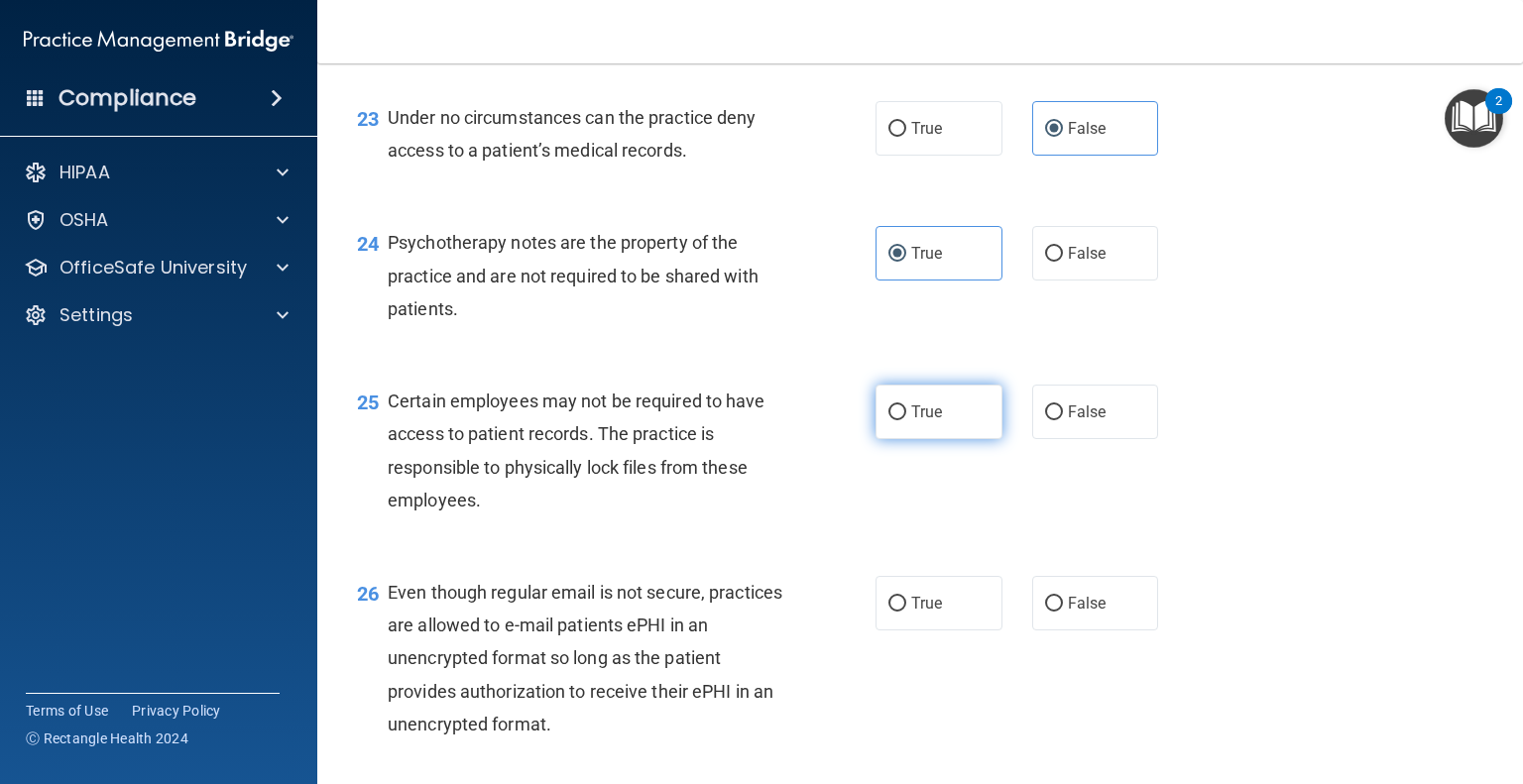 click on "True" at bounding box center (926, 411) 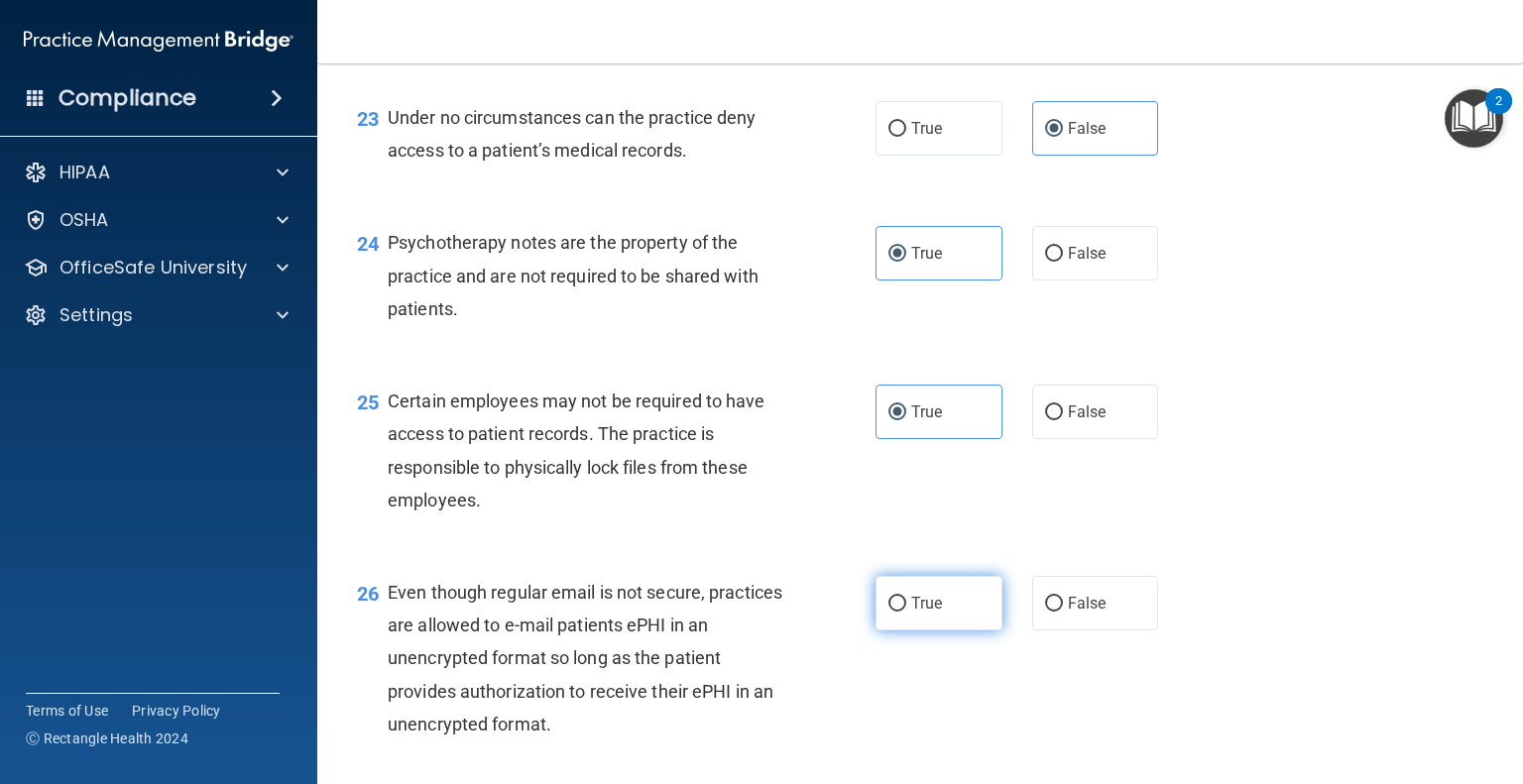 click on "True" at bounding box center (939, 603) 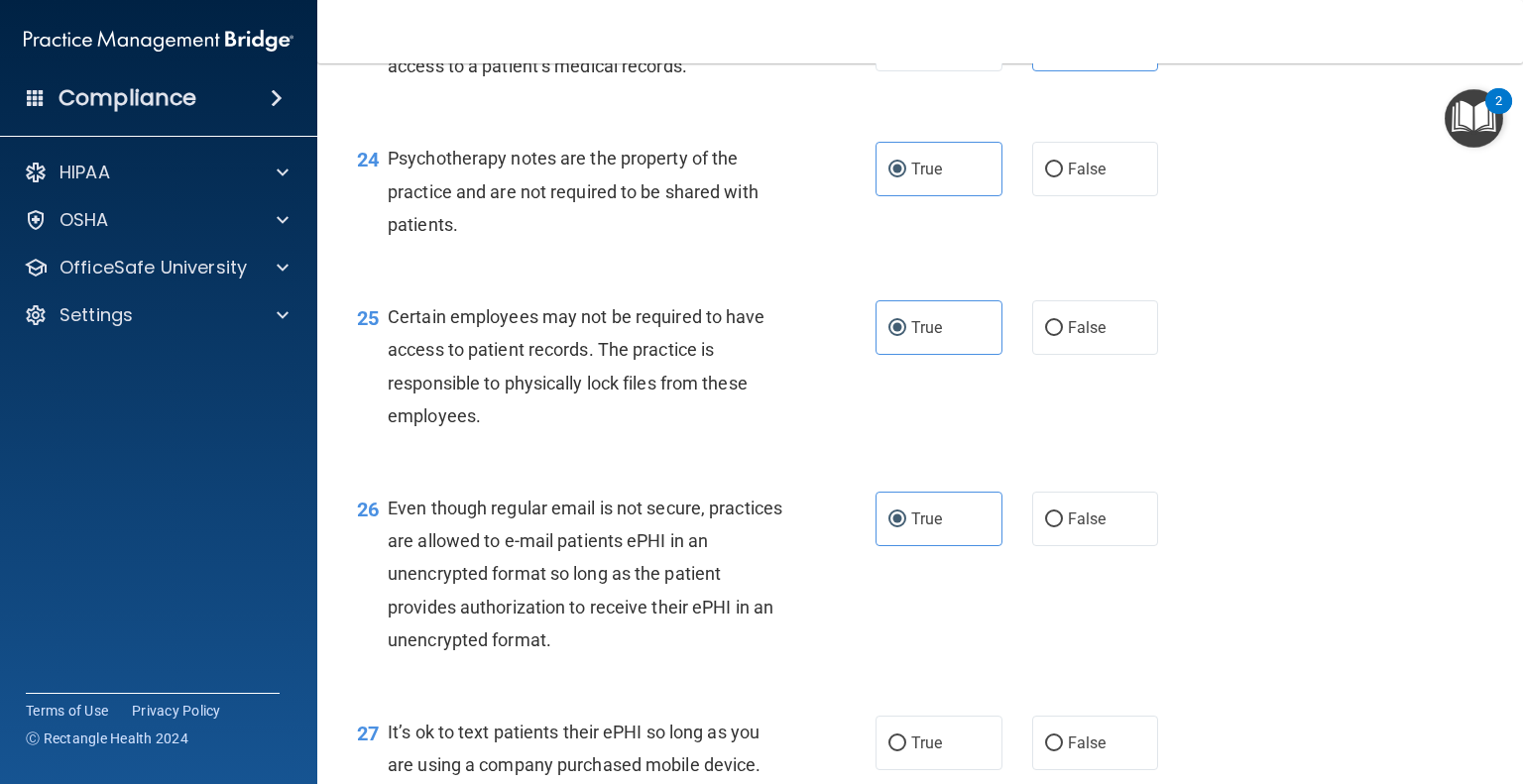 scroll, scrollTop: 4361, scrollLeft: 0, axis: vertical 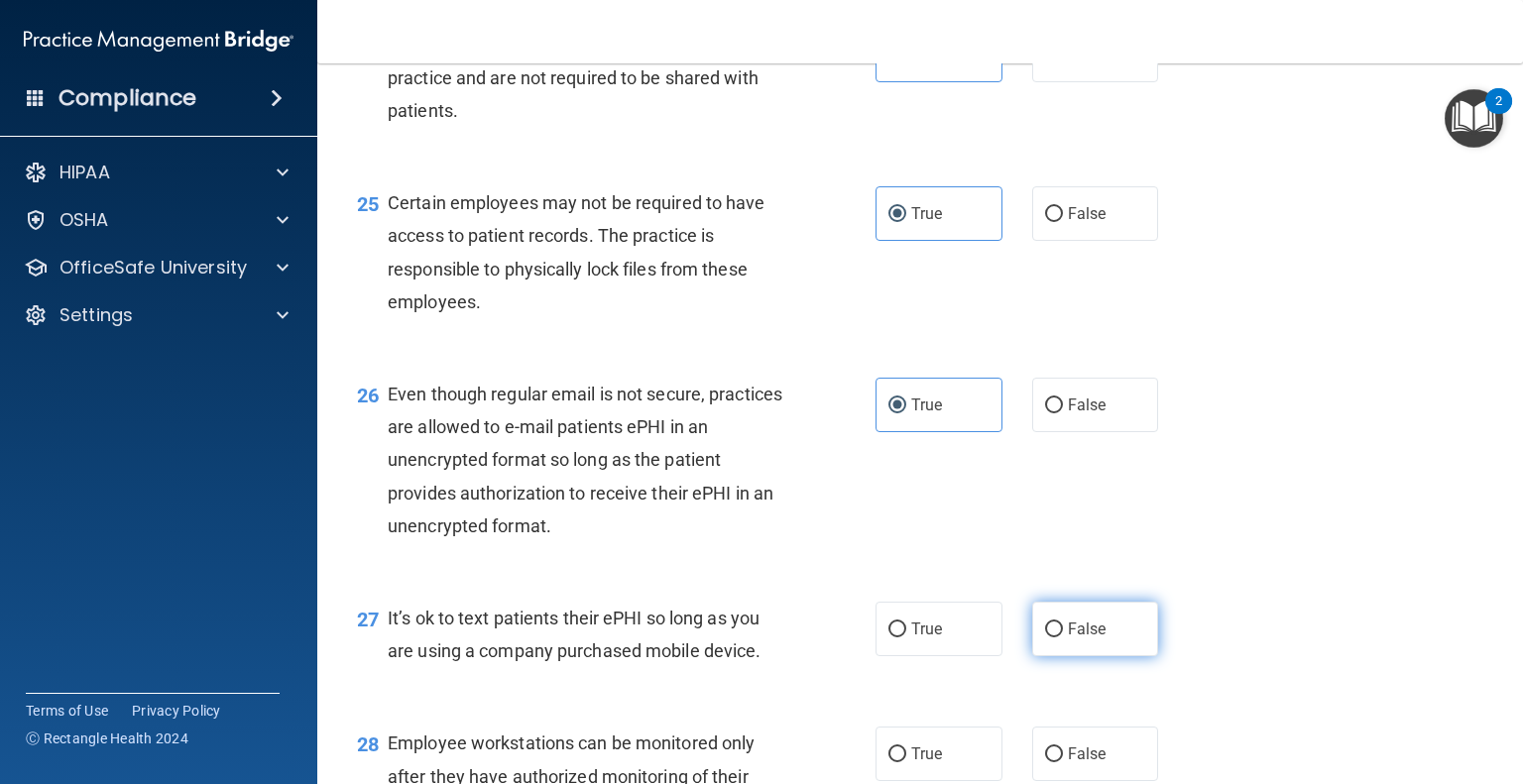 click on "False" at bounding box center [1096, 628] 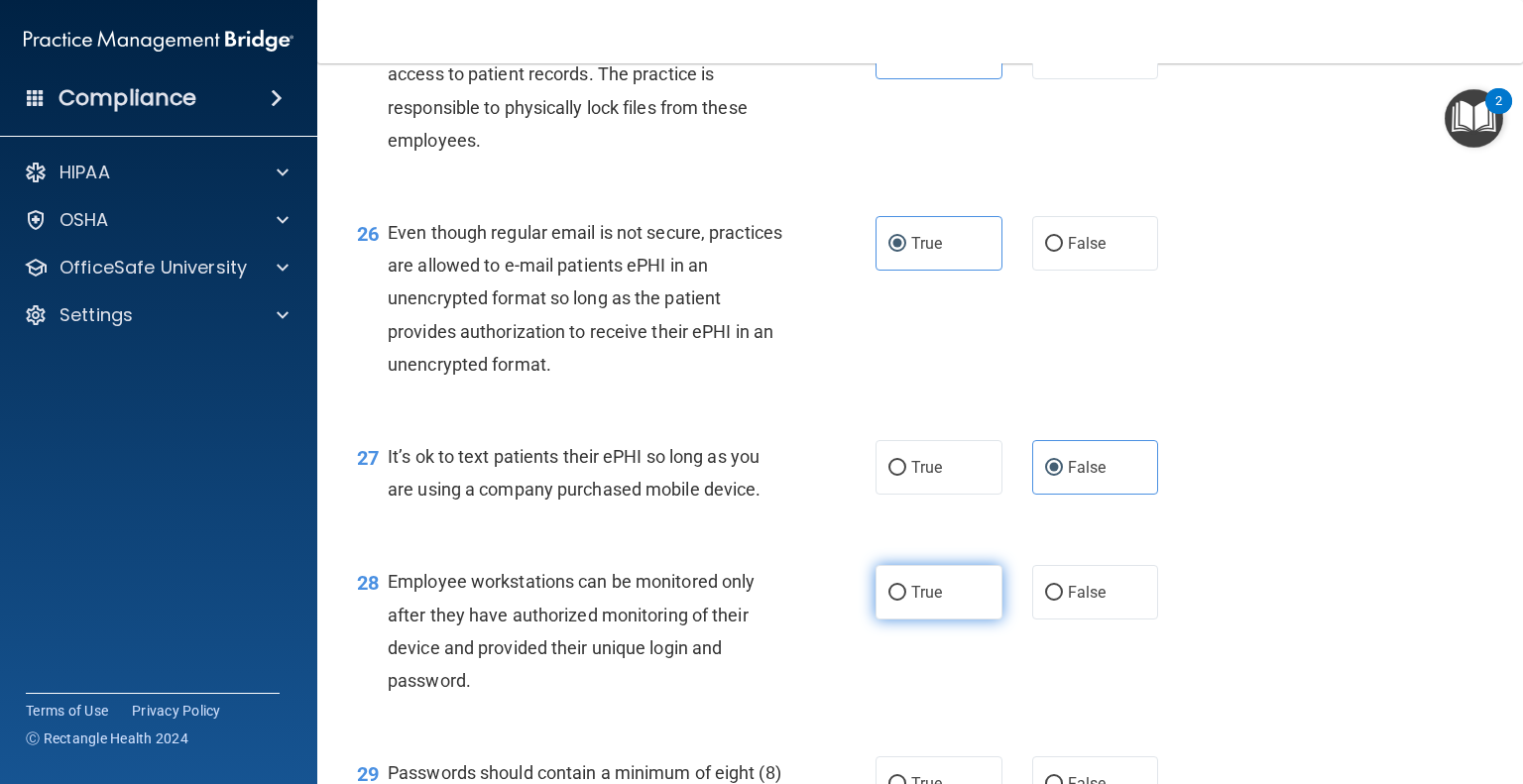 scroll, scrollTop: 4559, scrollLeft: 0, axis: vertical 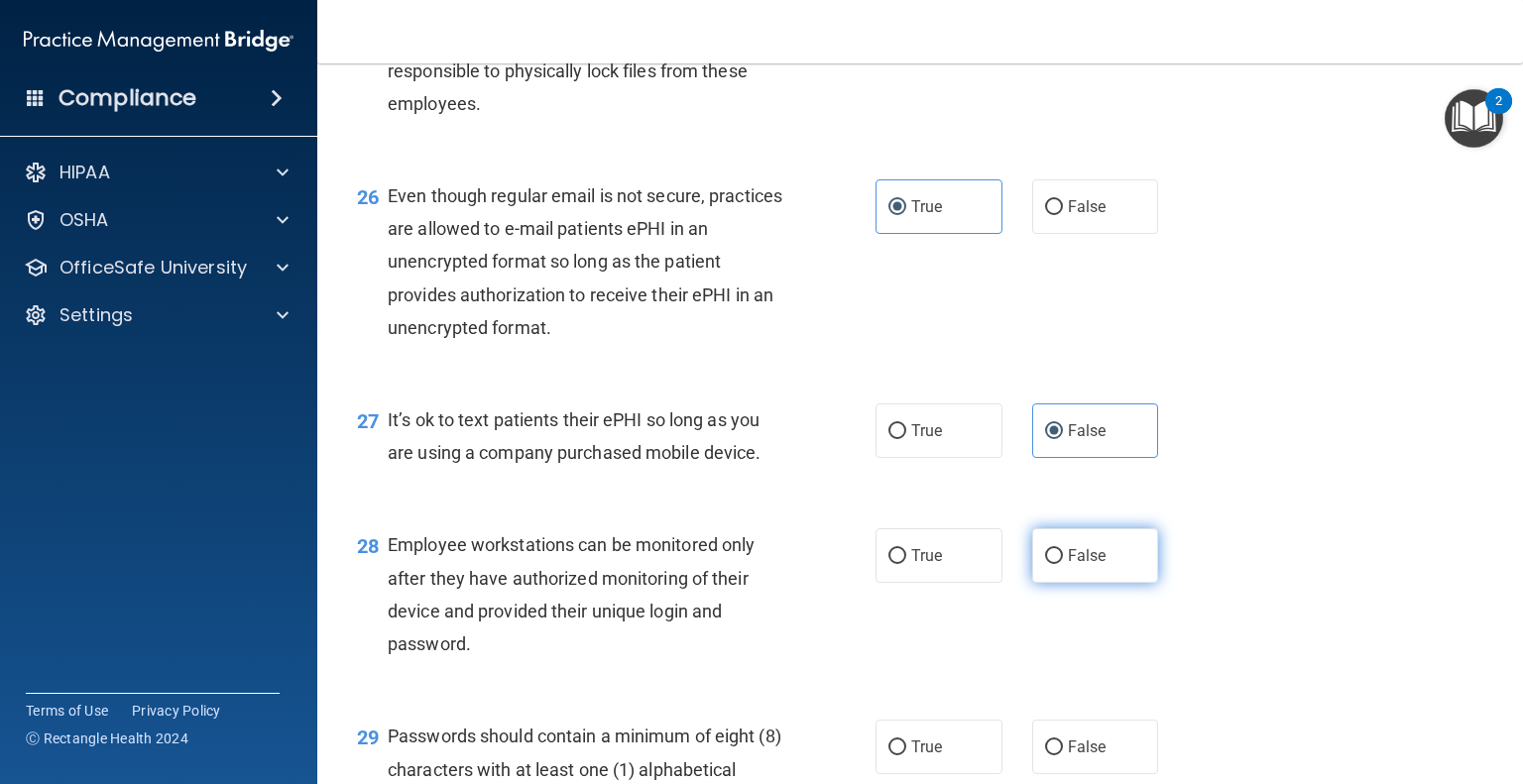 click on "False" at bounding box center [1087, 555] 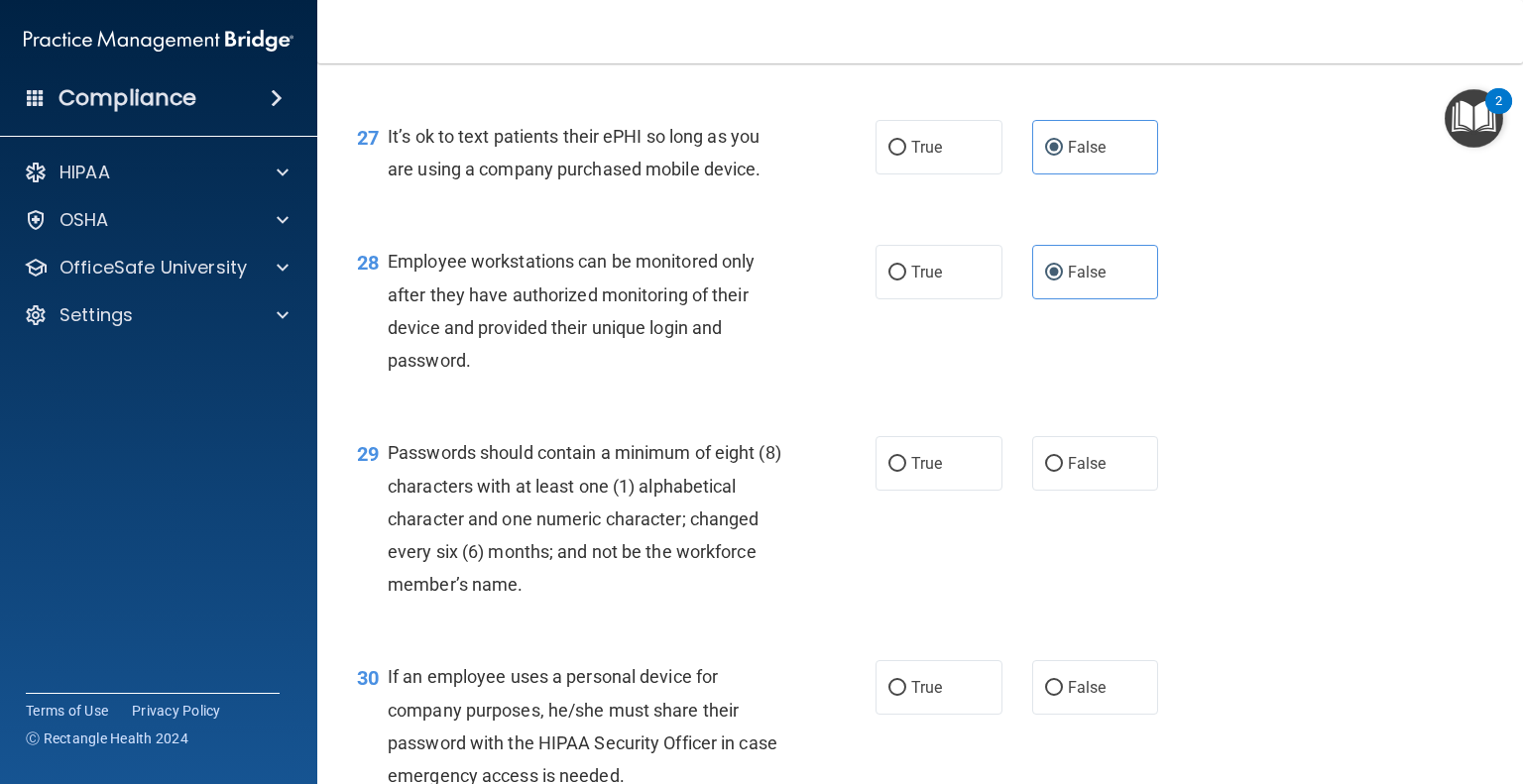 scroll, scrollTop: 4857, scrollLeft: 0, axis: vertical 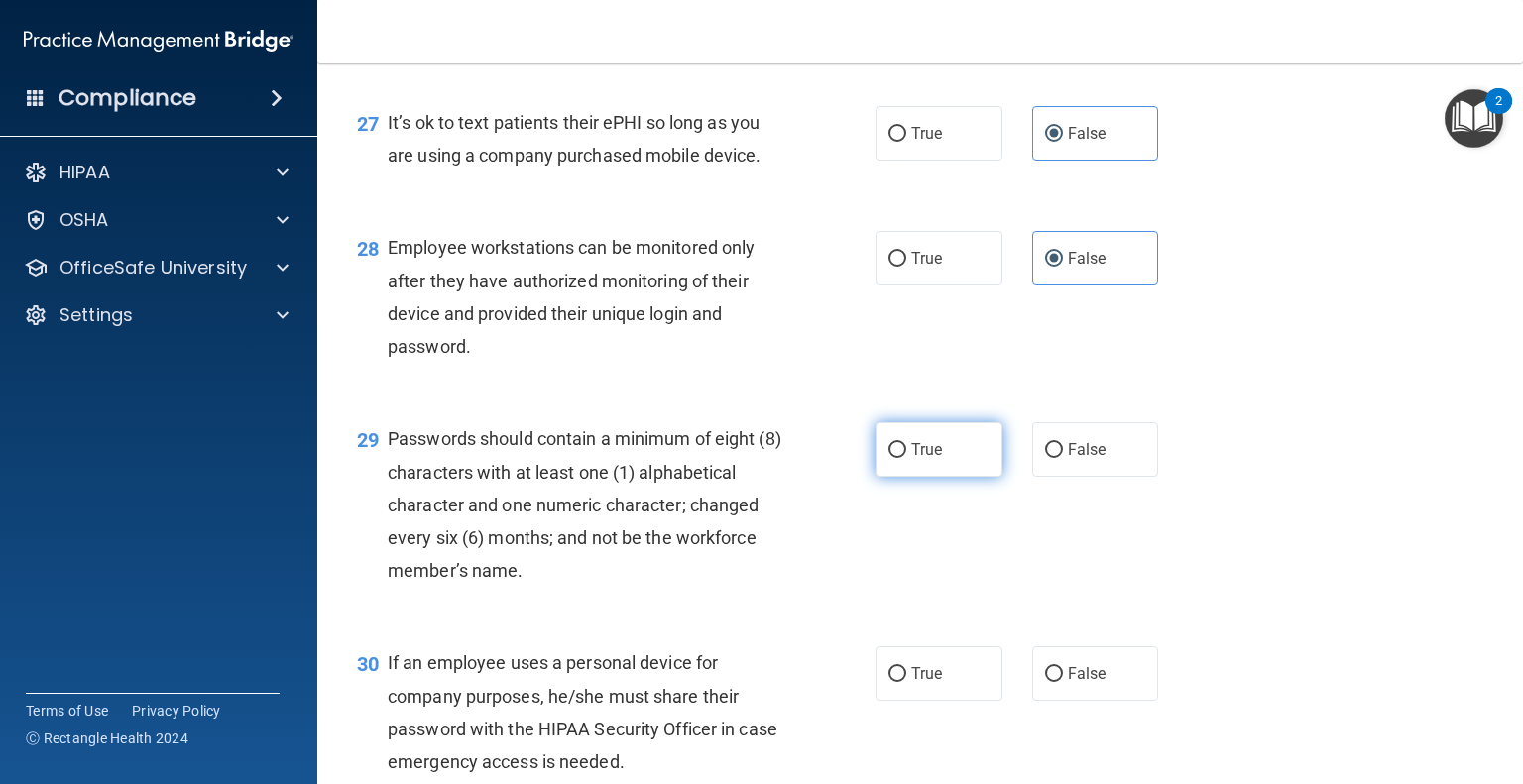 click on "True" at bounding box center (939, 449) 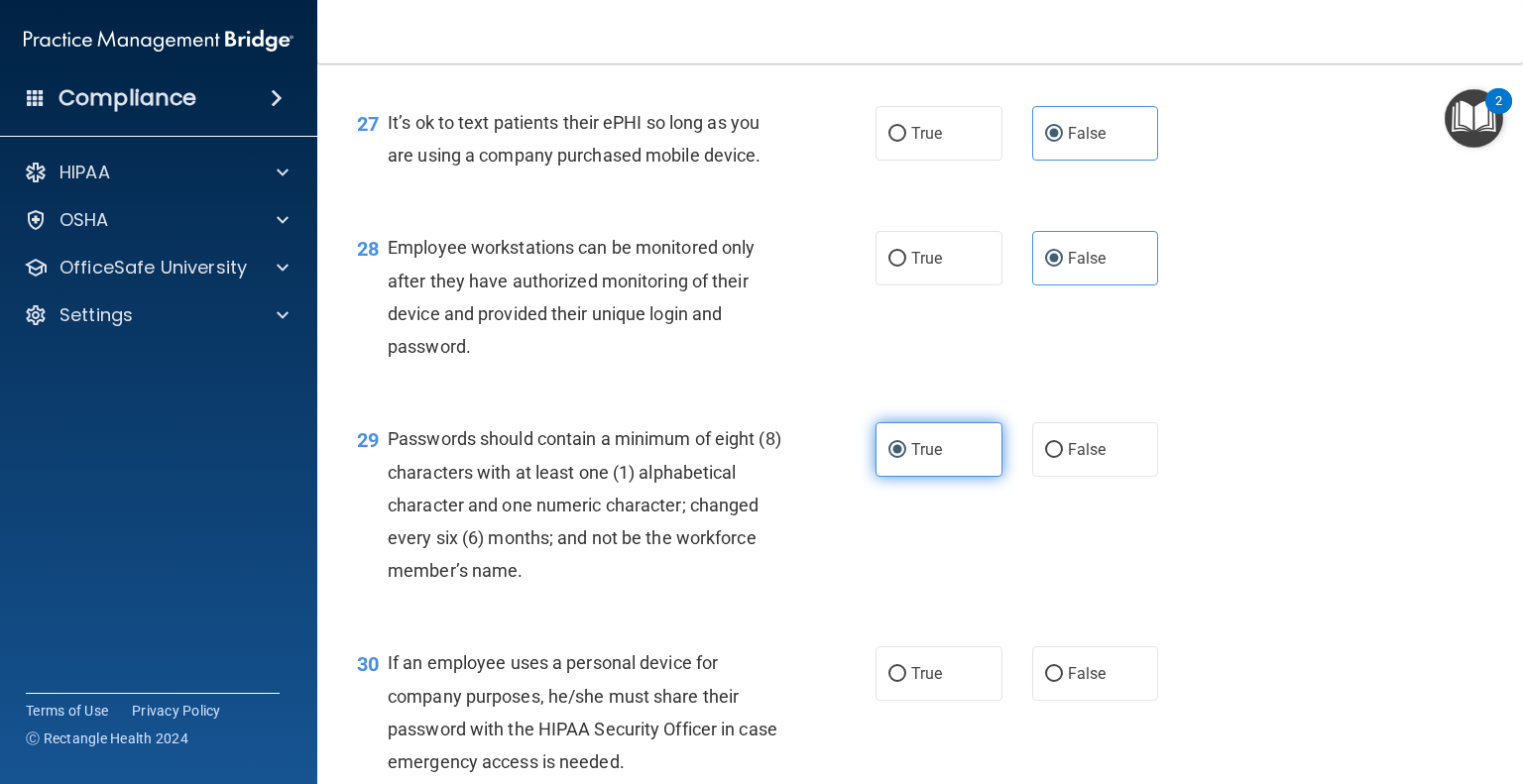 scroll, scrollTop: 5055, scrollLeft: 0, axis: vertical 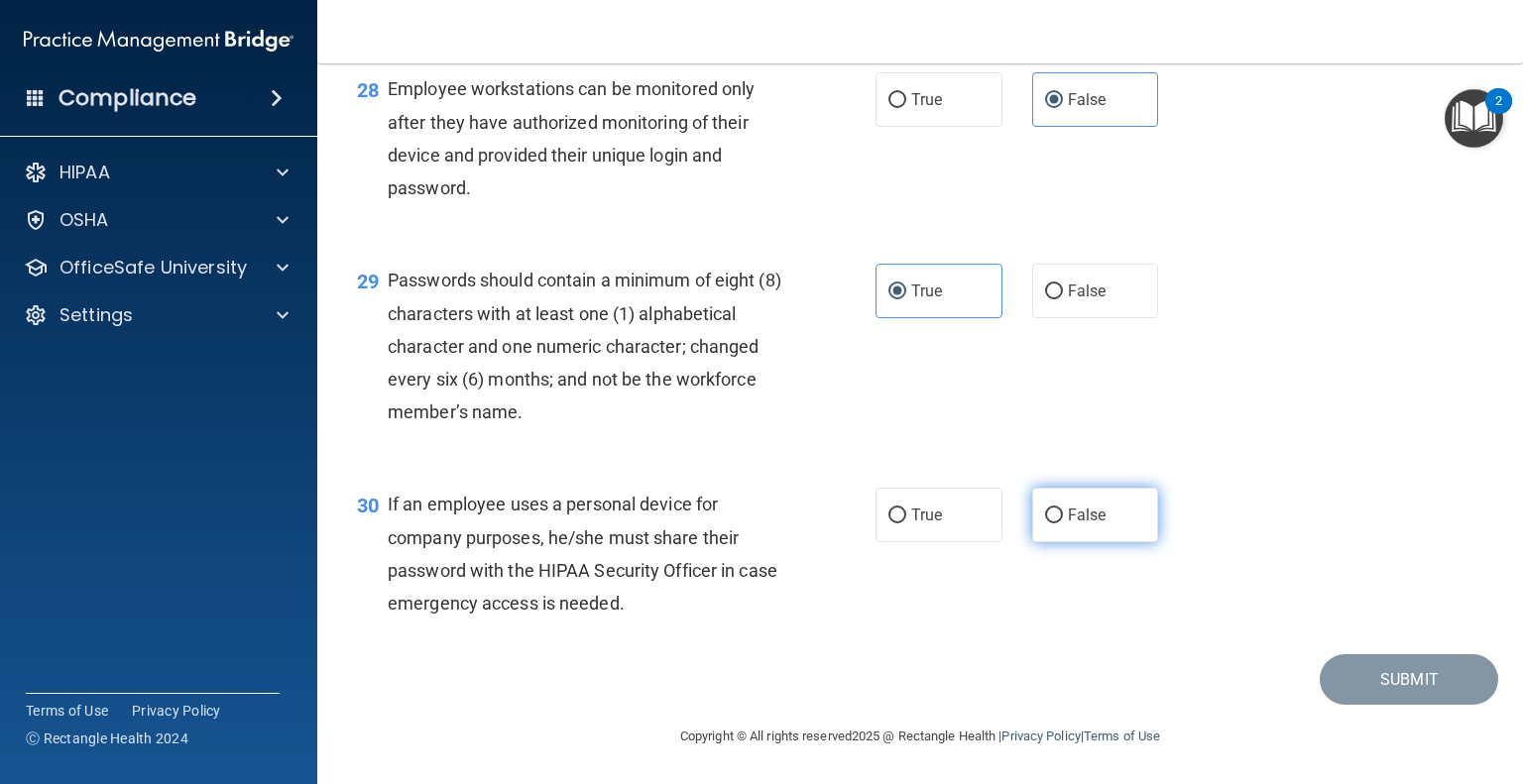 click on "False" at bounding box center [1087, 514] 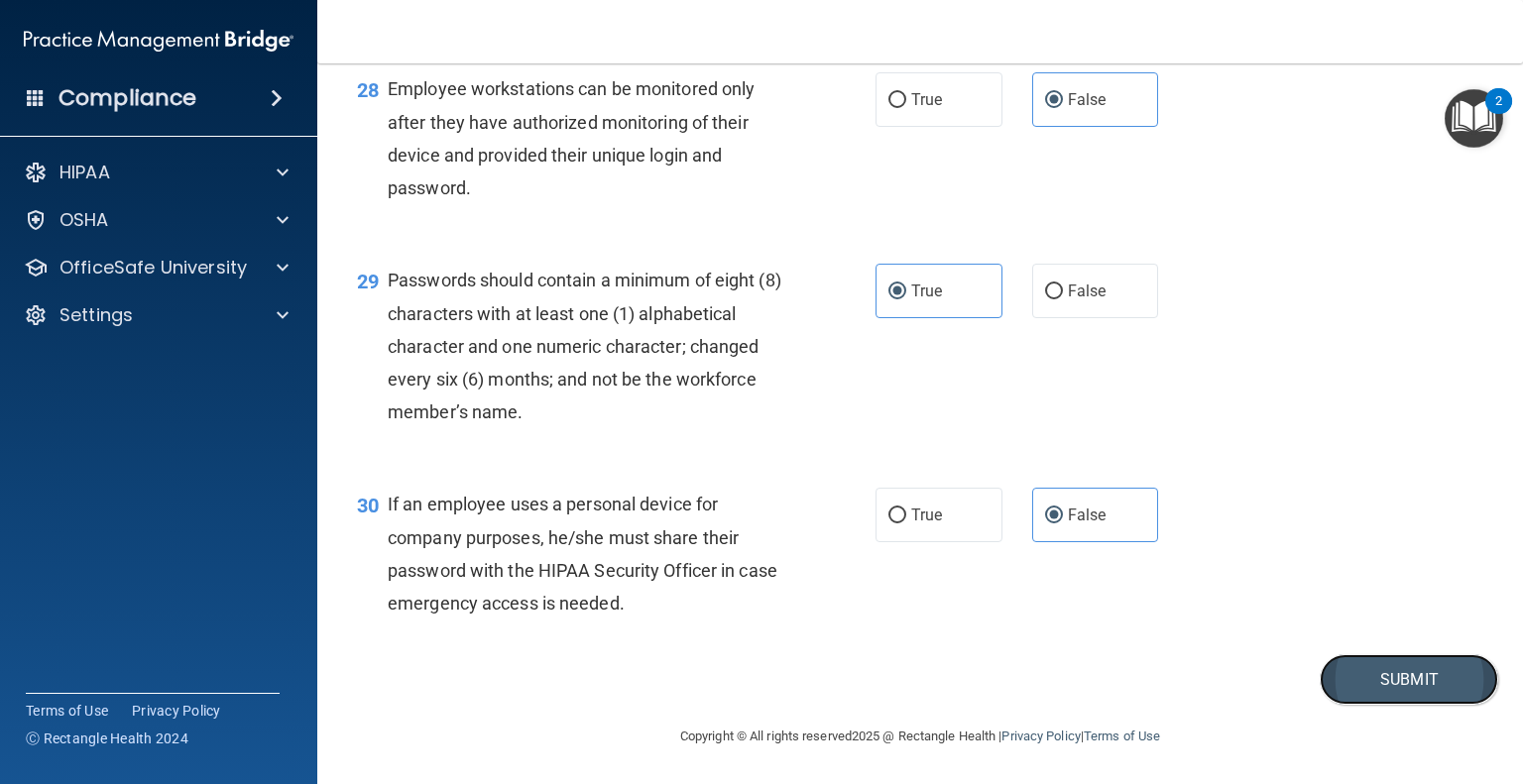 click on "Submit" at bounding box center [1409, 679] 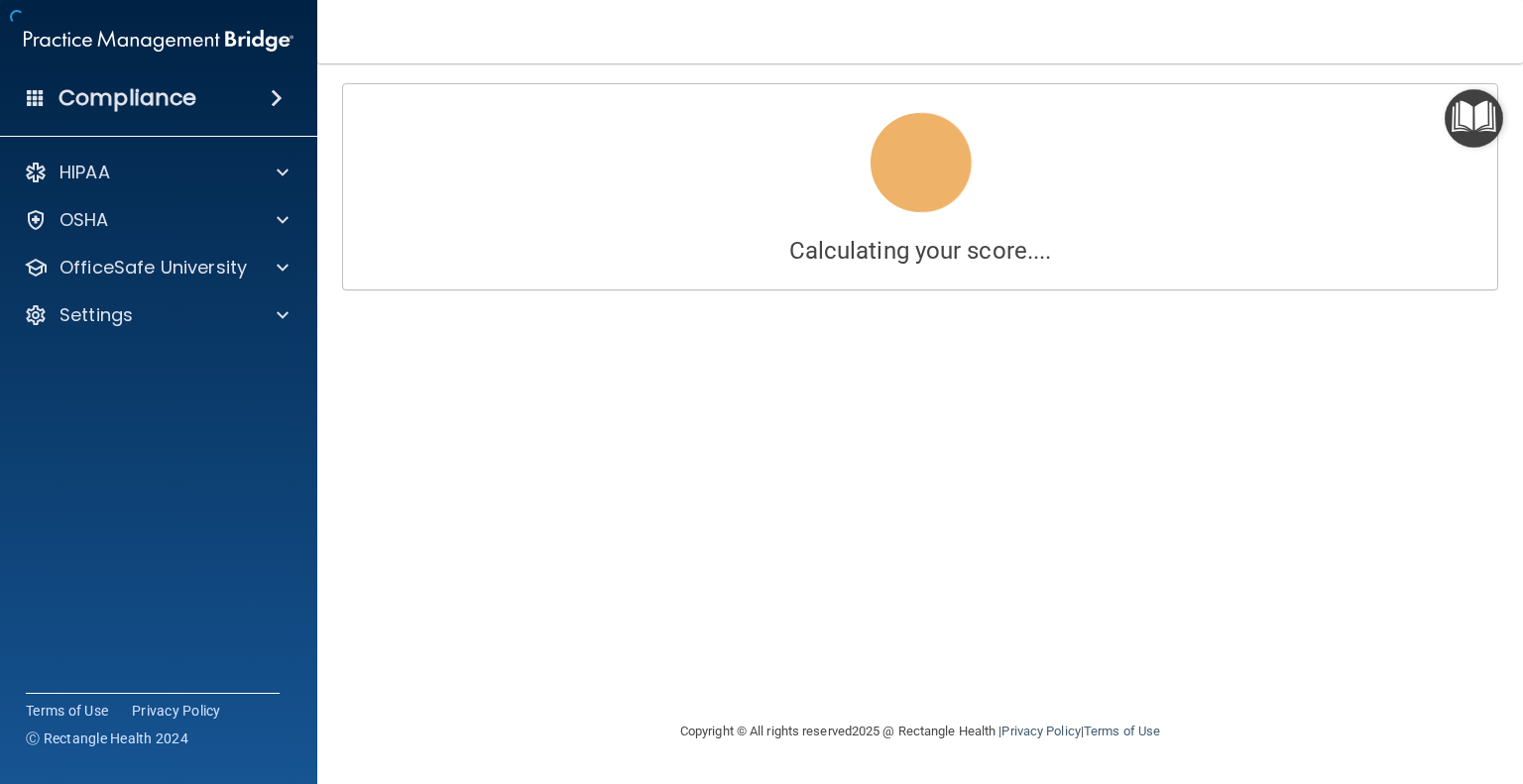 scroll, scrollTop: 0, scrollLeft: 0, axis: both 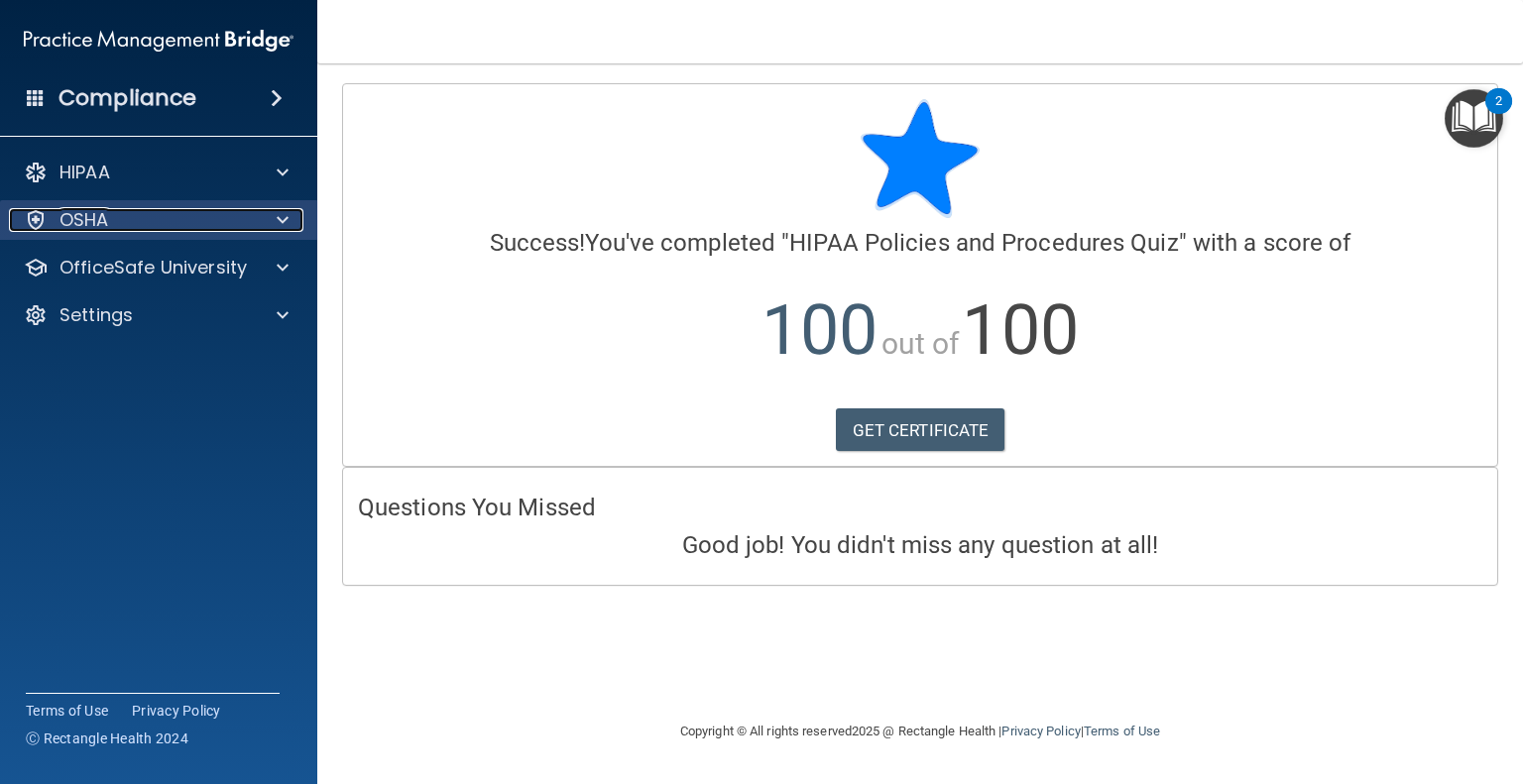 click on "OSHA" at bounding box center [132, 220] 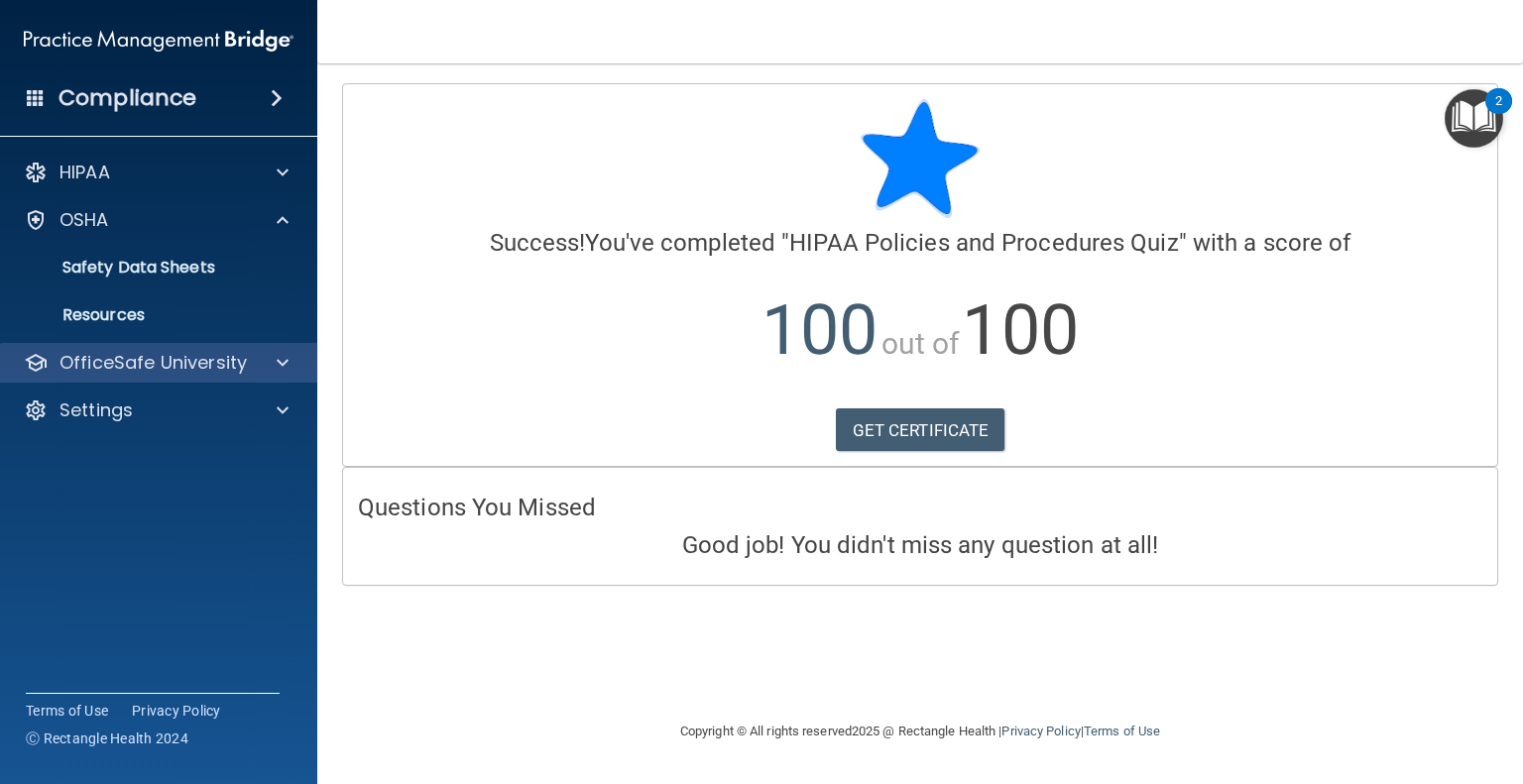 click on "OfficeSafe University" at bounding box center (159, 363) 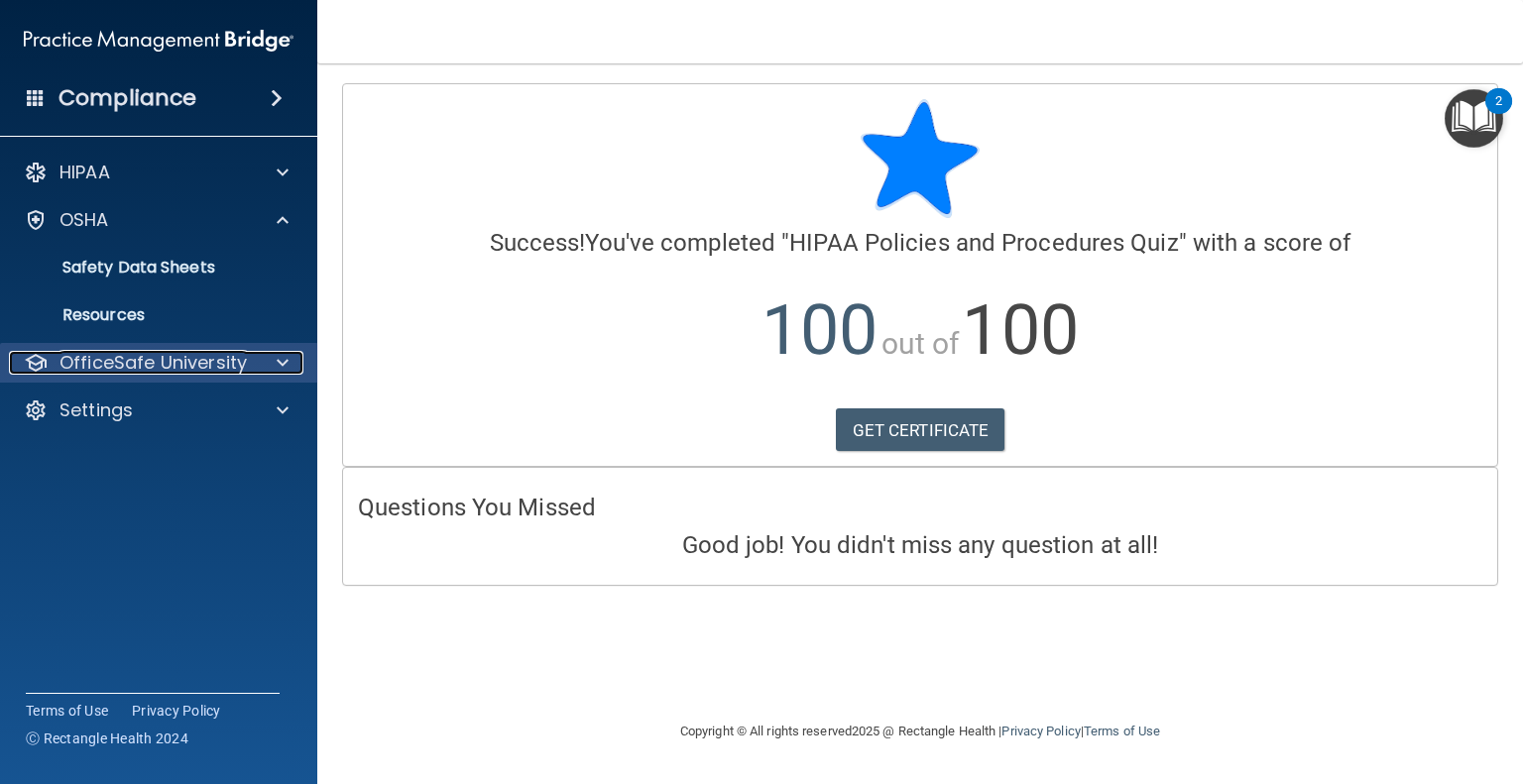 click on "OfficeSafe University" at bounding box center (153, 363) 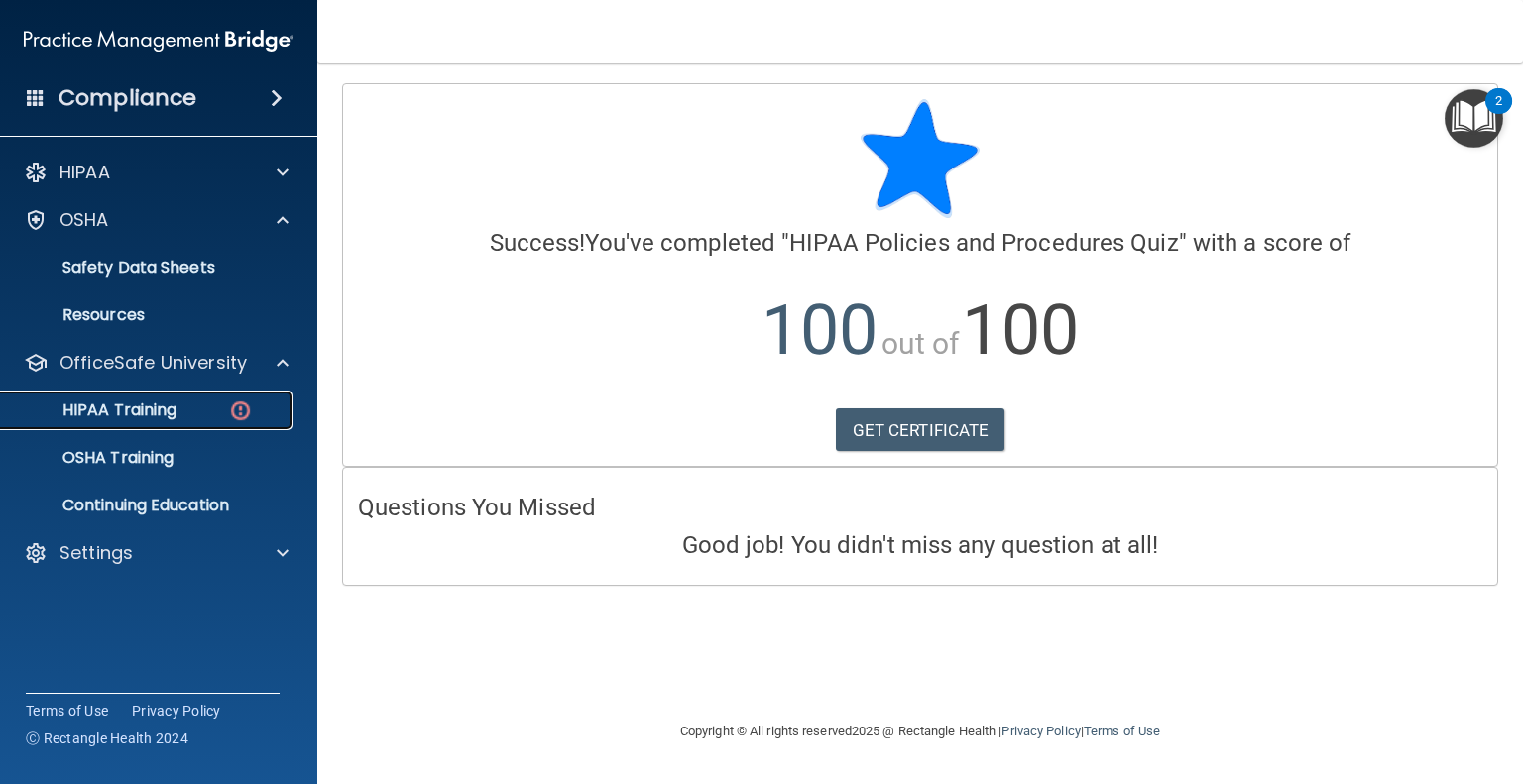 click on "HIPAA Training" at bounding box center (94, 410) 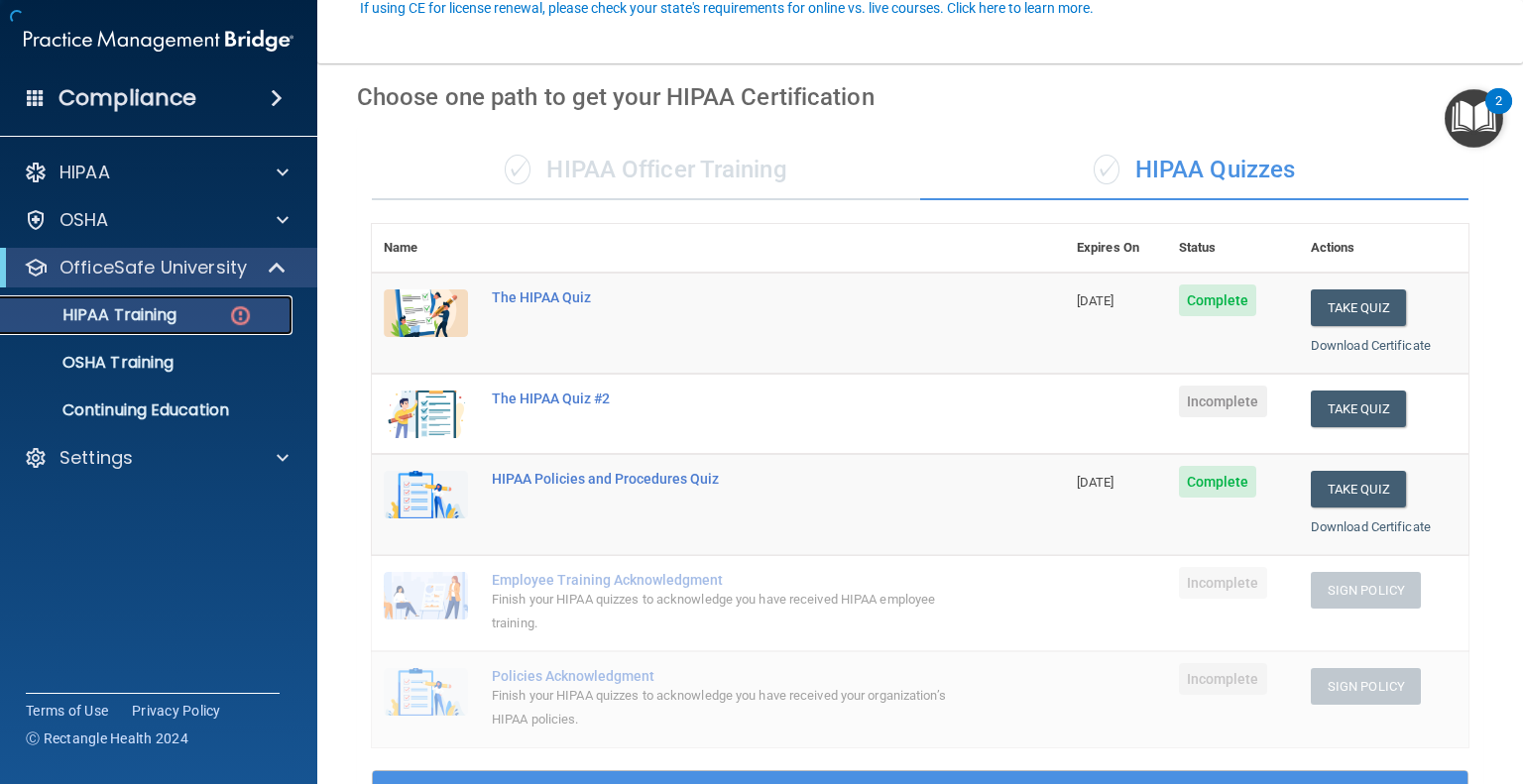 scroll, scrollTop: 198, scrollLeft: 0, axis: vertical 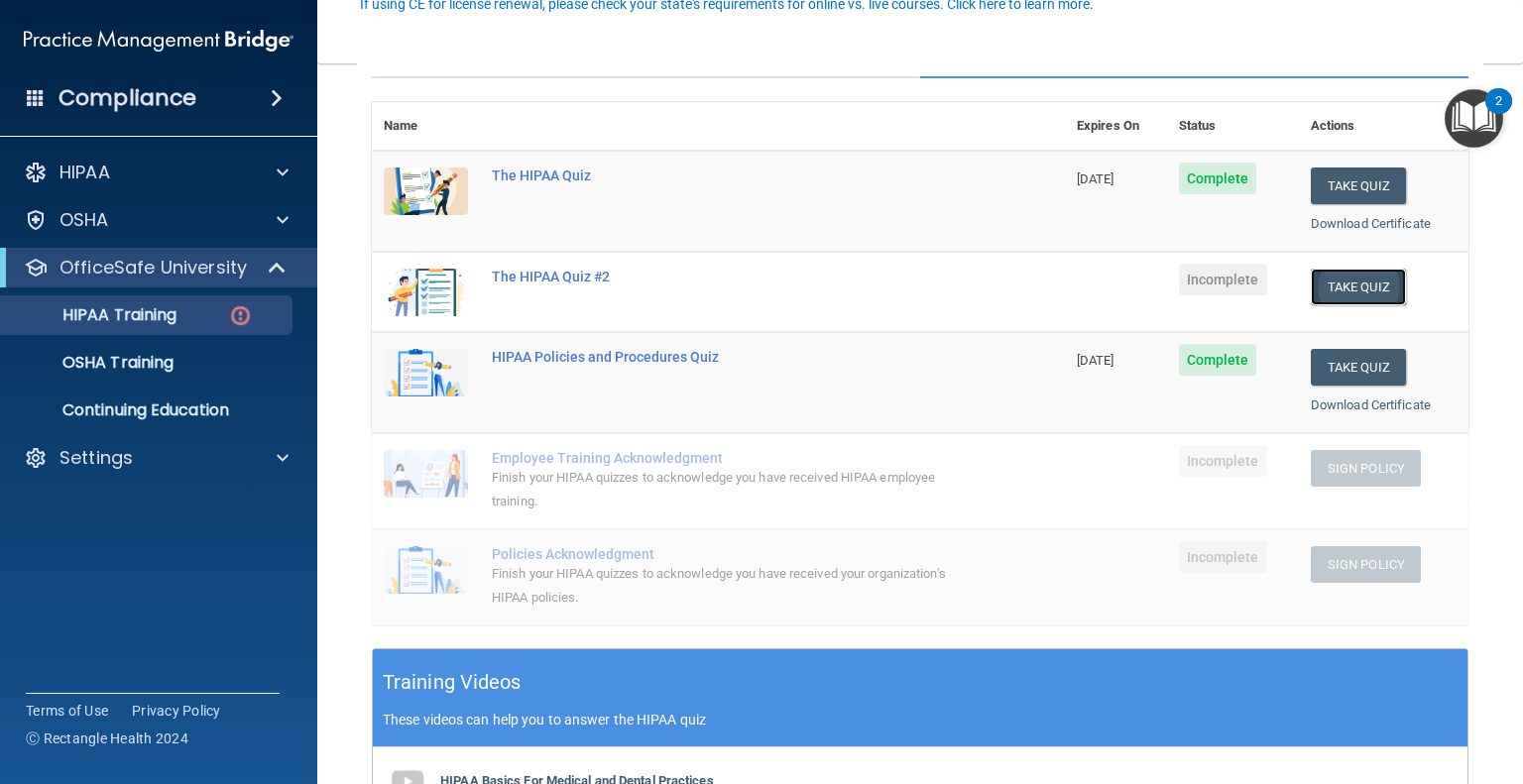 click on "Take Quiz" at bounding box center [1358, 286] 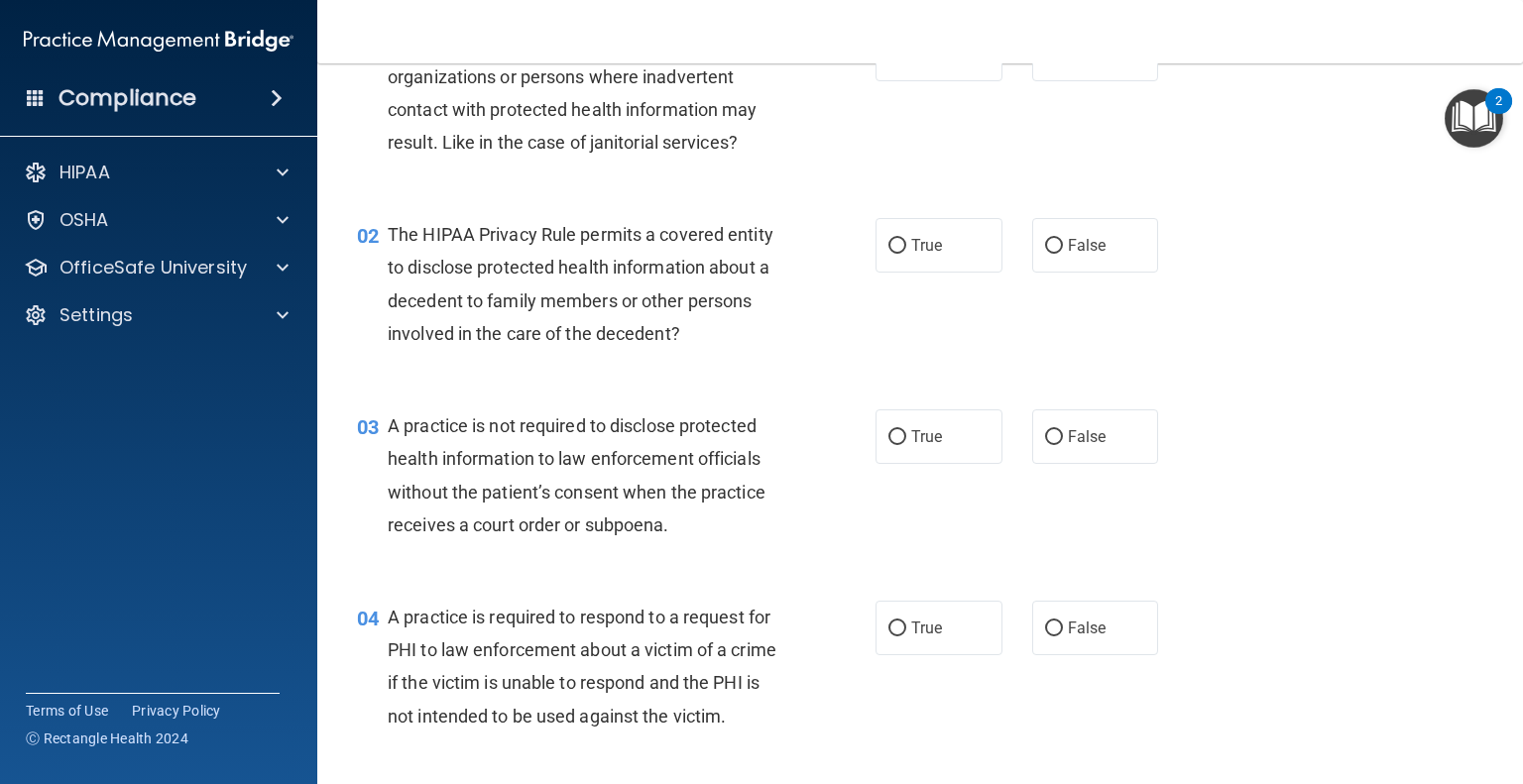 scroll, scrollTop: 0, scrollLeft: 0, axis: both 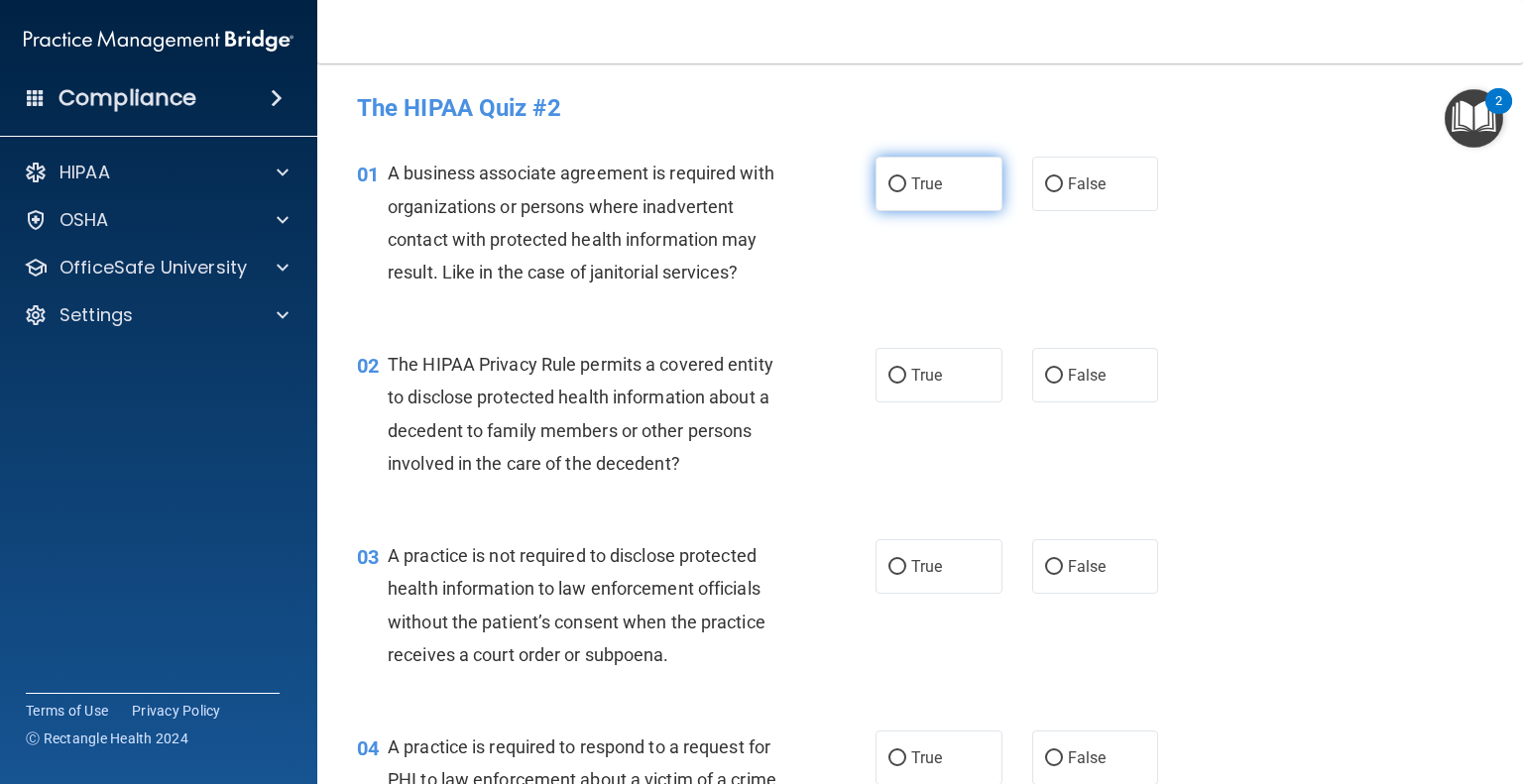 click on "True" at bounding box center (939, 183) 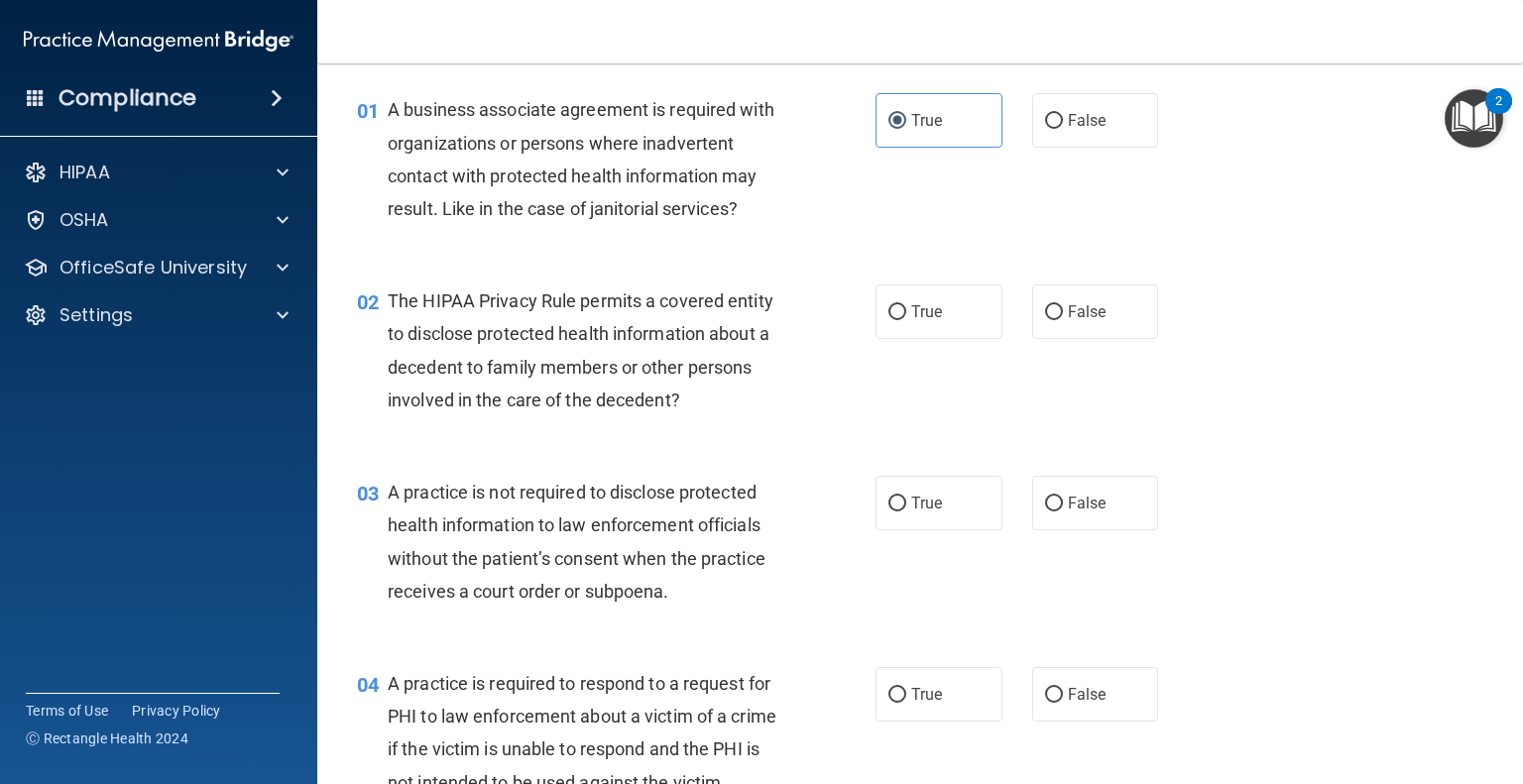 scroll, scrollTop: 99, scrollLeft: 0, axis: vertical 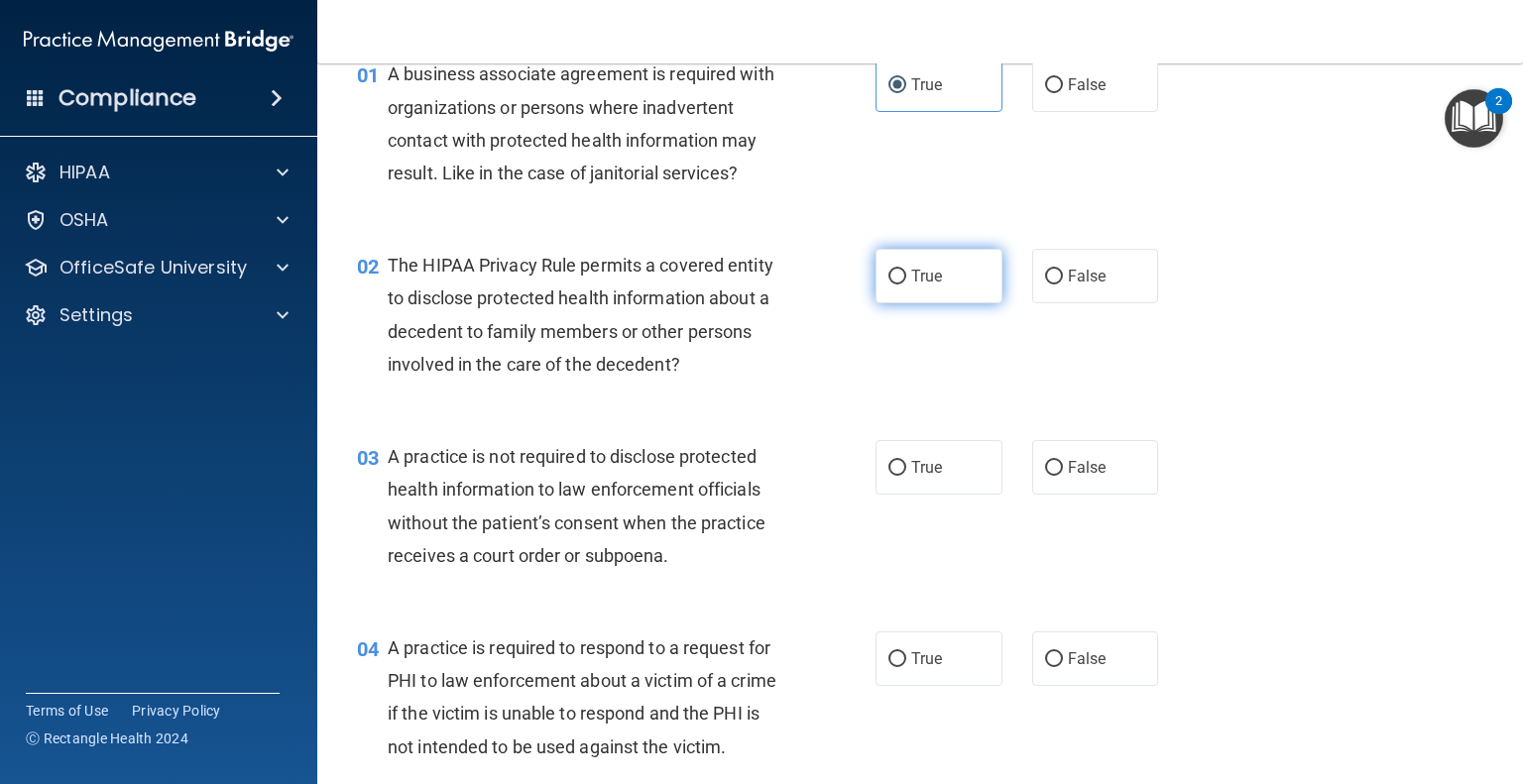 click on "True" at bounding box center (939, 276) 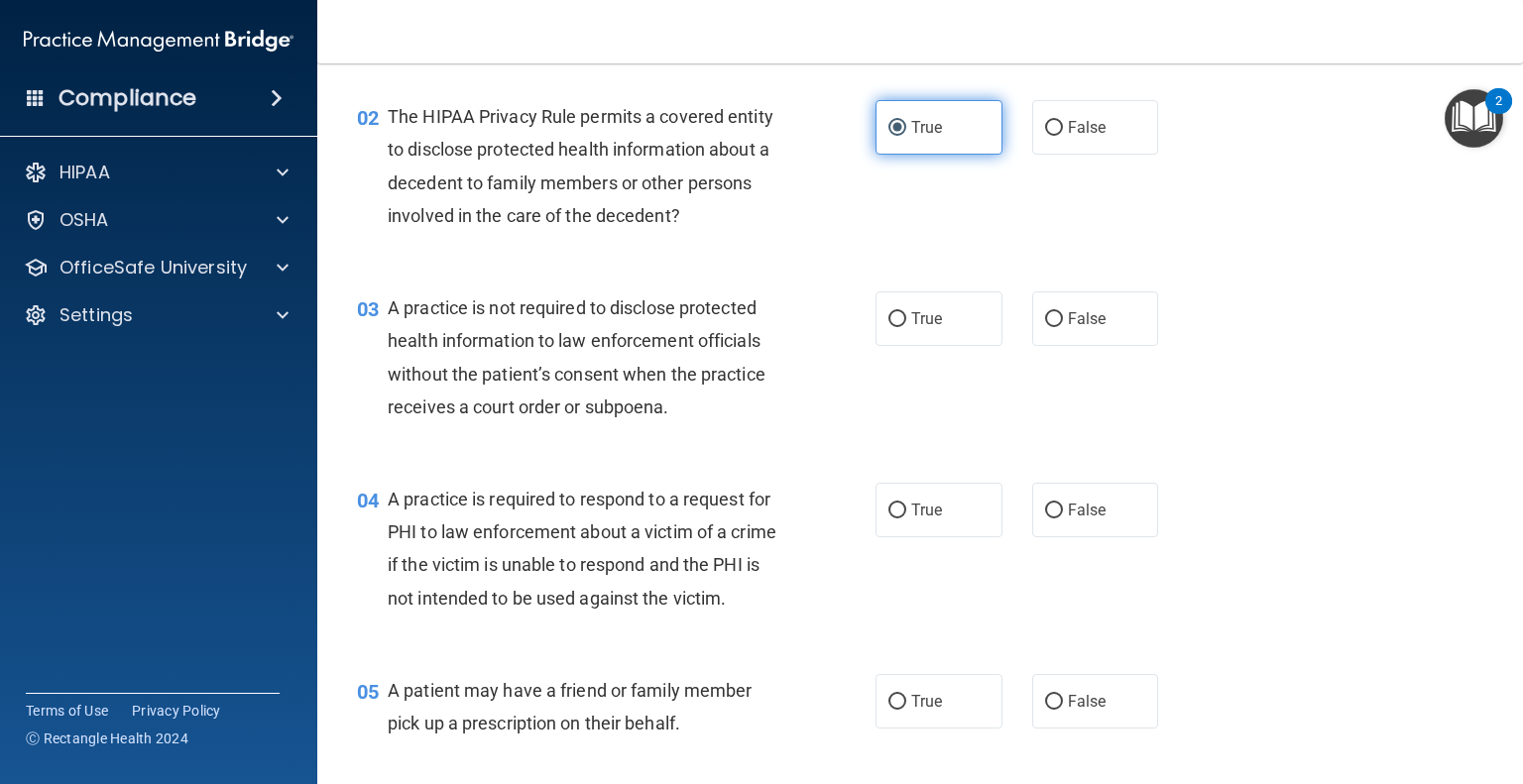 scroll, scrollTop: 297, scrollLeft: 0, axis: vertical 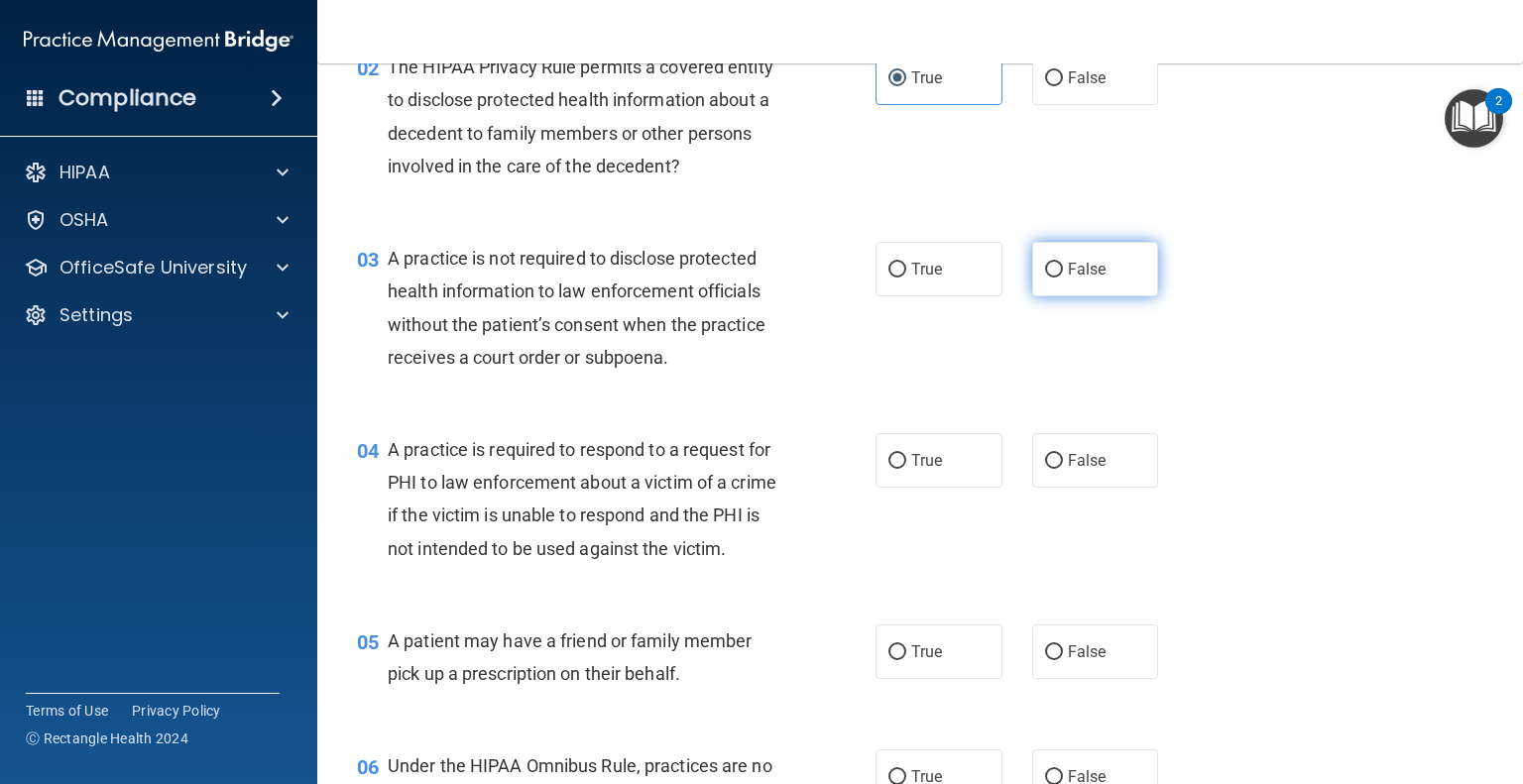 click on "False" at bounding box center [1054, 270] 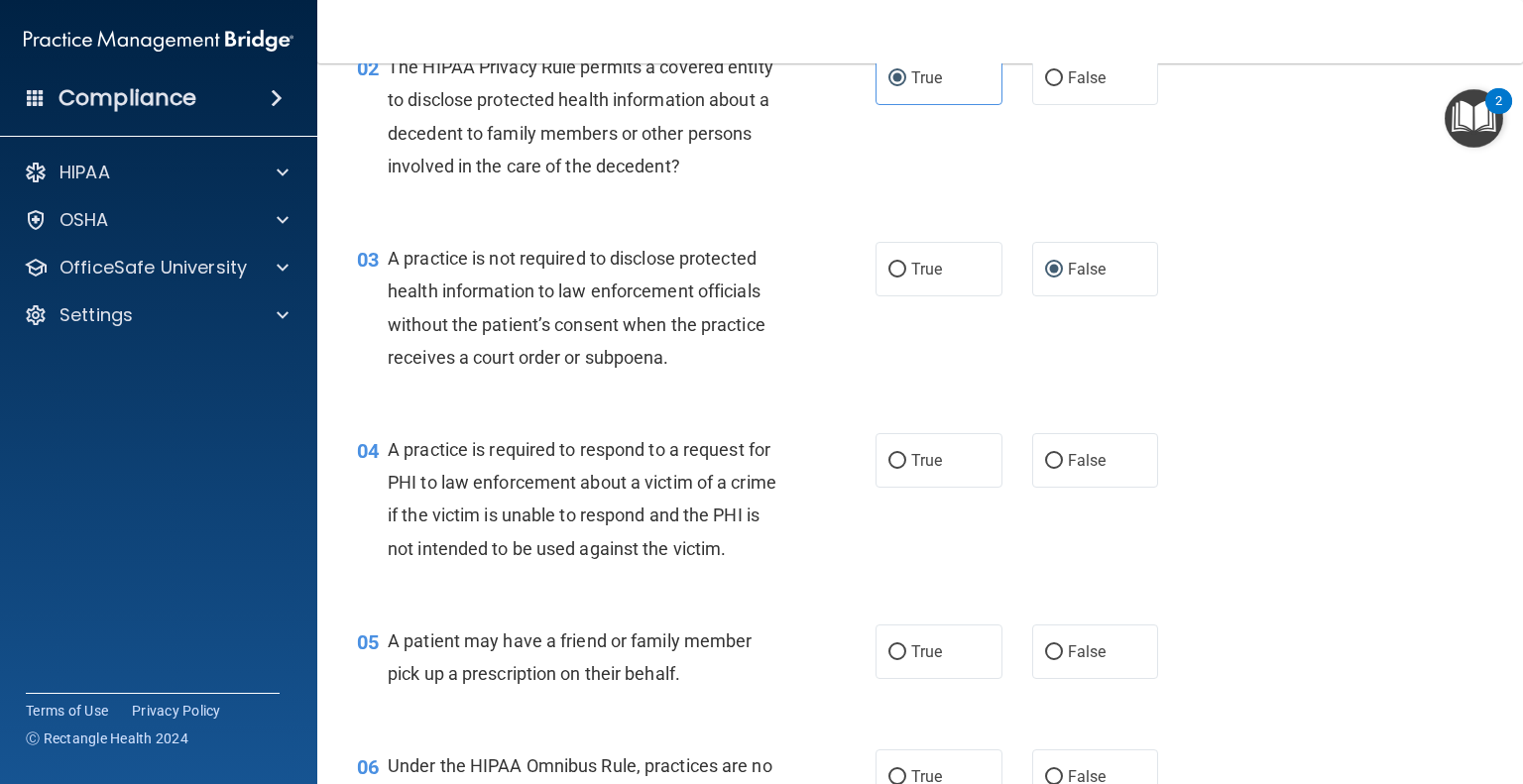 scroll, scrollTop: 595, scrollLeft: 0, axis: vertical 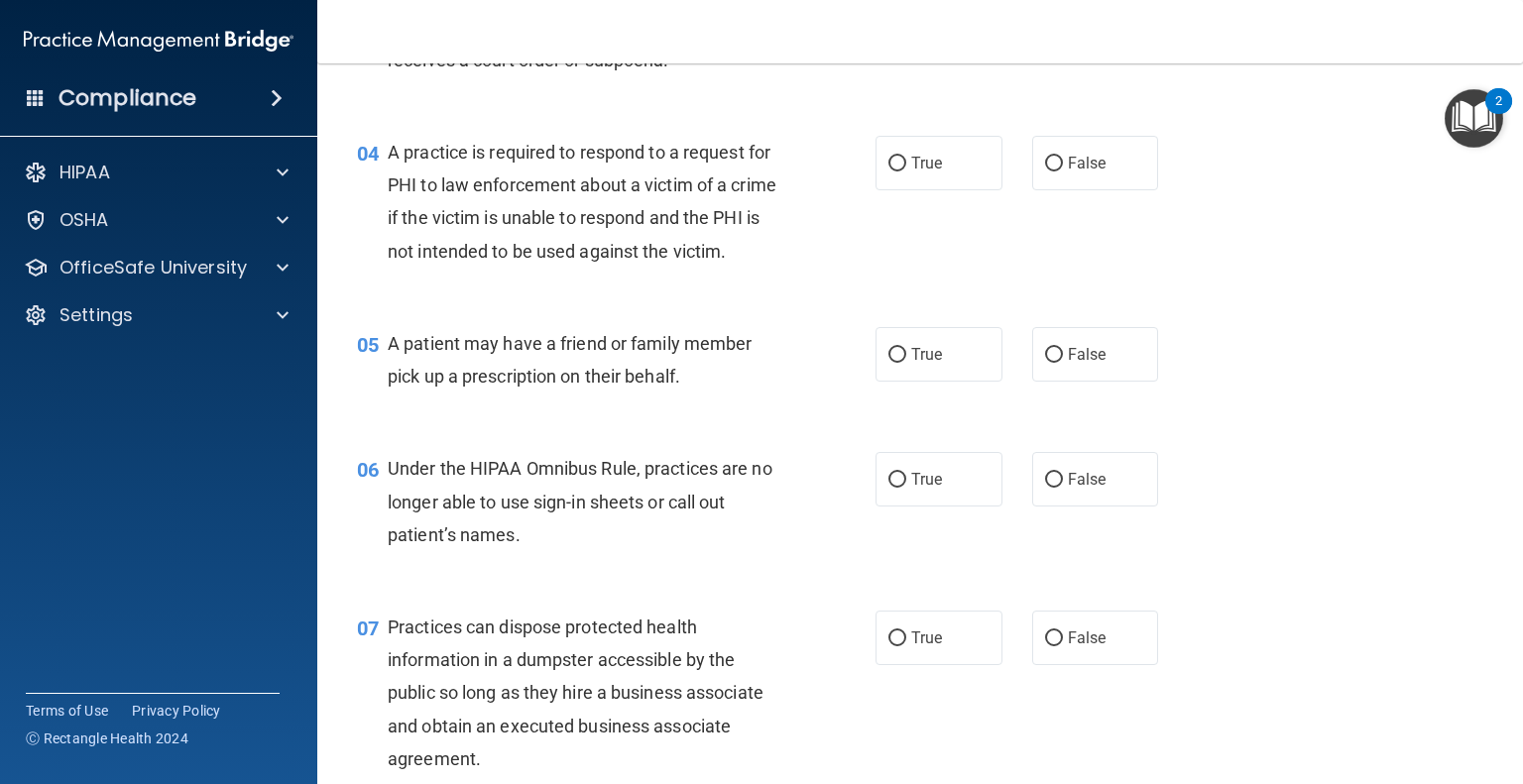 click on "04       A practice is required to respond to a request for PHI to law enforcement about a victim of a crime if the victim is unable to respond and the PHI is not intended to be used against the victim.                 True           False" at bounding box center (920, 206) 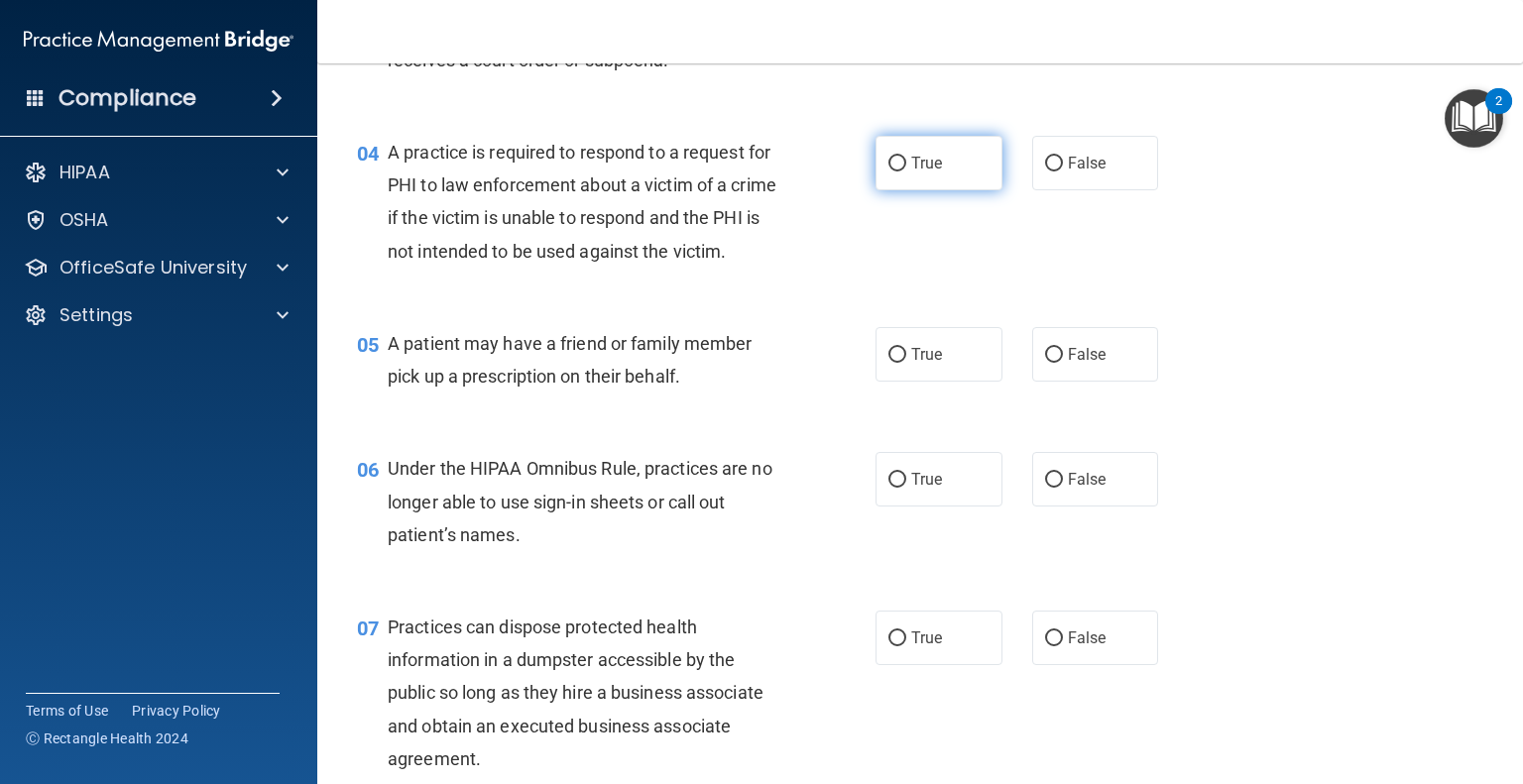 click on "True" at bounding box center (939, 163) 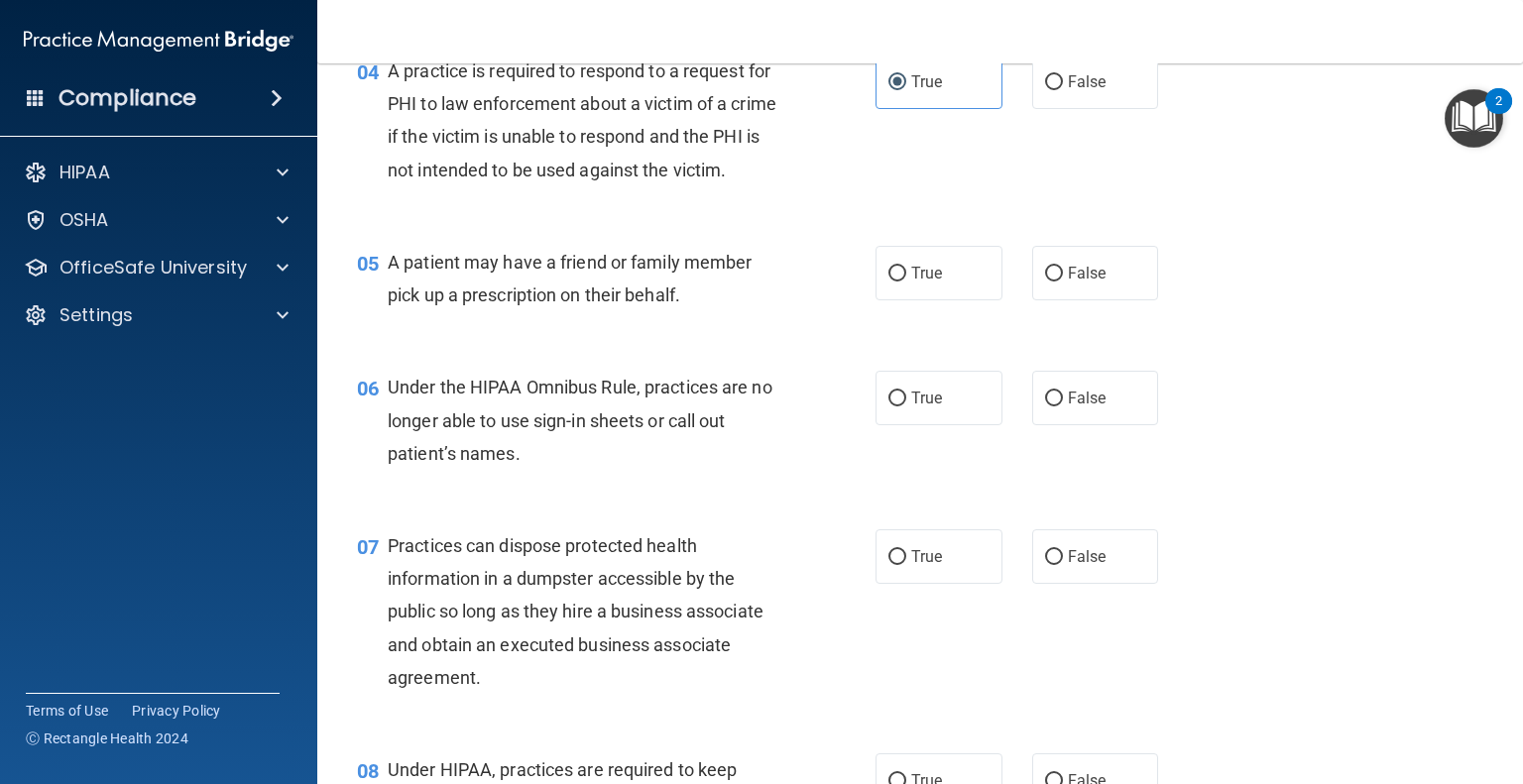 scroll, scrollTop: 793, scrollLeft: 0, axis: vertical 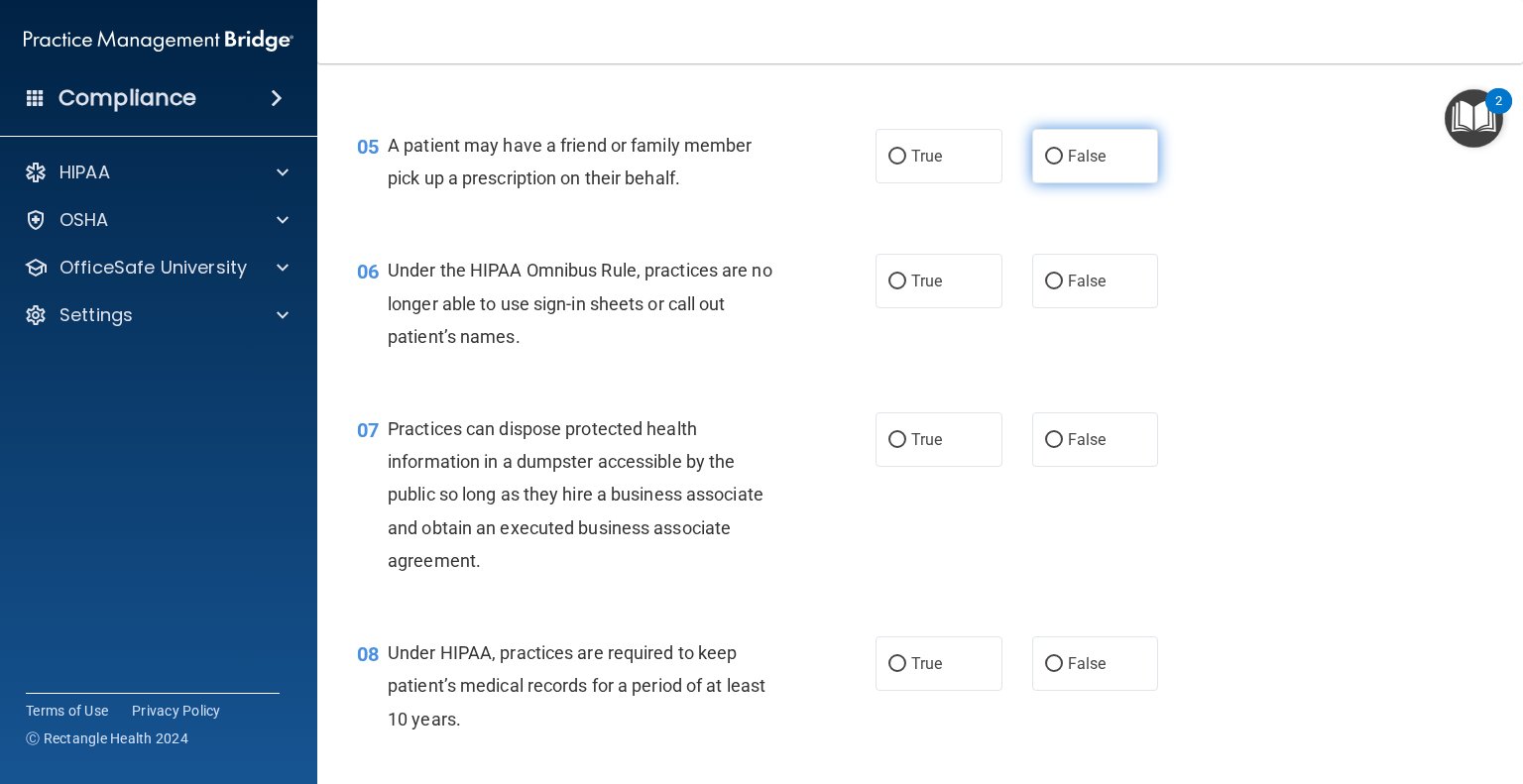 click on "False" at bounding box center (1096, 156) 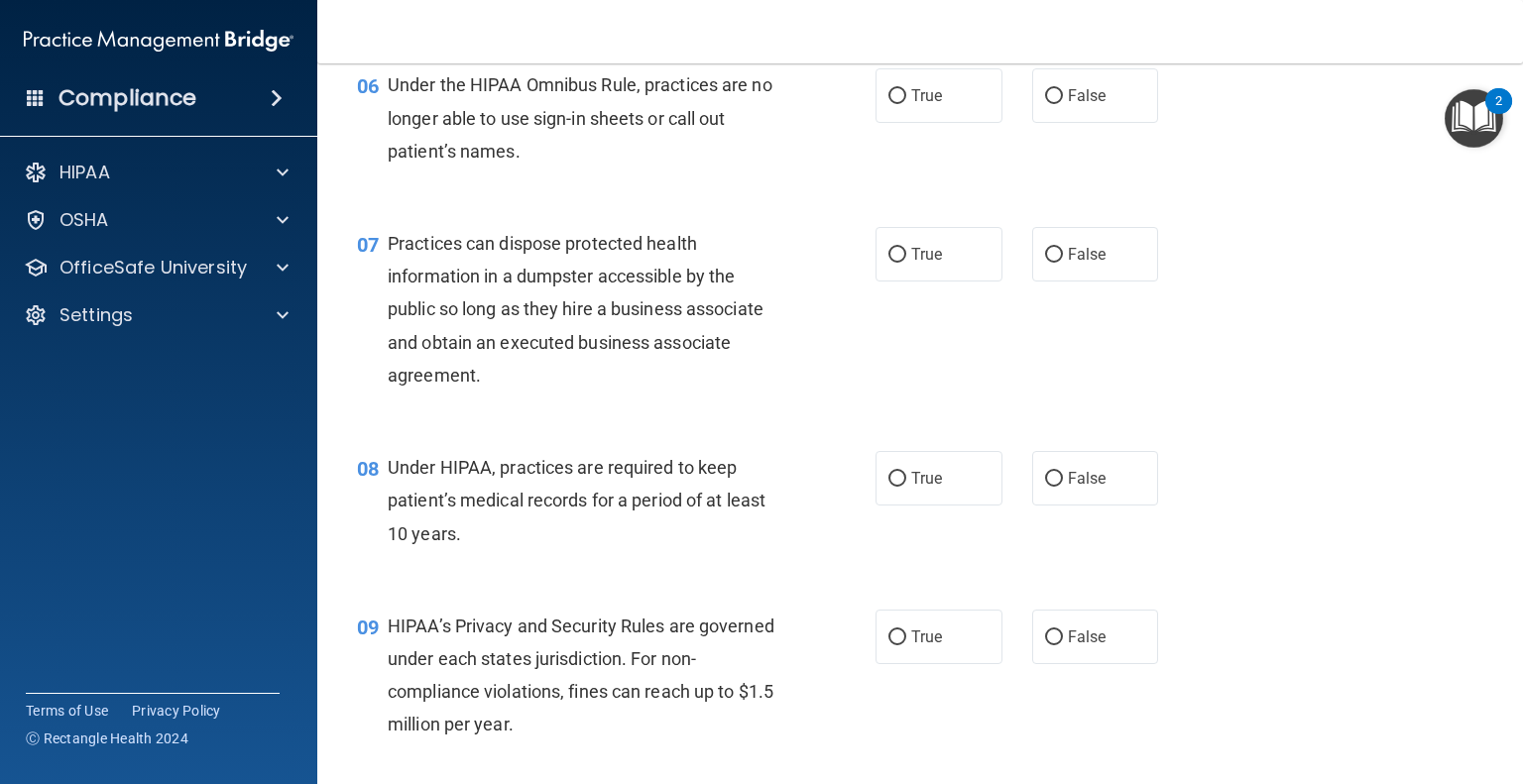 scroll, scrollTop: 991, scrollLeft: 0, axis: vertical 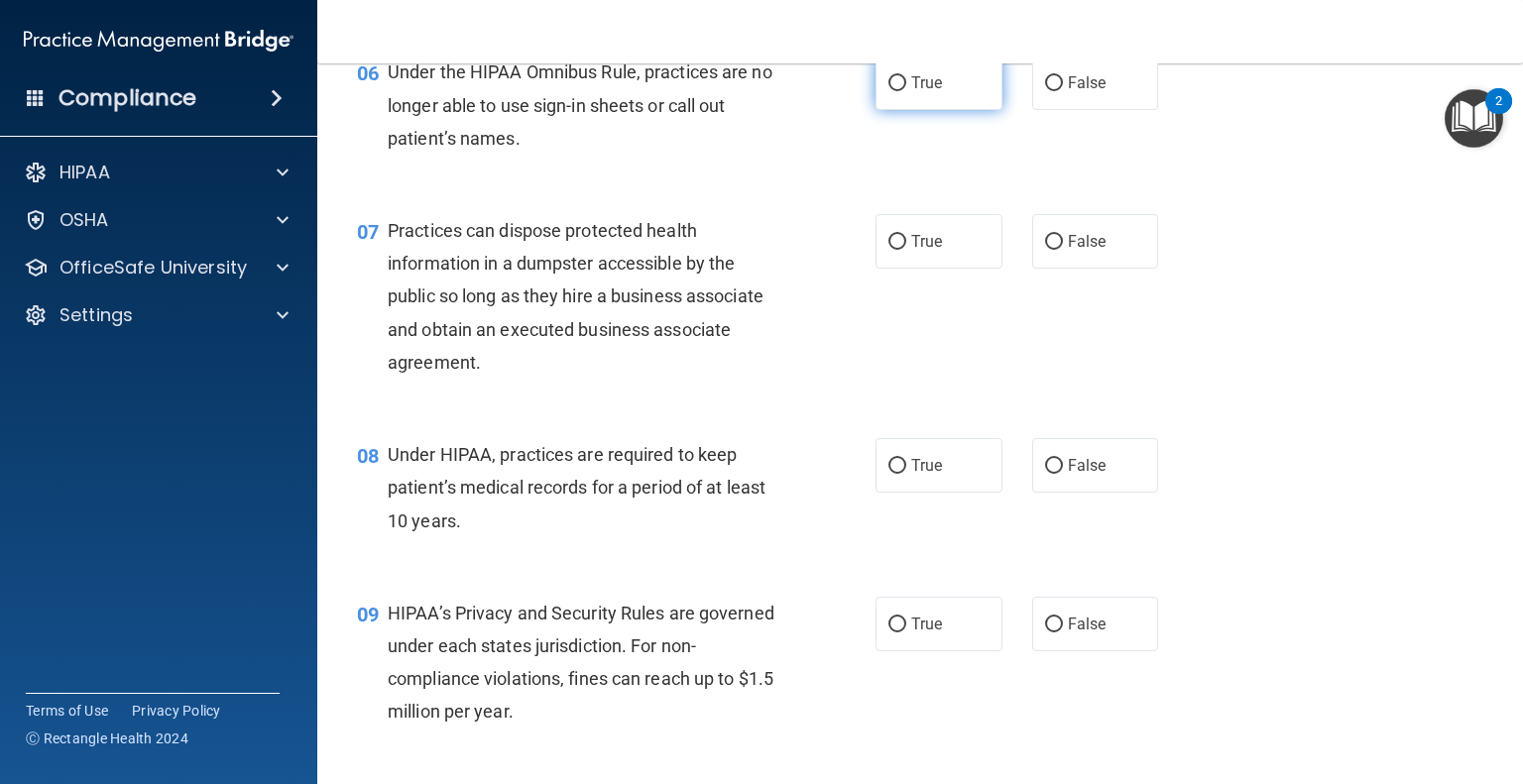 click on "True" at bounding box center [939, 82] 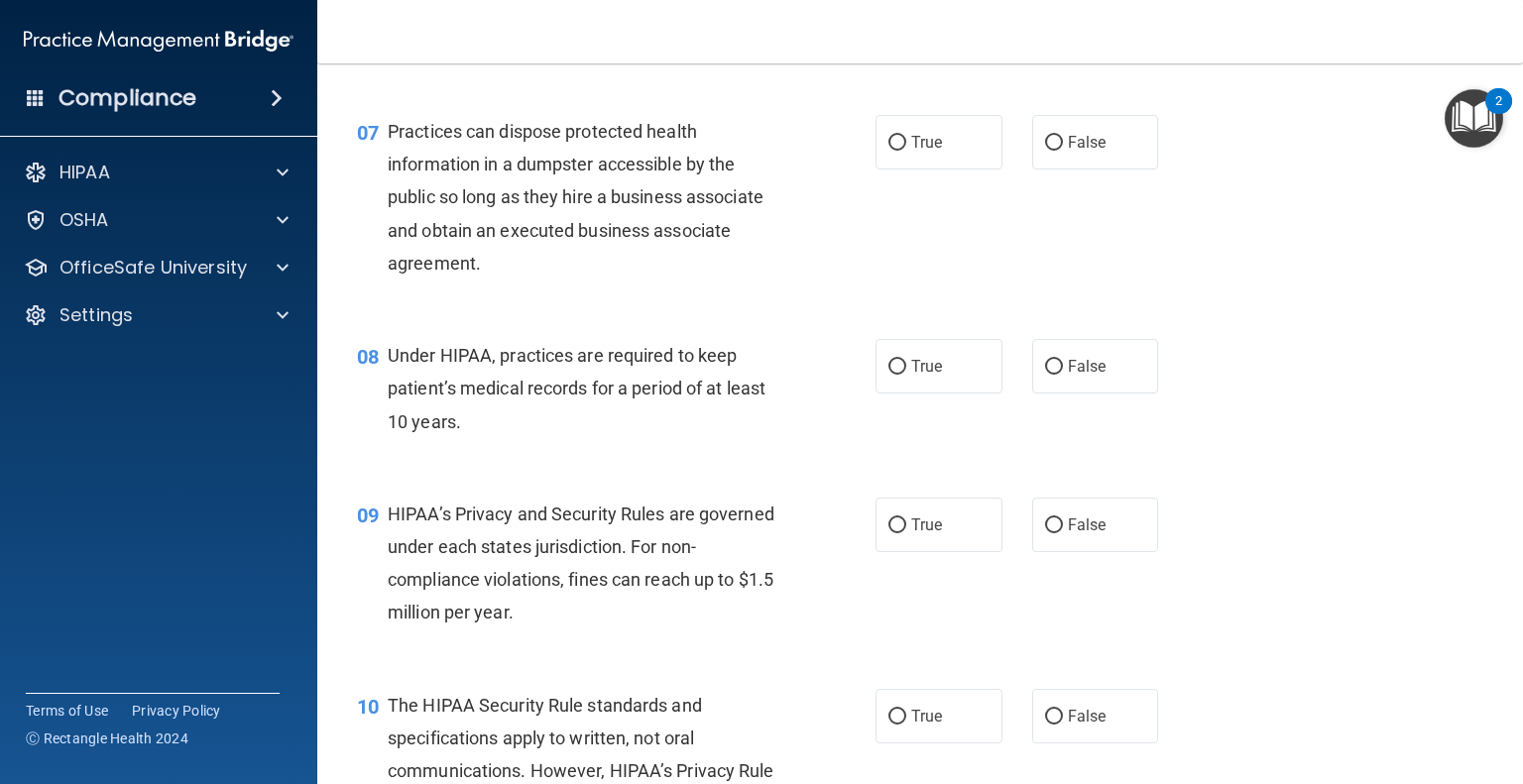 scroll, scrollTop: 1090, scrollLeft: 0, axis: vertical 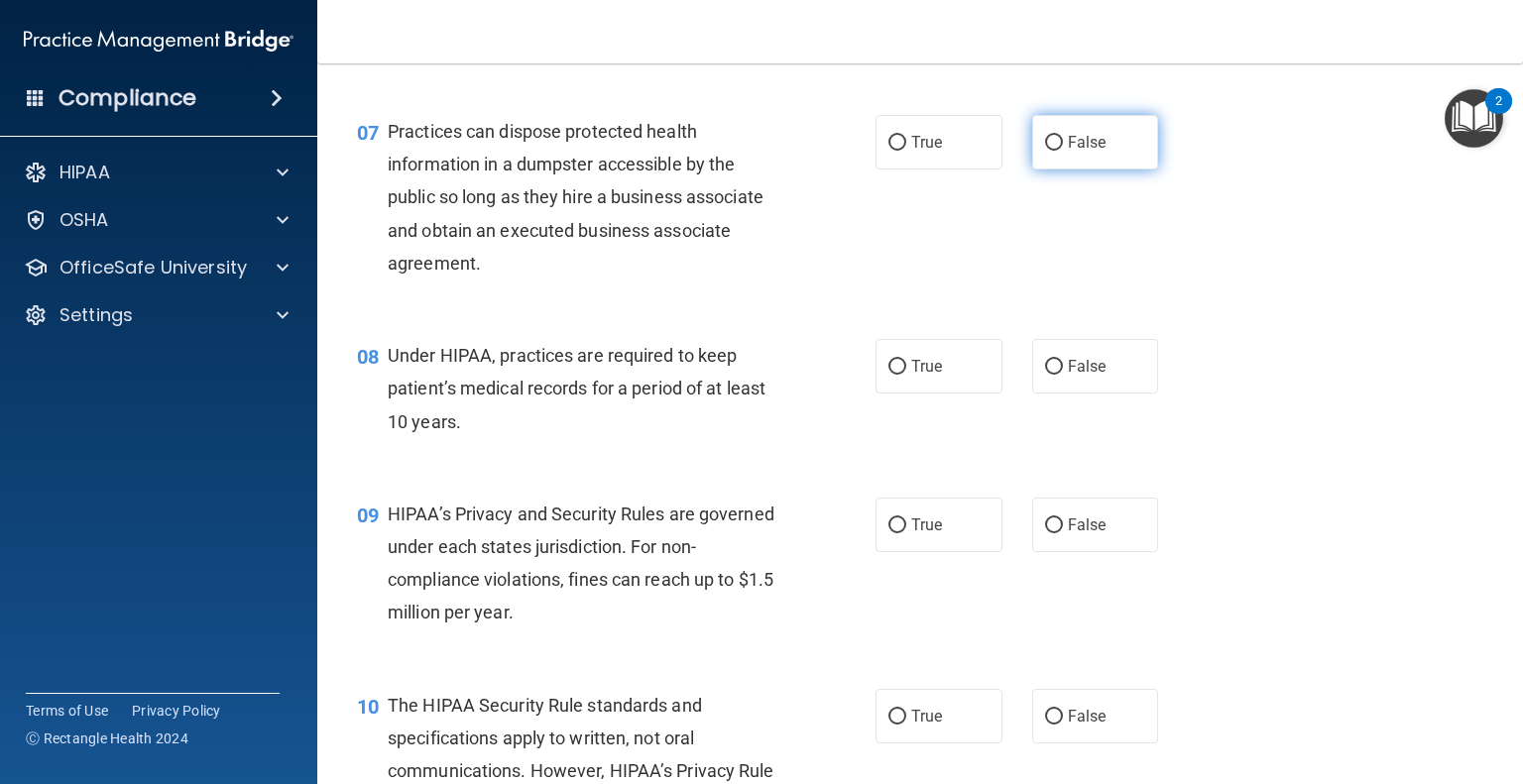 click on "False" at bounding box center [1096, 142] 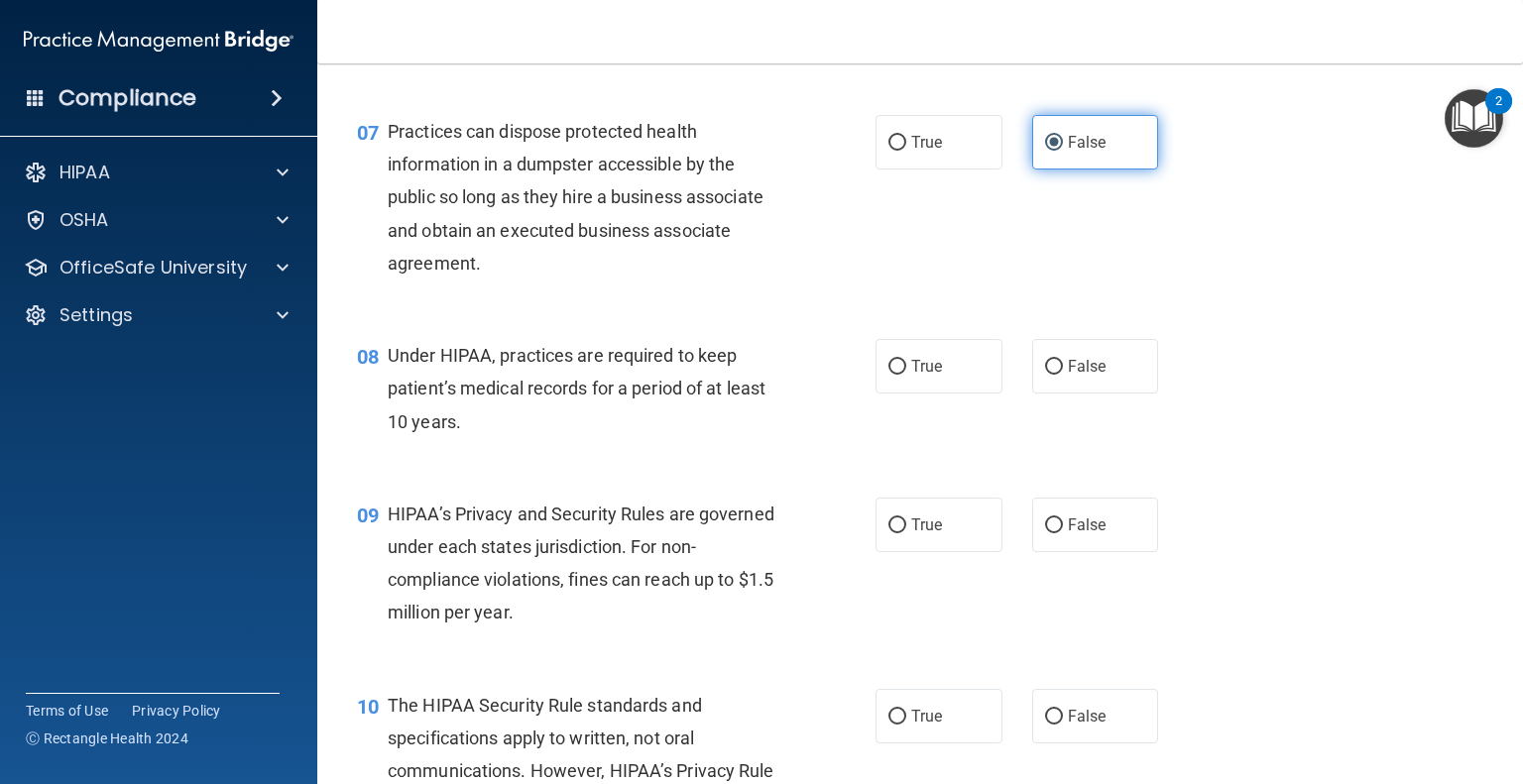 scroll, scrollTop: 1189, scrollLeft: 0, axis: vertical 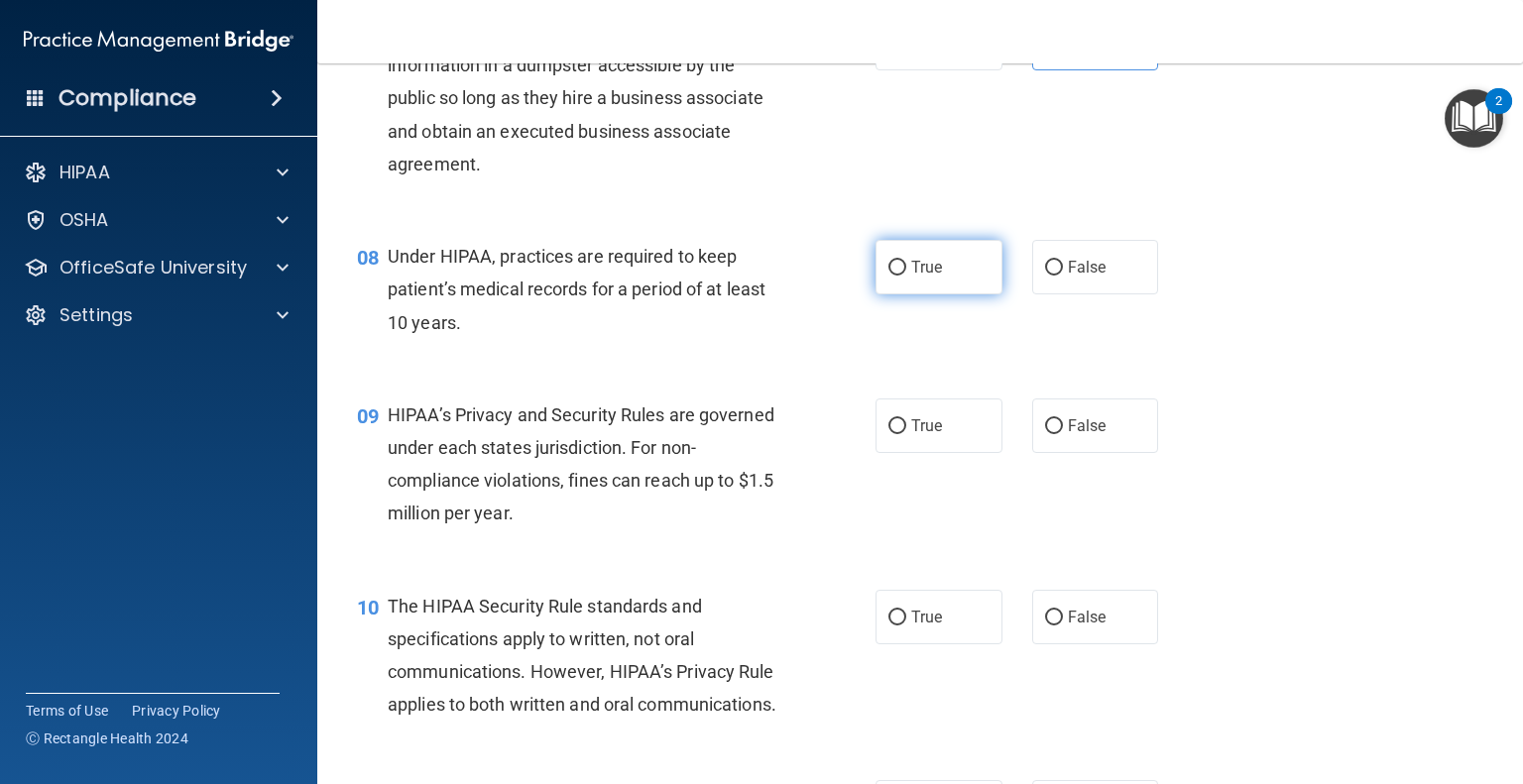 click on "True" at bounding box center [939, 267] 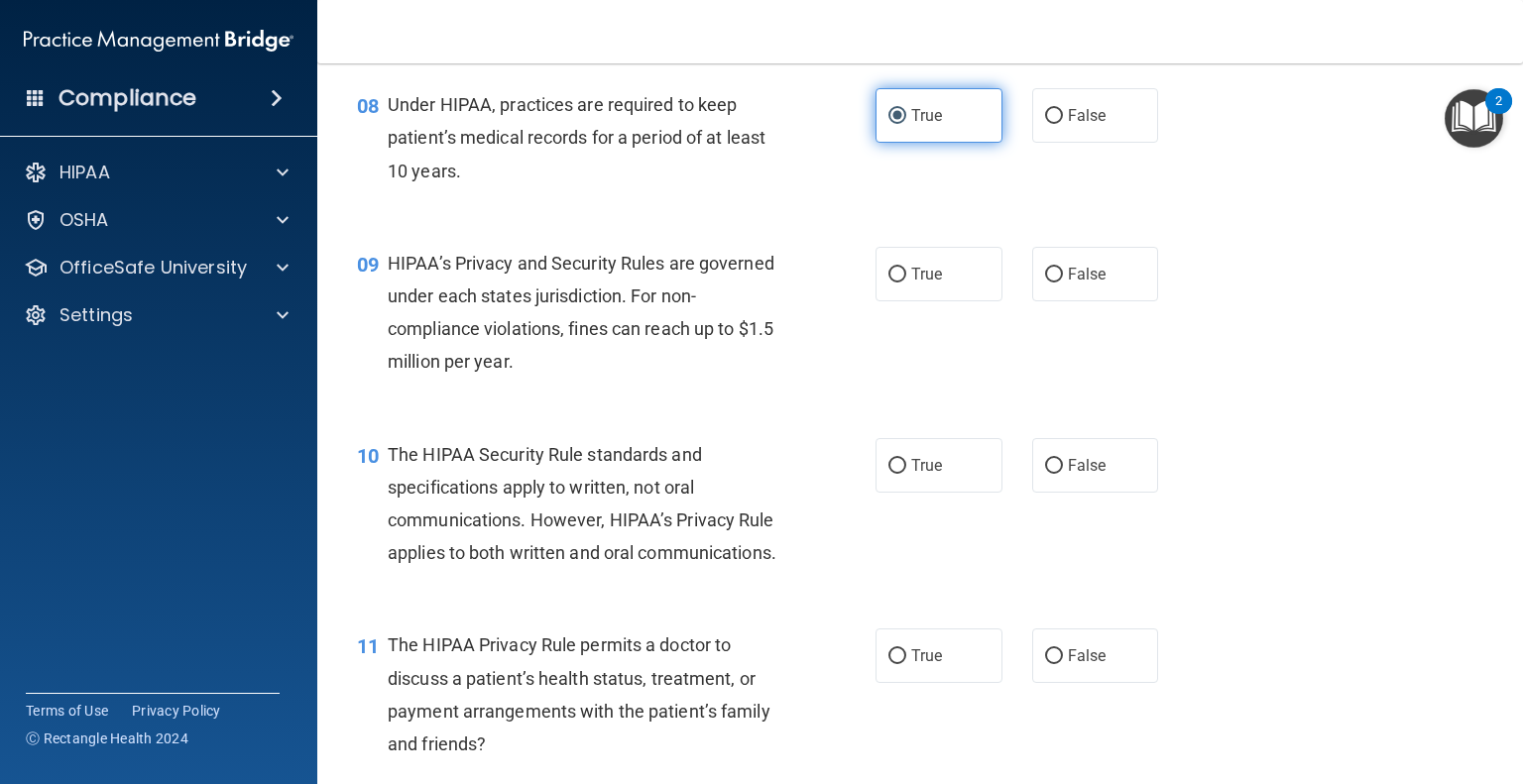 scroll, scrollTop: 1388, scrollLeft: 0, axis: vertical 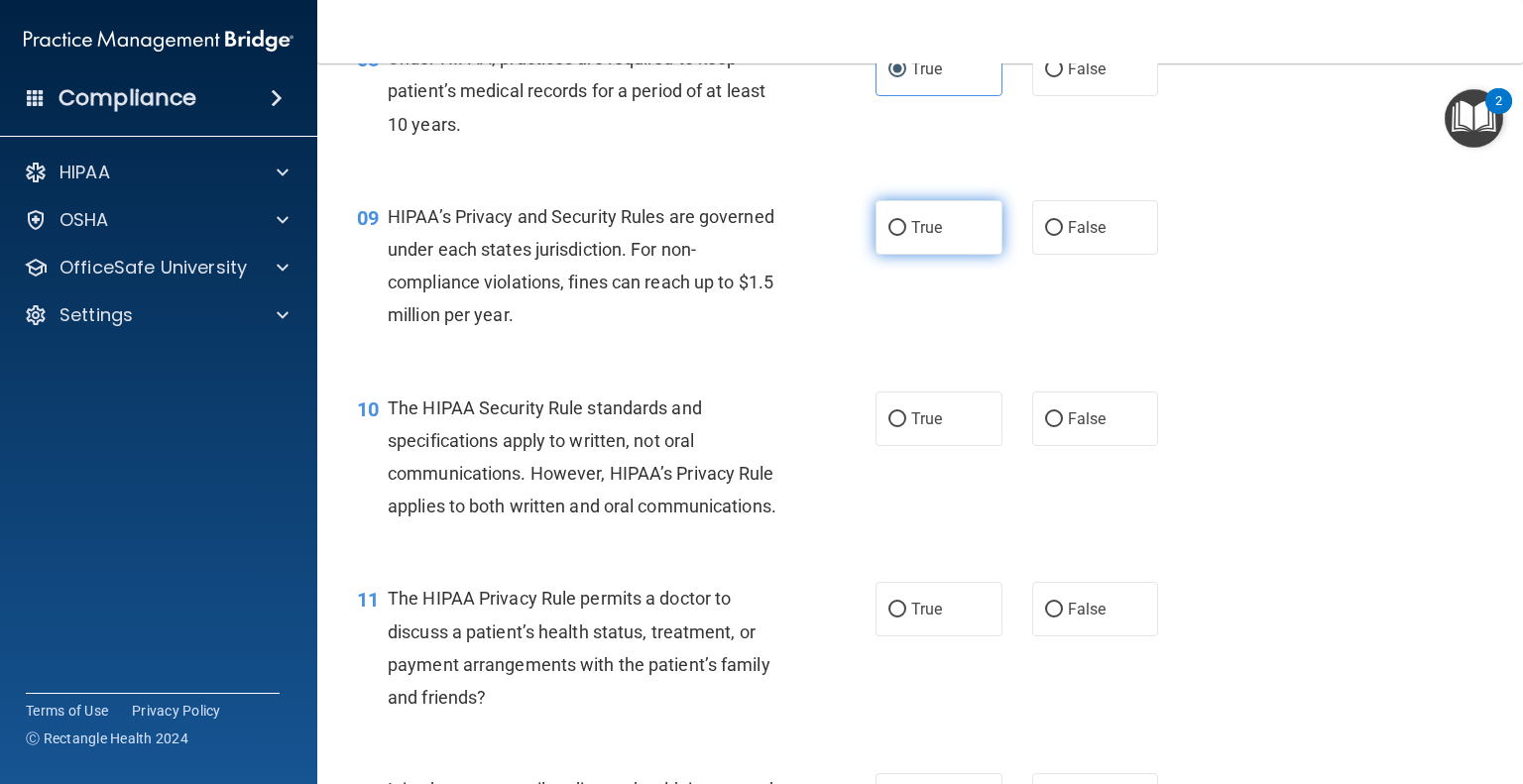click on "True" at bounding box center (939, 227) 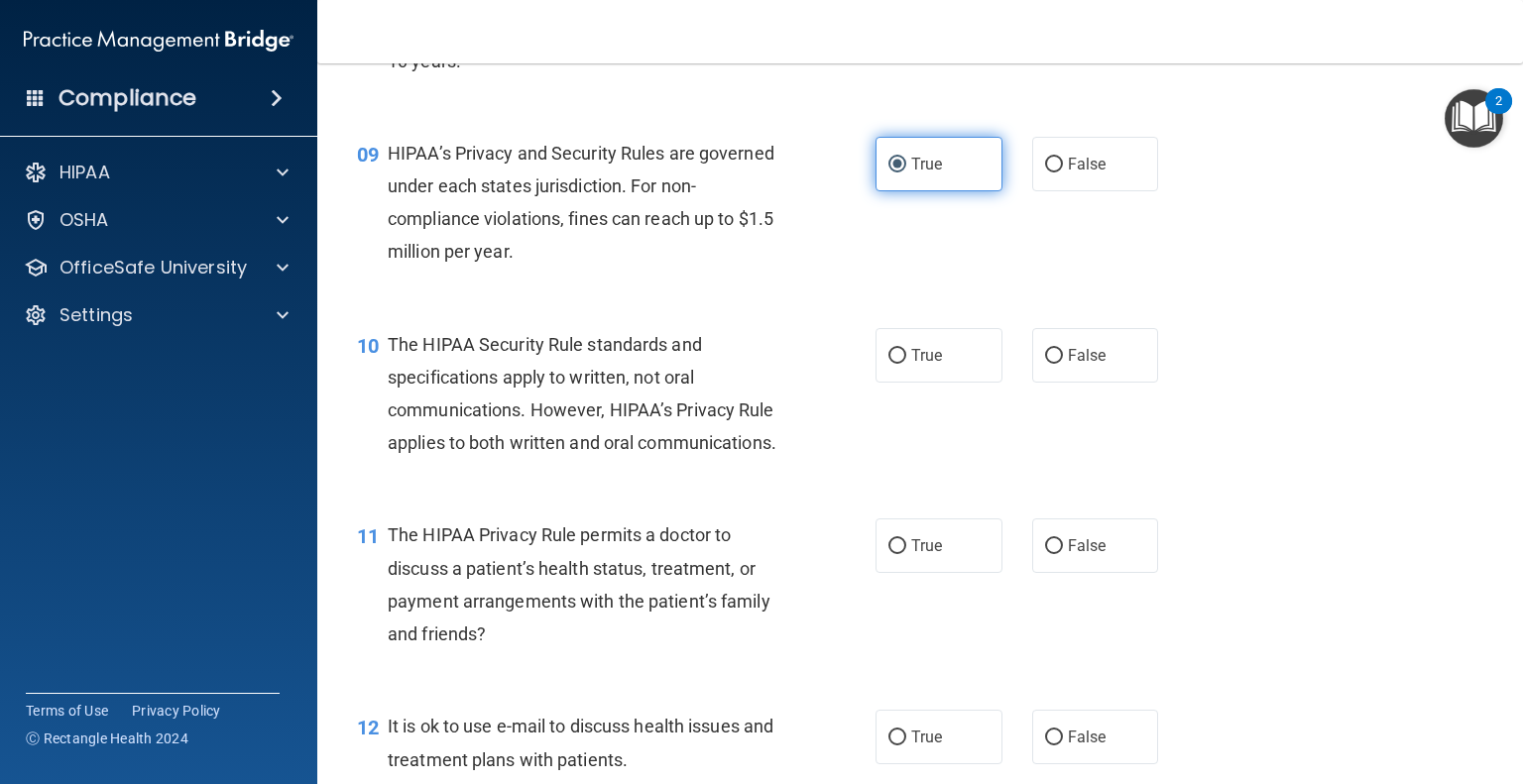 scroll, scrollTop: 1487, scrollLeft: 0, axis: vertical 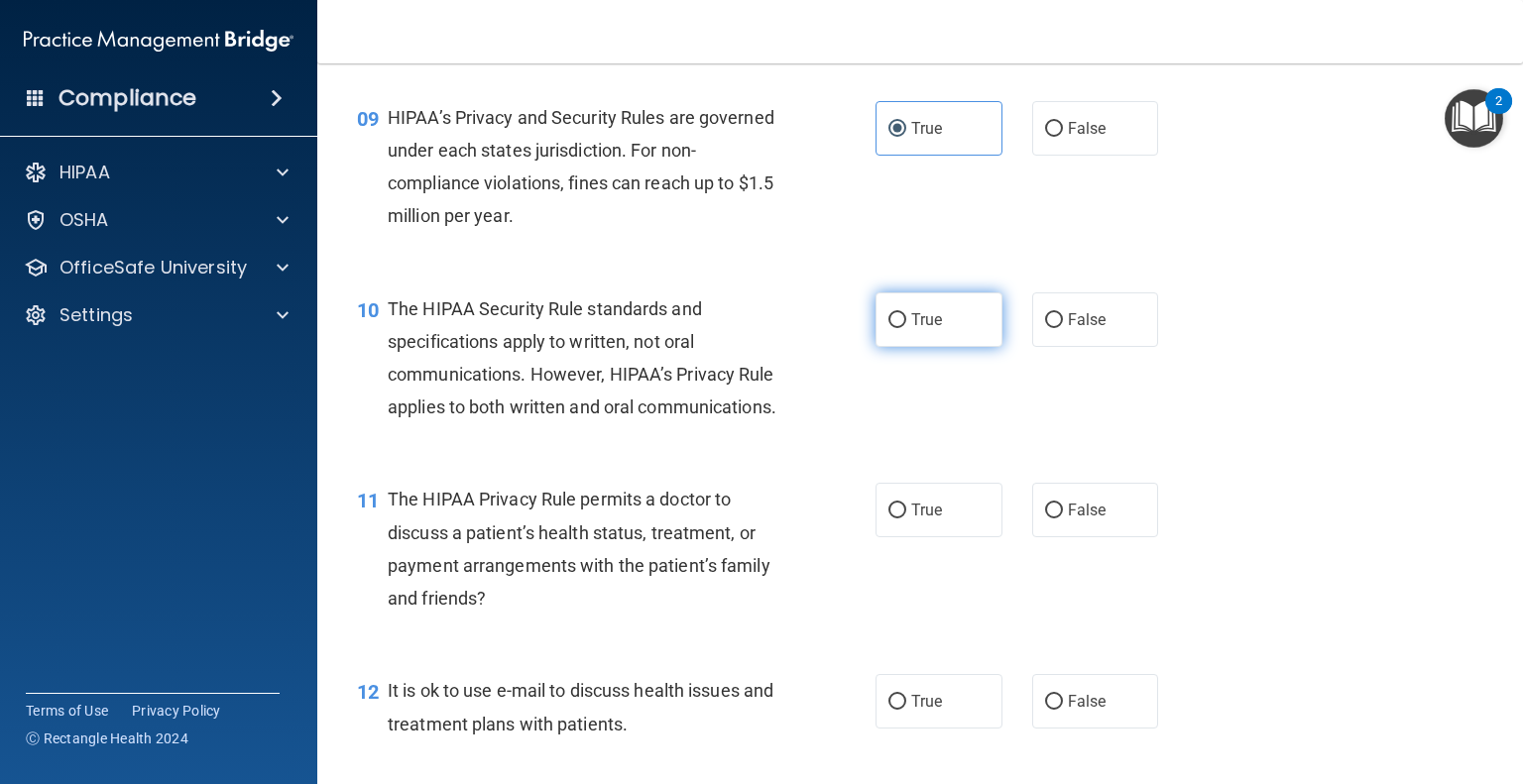 click on "True" at bounding box center (939, 319) 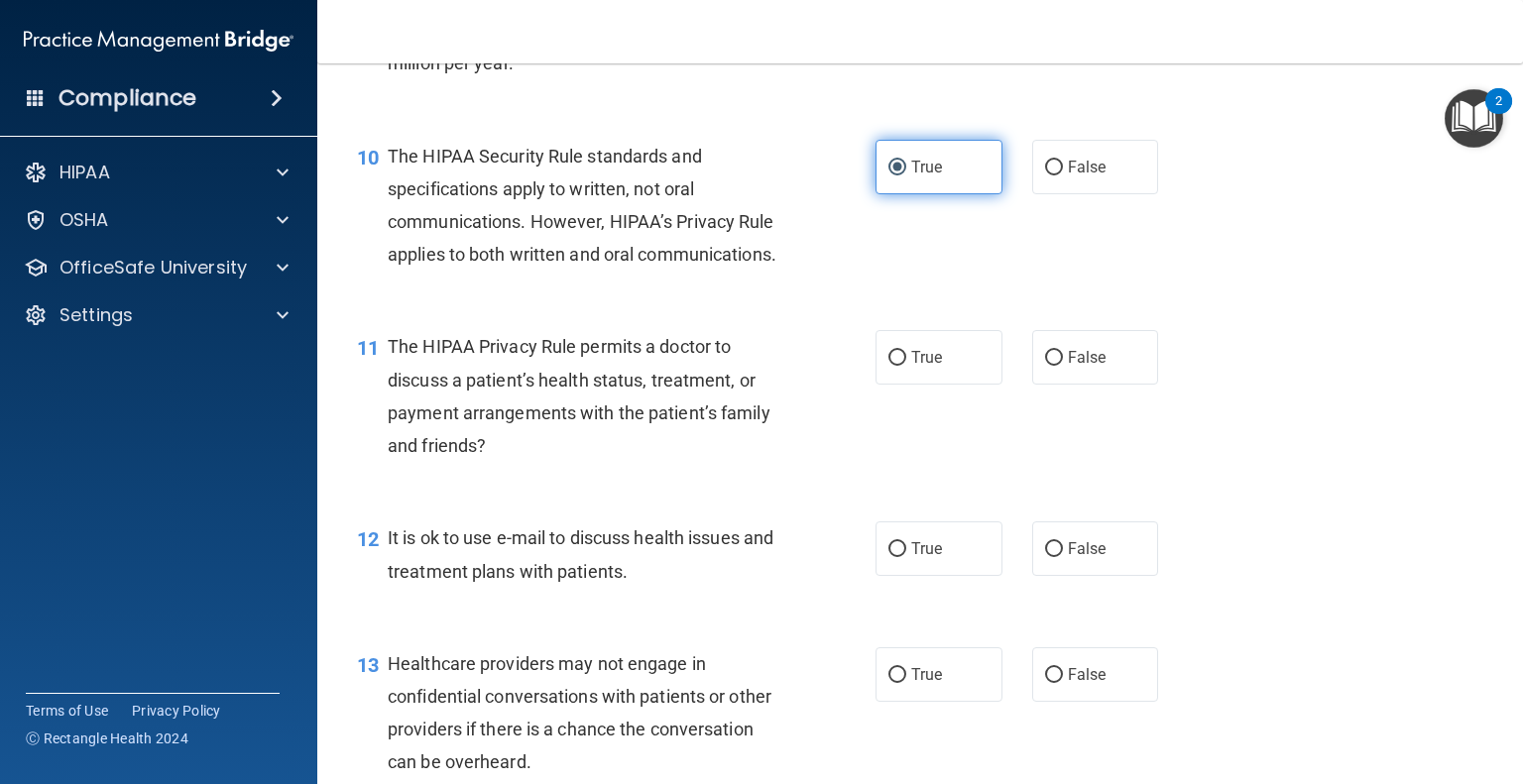 scroll, scrollTop: 1685, scrollLeft: 0, axis: vertical 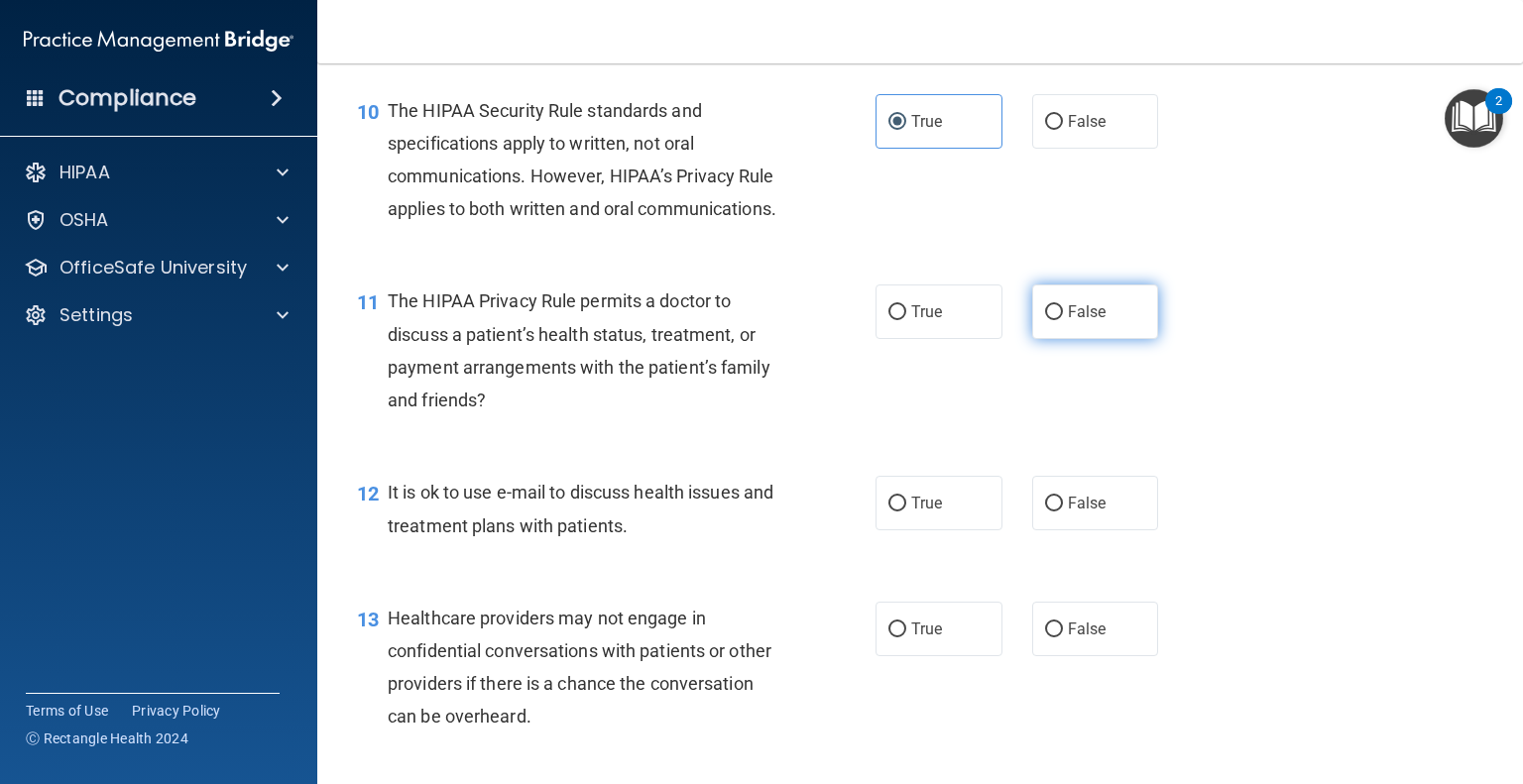 click on "False" at bounding box center (1054, 312) 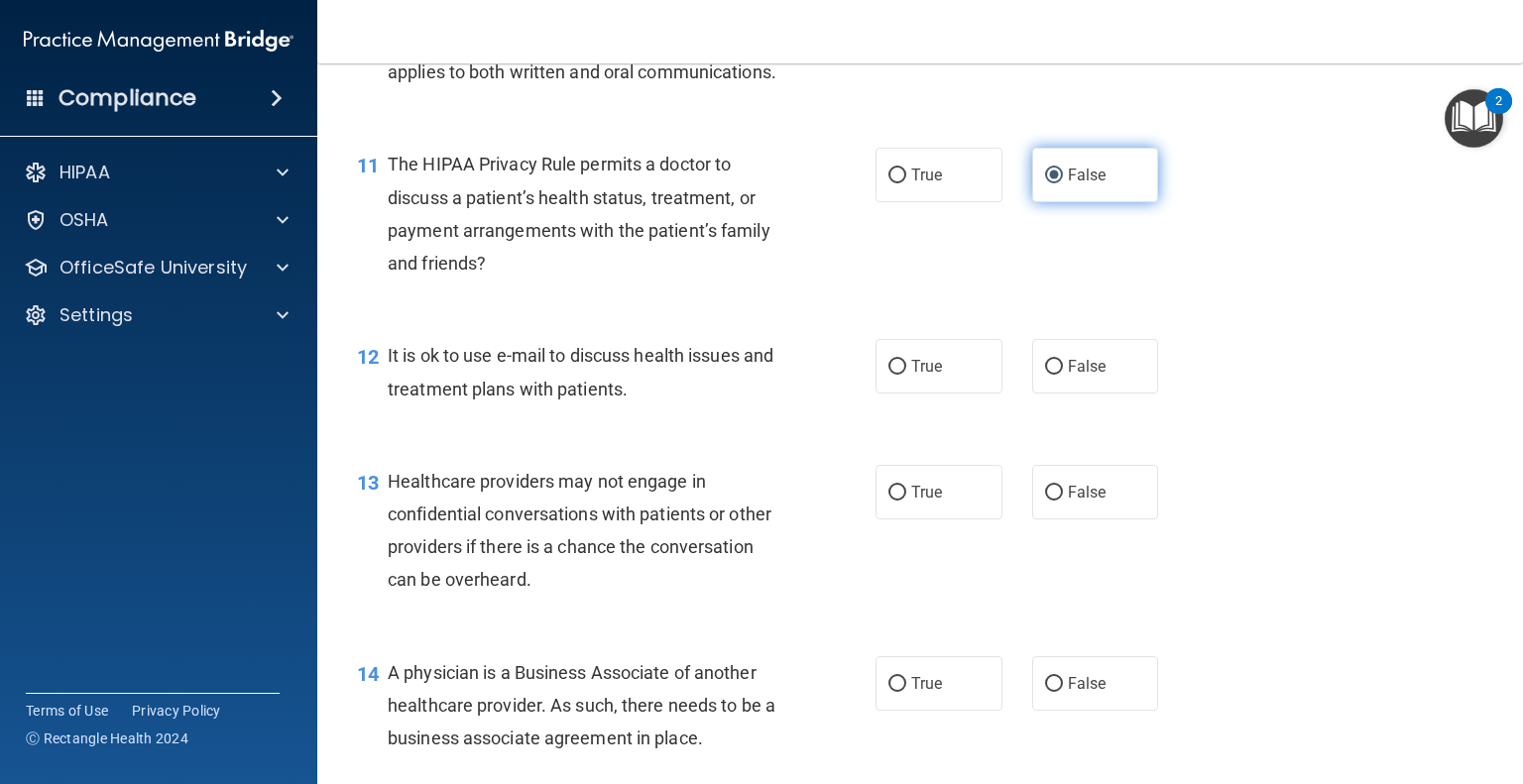 scroll, scrollTop: 1883, scrollLeft: 0, axis: vertical 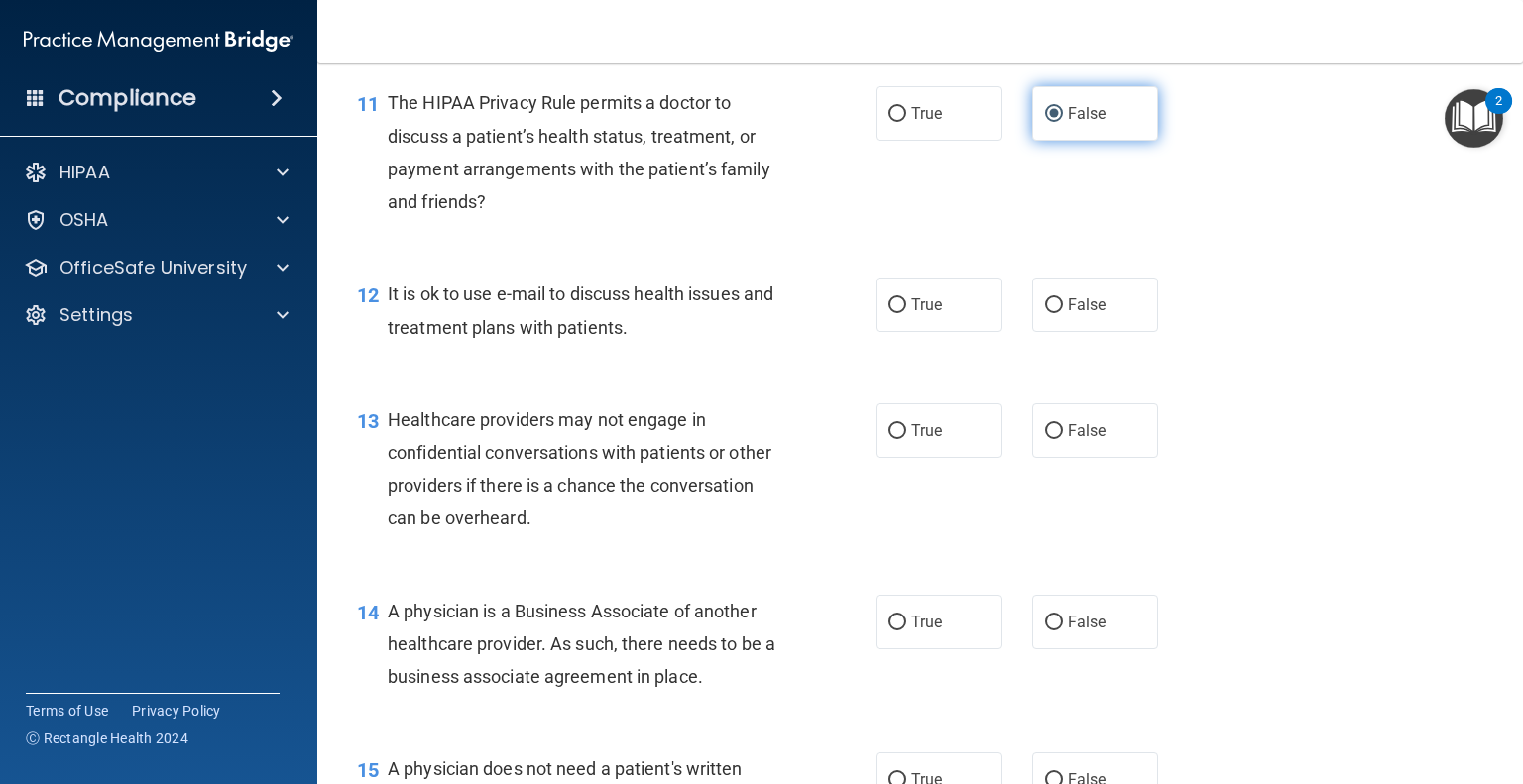 click on "False" at bounding box center (1054, 305) 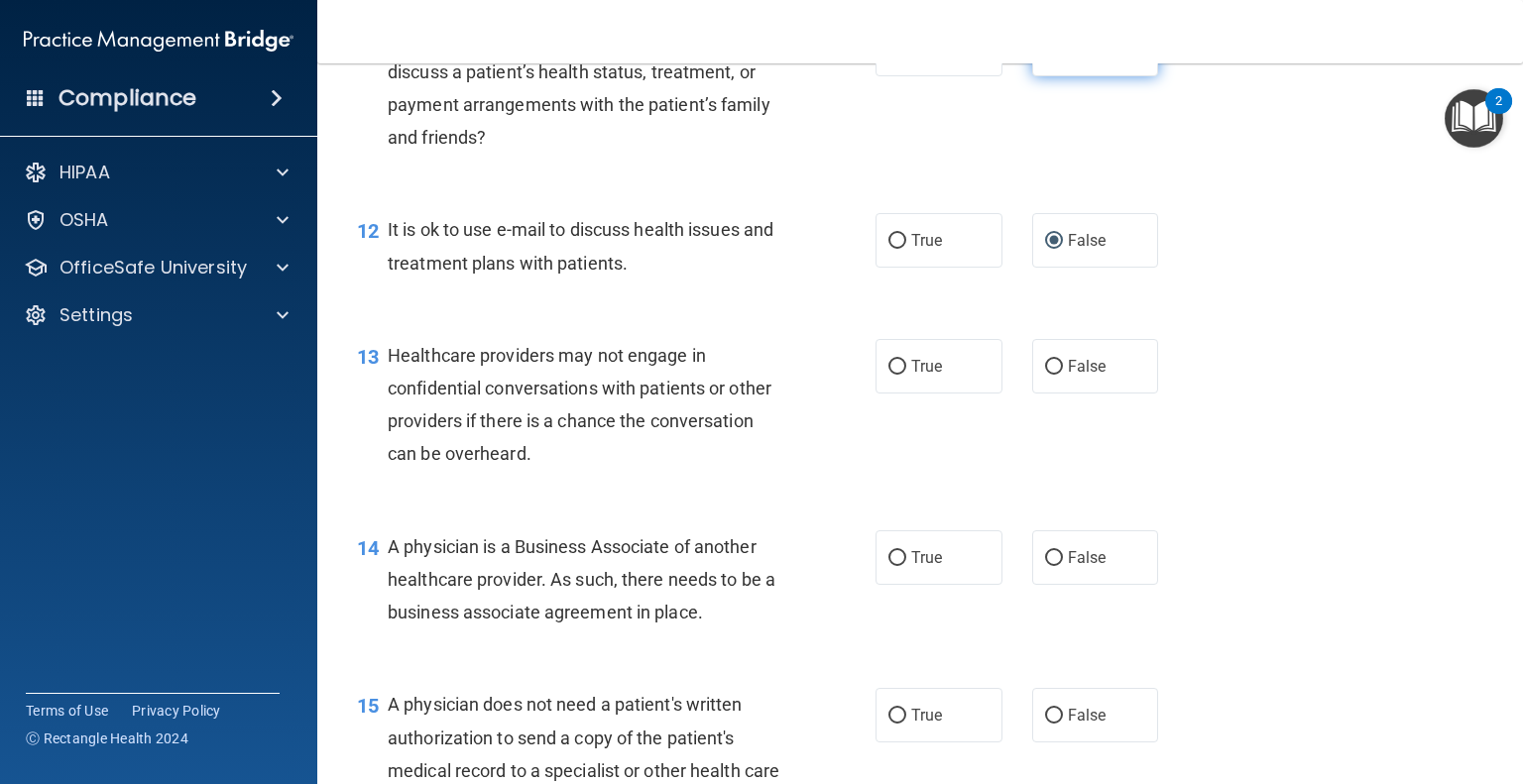 scroll, scrollTop: 1982, scrollLeft: 0, axis: vertical 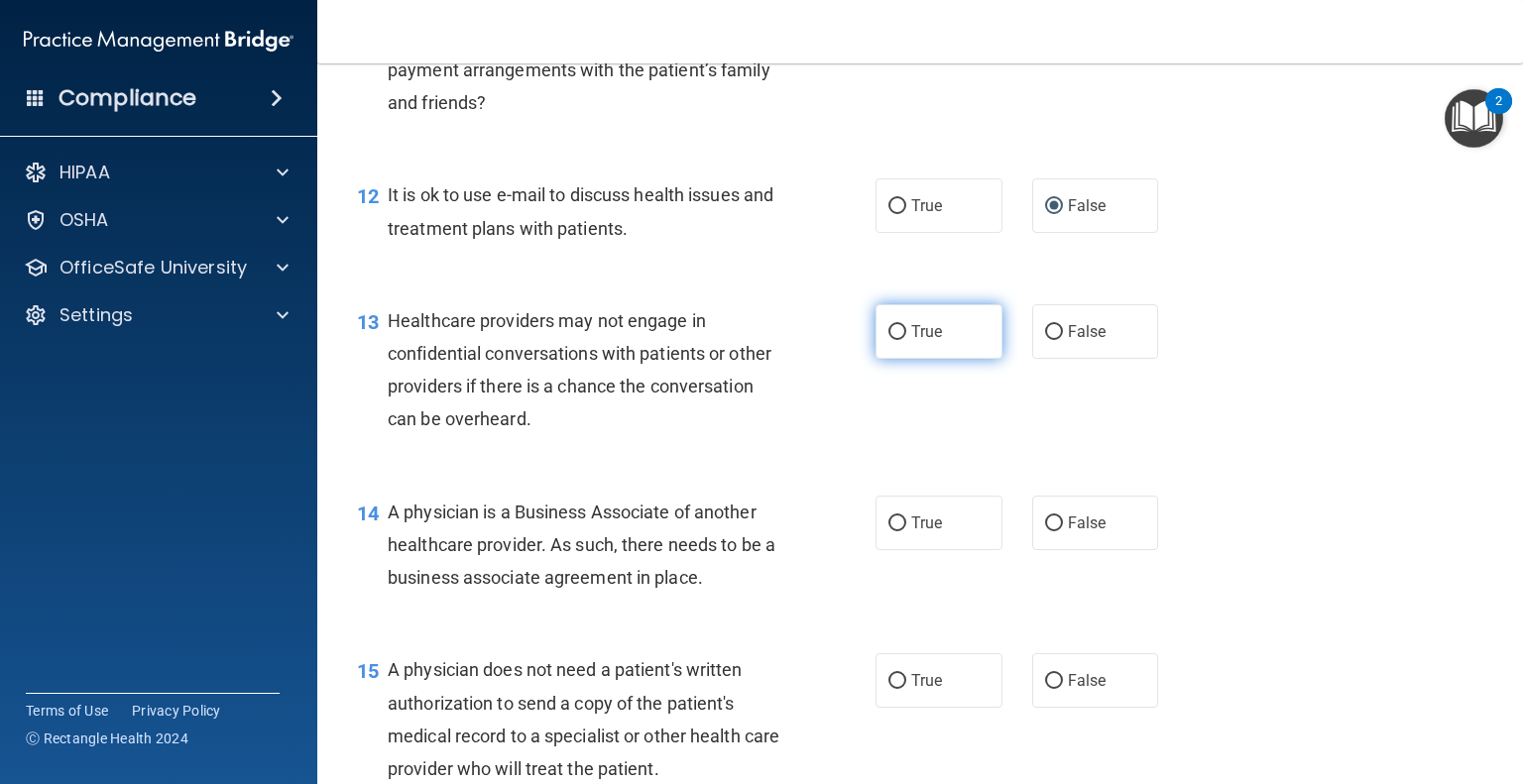 click on "True" at bounding box center (939, 331) 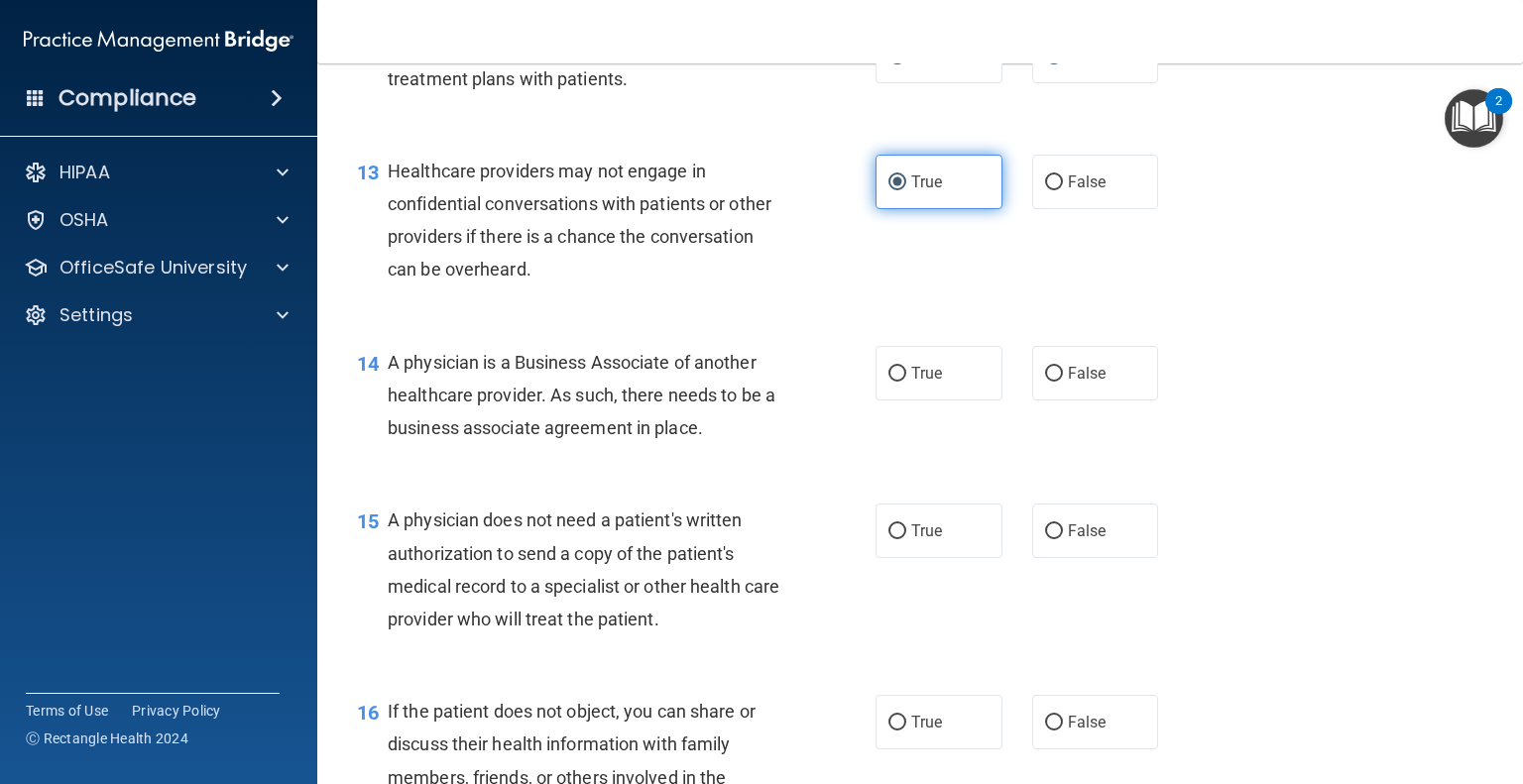 scroll, scrollTop: 2181, scrollLeft: 0, axis: vertical 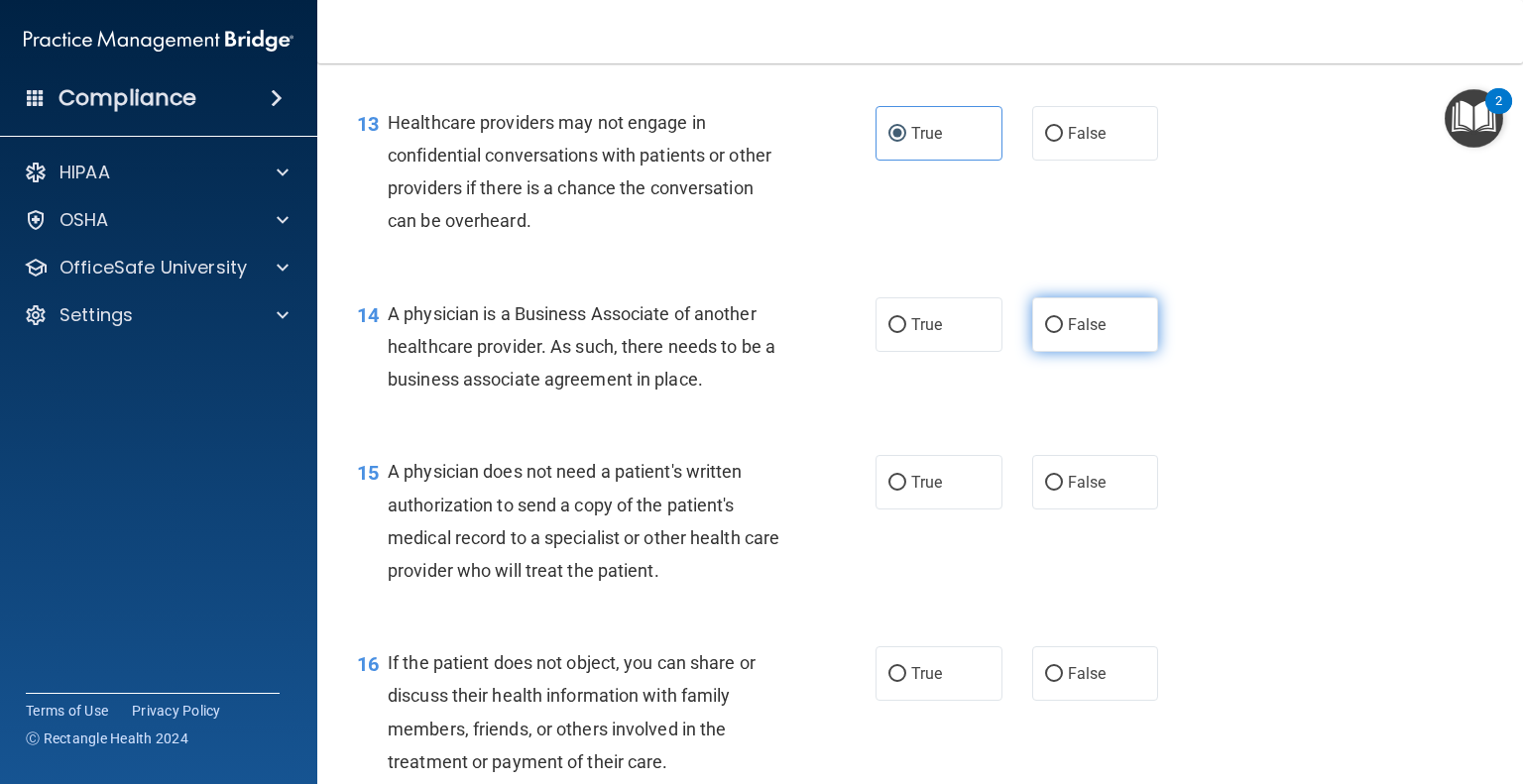 click on "False" at bounding box center (1096, 324) 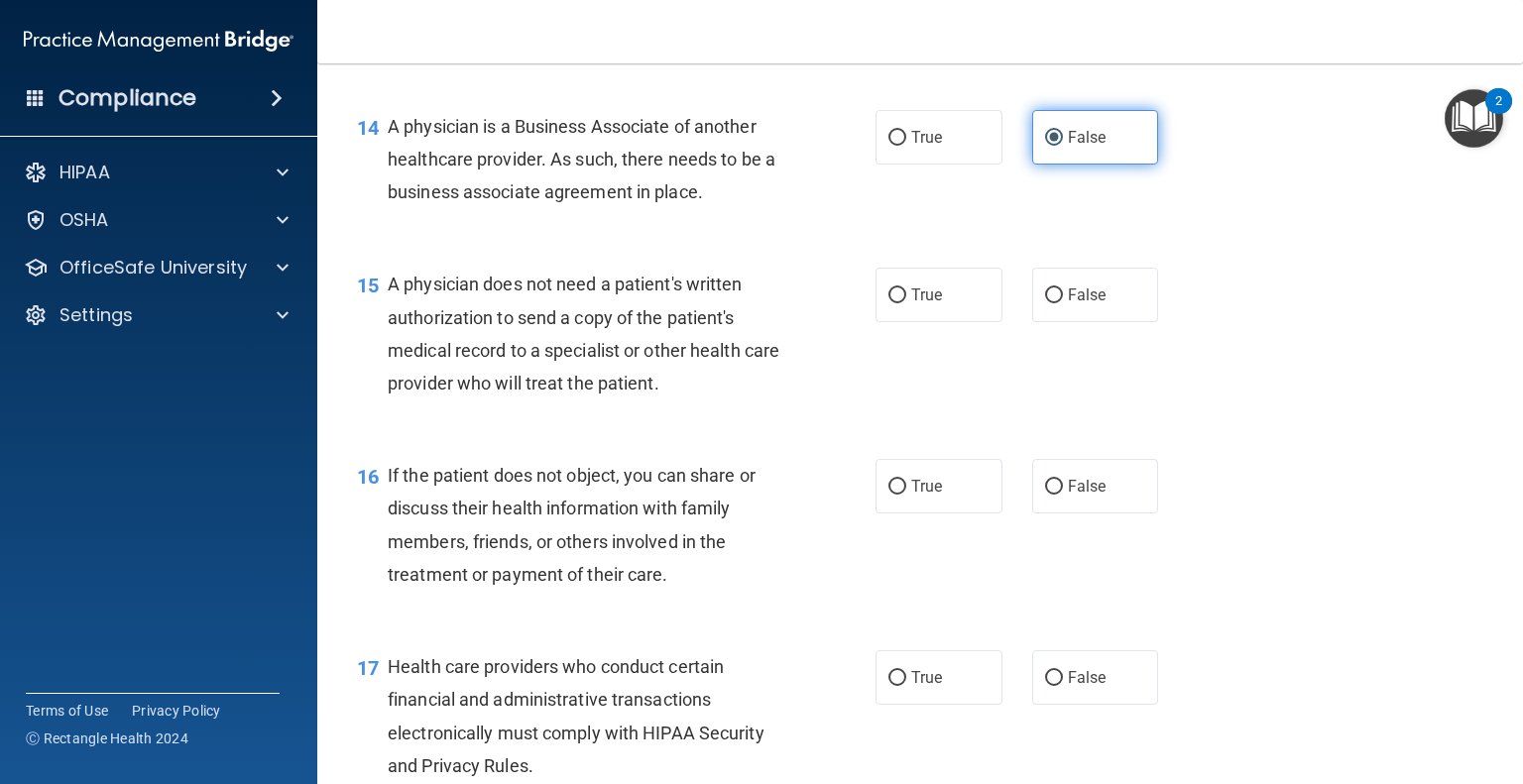 scroll, scrollTop: 2379, scrollLeft: 0, axis: vertical 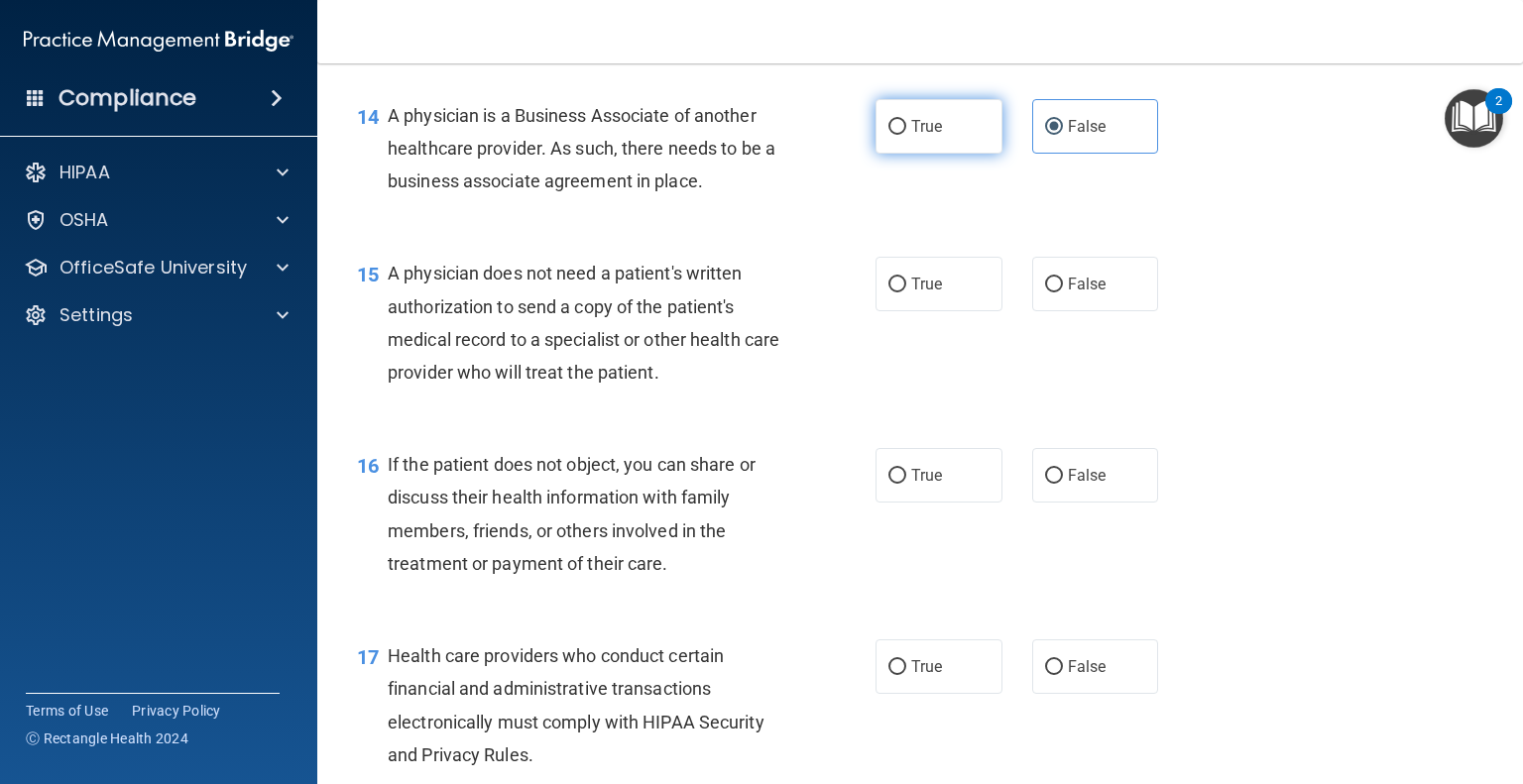 click on "True" at bounding box center (939, 126) 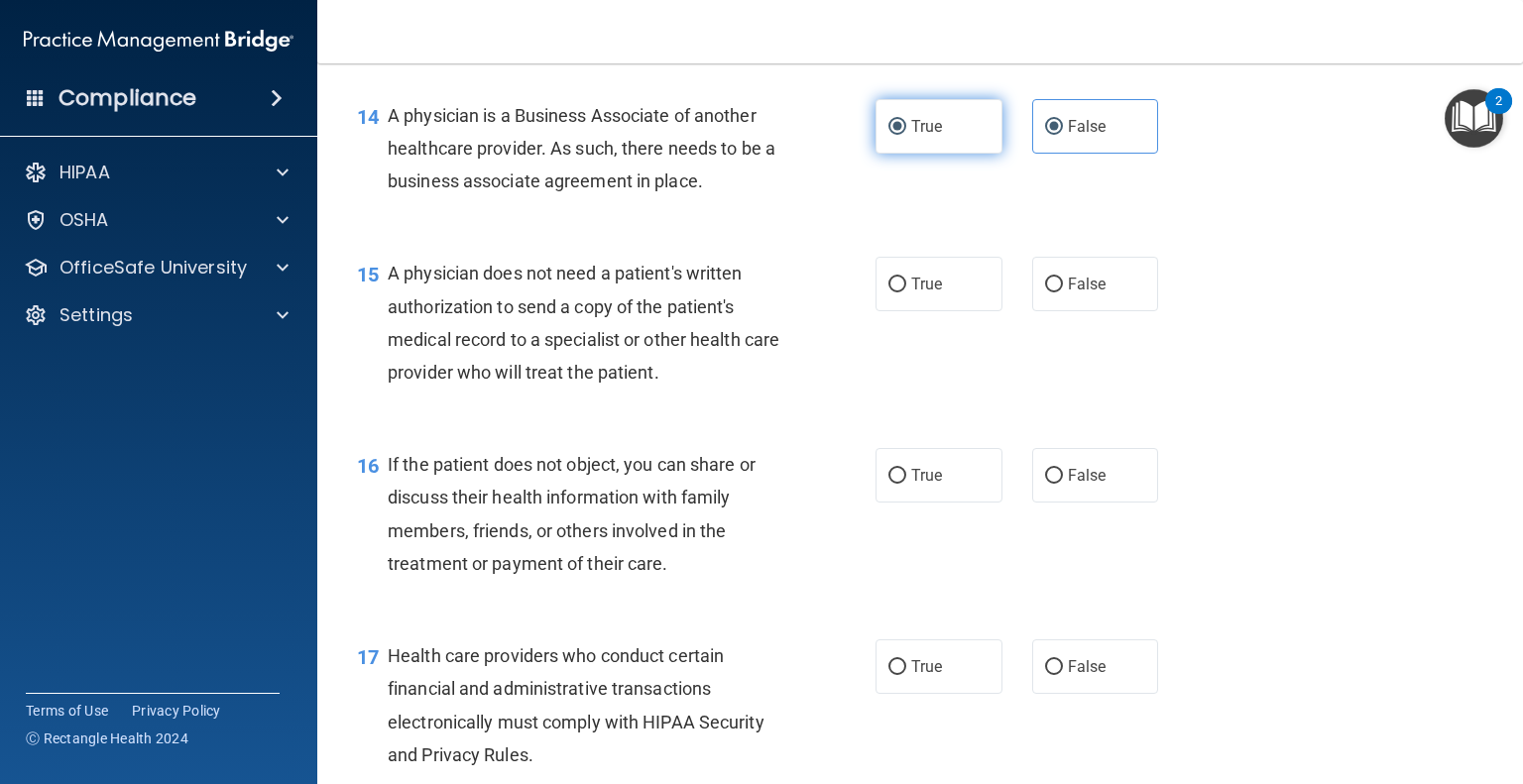 radio on "false" 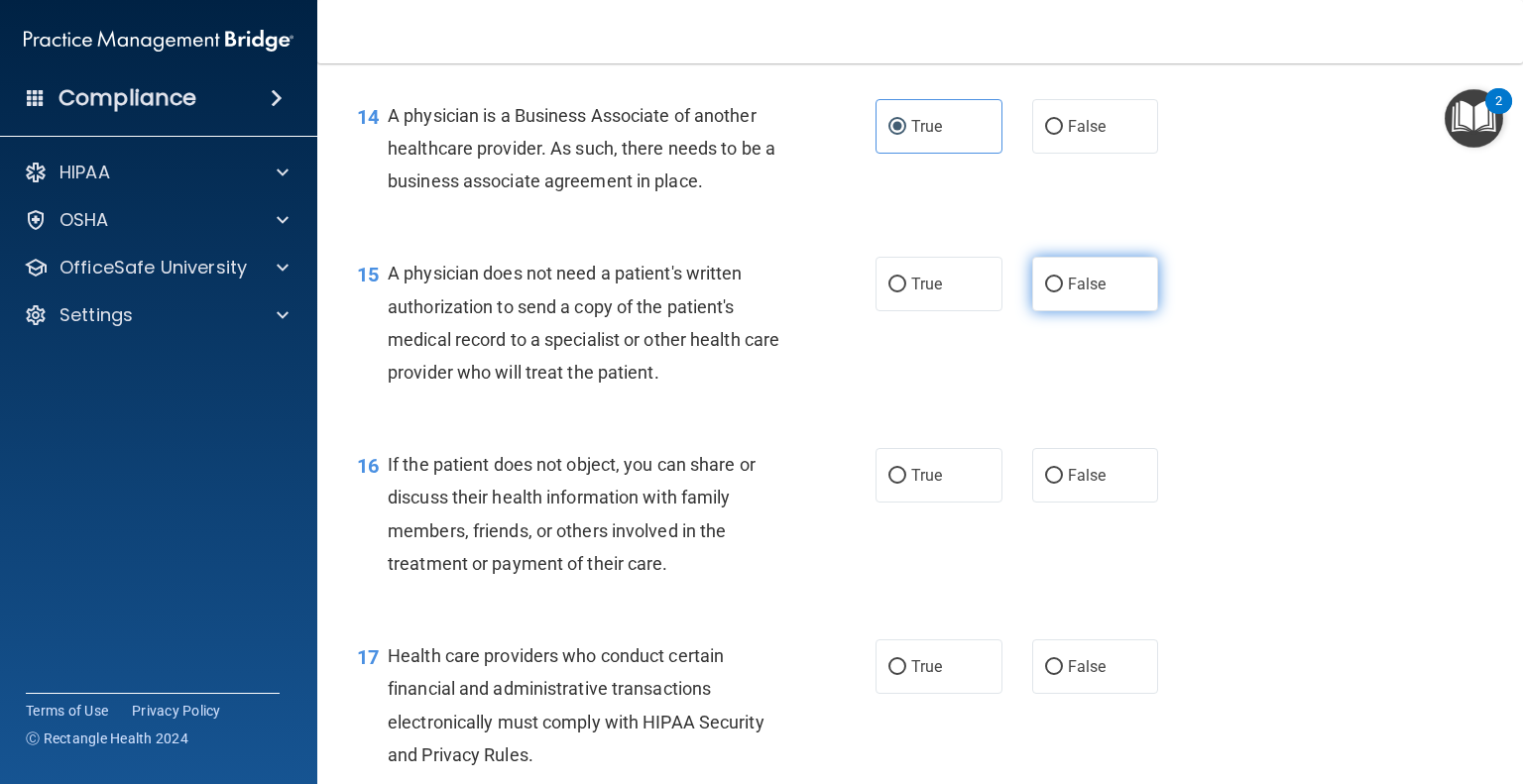 click on "False" at bounding box center (1096, 283) 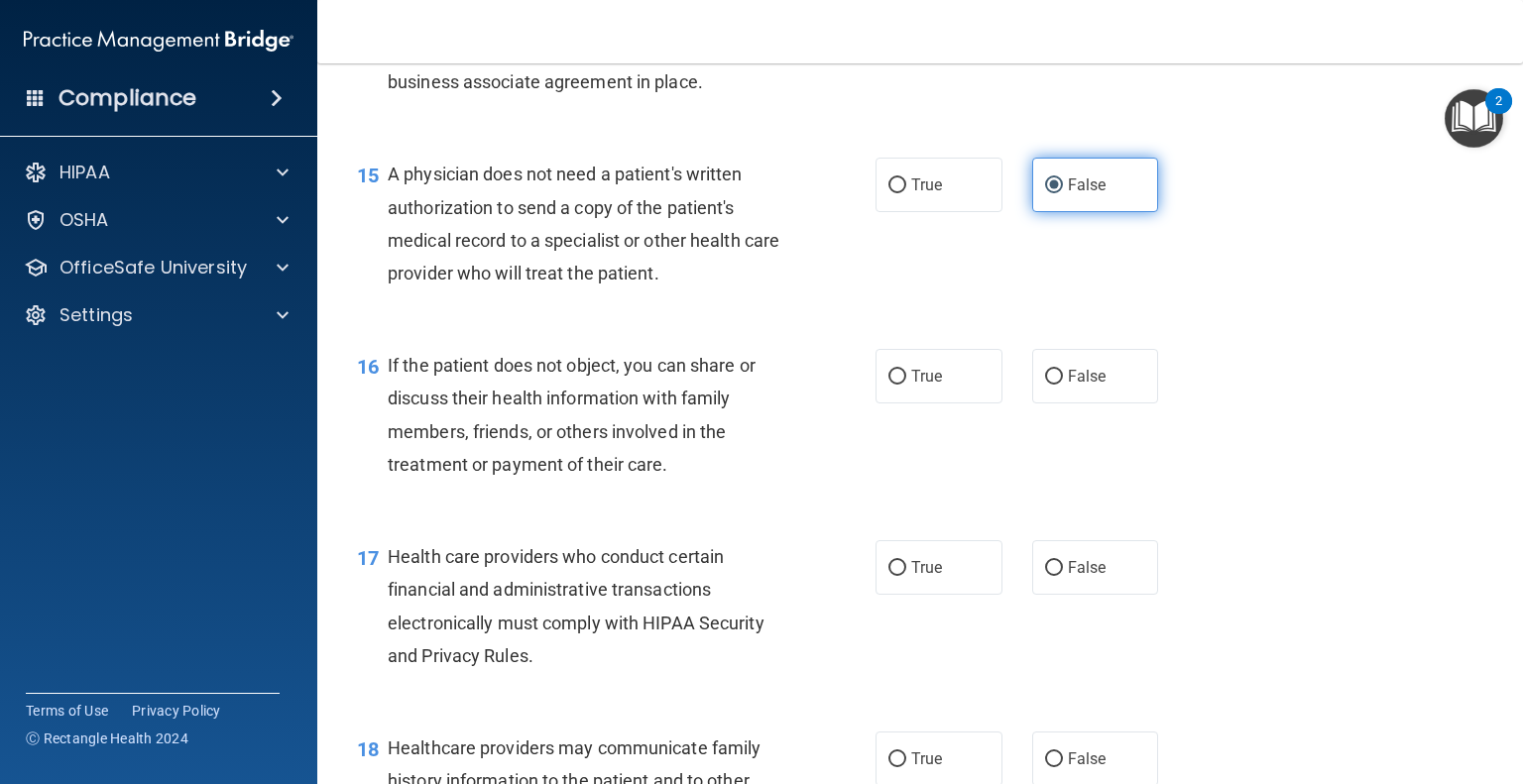 scroll, scrollTop: 2577, scrollLeft: 0, axis: vertical 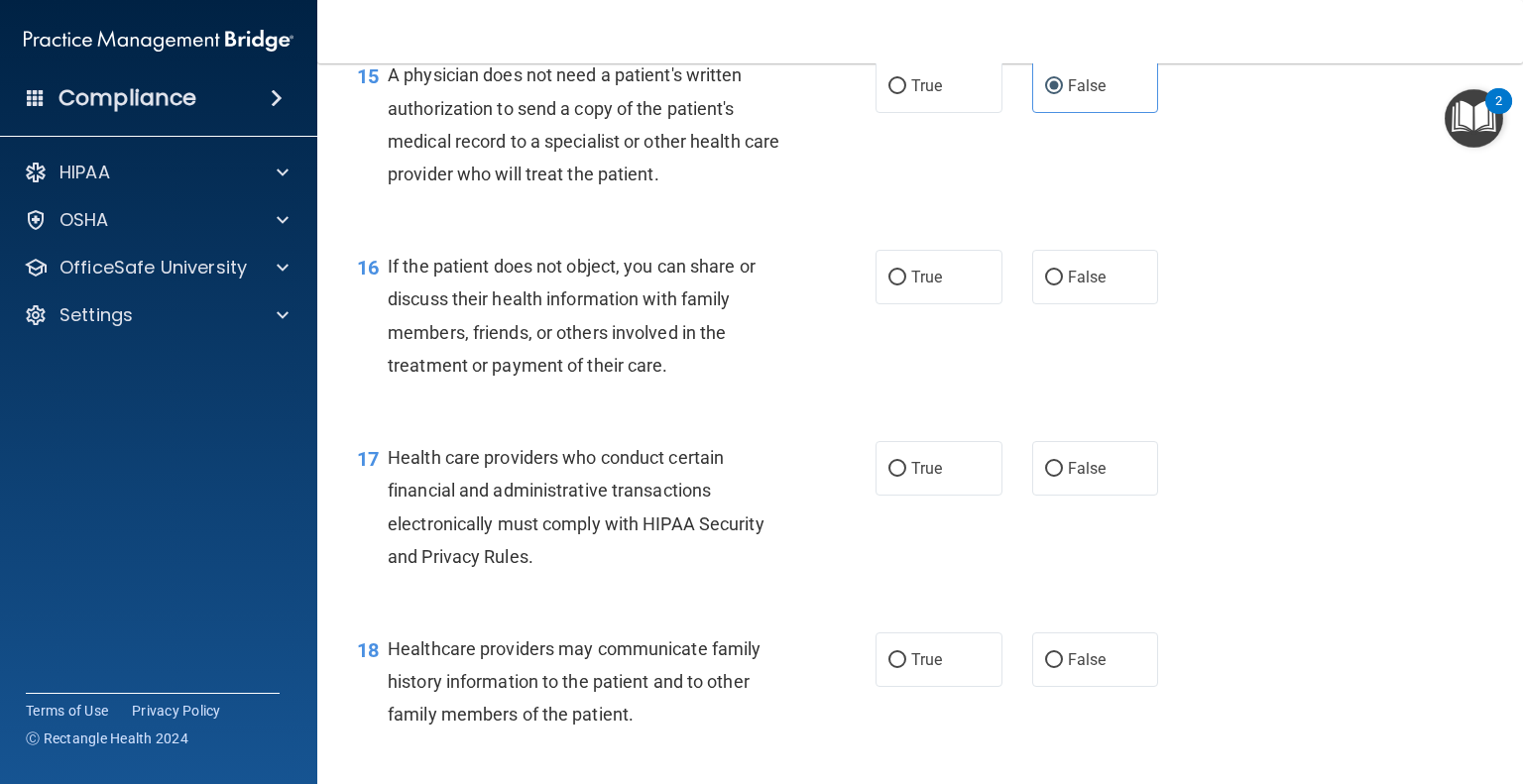 click on "14        A physician is a Business Associate of another healthcare provider.  As such, there needs to be a business associate agreement in place.                 True           False" at bounding box center (920, -45) 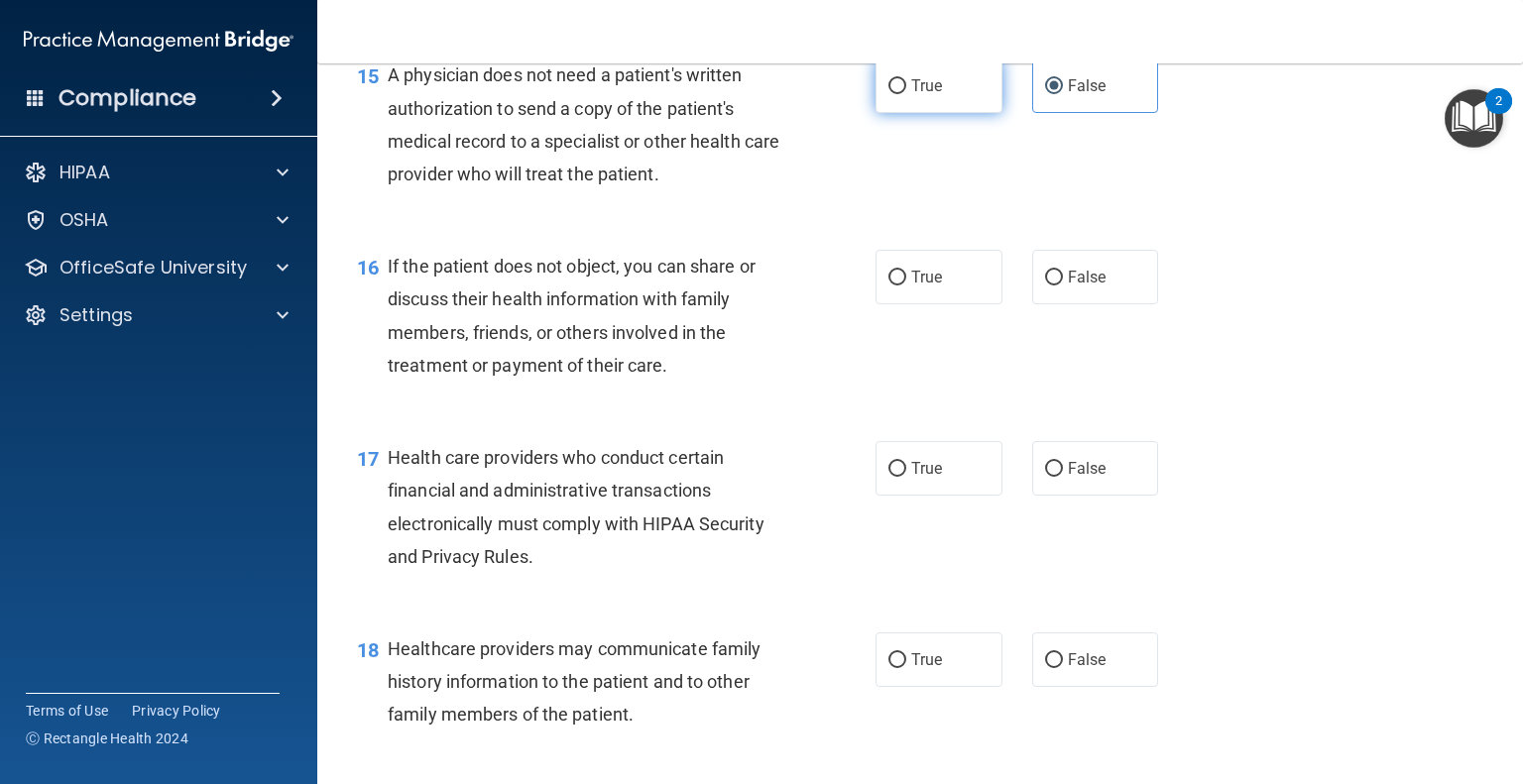 click on "True" at bounding box center [939, 85] 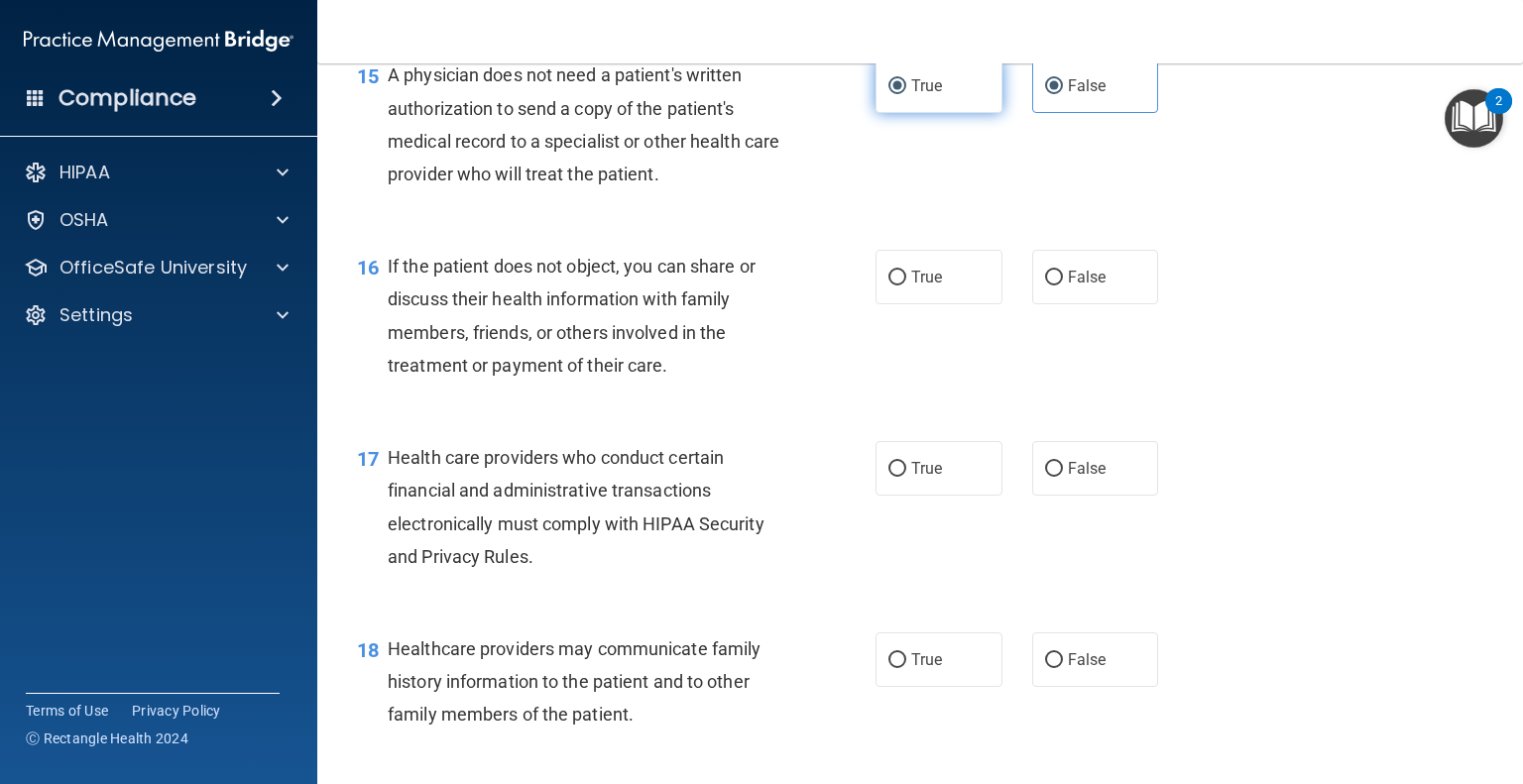 radio on "false" 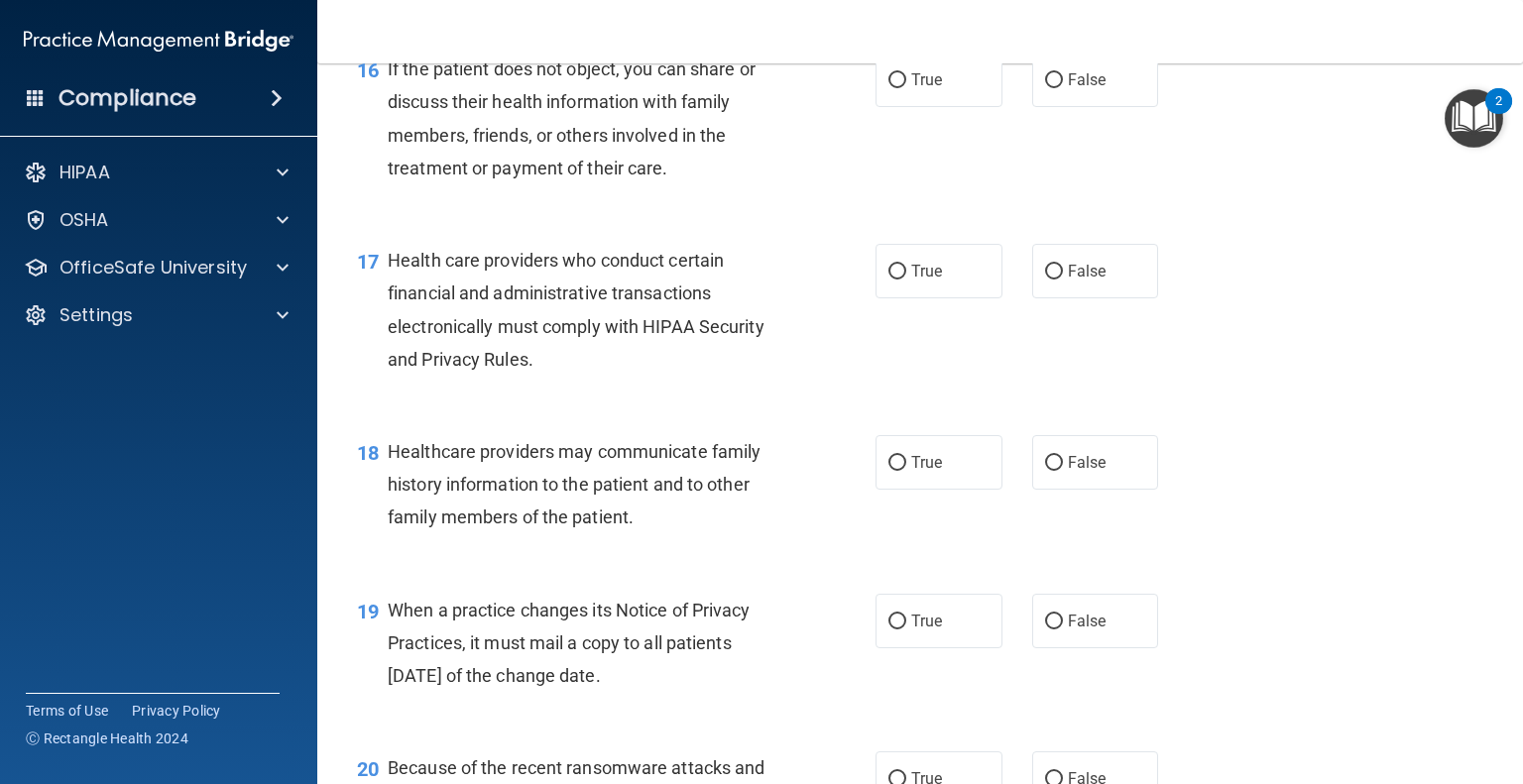 scroll, scrollTop: 2775, scrollLeft: 0, axis: vertical 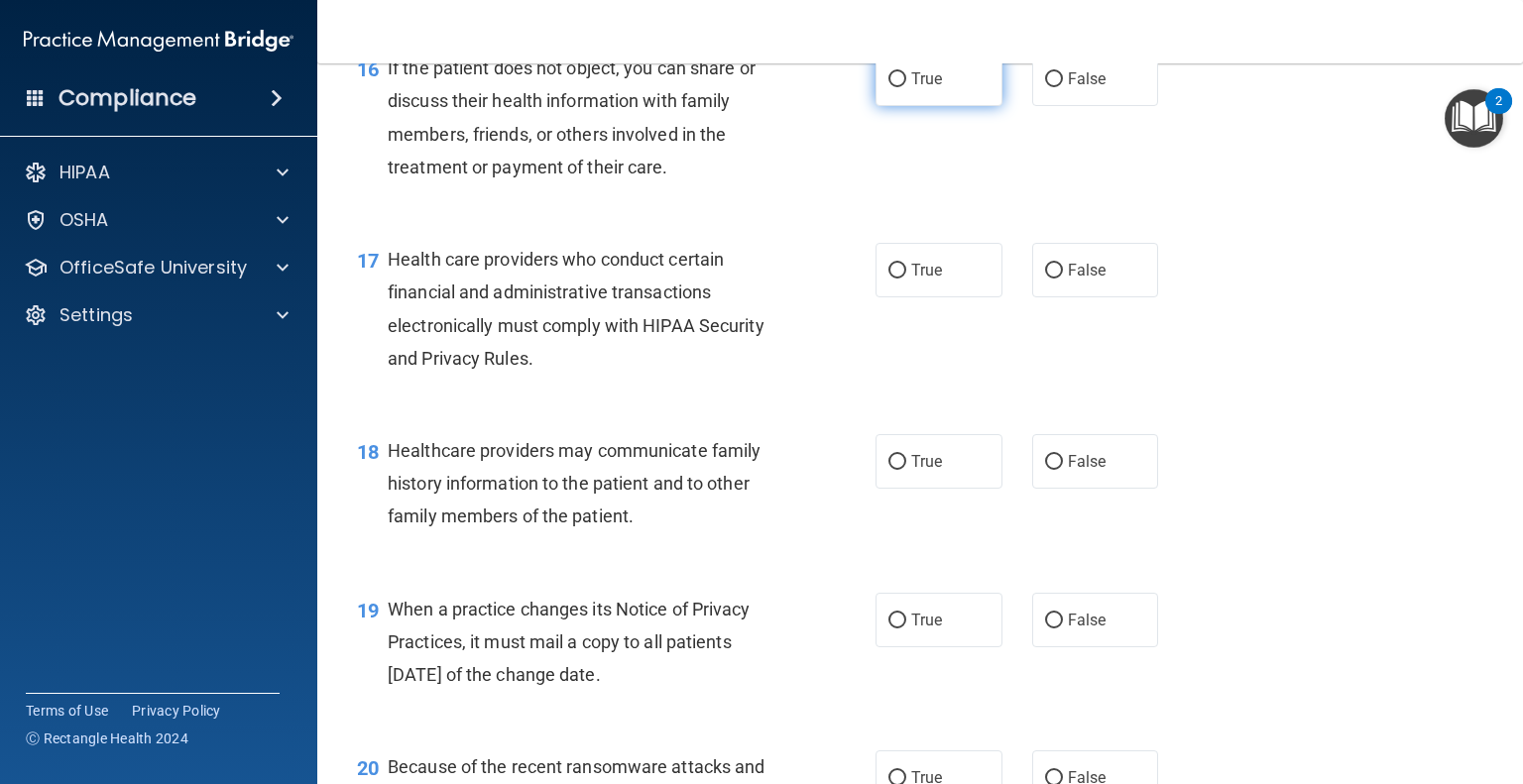 click on "True" at bounding box center [939, 78] 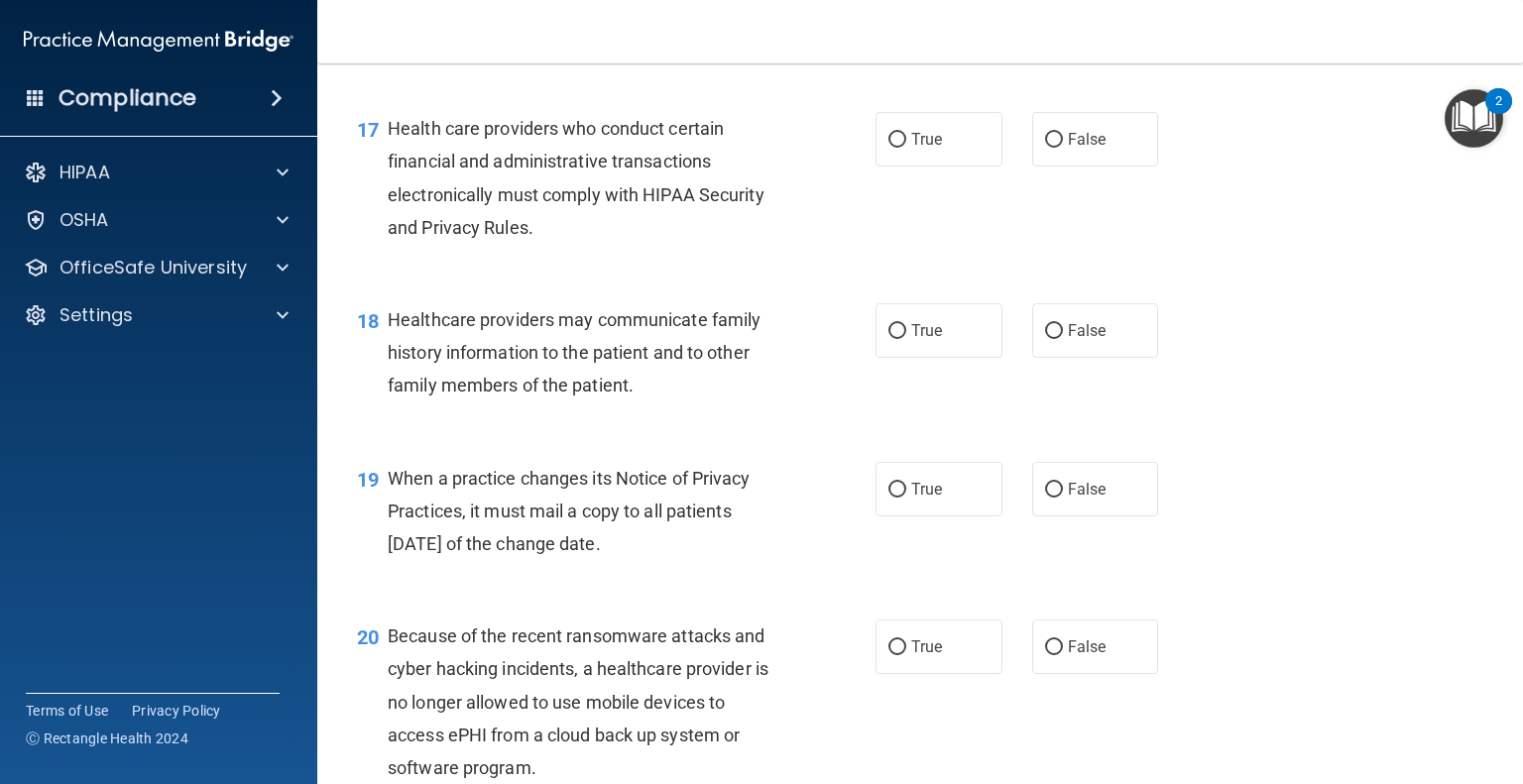 scroll, scrollTop: 2973, scrollLeft: 0, axis: vertical 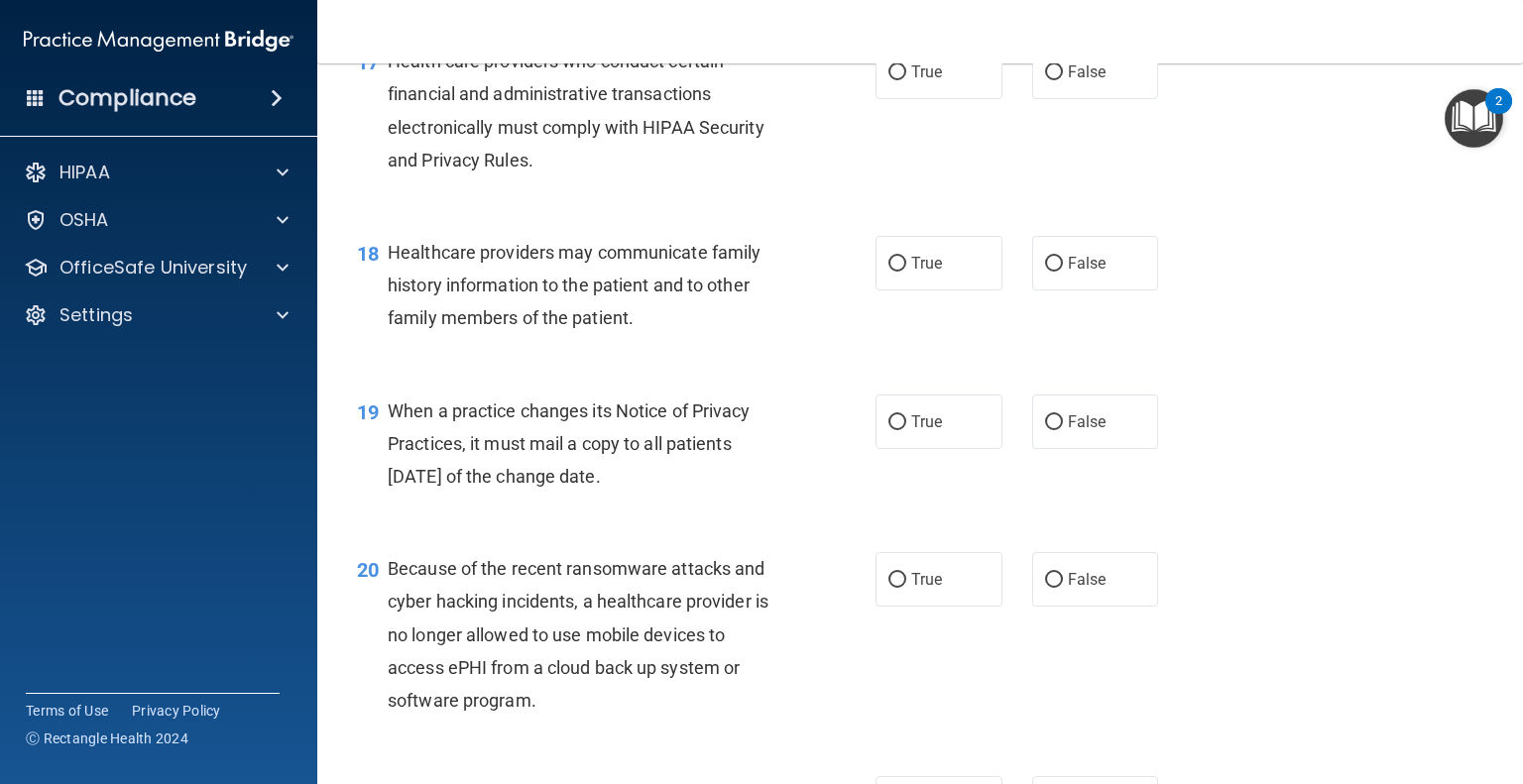 click on "True" at bounding box center [939, 71] 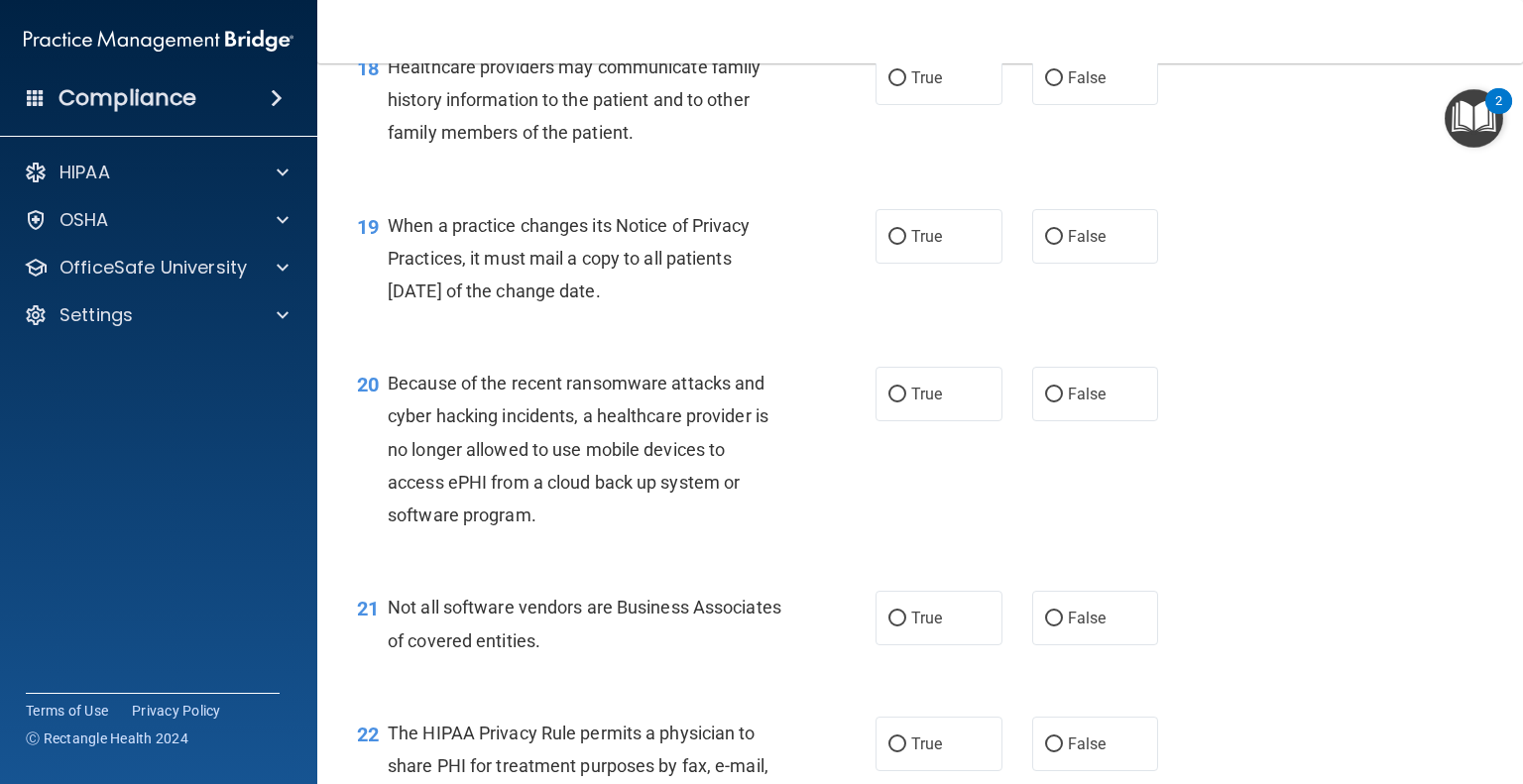 scroll, scrollTop: 3172, scrollLeft: 0, axis: vertical 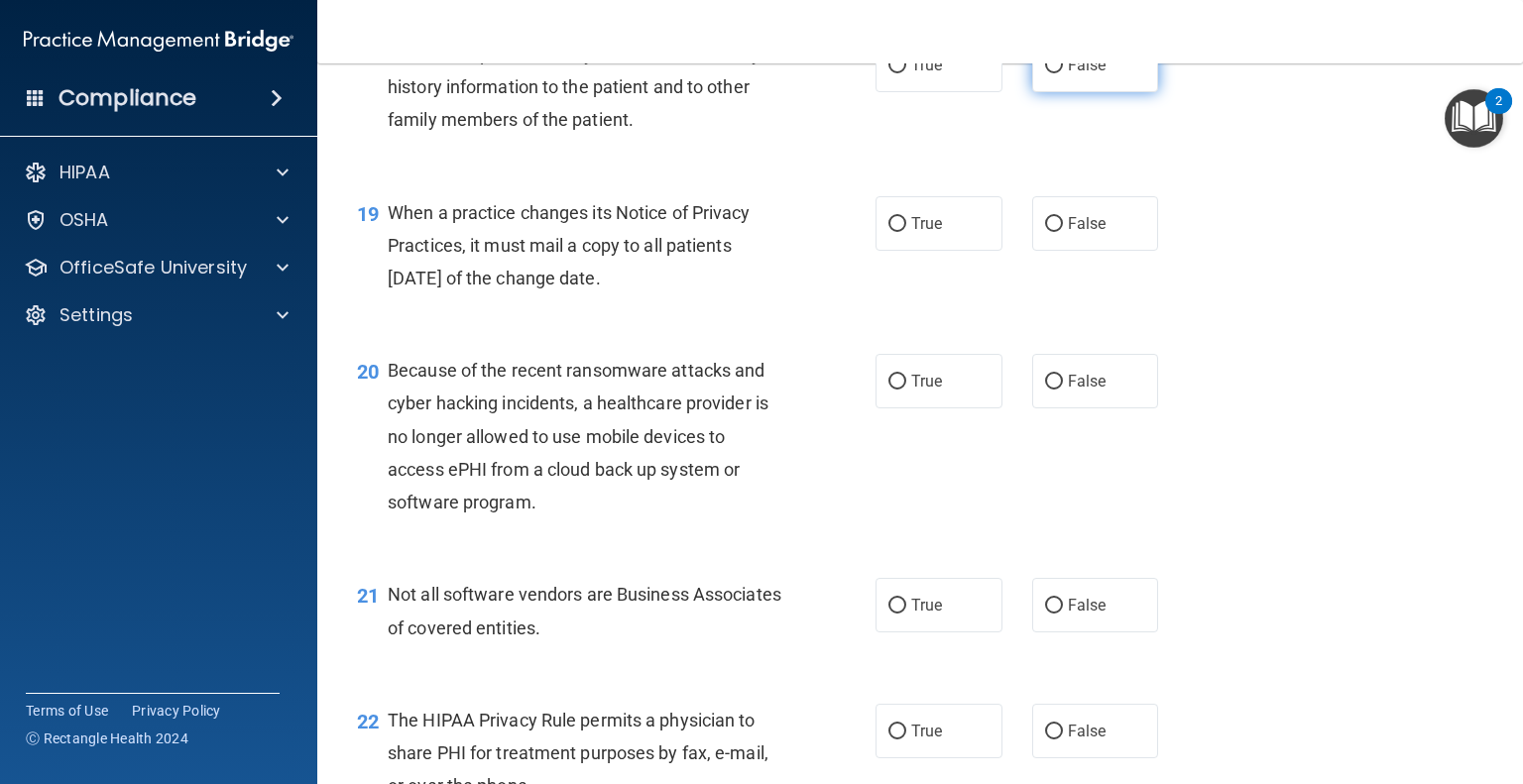 click on "False" at bounding box center [1096, 64] 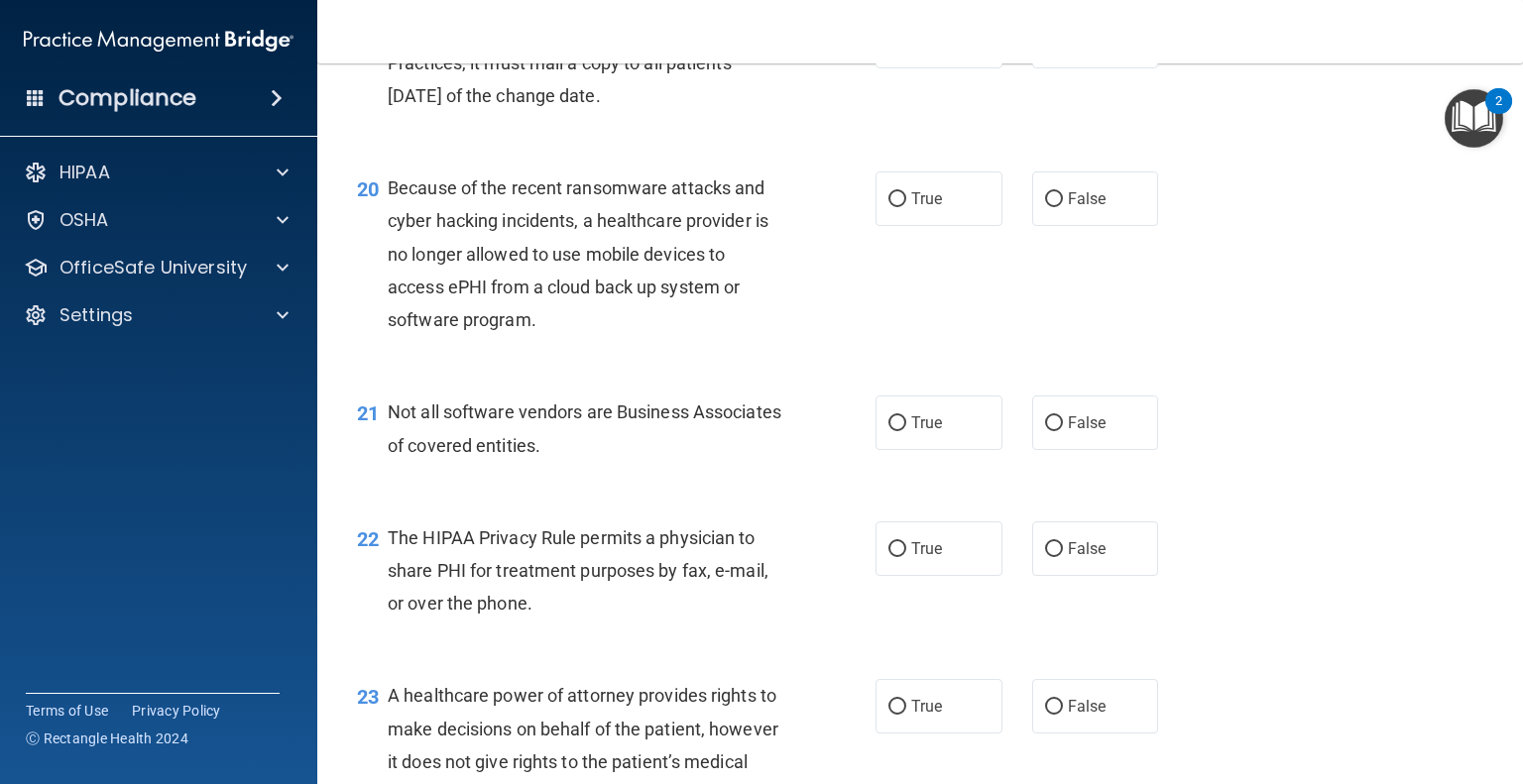 scroll, scrollTop: 3370, scrollLeft: 0, axis: vertical 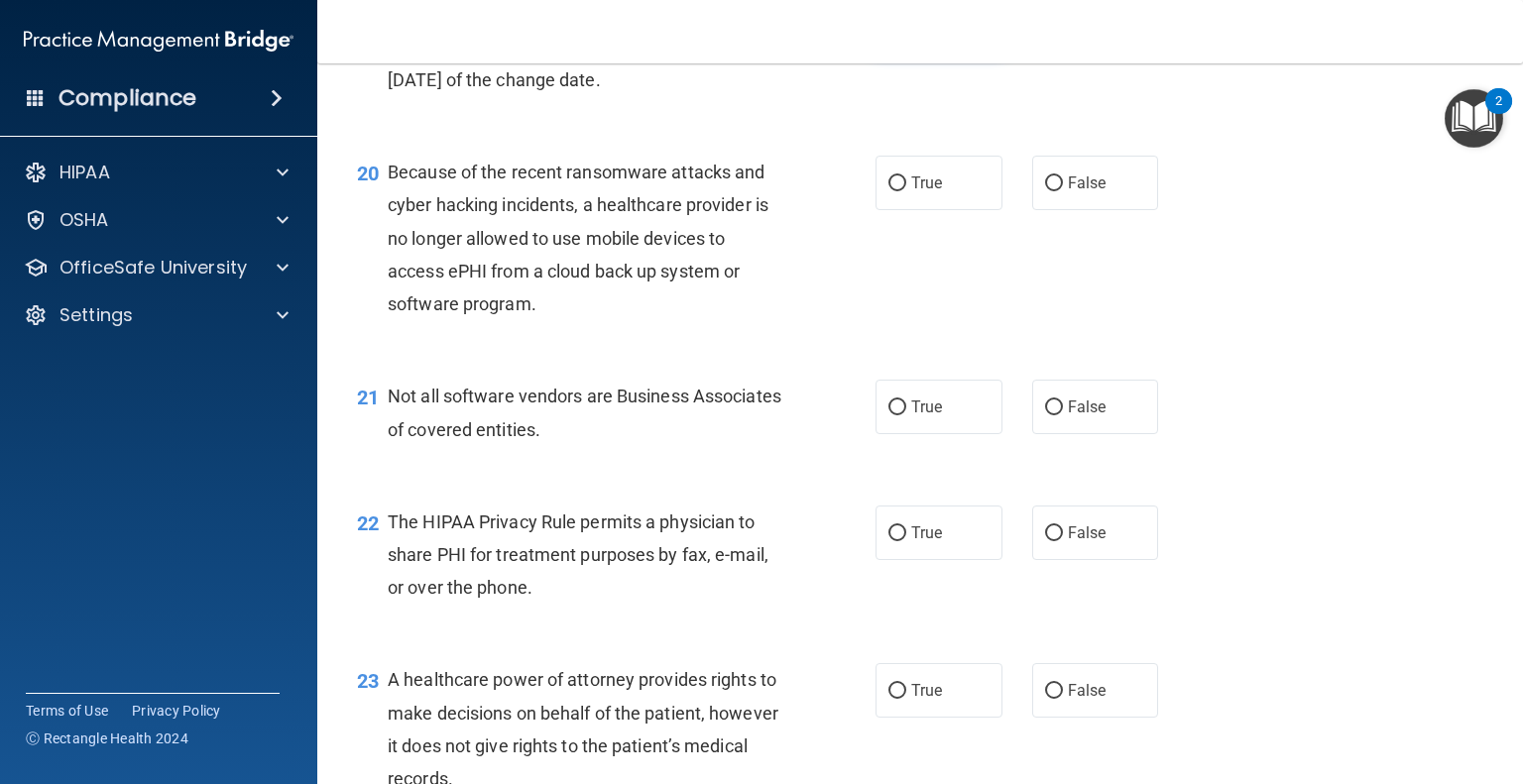 click on "True" at bounding box center (939, 25) 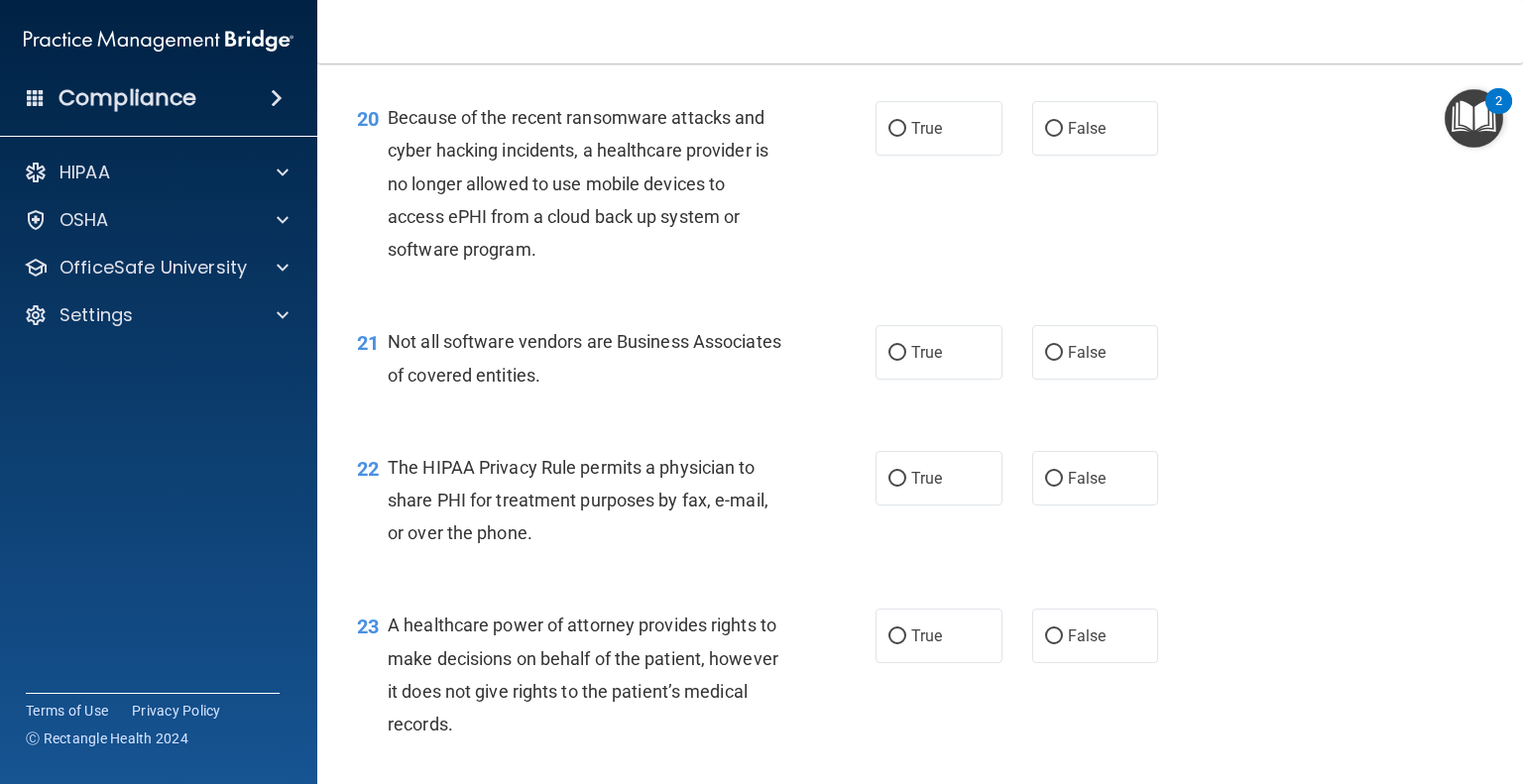 scroll, scrollTop: 3469, scrollLeft: 0, axis: vertical 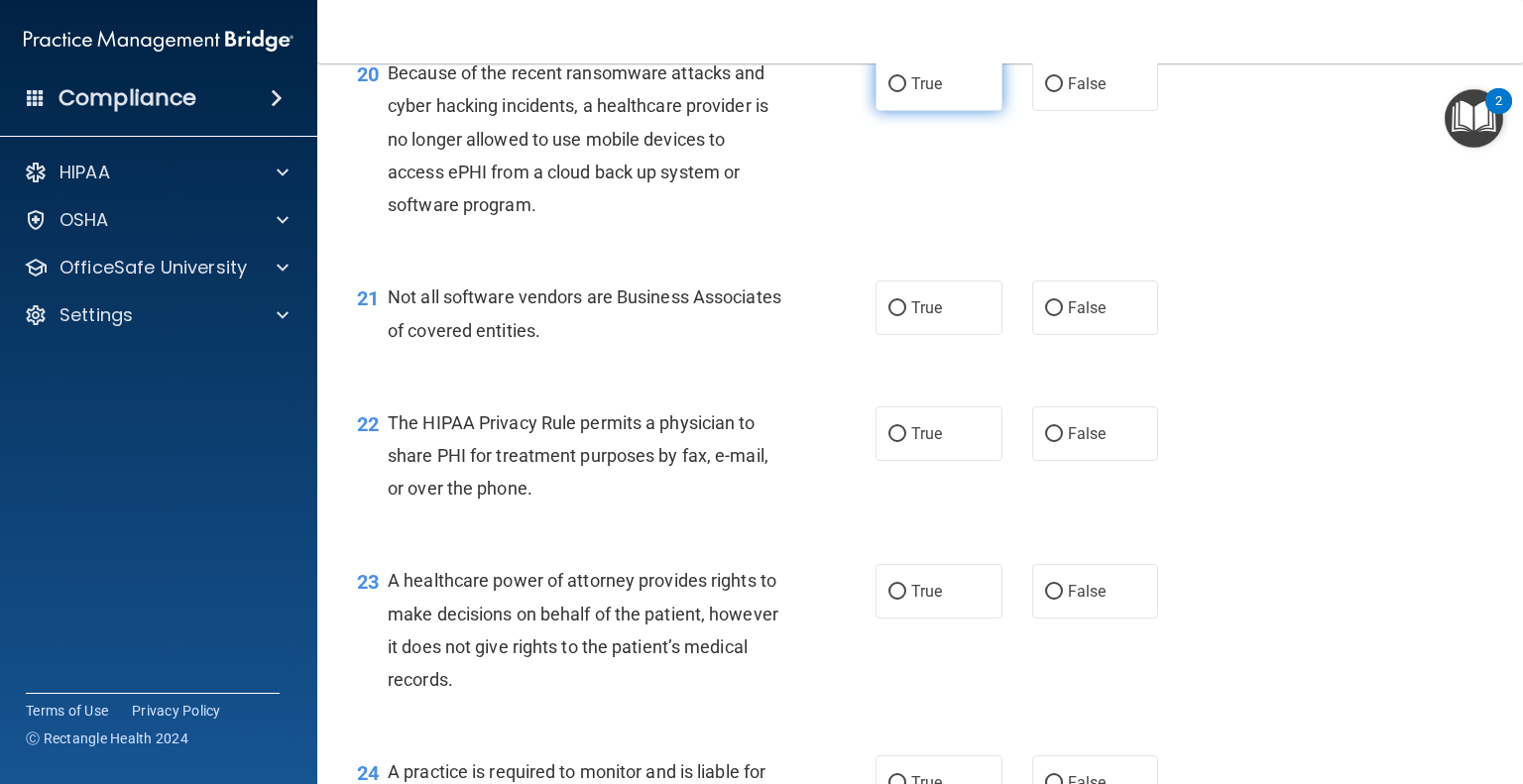 click on "True" at bounding box center [939, 83] 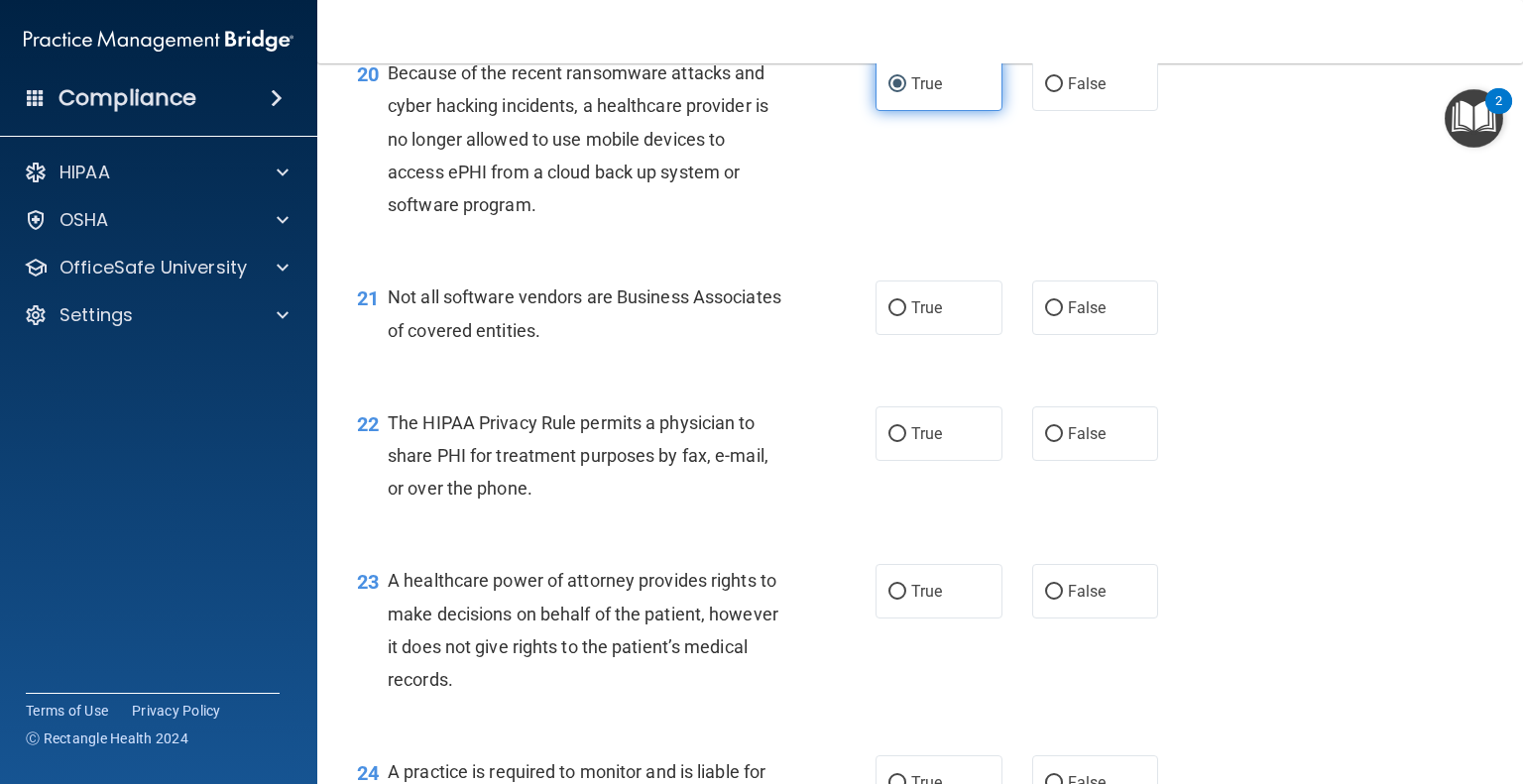 scroll, scrollTop: 3568, scrollLeft: 0, axis: vertical 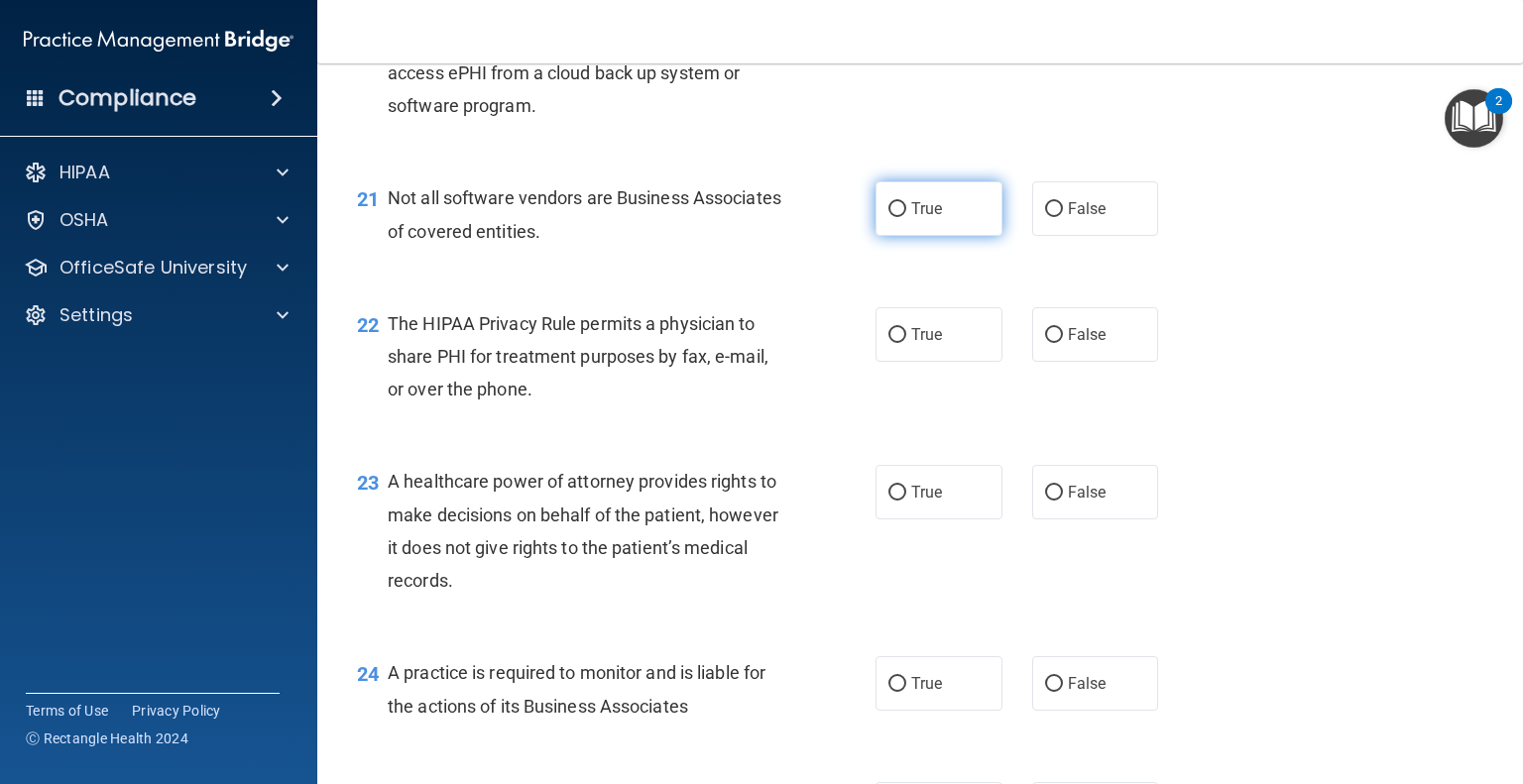 click on "True" at bounding box center (926, 208) 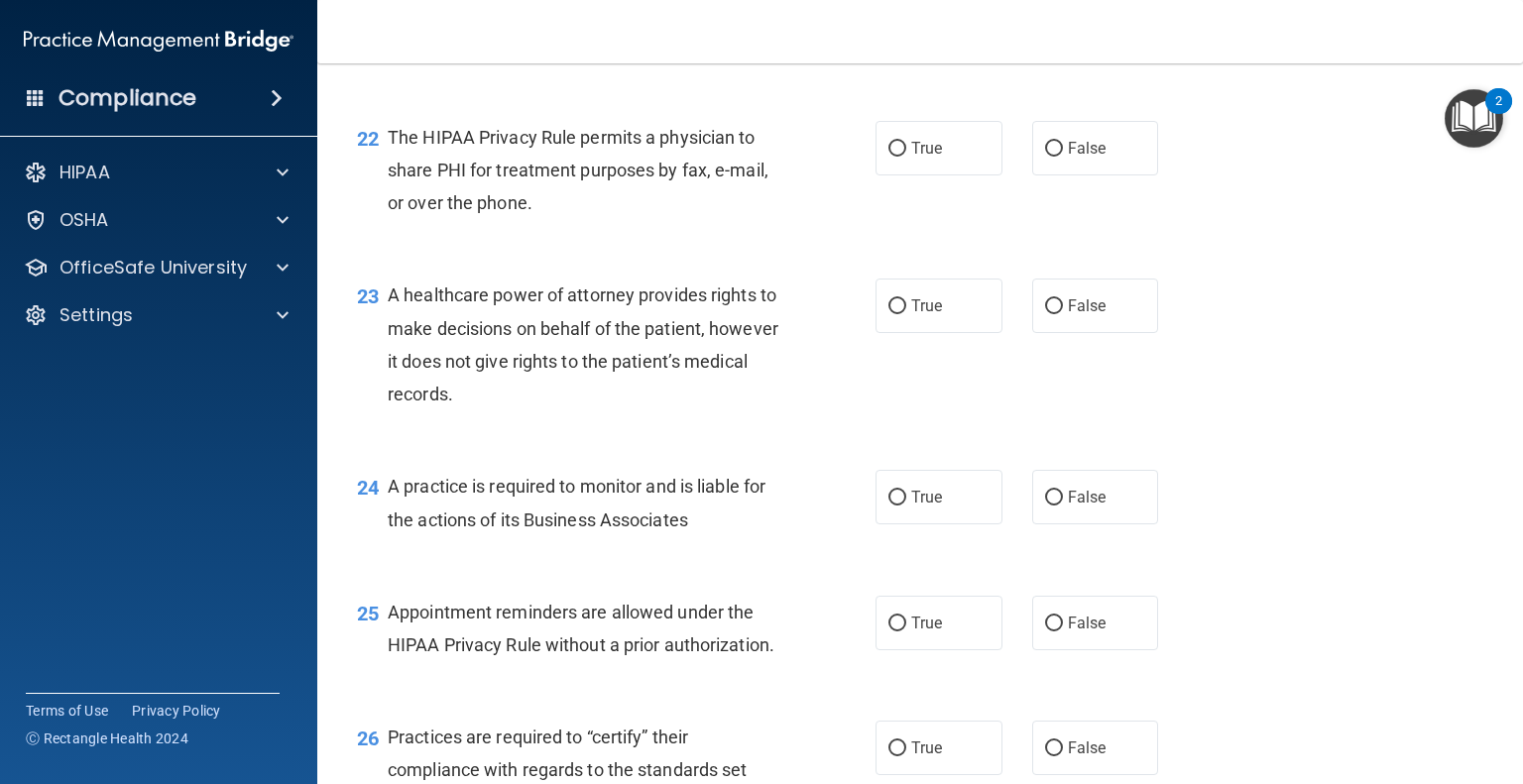 scroll, scrollTop: 3766, scrollLeft: 0, axis: vertical 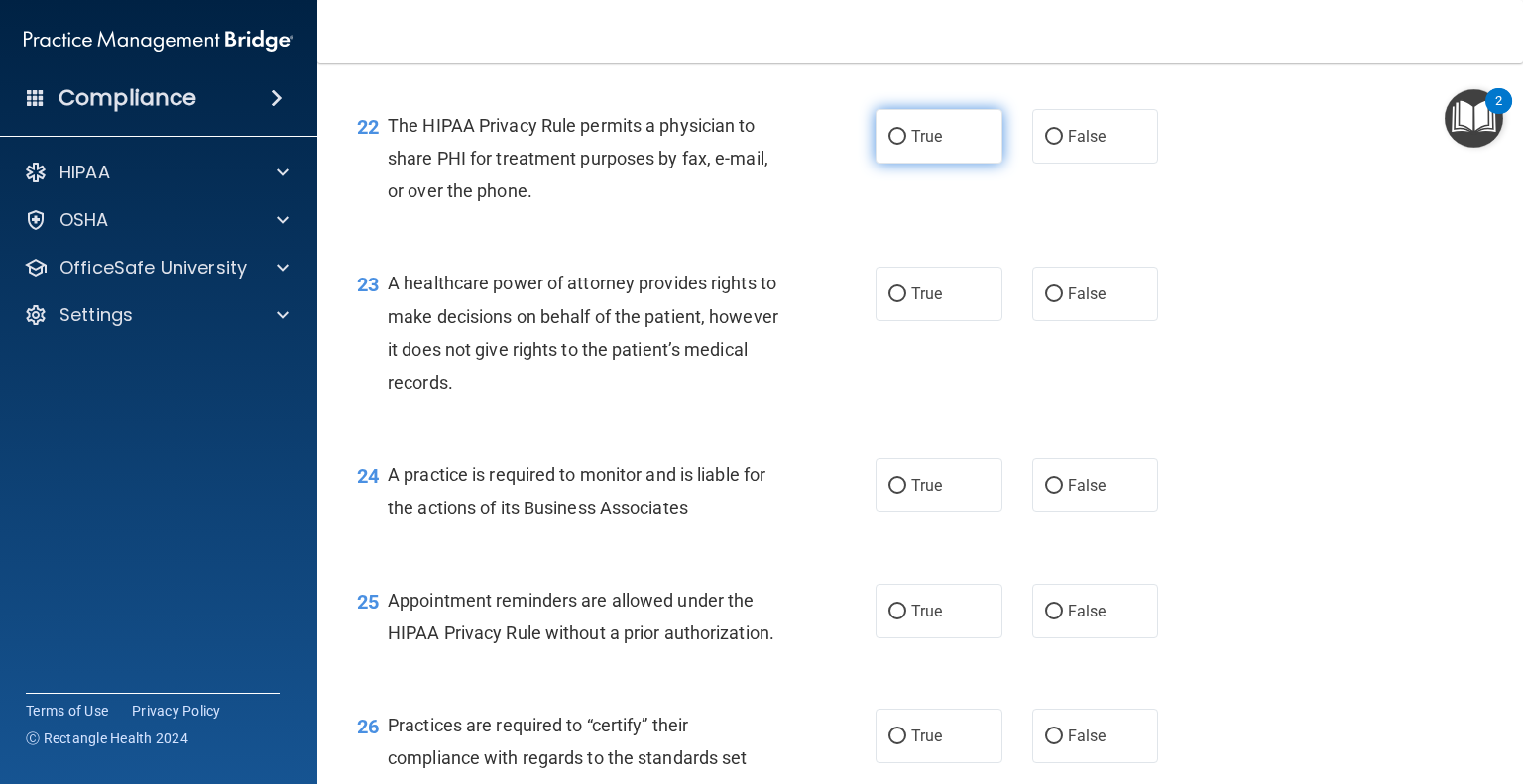 click on "True" at bounding box center (939, 136) 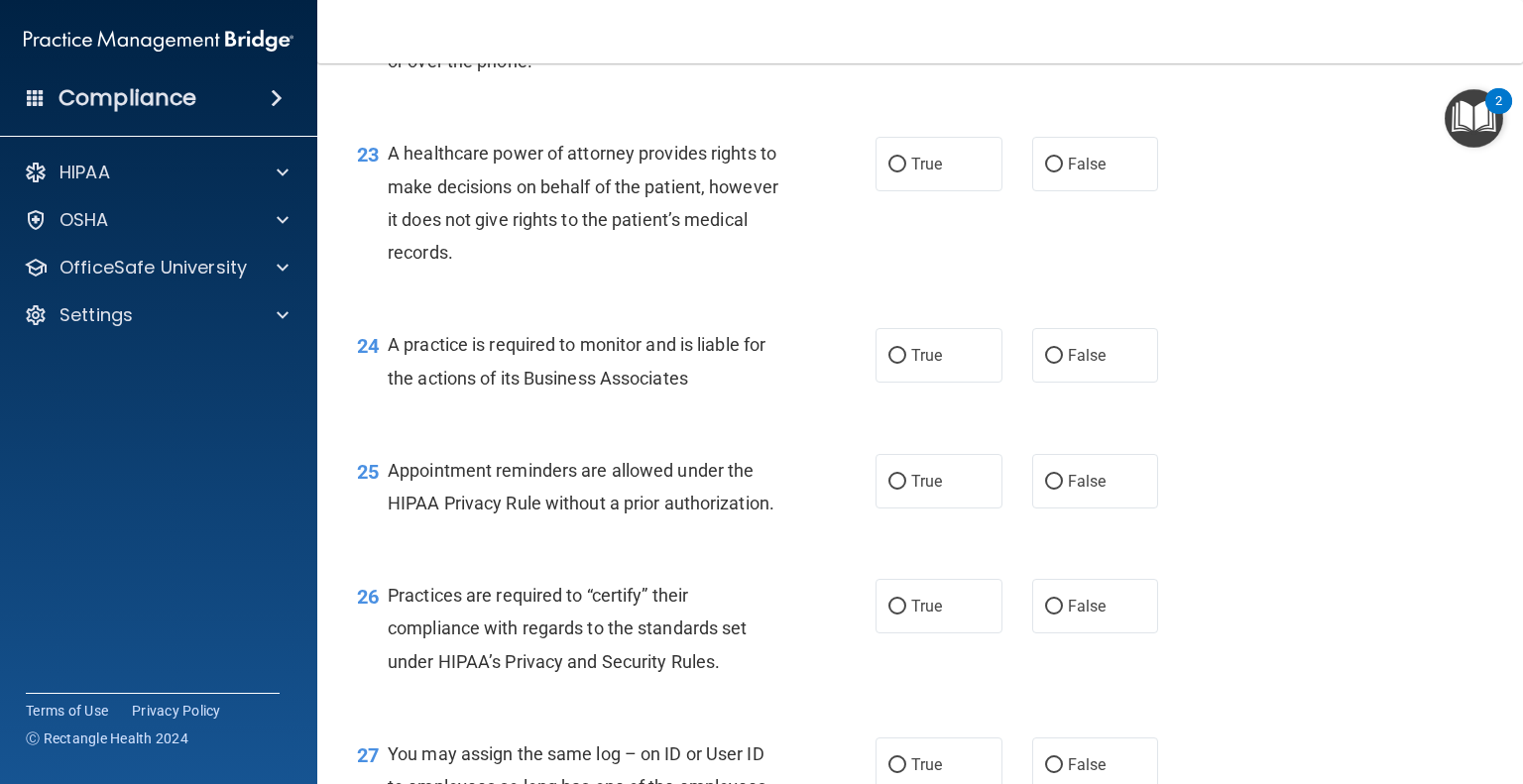 scroll, scrollTop: 3965, scrollLeft: 0, axis: vertical 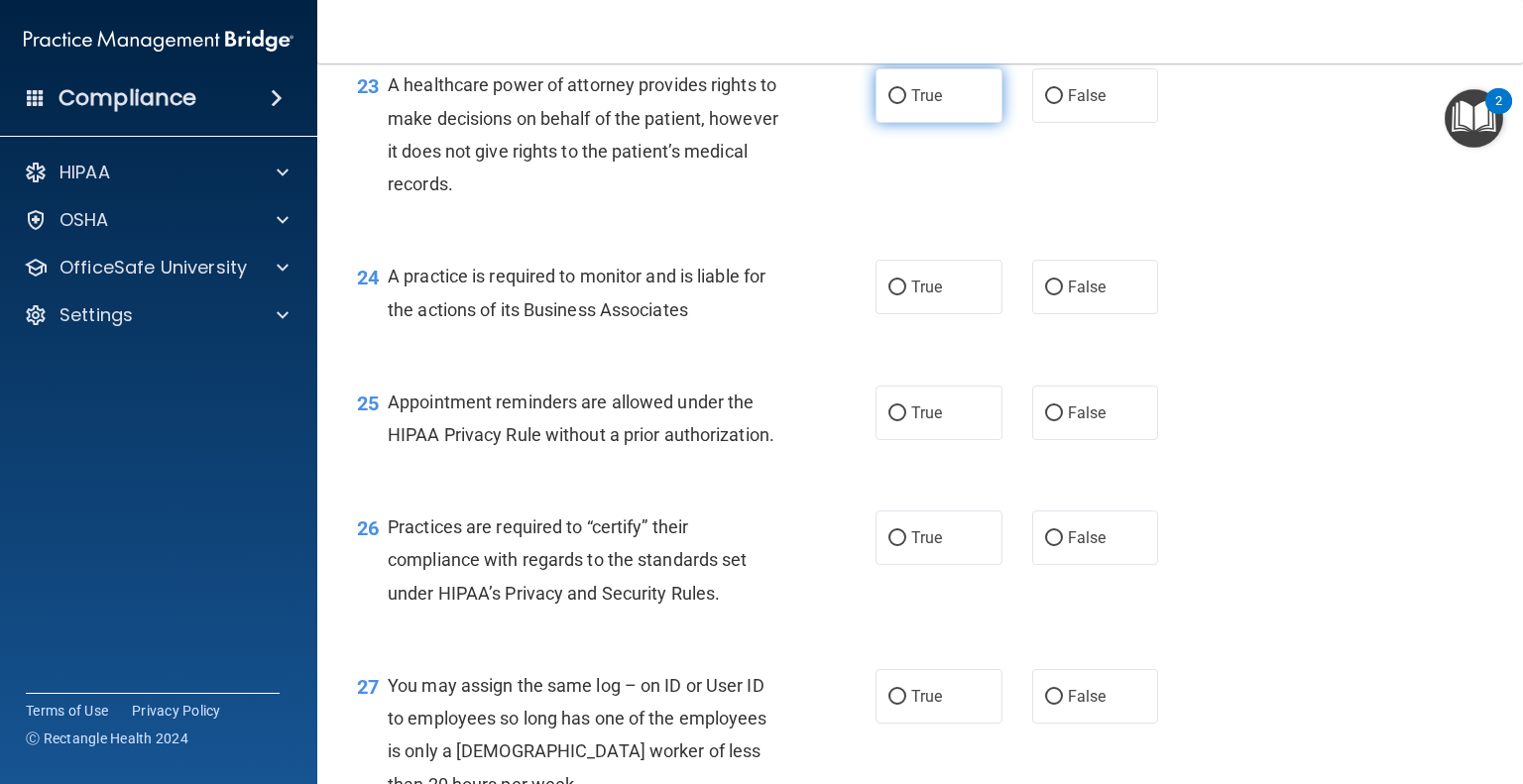 click on "True" at bounding box center [939, 95] 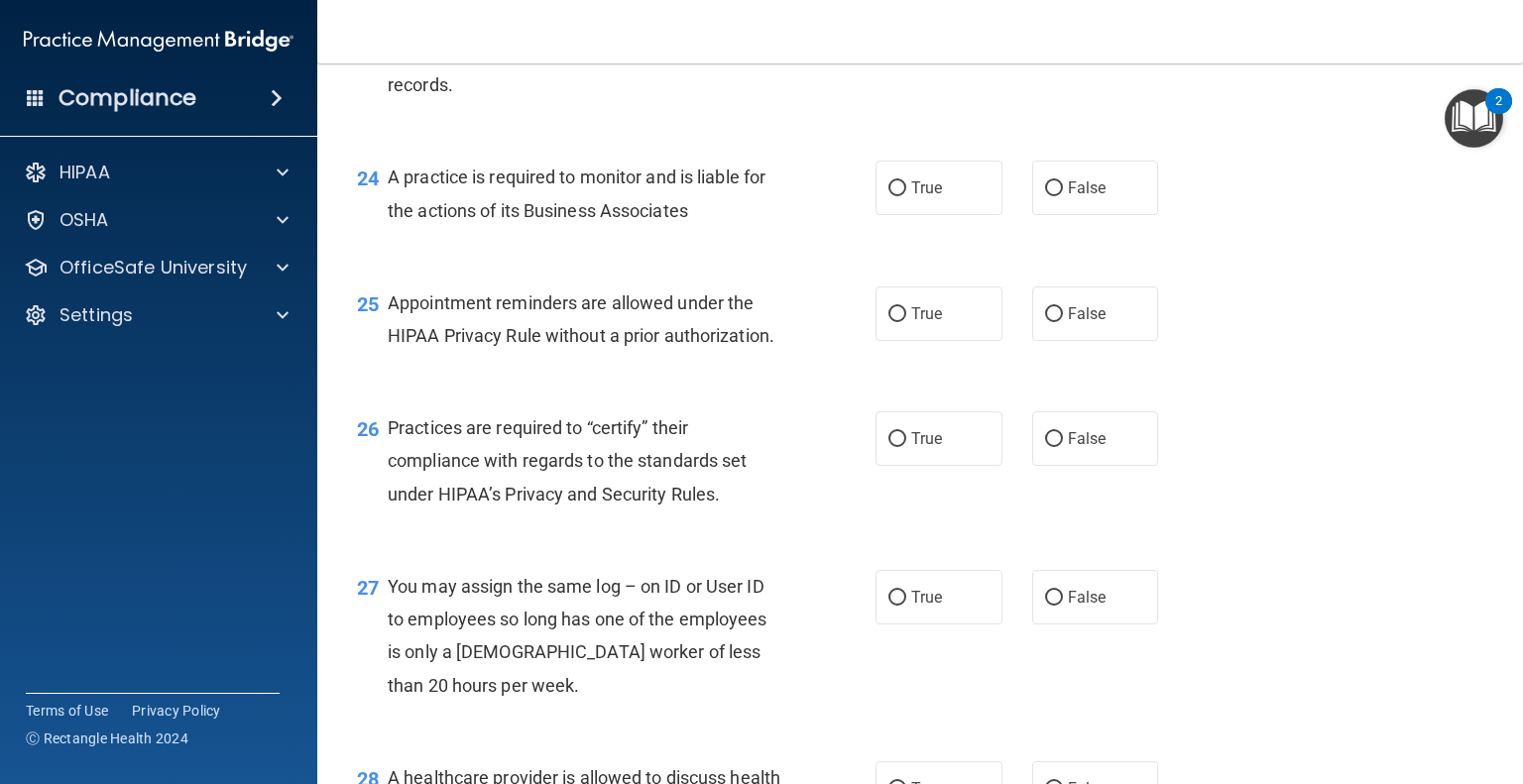 scroll, scrollTop: 4163, scrollLeft: 0, axis: vertical 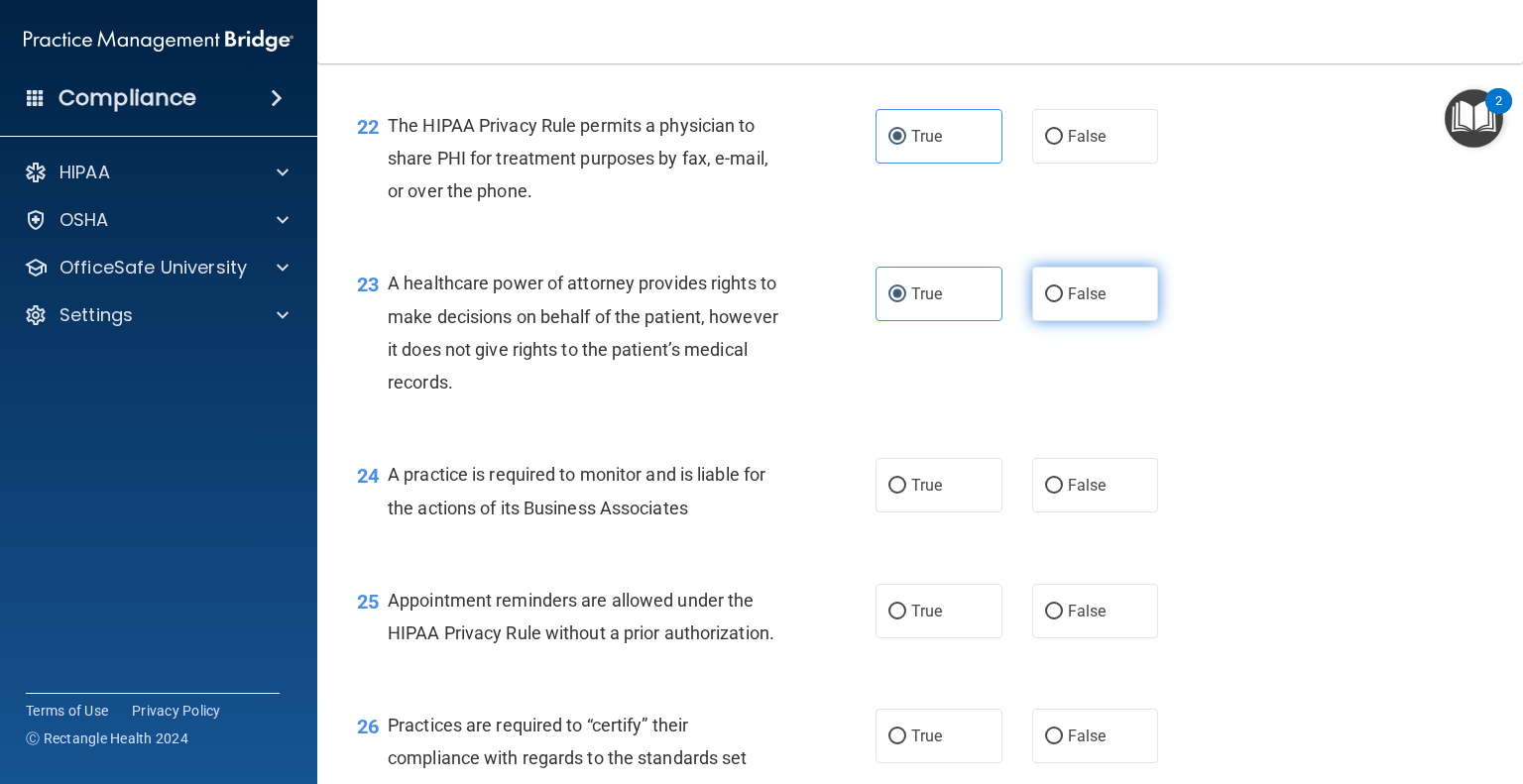 click on "False" at bounding box center [1087, 293] 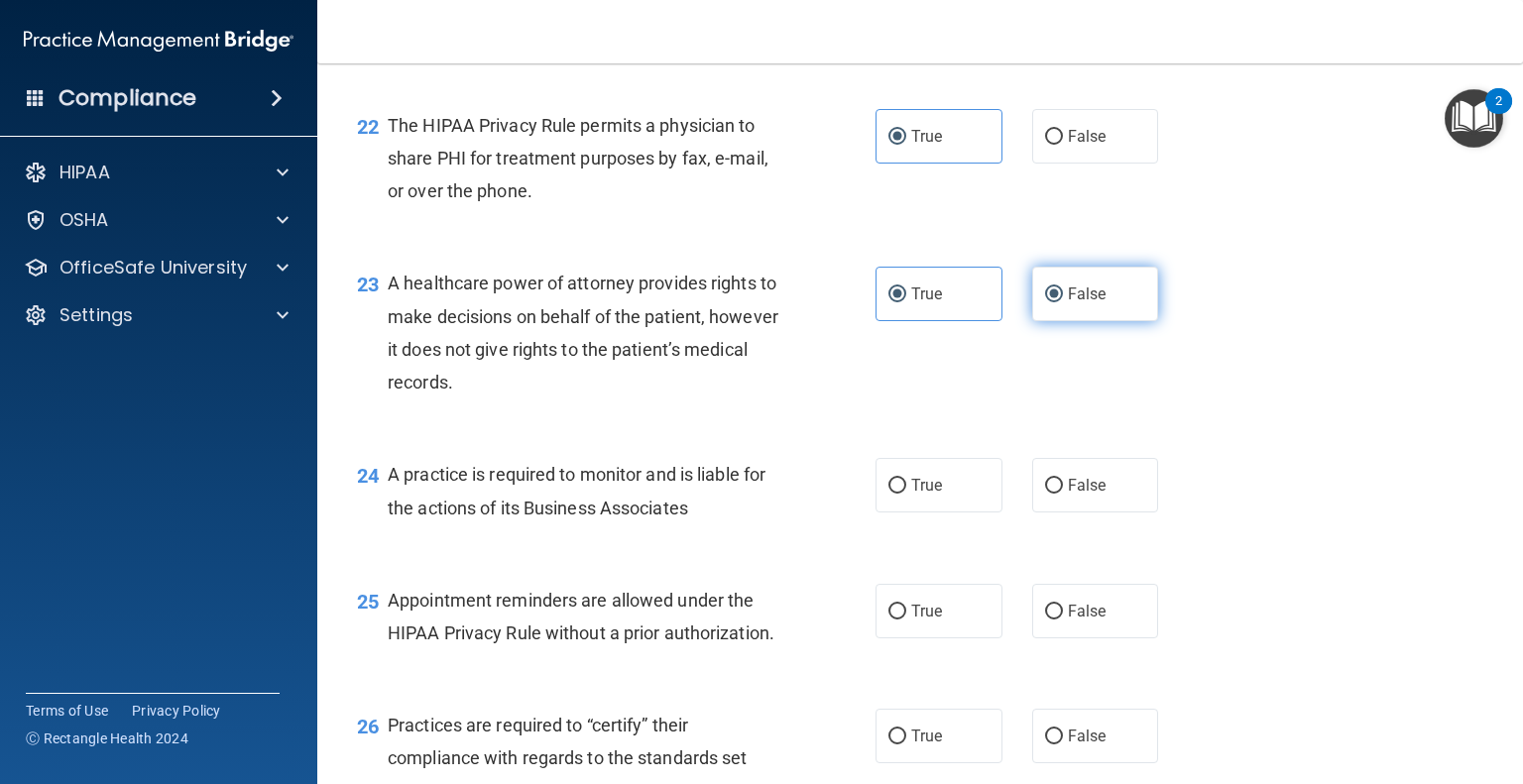 radio on "false" 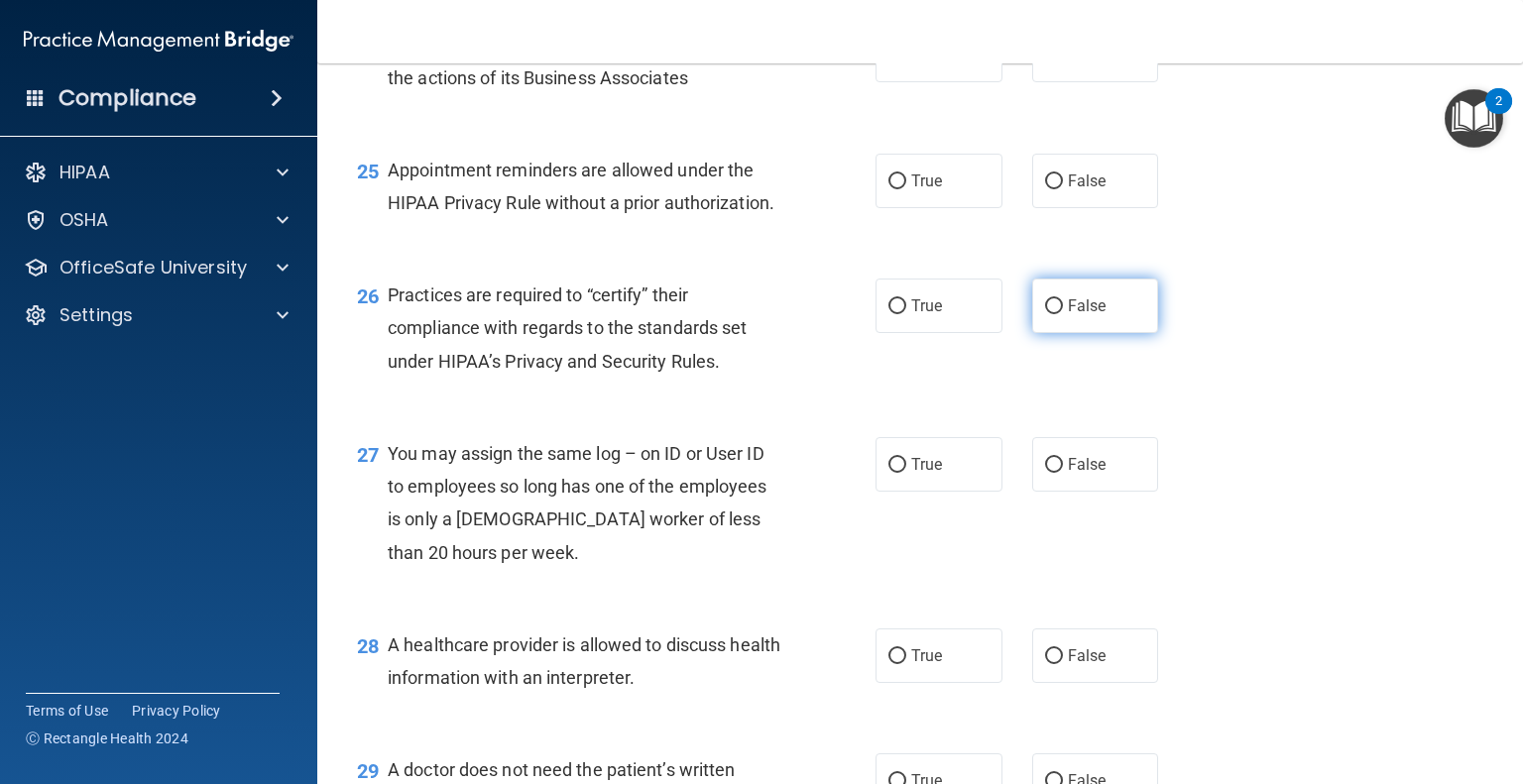 scroll, scrollTop: 4163, scrollLeft: 0, axis: vertical 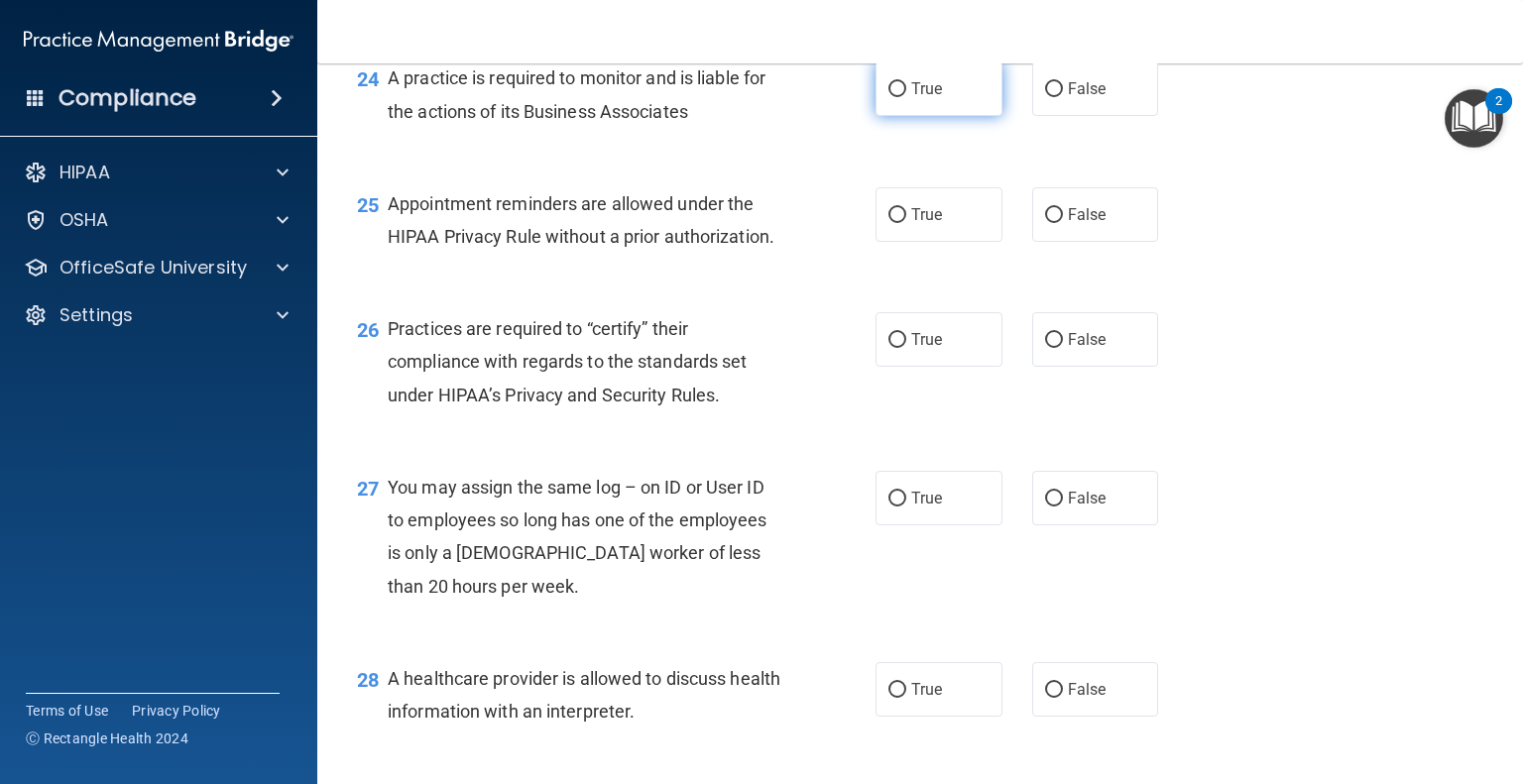 click on "True" at bounding box center [939, 88] 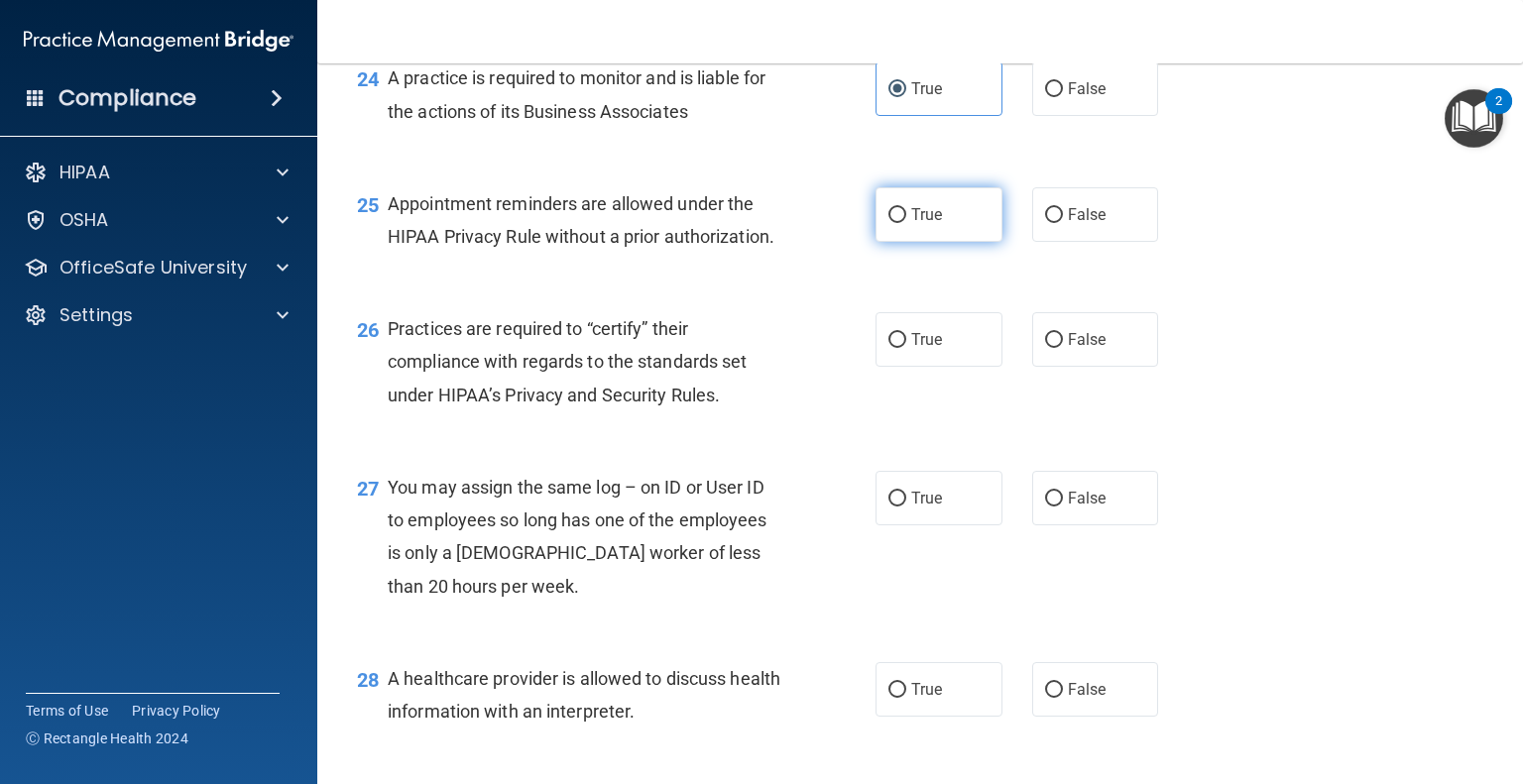 click on "True" at bounding box center (939, 214) 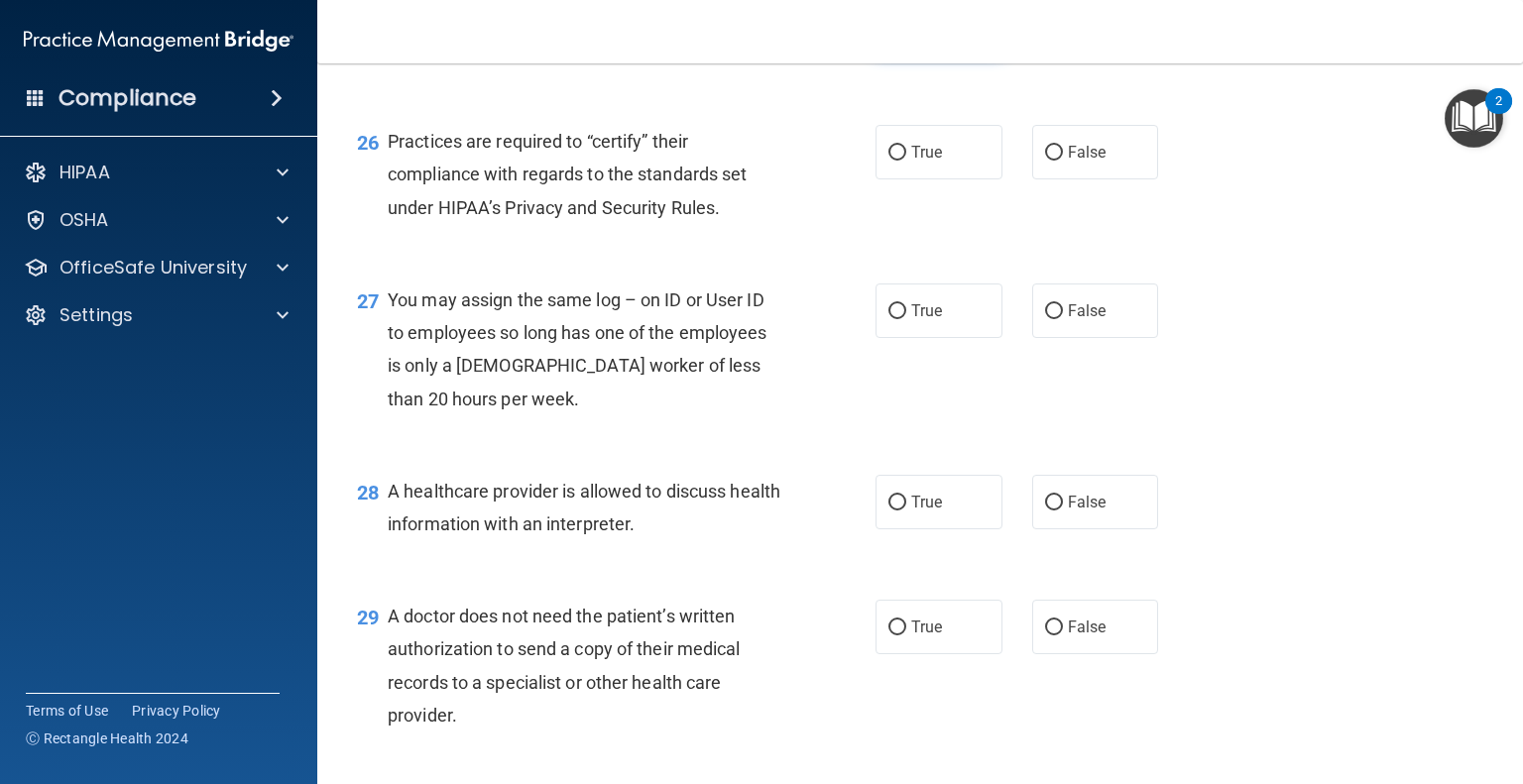 scroll, scrollTop: 4361, scrollLeft: 0, axis: vertical 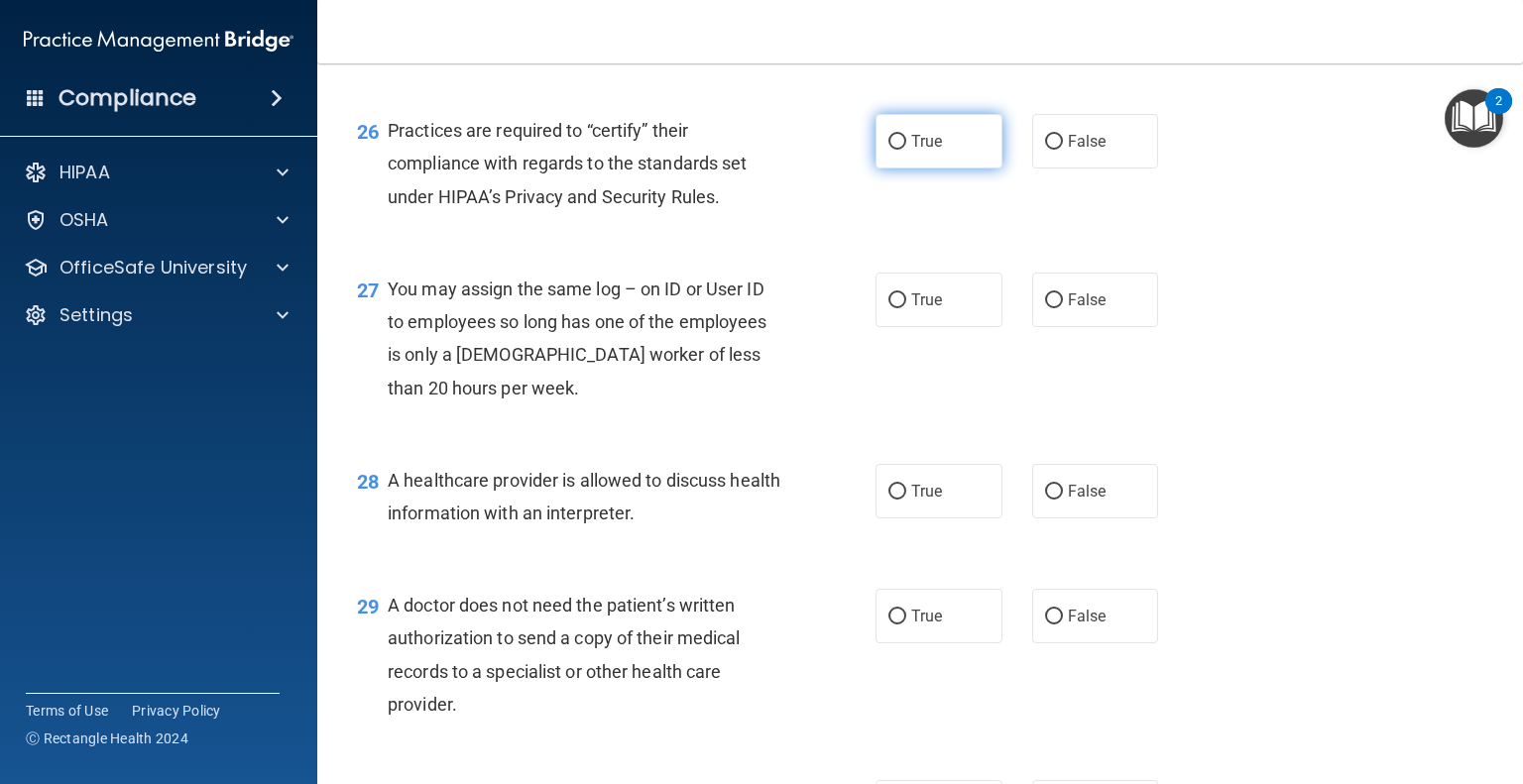 click on "True" at bounding box center [939, 141] 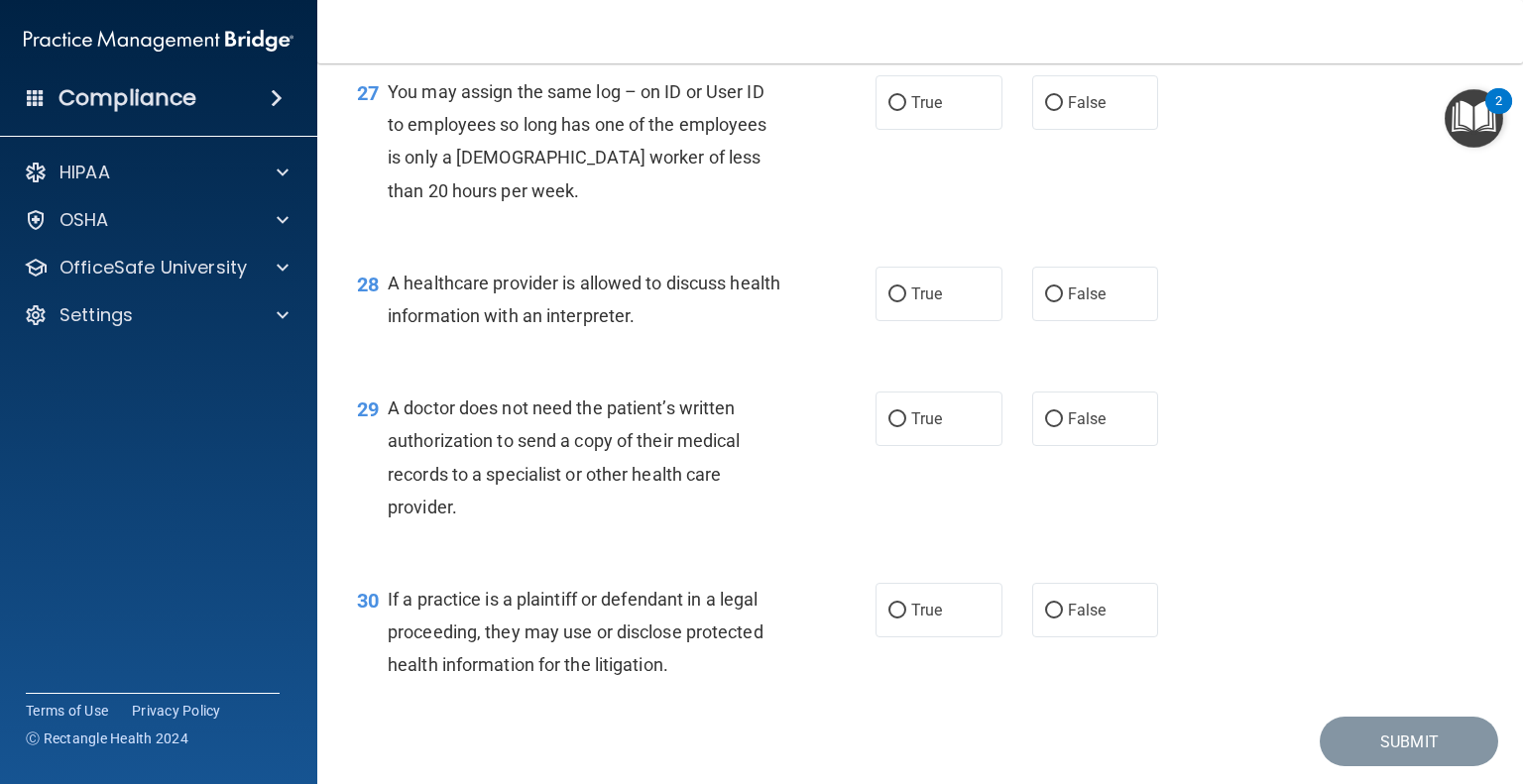 scroll, scrollTop: 4559, scrollLeft: 0, axis: vertical 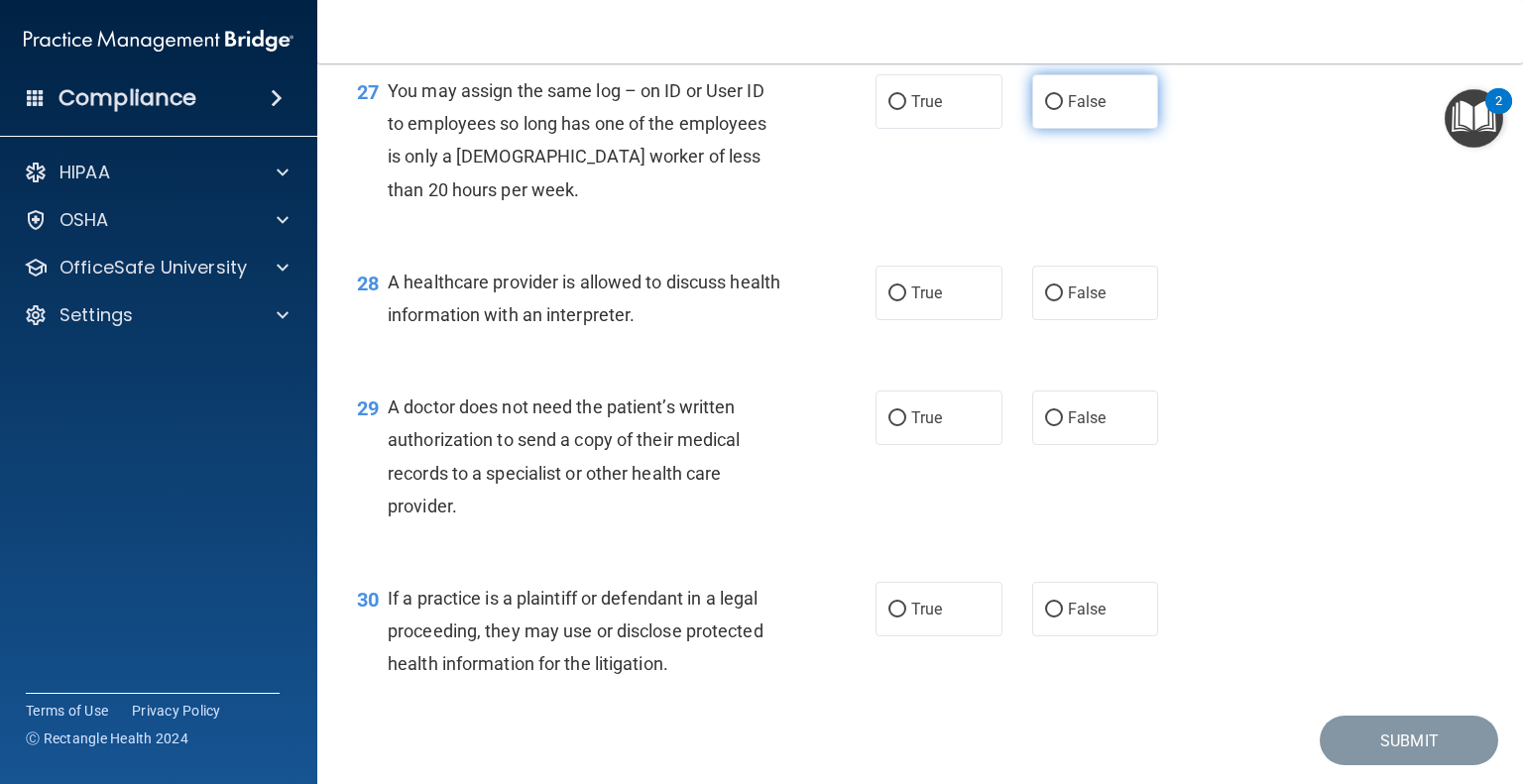 click on "False" at bounding box center [1096, 101] 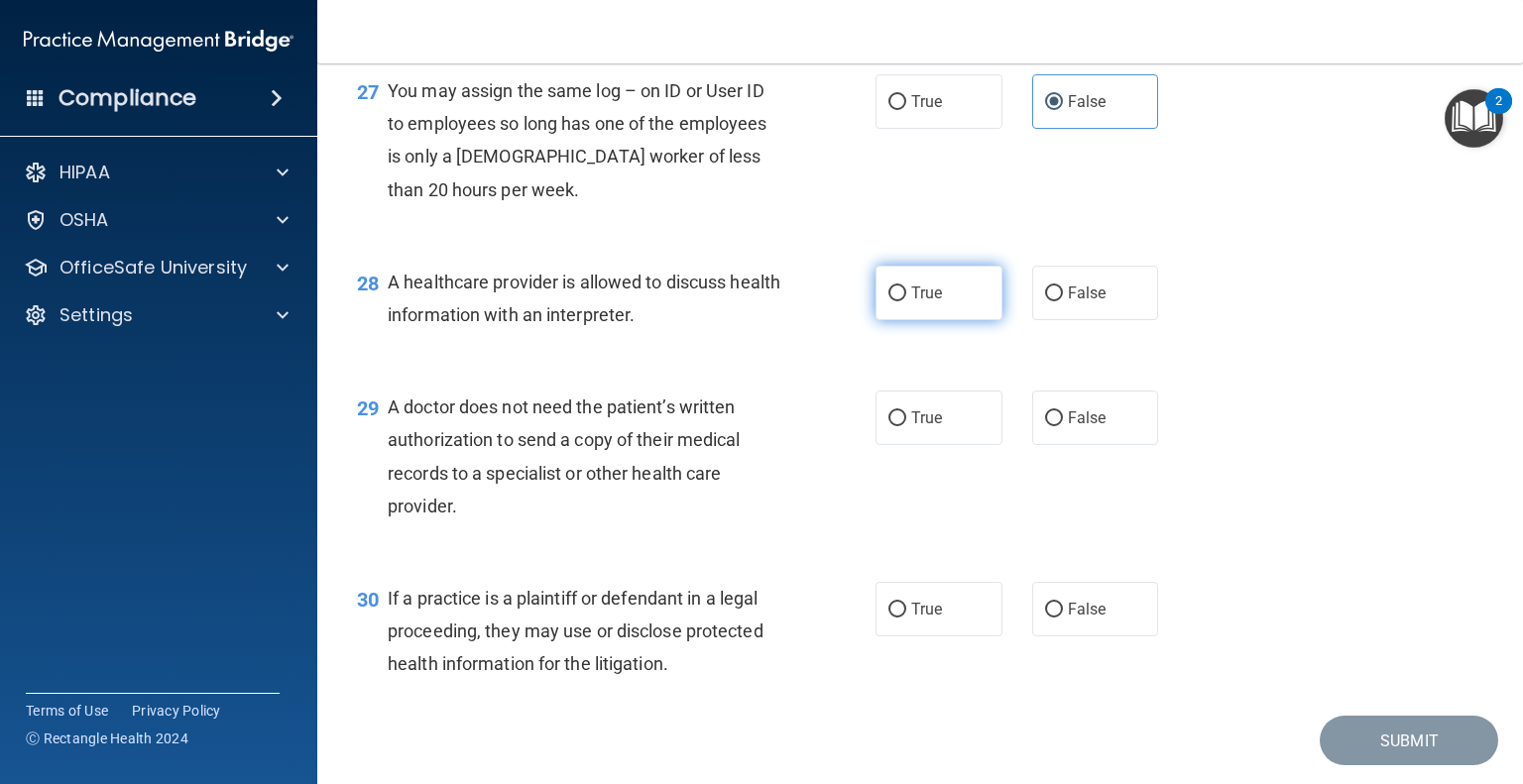 click on "True" at bounding box center [939, 292] 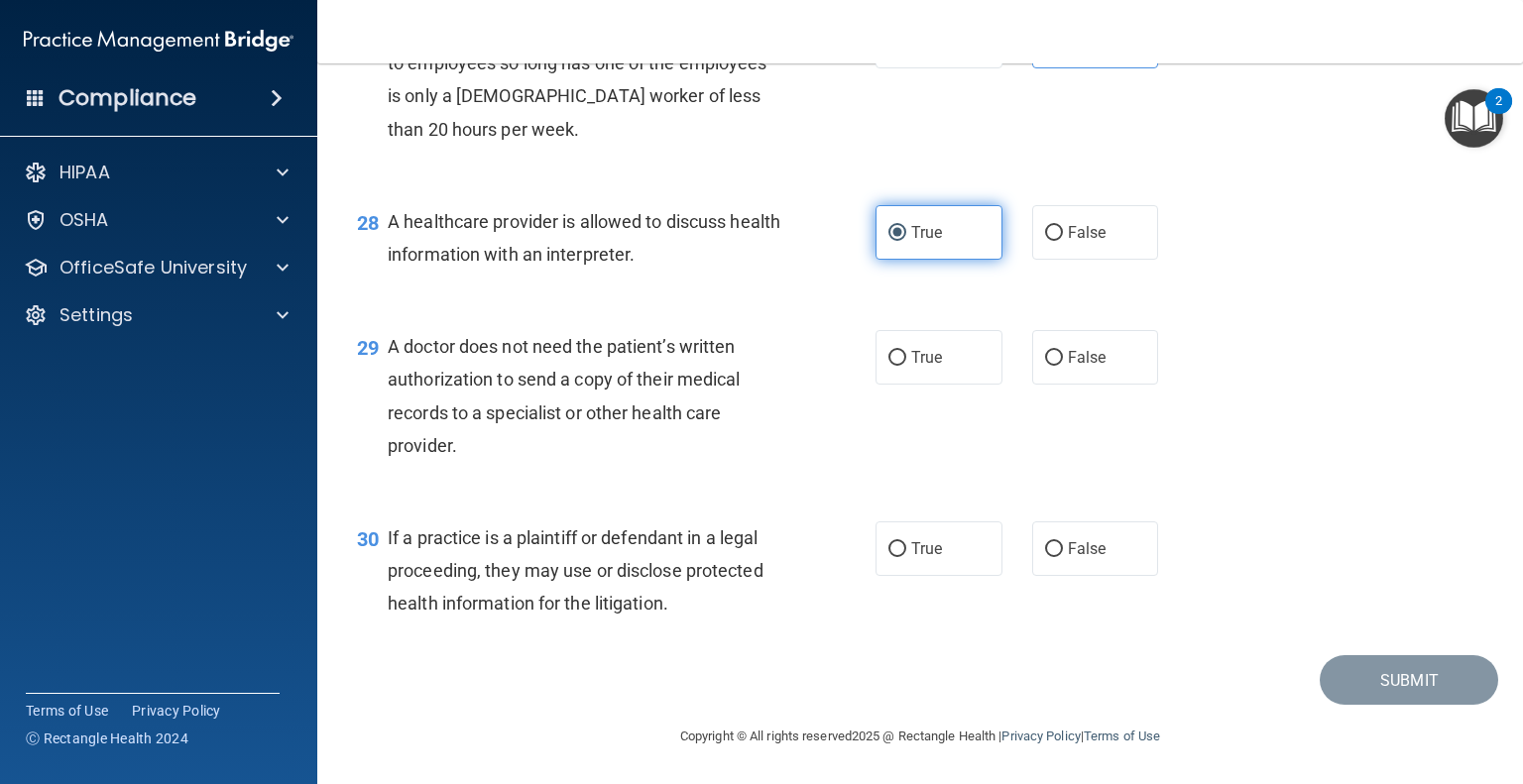 scroll, scrollTop: 4686, scrollLeft: 0, axis: vertical 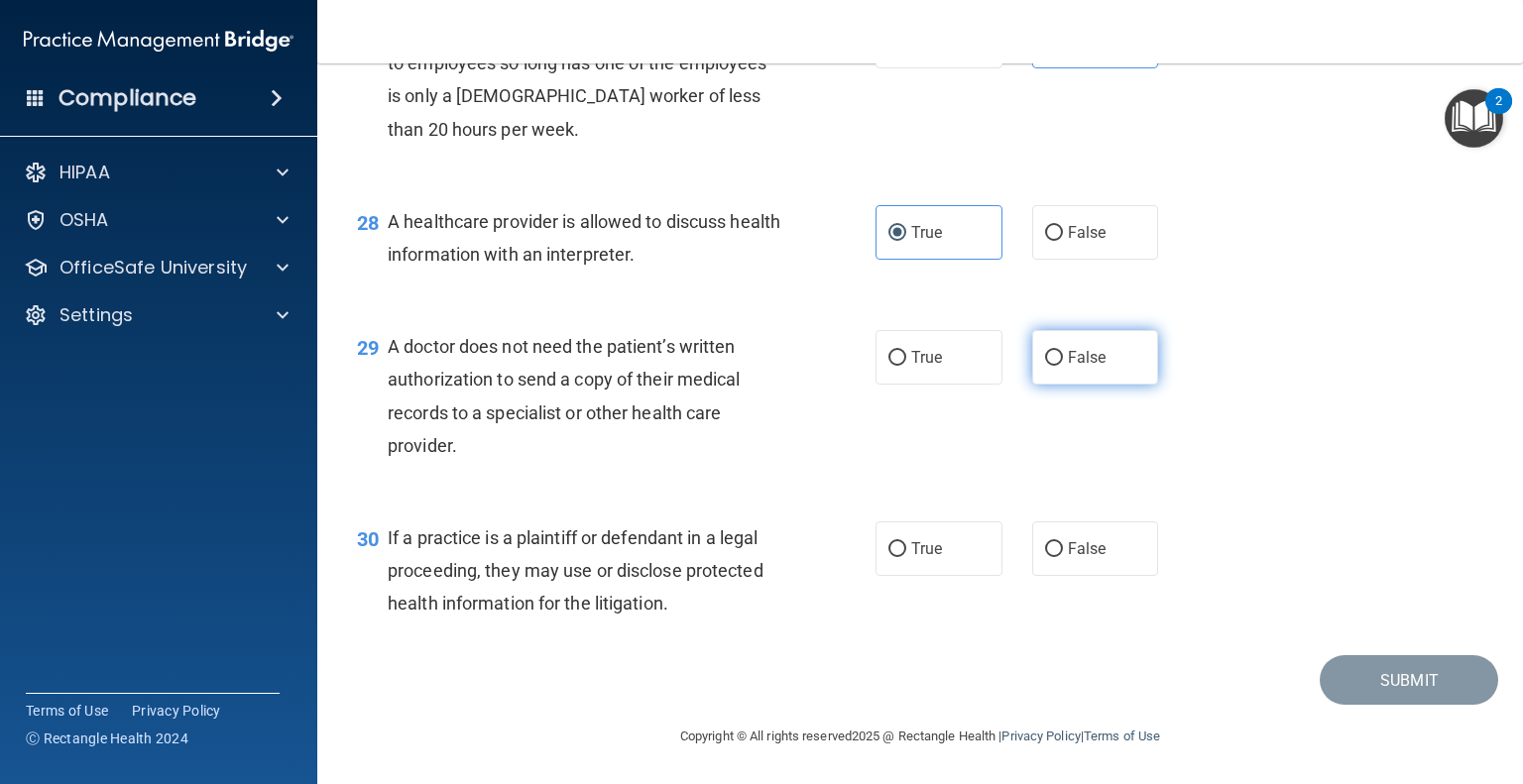 click on "False" at bounding box center [1096, 357] 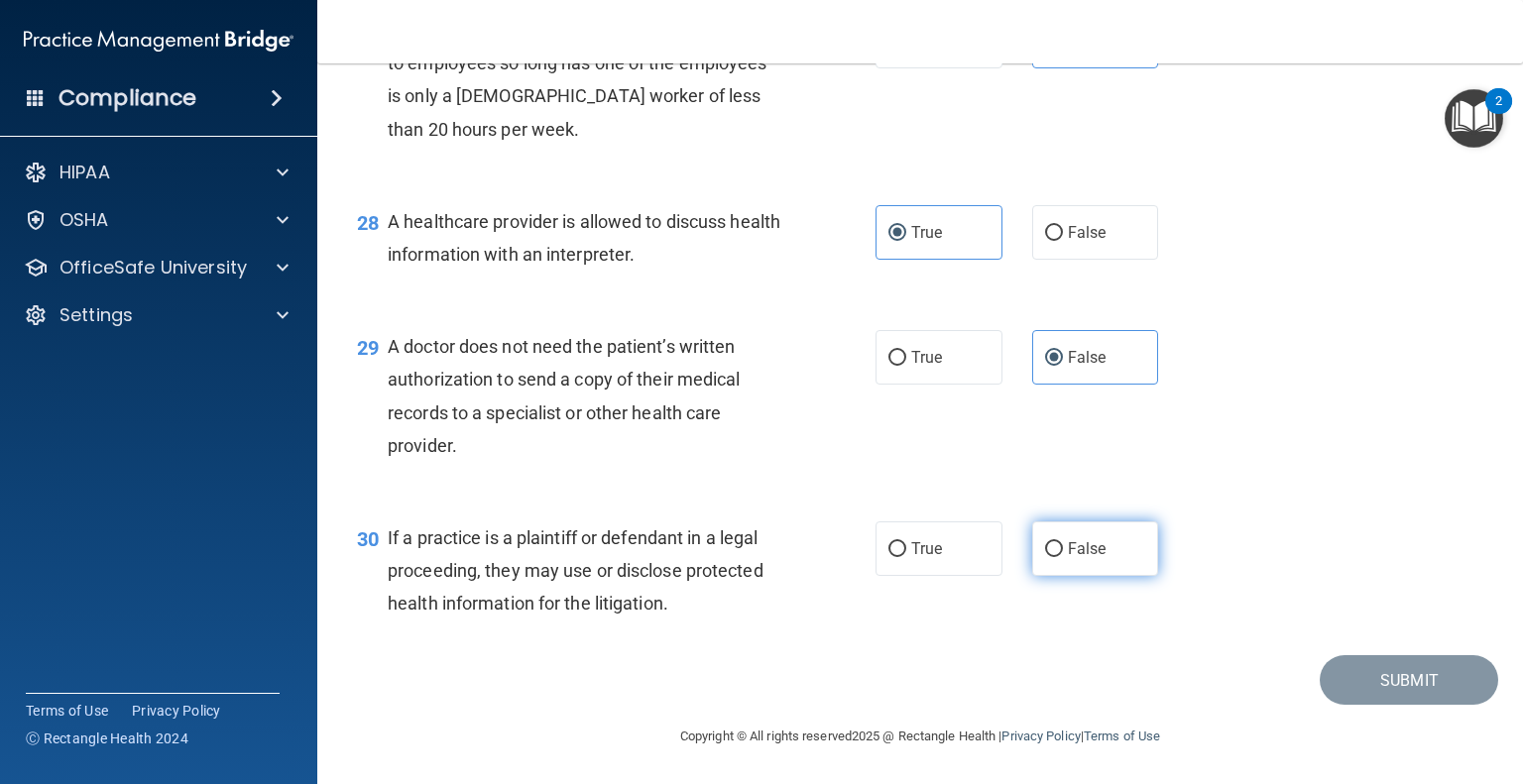 click on "False" at bounding box center (1096, 548) 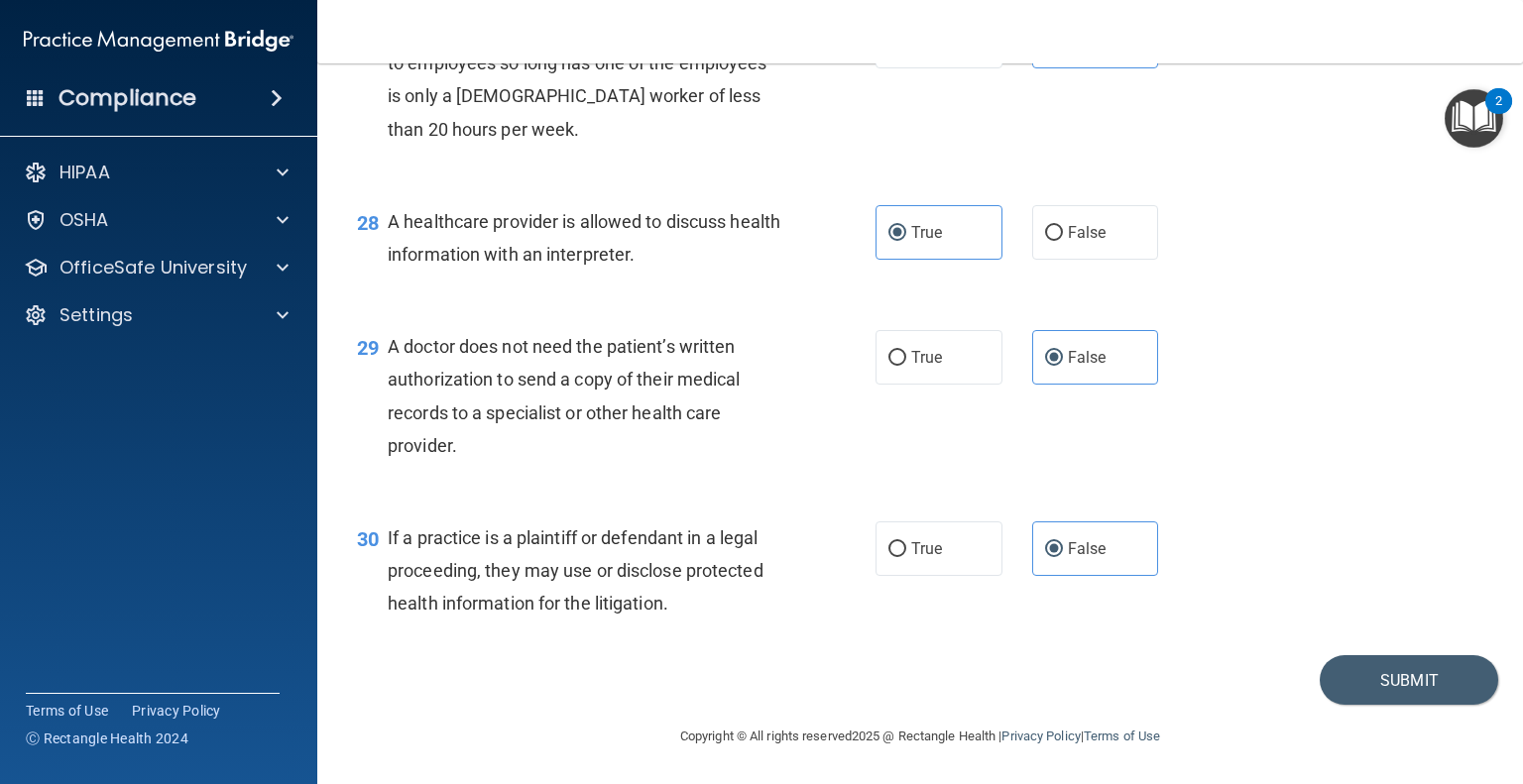 click on "30       If a practice is a plaintiff or defendant in a legal proceeding, they may use or disclose protected health information for the litigation.                 True           False" at bounding box center (920, 576) 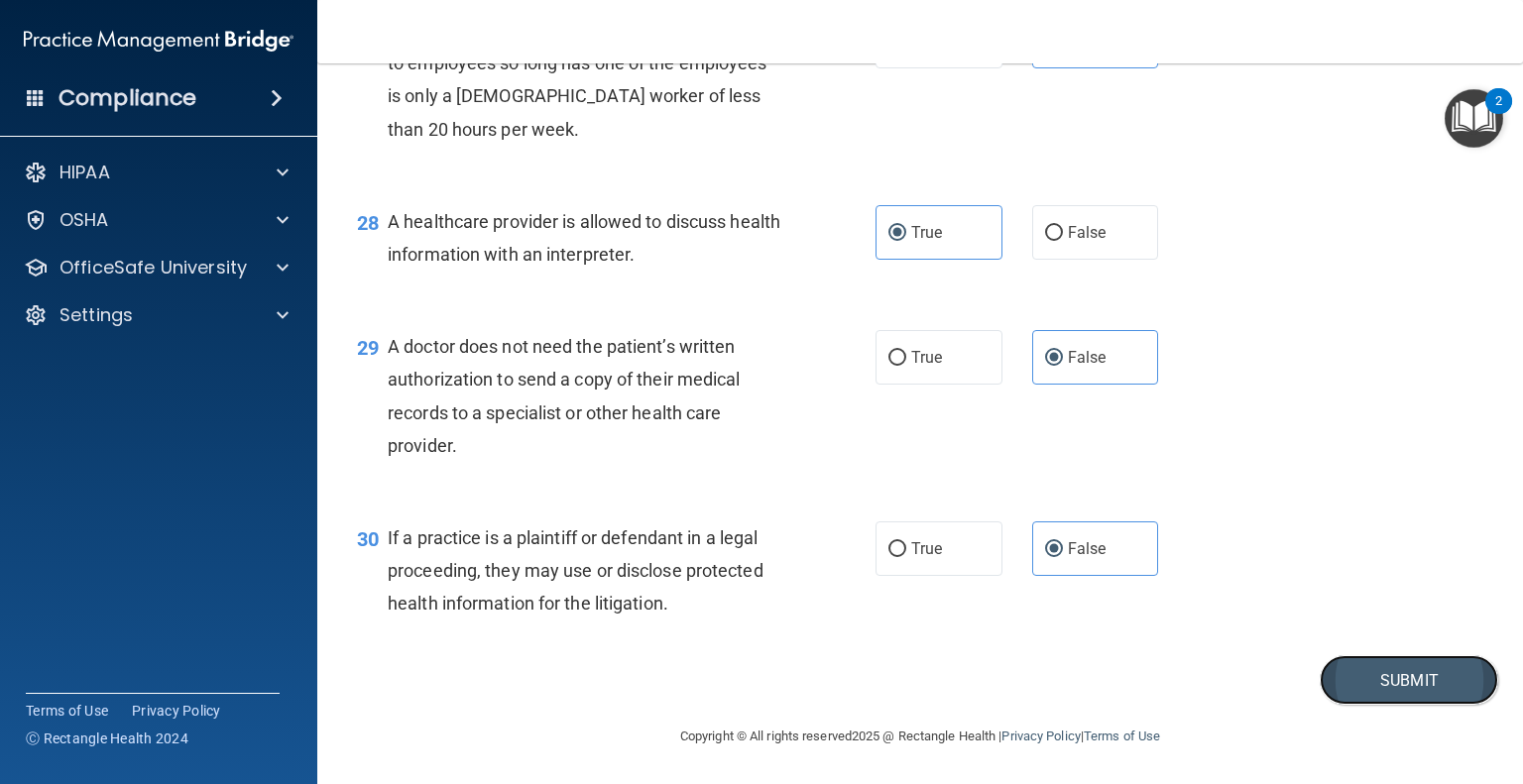 click on "Submit" at bounding box center (1409, 680) 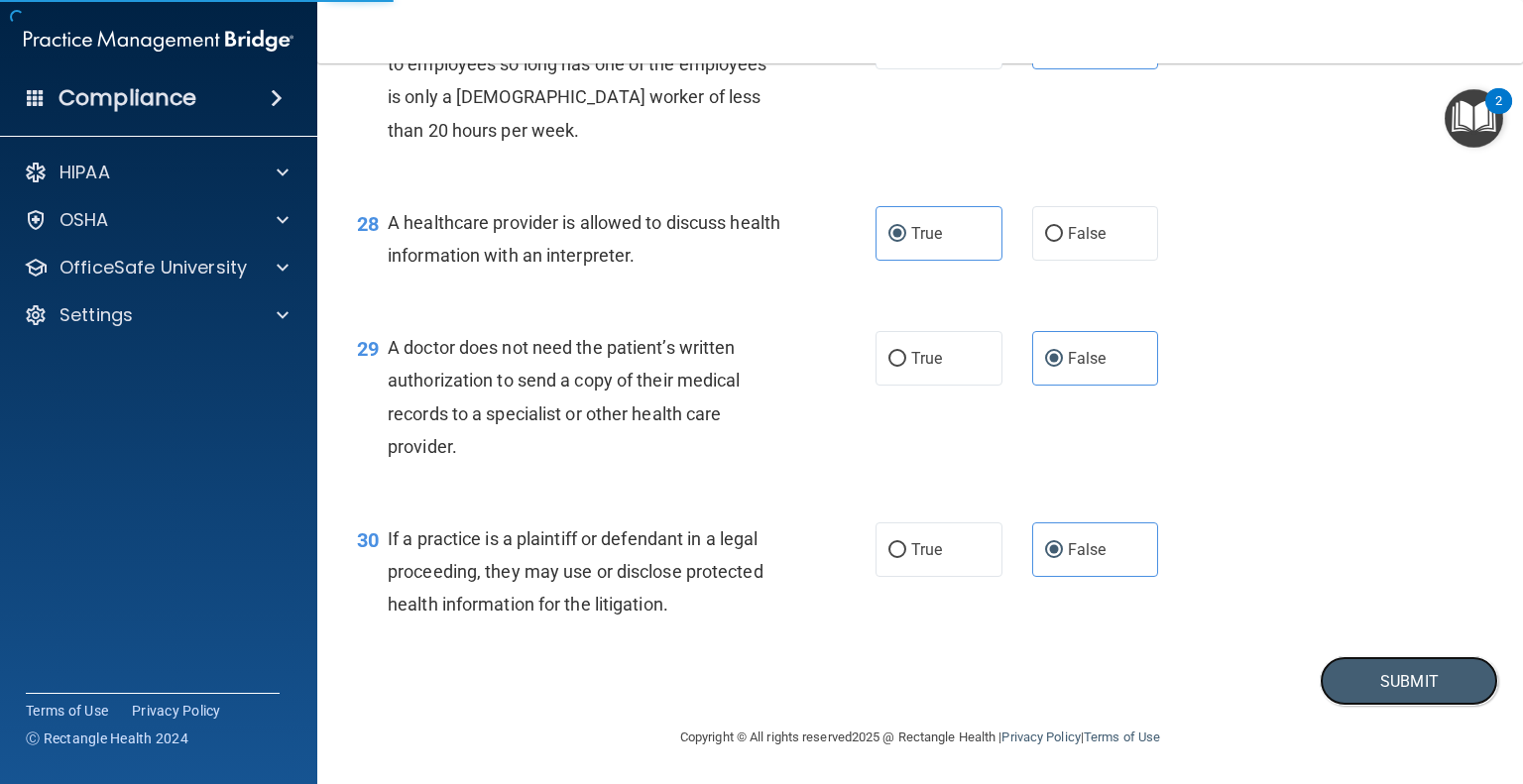 scroll, scrollTop: 4686, scrollLeft: 0, axis: vertical 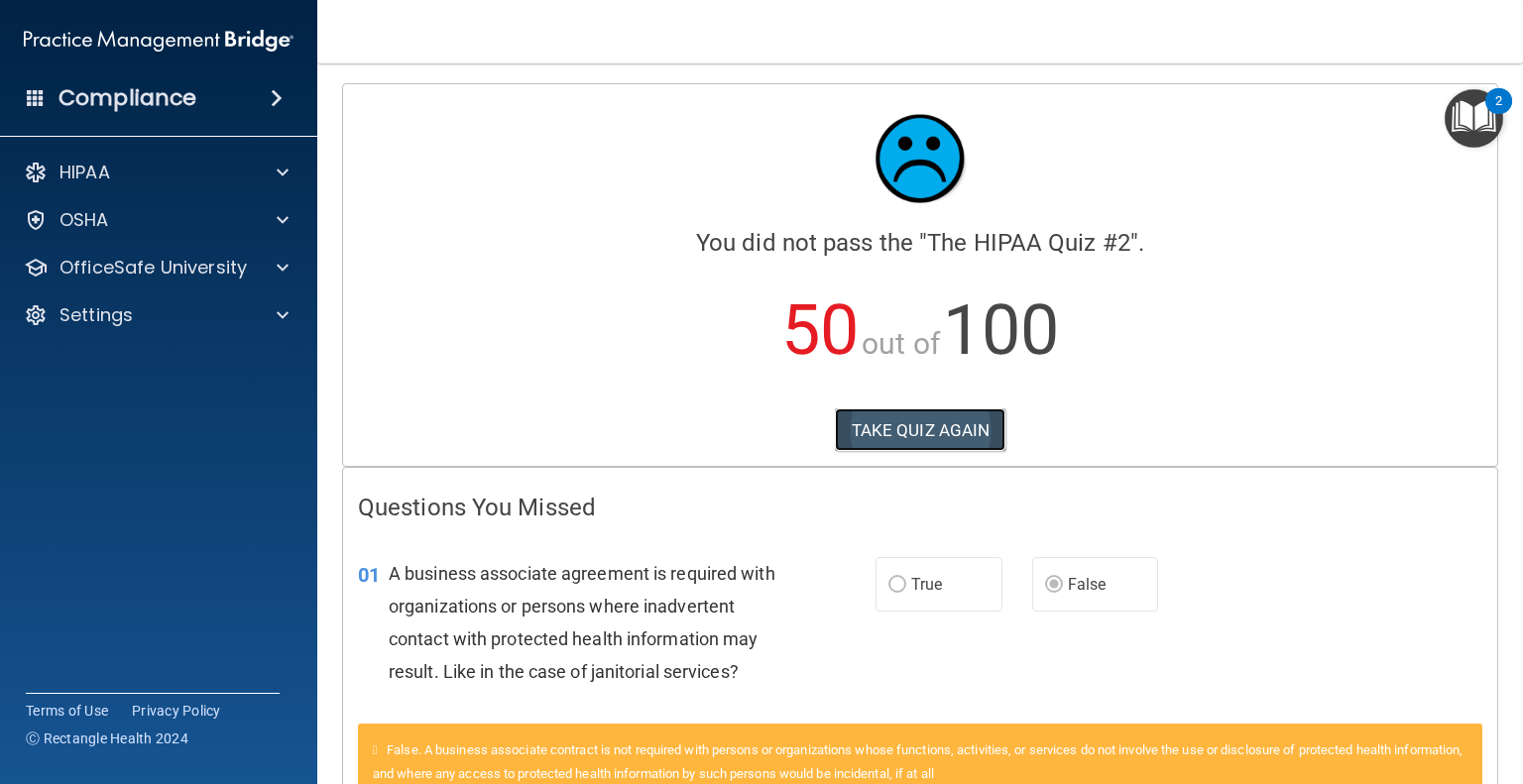 click on "TAKE QUIZ AGAIN" at bounding box center [920, 430] 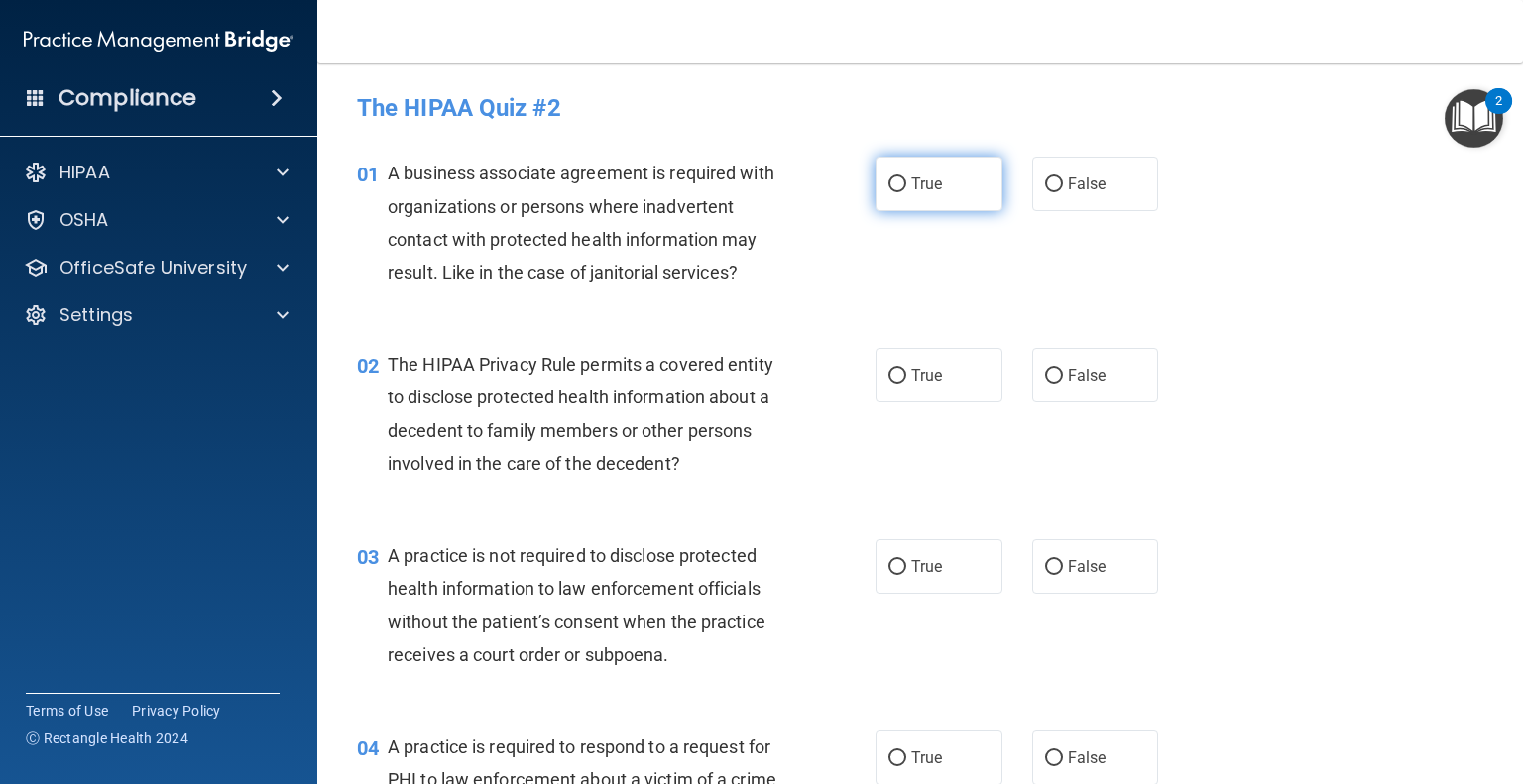 click on "True" at bounding box center [939, 183] 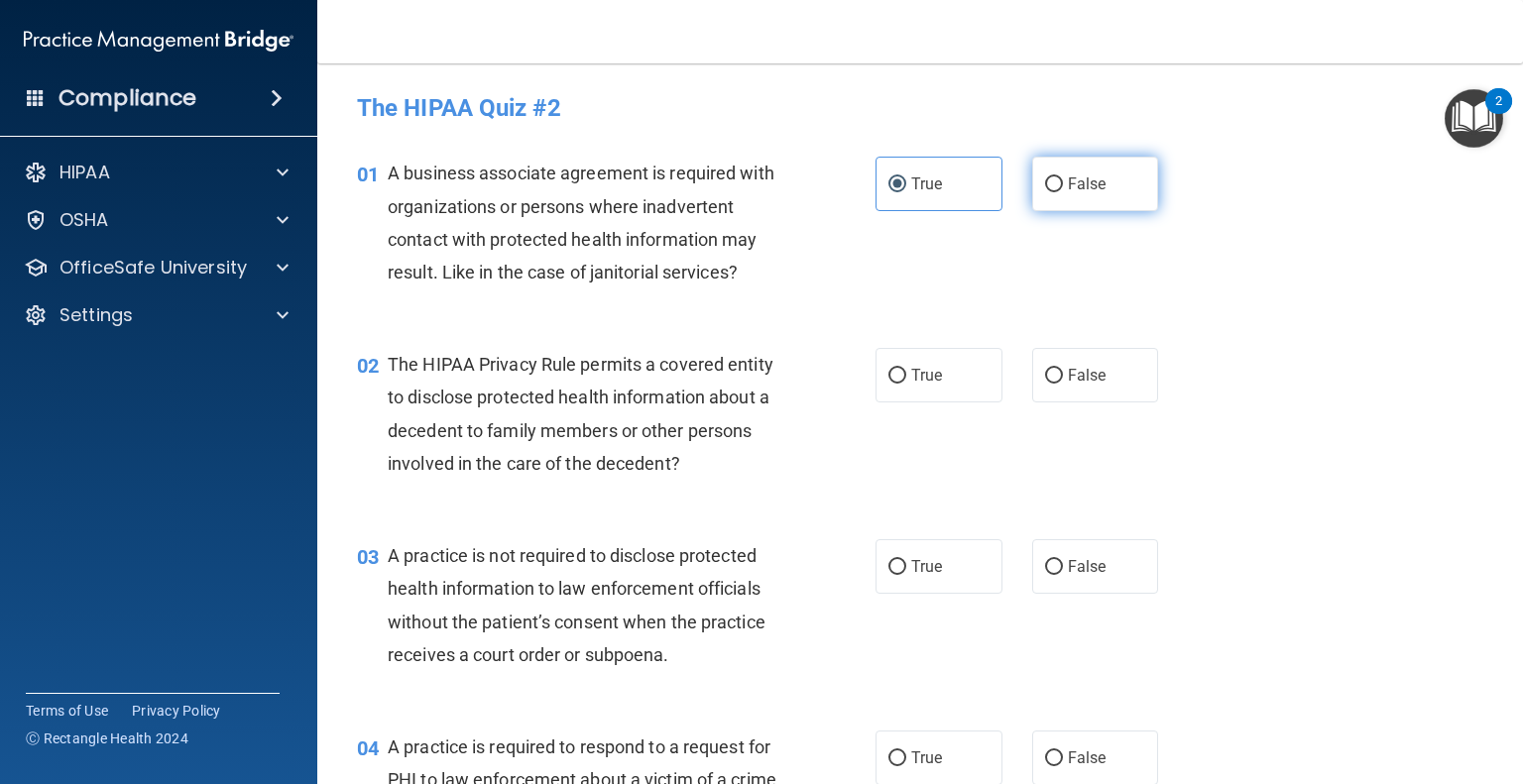 click on "False" at bounding box center (1096, 183) 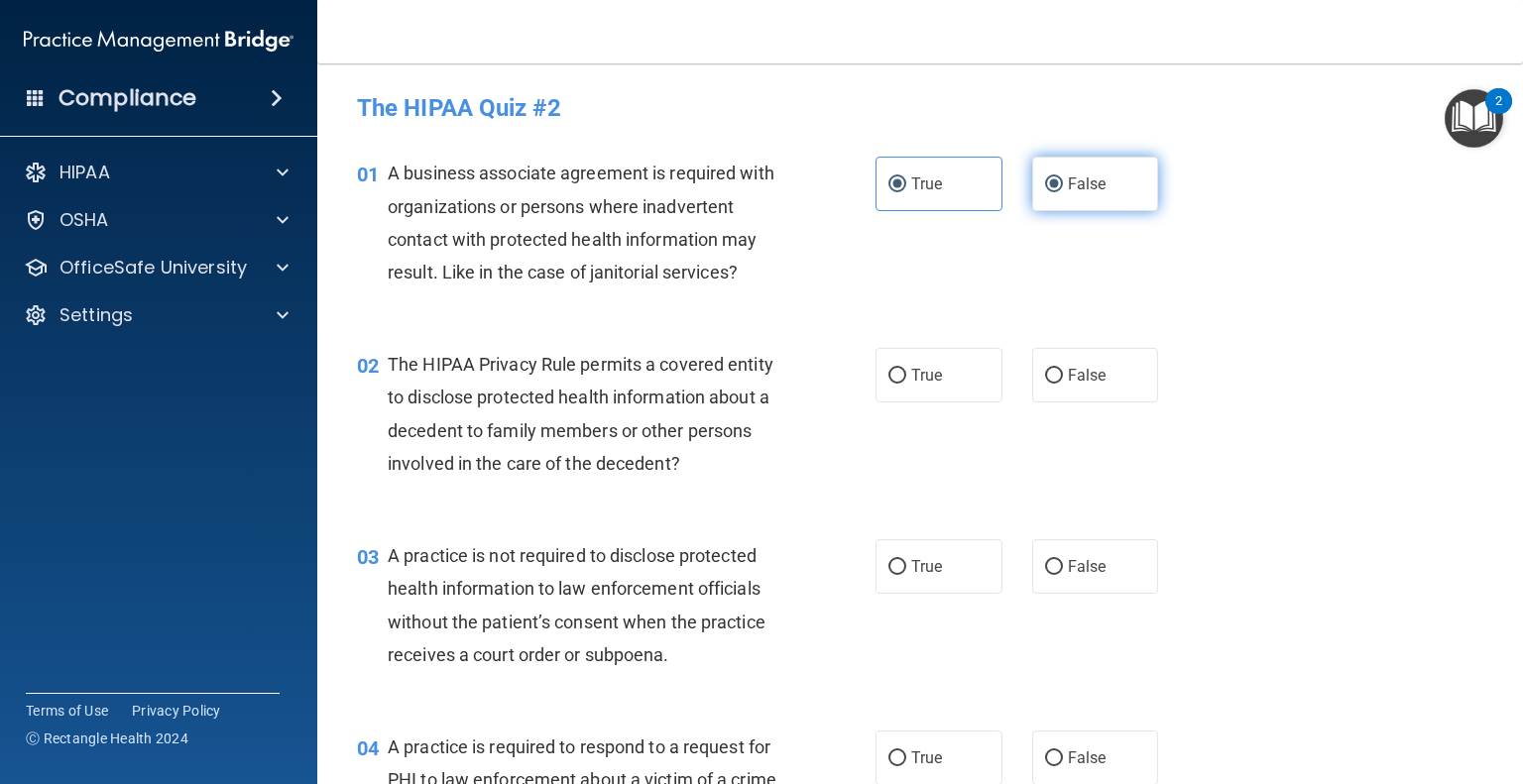 radio on "false" 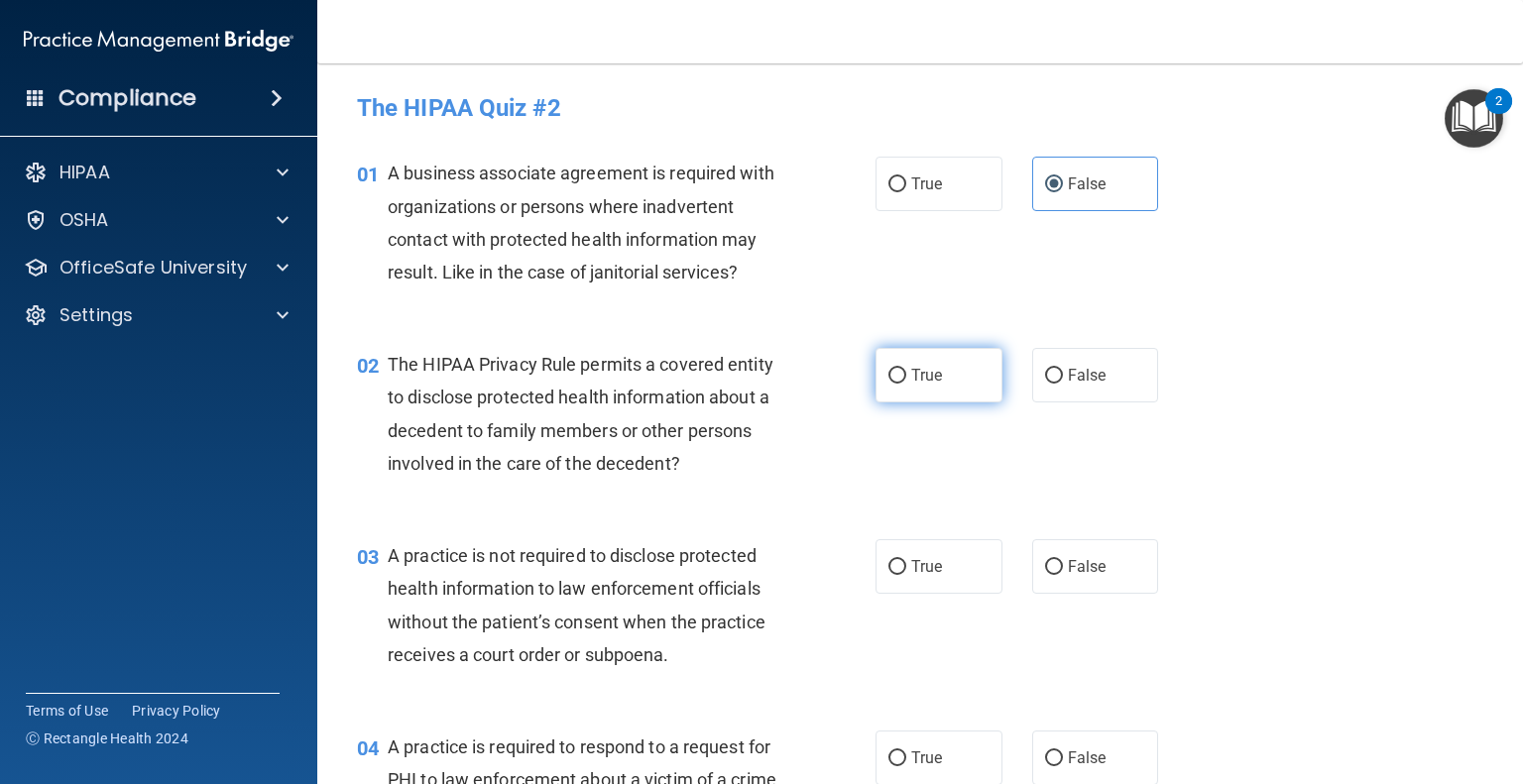 click on "True" at bounding box center [926, 375] 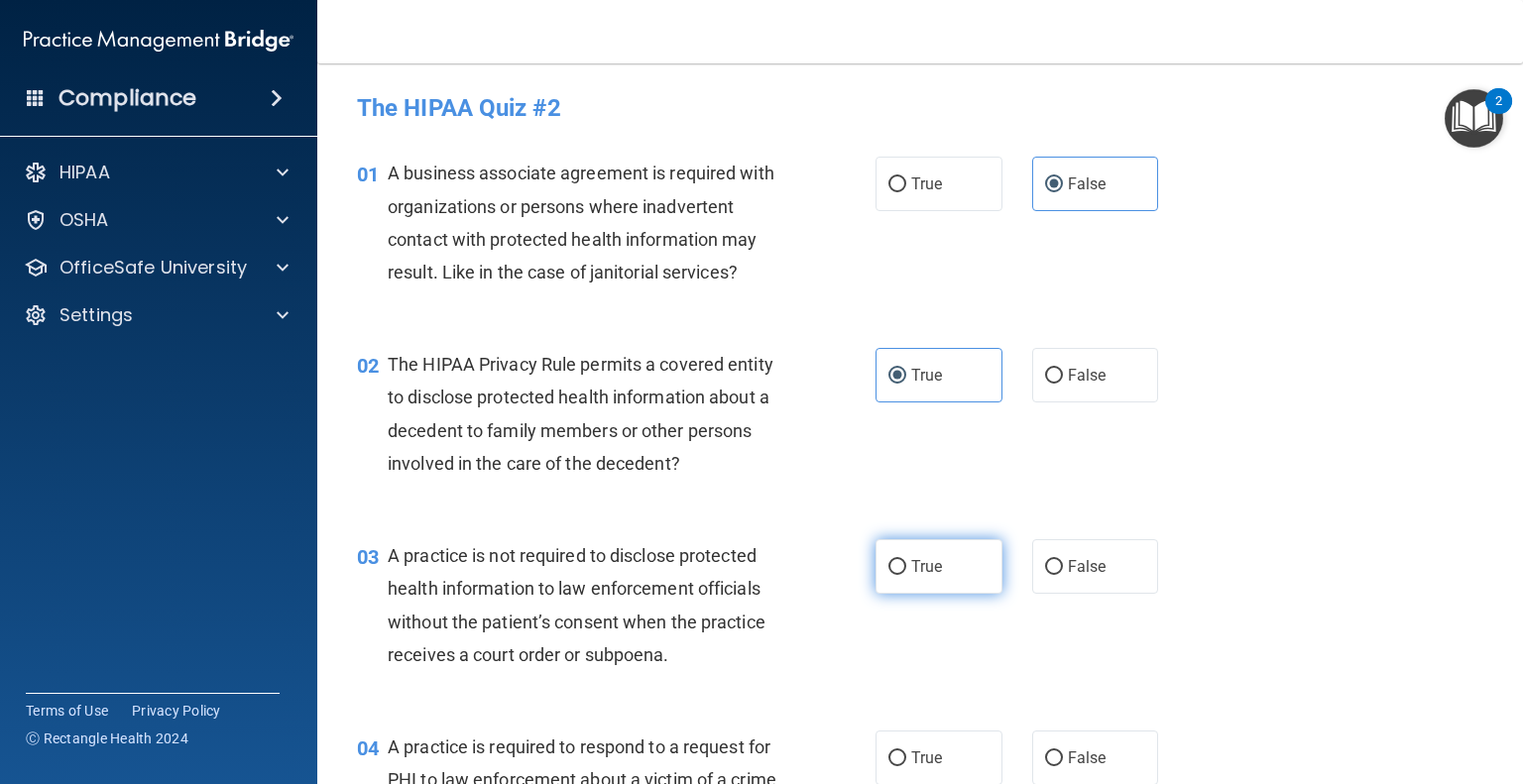 click on "True" at bounding box center [926, 566] 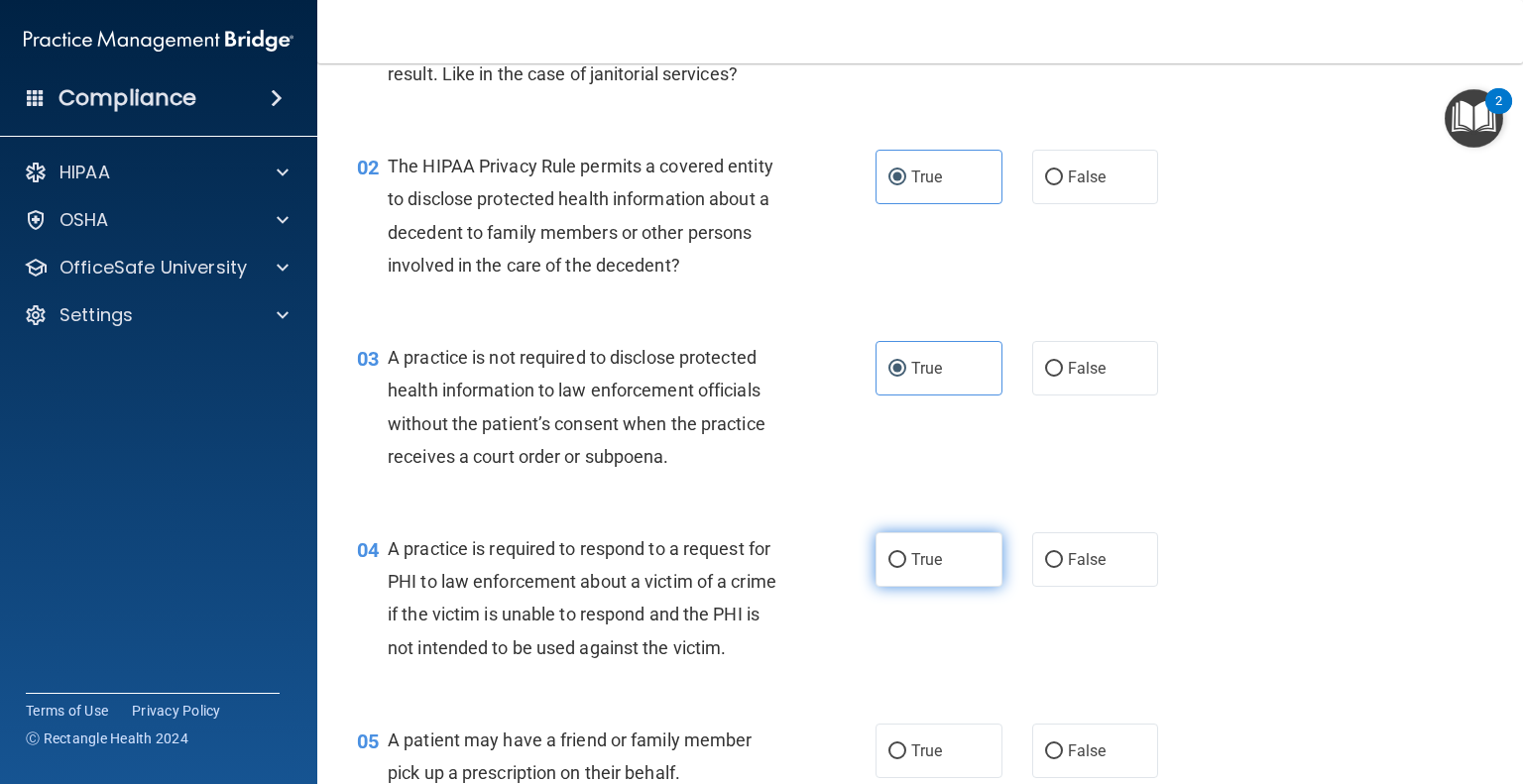 click on "True" at bounding box center (926, 559) 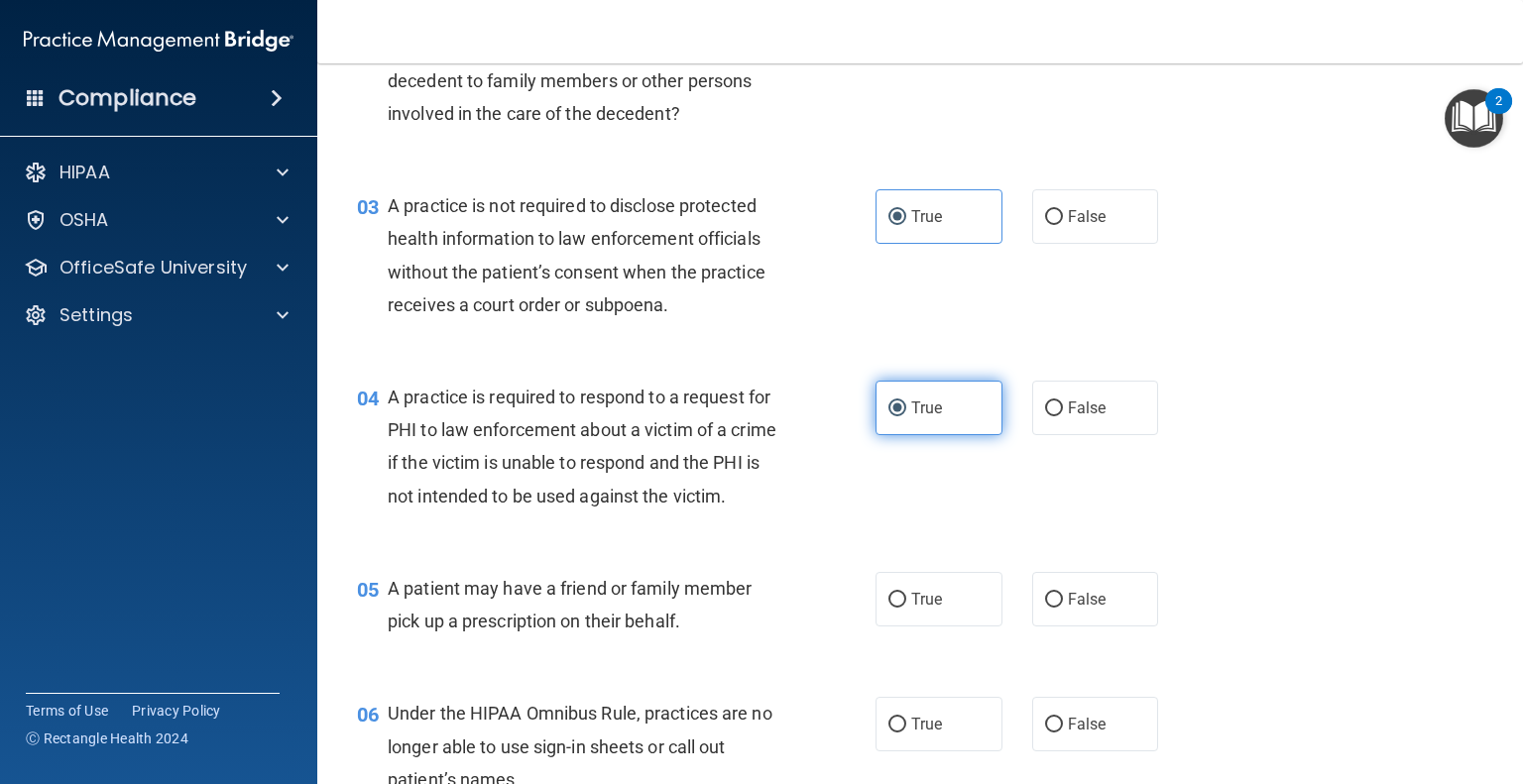 scroll, scrollTop: 496, scrollLeft: 0, axis: vertical 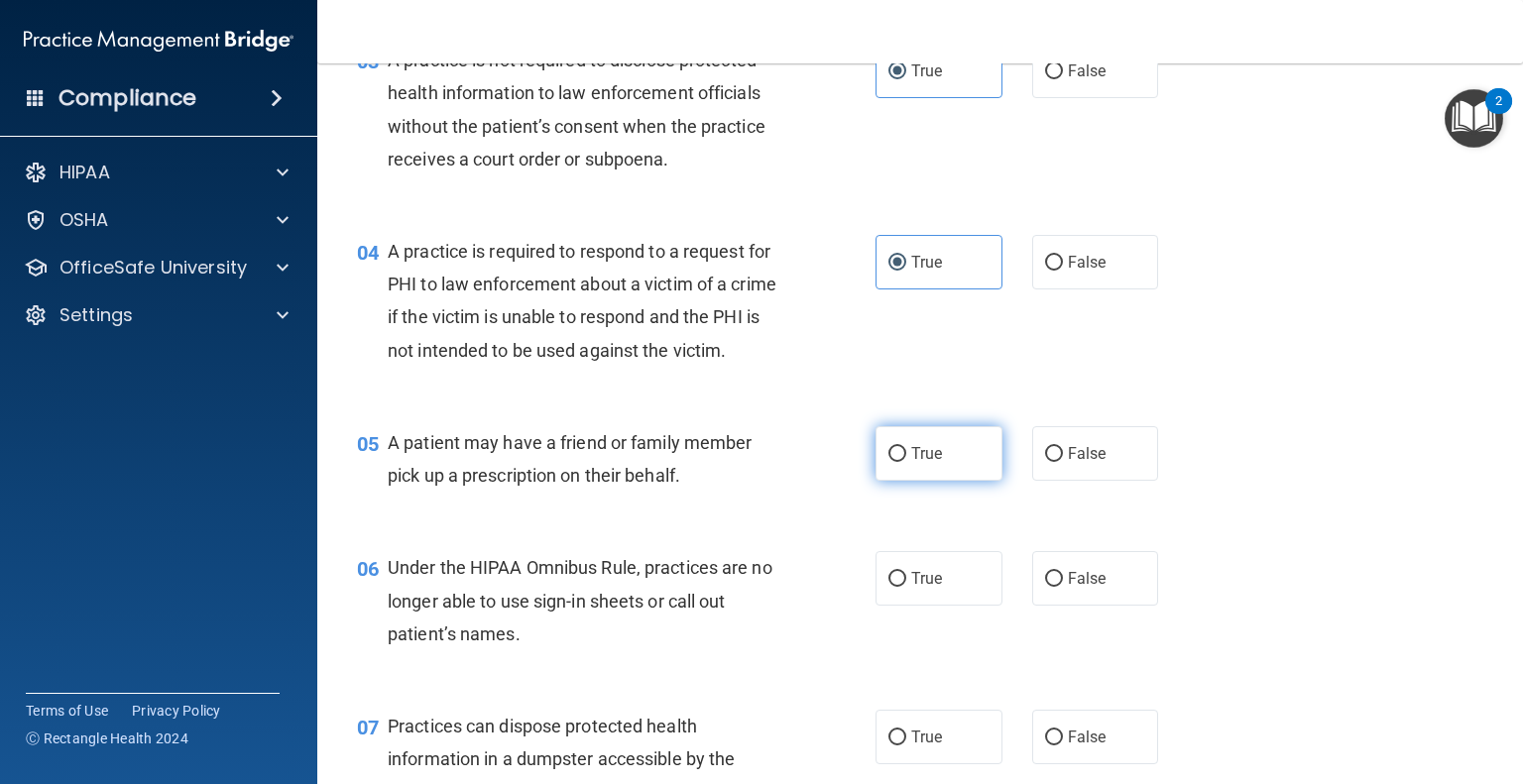 click on "True" at bounding box center [939, 453] 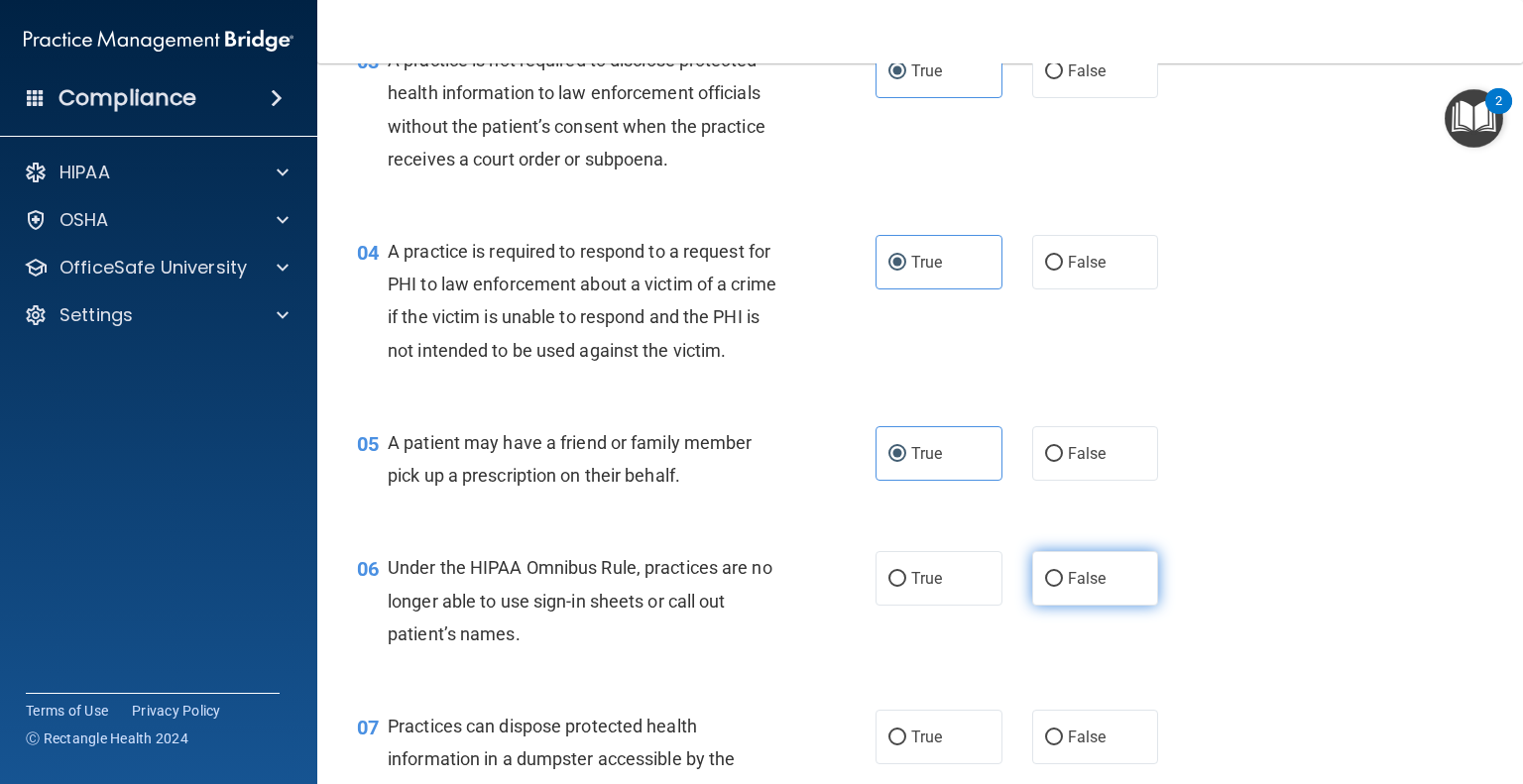 click on "False" at bounding box center (1087, 578) 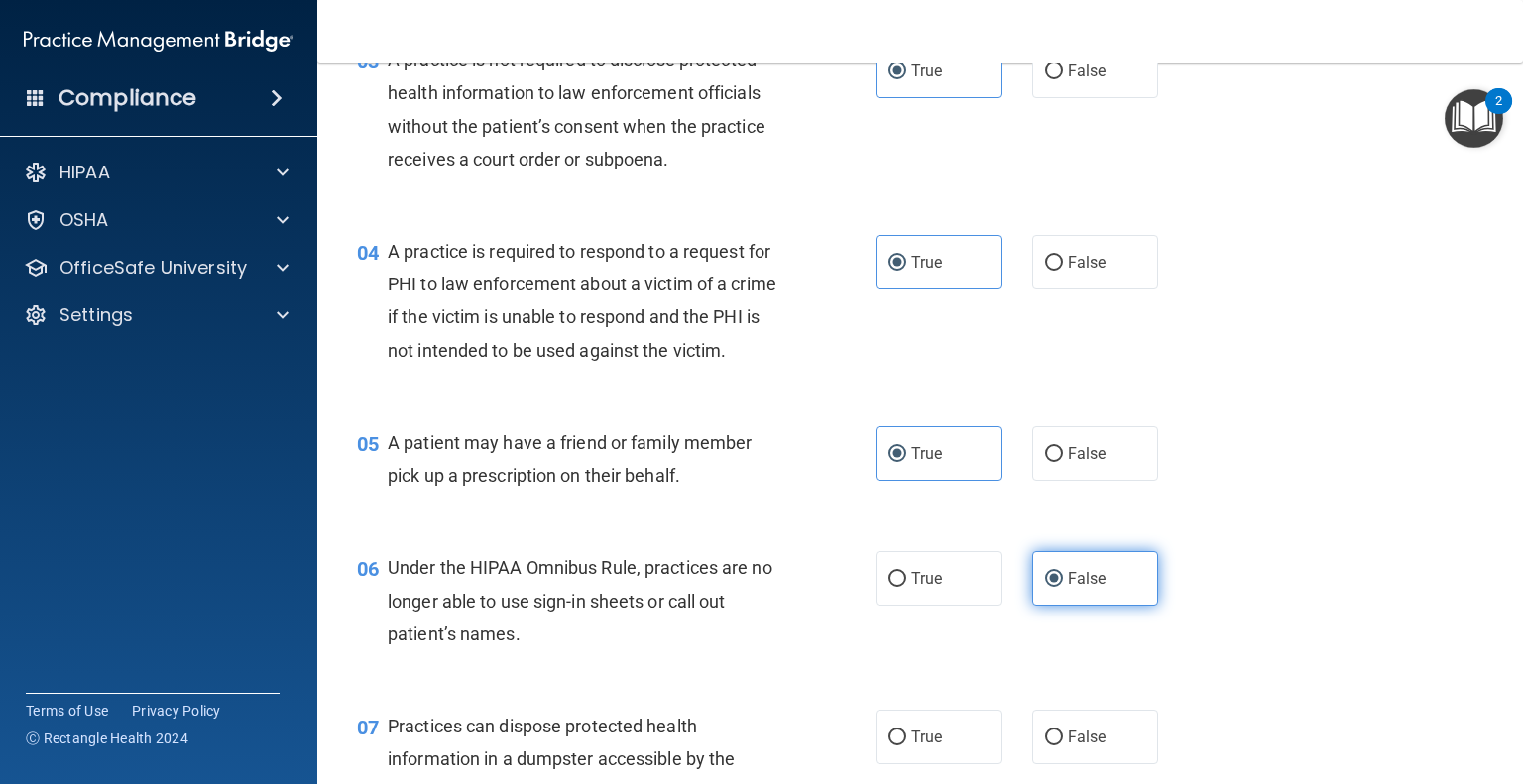 scroll, scrollTop: 694, scrollLeft: 0, axis: vertical 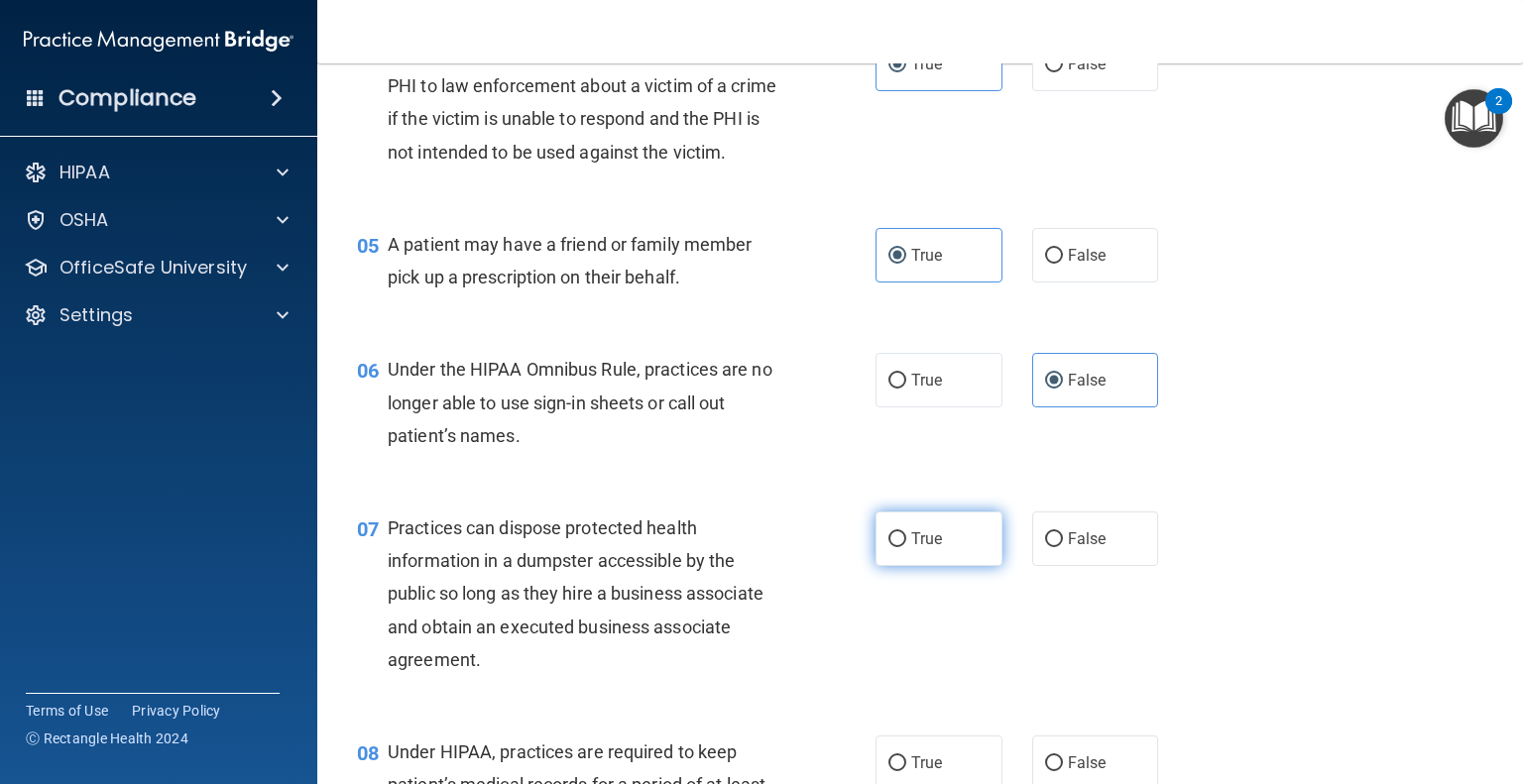 click on "True" at bounding box center (939, 538) 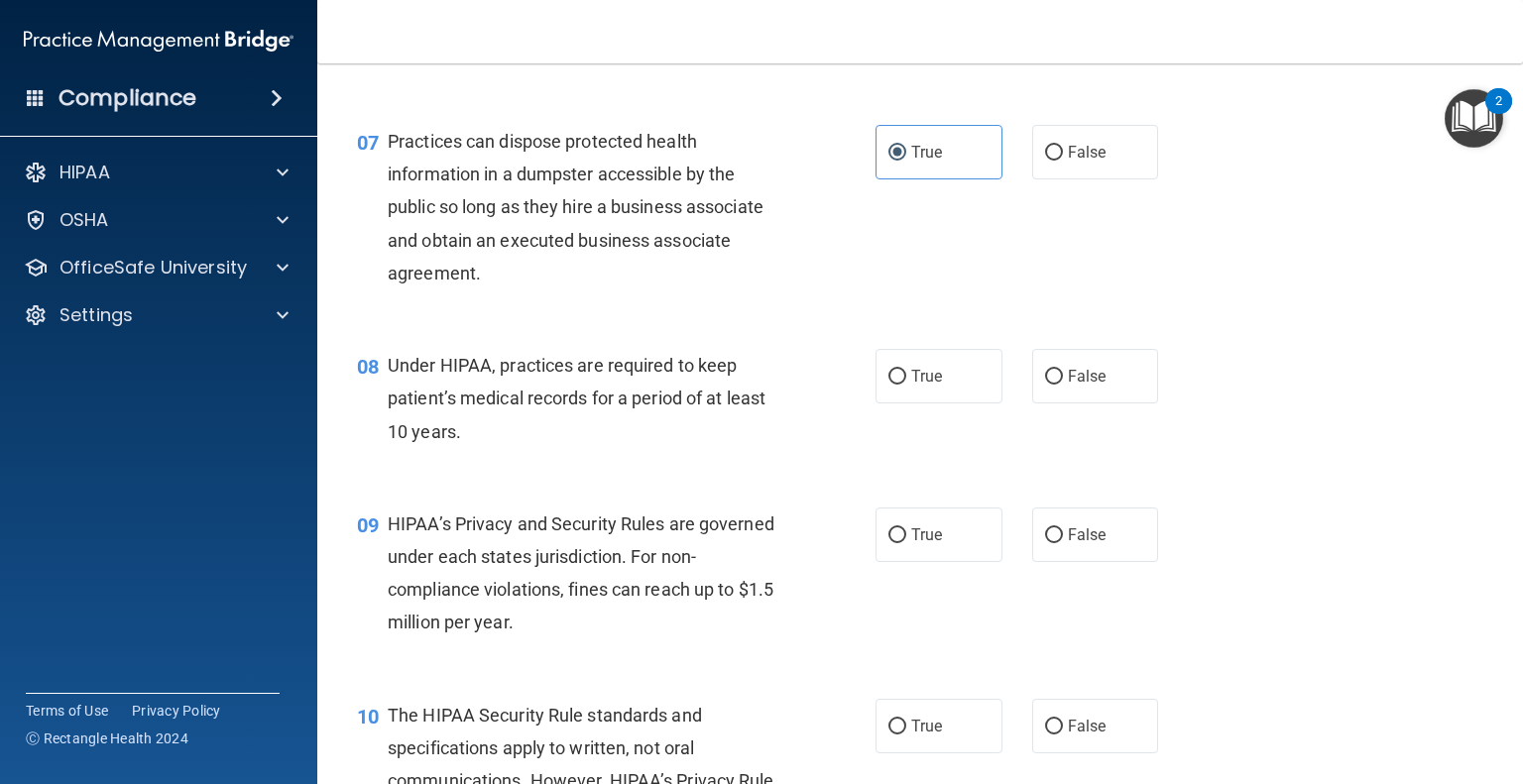 scroll, scrollTop: 1090, scrollLeft: 0, axis: vertical 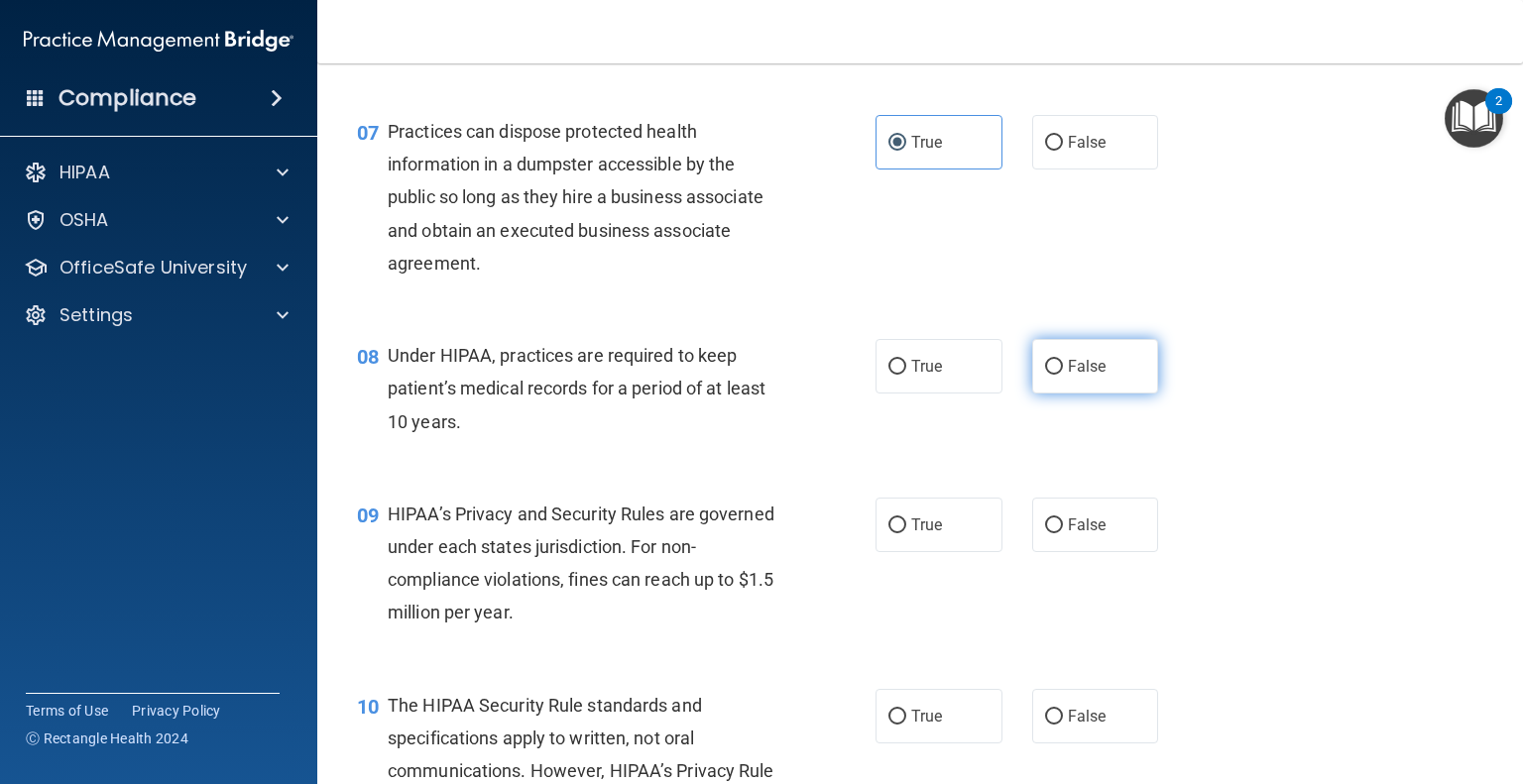click on "False" at bounding box center [1087, 366] 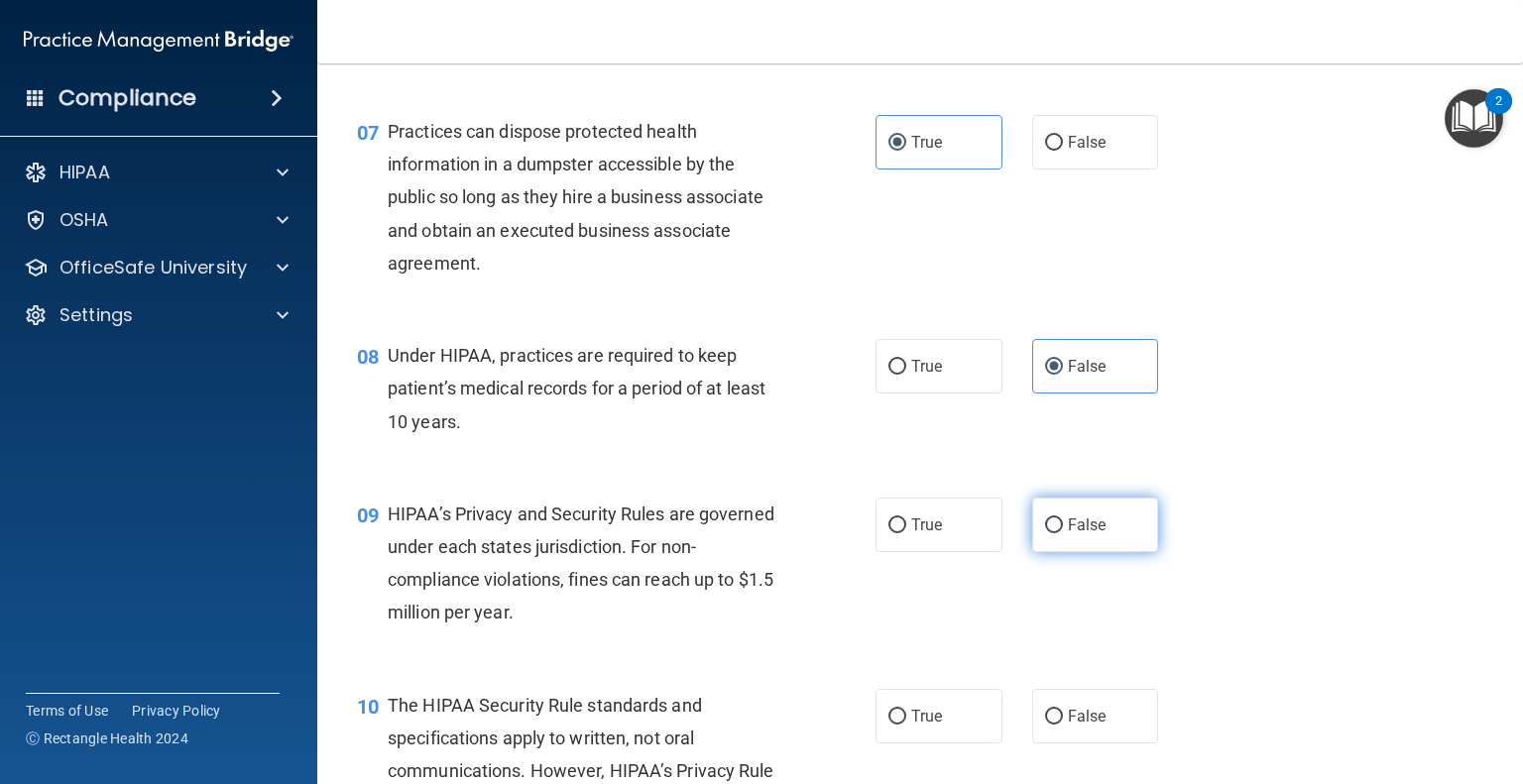 click on "False" at bounding box center [1054, 525] 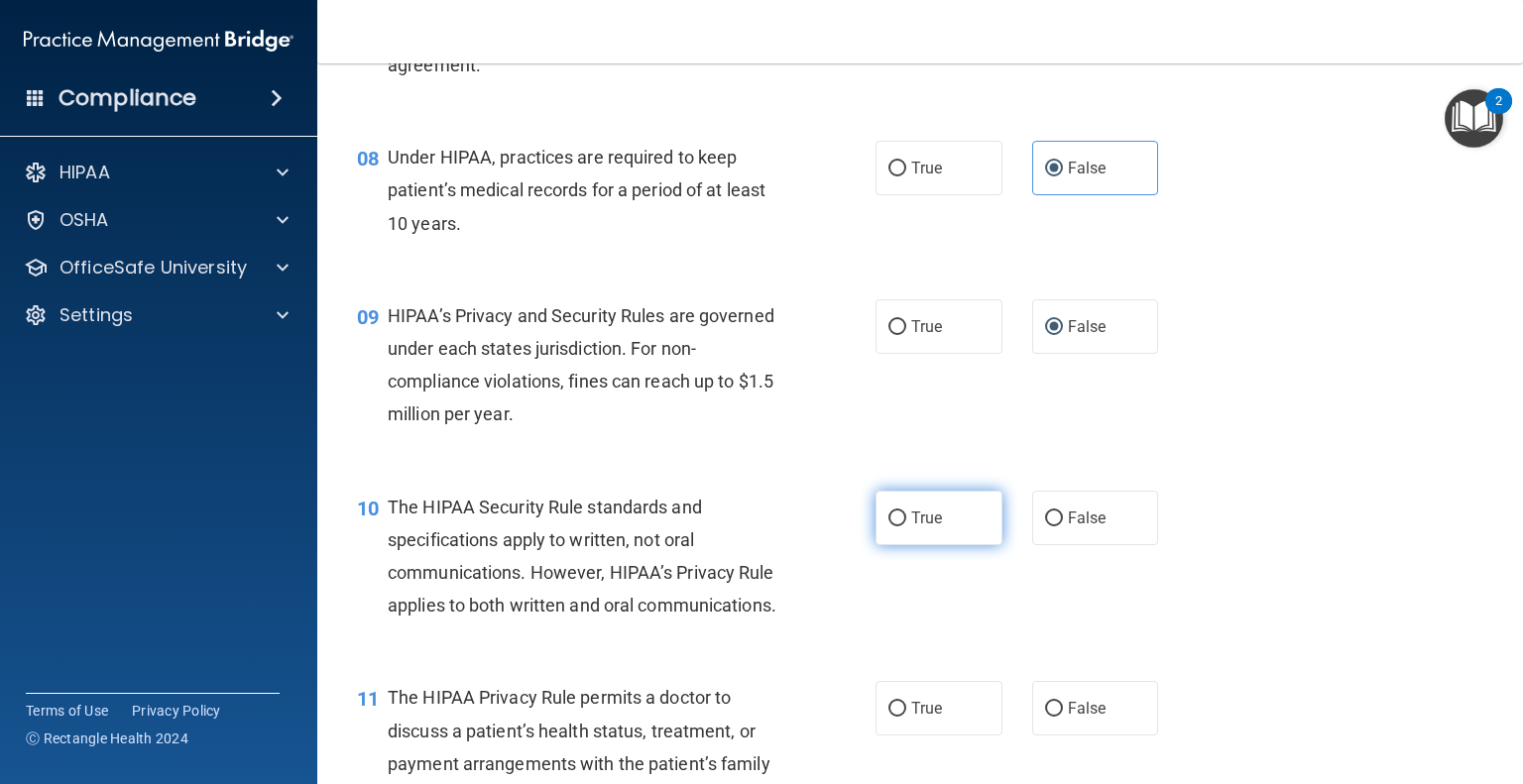 click on "True" at bounding box center [939, 517] 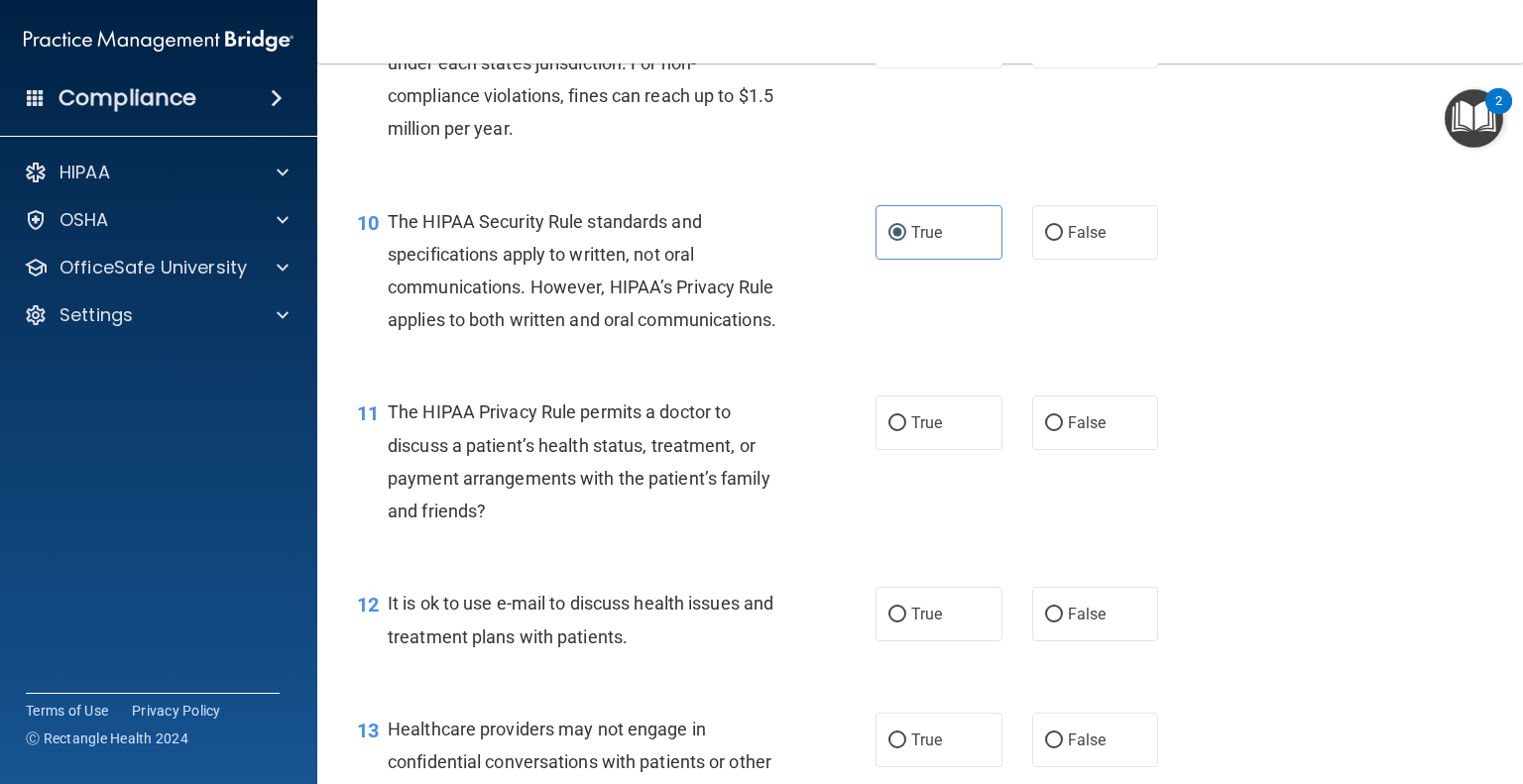 scroll, scrollTop: 1586, scrollLeft: 0, axis: vertical 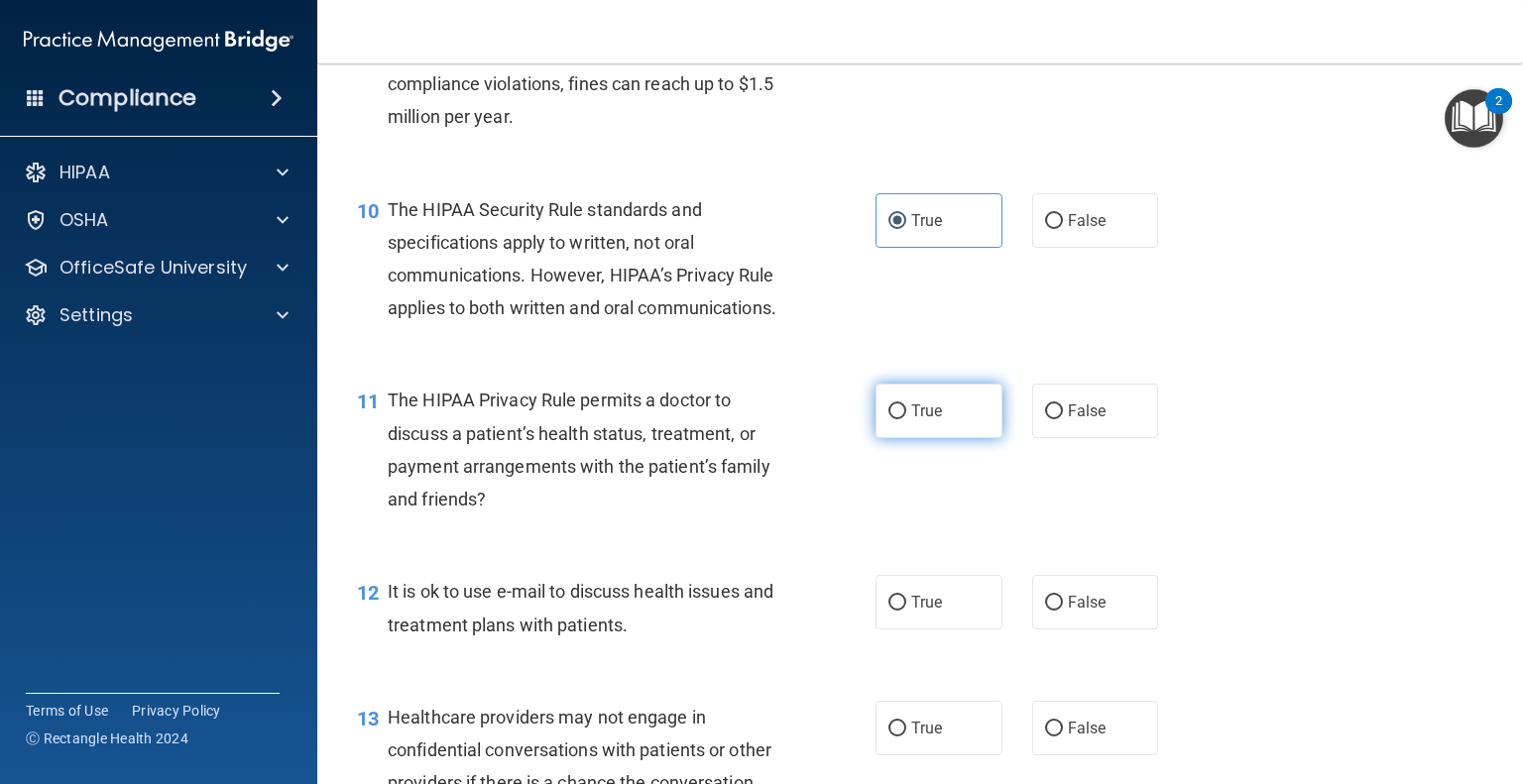 click on "True" at bounding box center [939, 410] 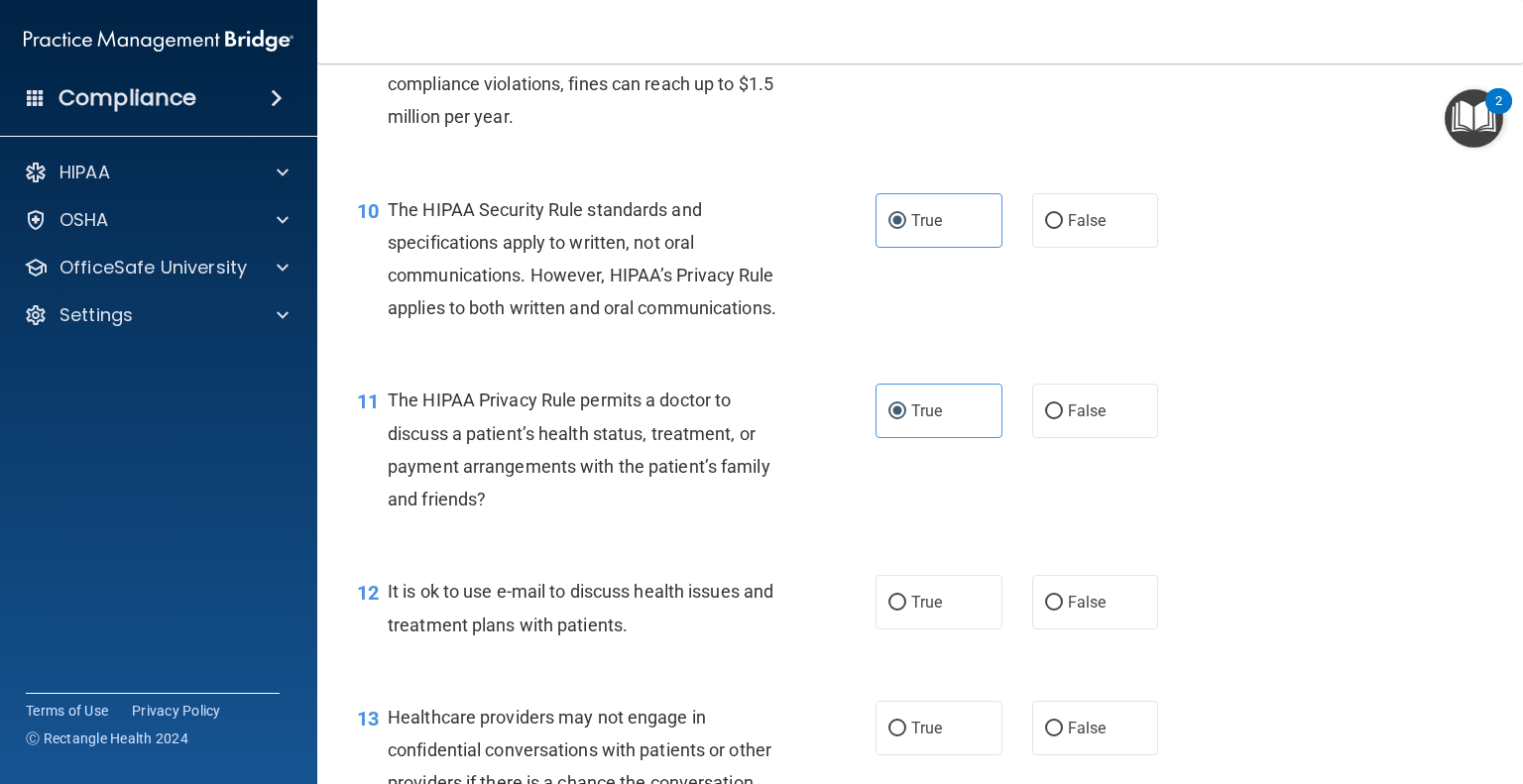 click on "12       It is ok to use e-mail to discuss health issues and treatment plans with patients.                 True           False" at bounding box center (920, 613) 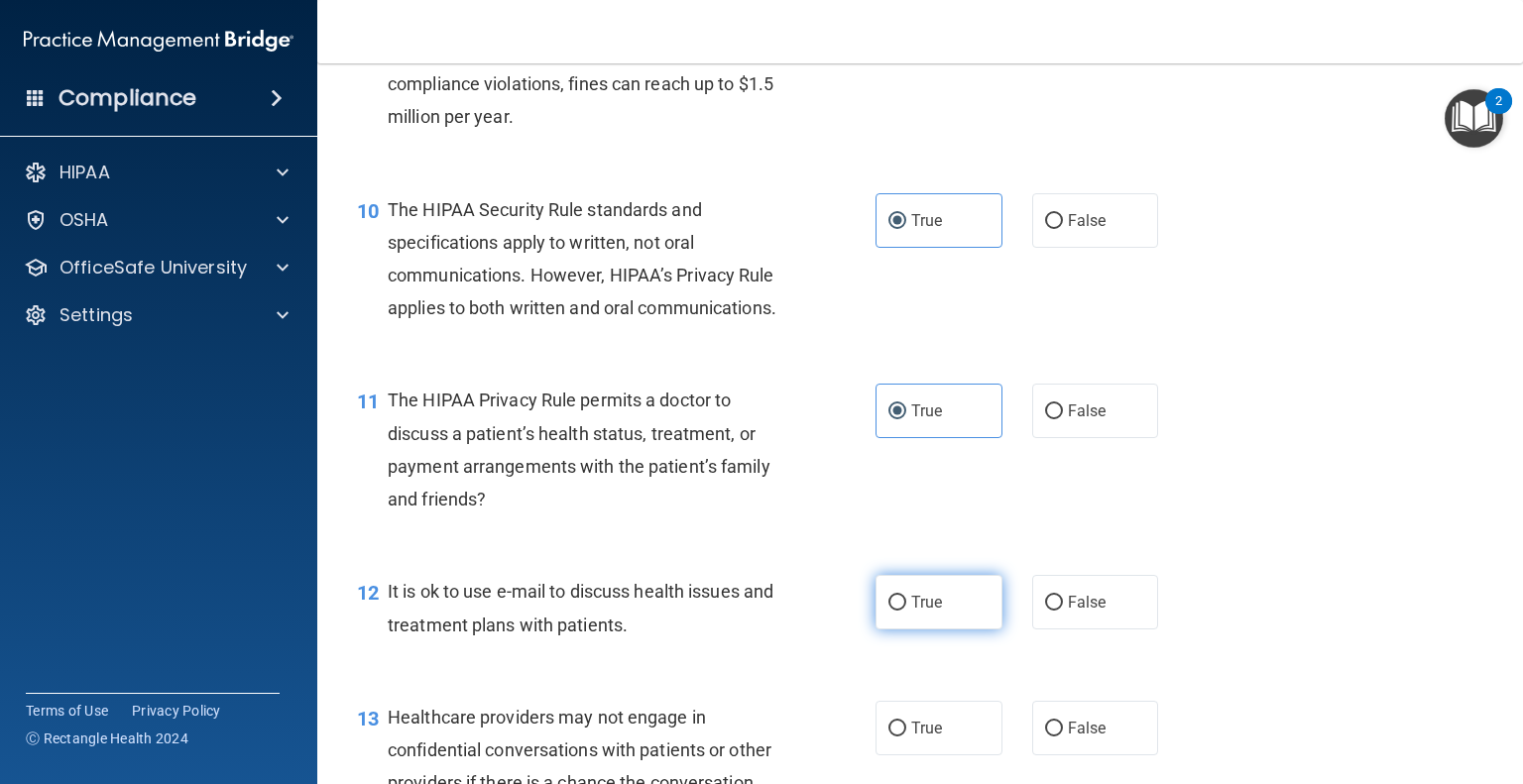 click on "True" at bounding box center (939, 602) 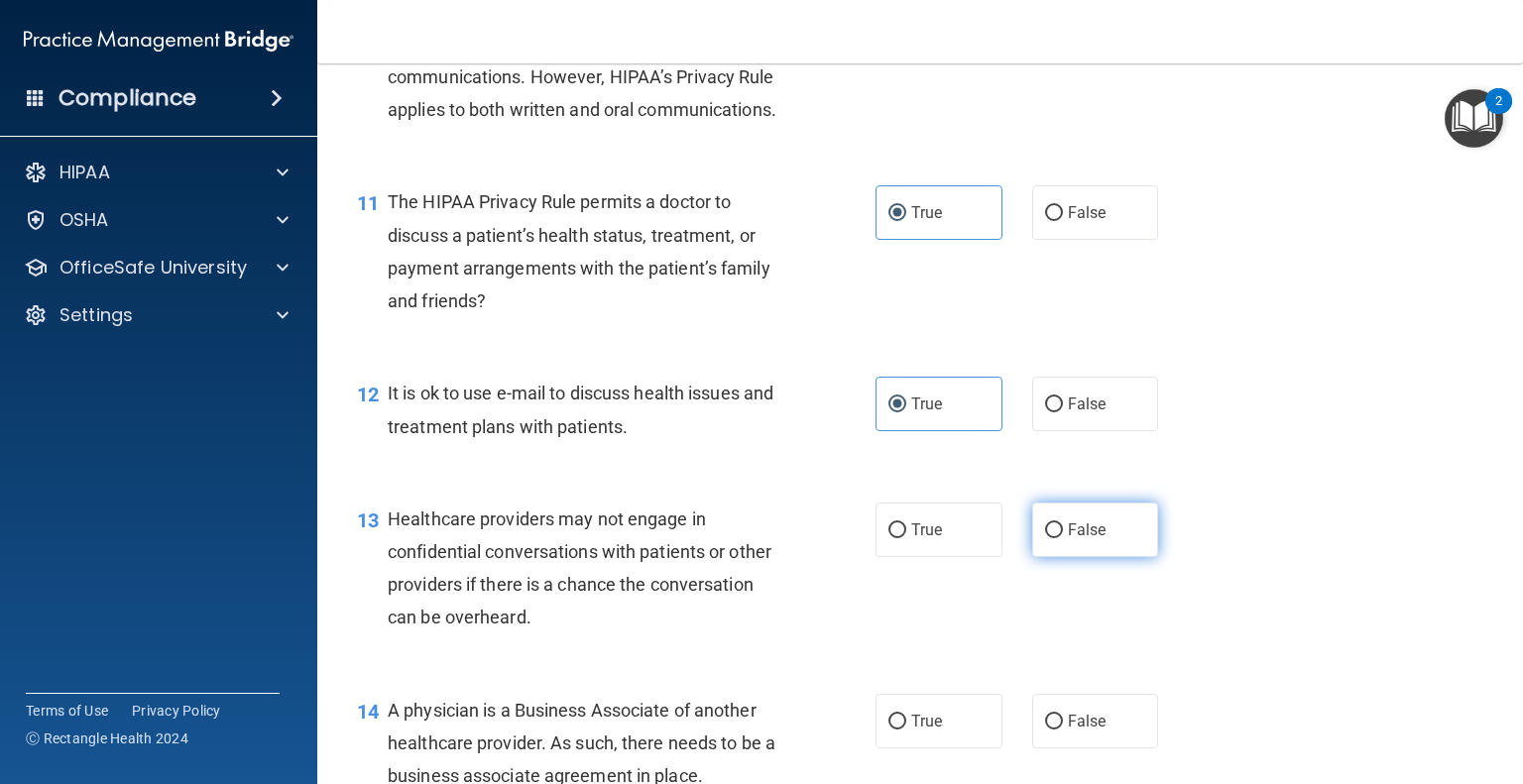click on "False" at bounding box center (1096, 529) 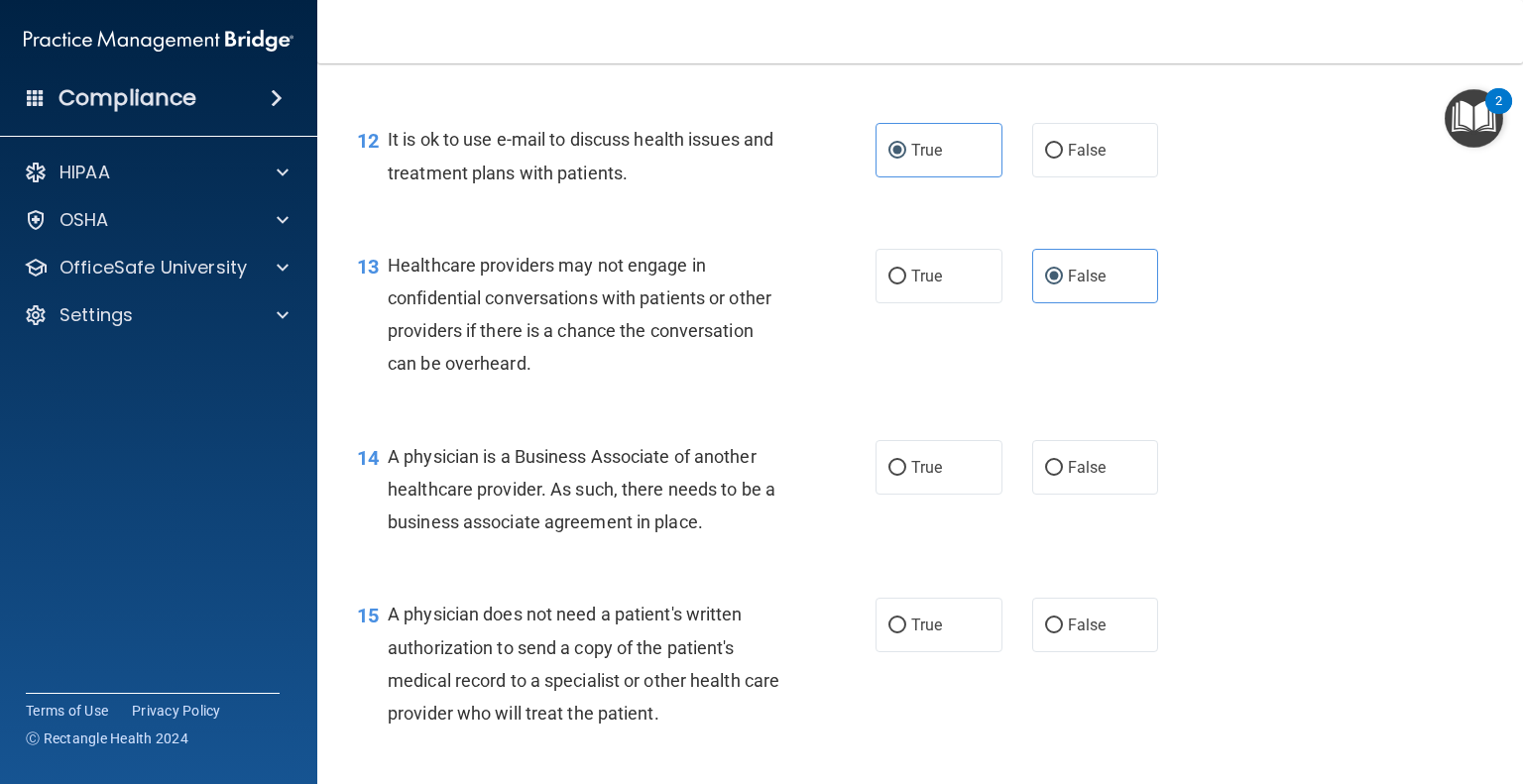 scroll, scrollTop: 2081, scrollLeft: 0, axis: vertical 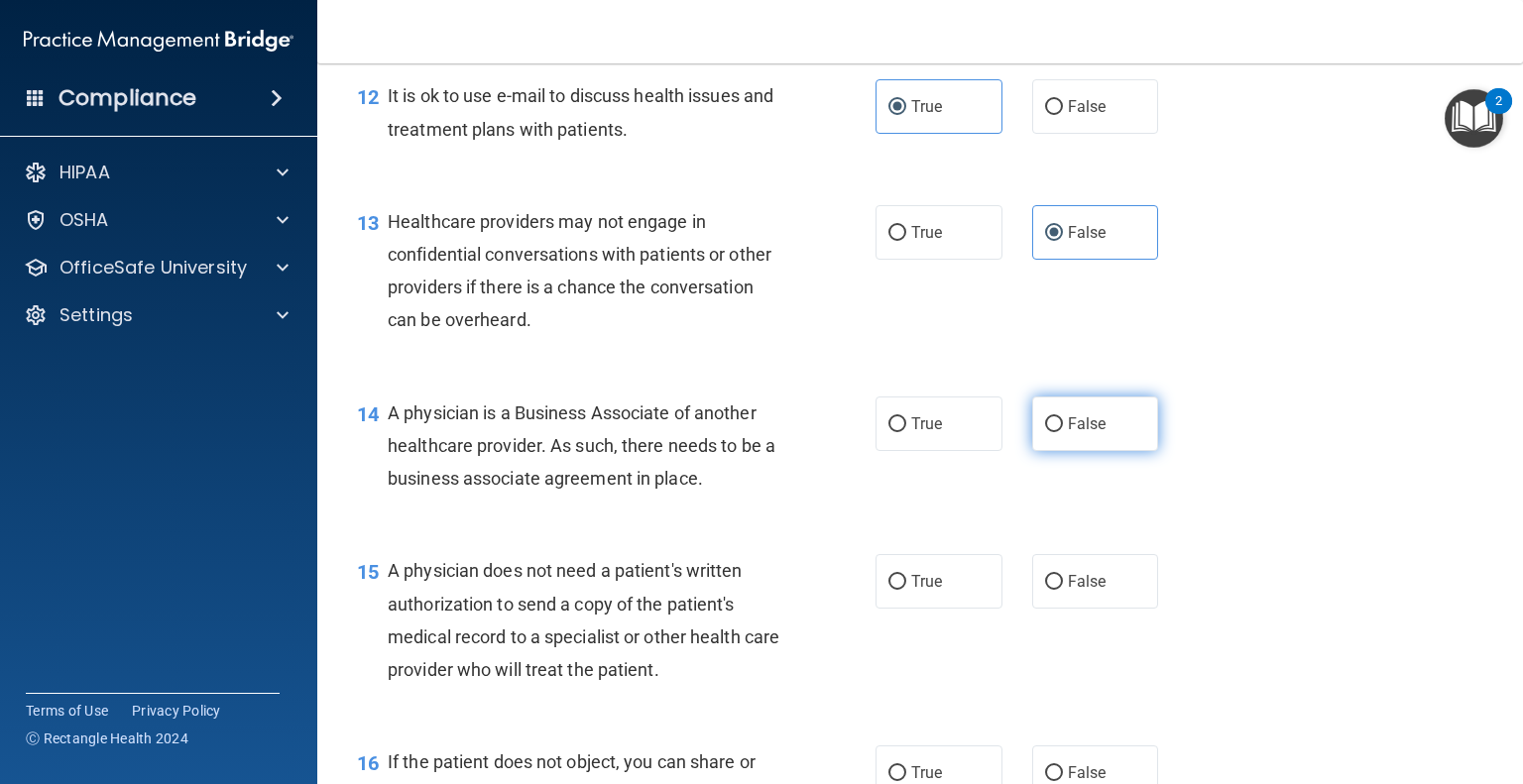 click on "False" at bounding box center (1096, 423) 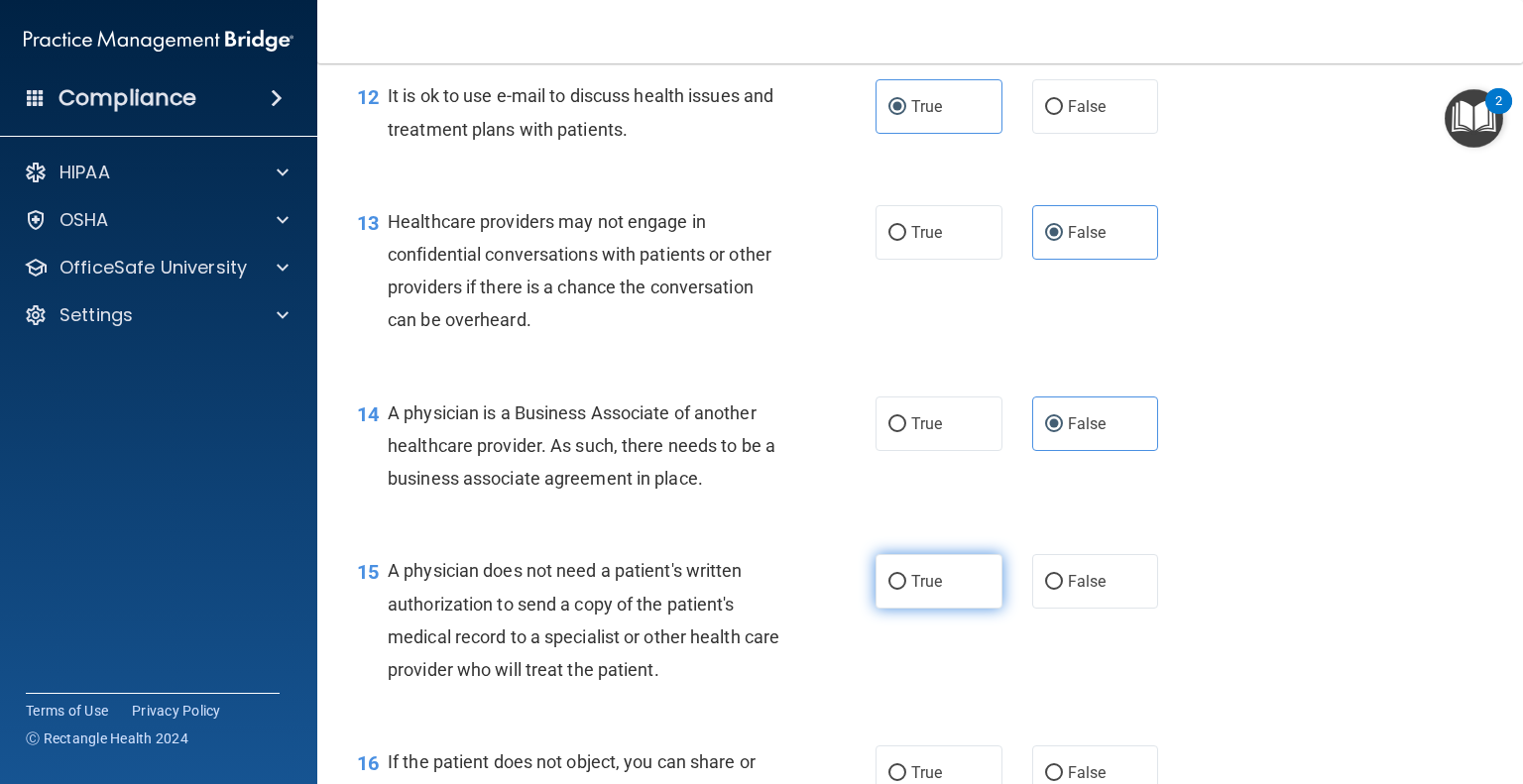 click on "True" at bounding box center [939, 581] 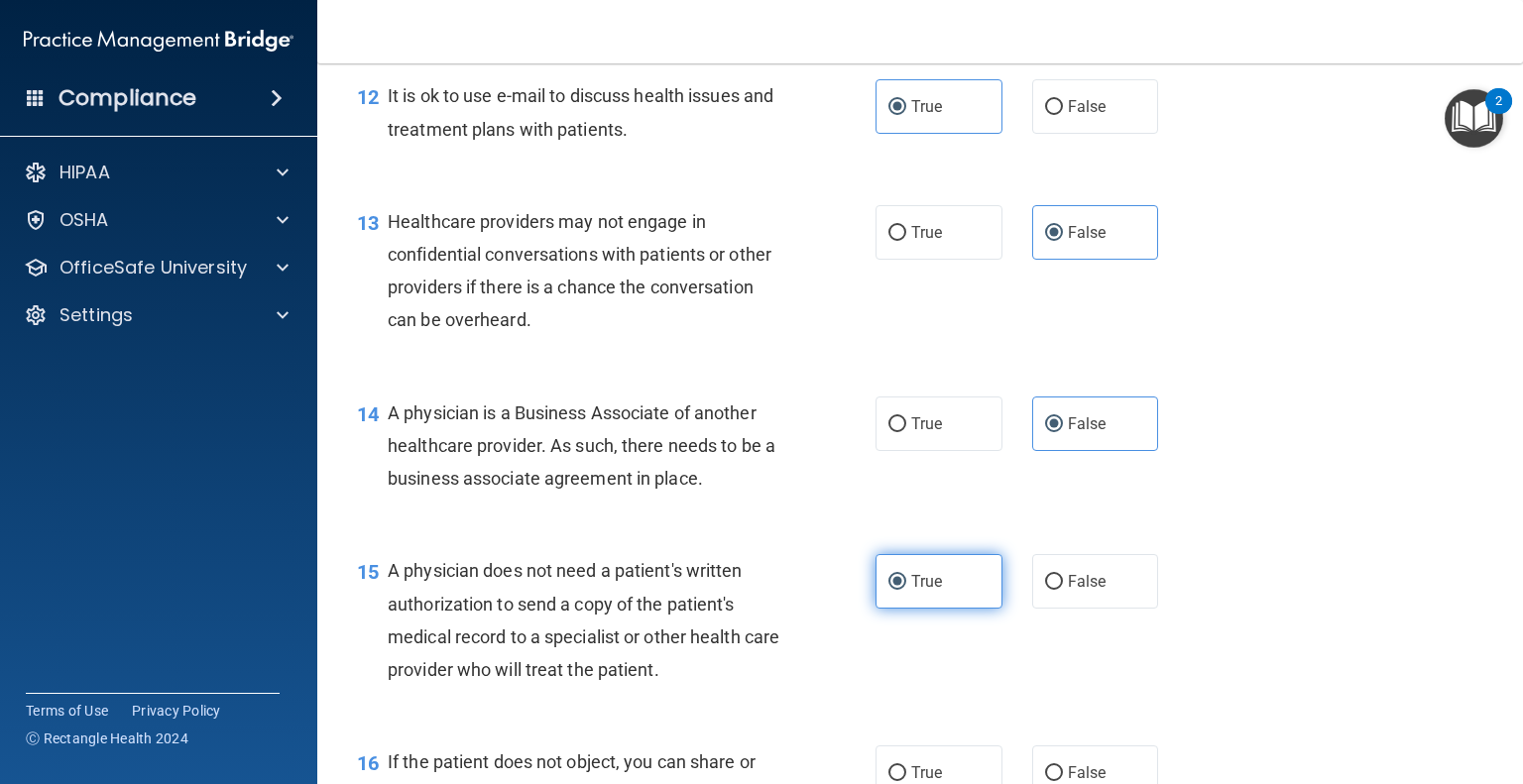 scroll, scrollTop: 2478, scrollLeft: 0, axis: vertical 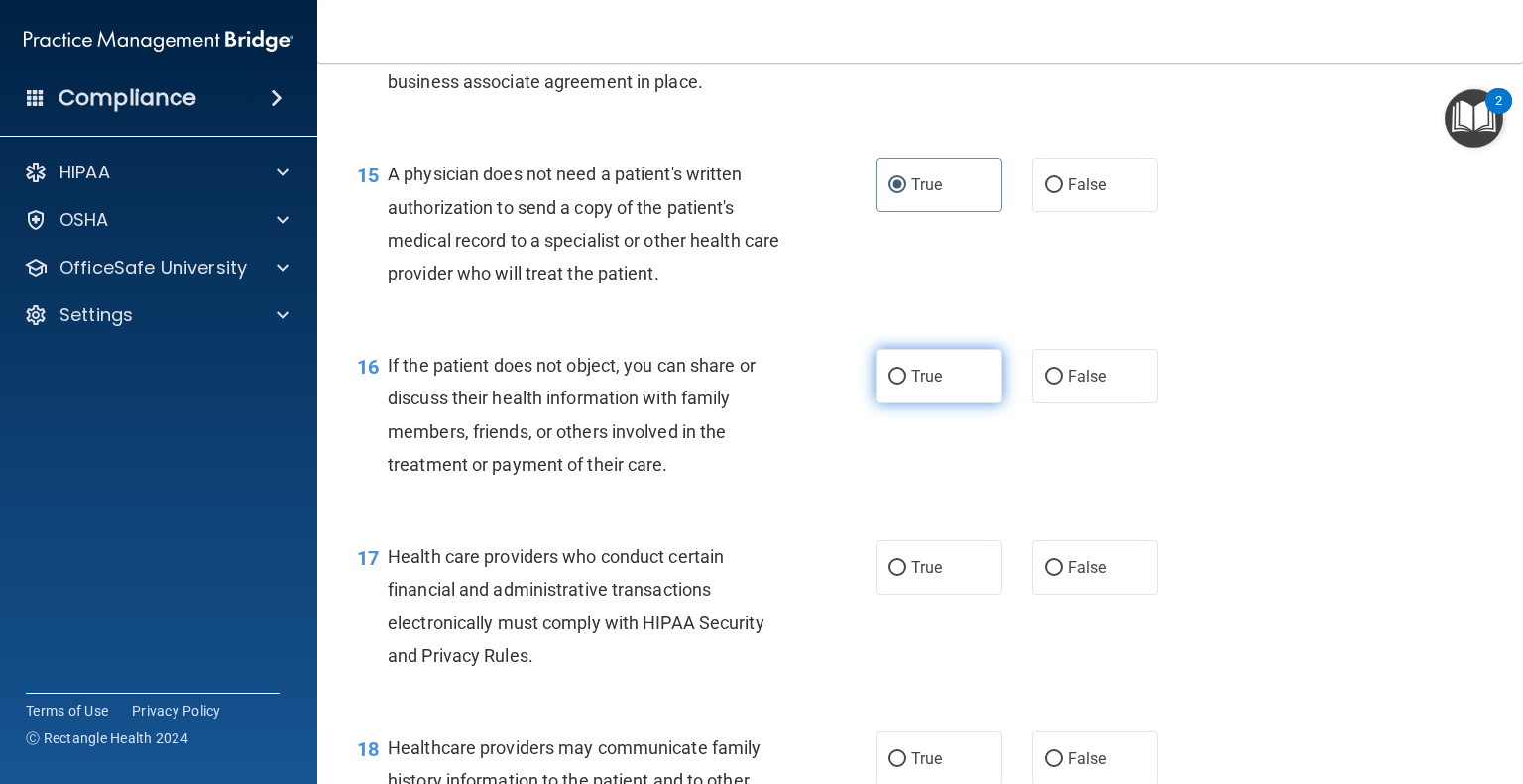 drag, startPoint x: 898, startPoint y: 480, endPoint x: 898, endPoint y: 451, distance: 29 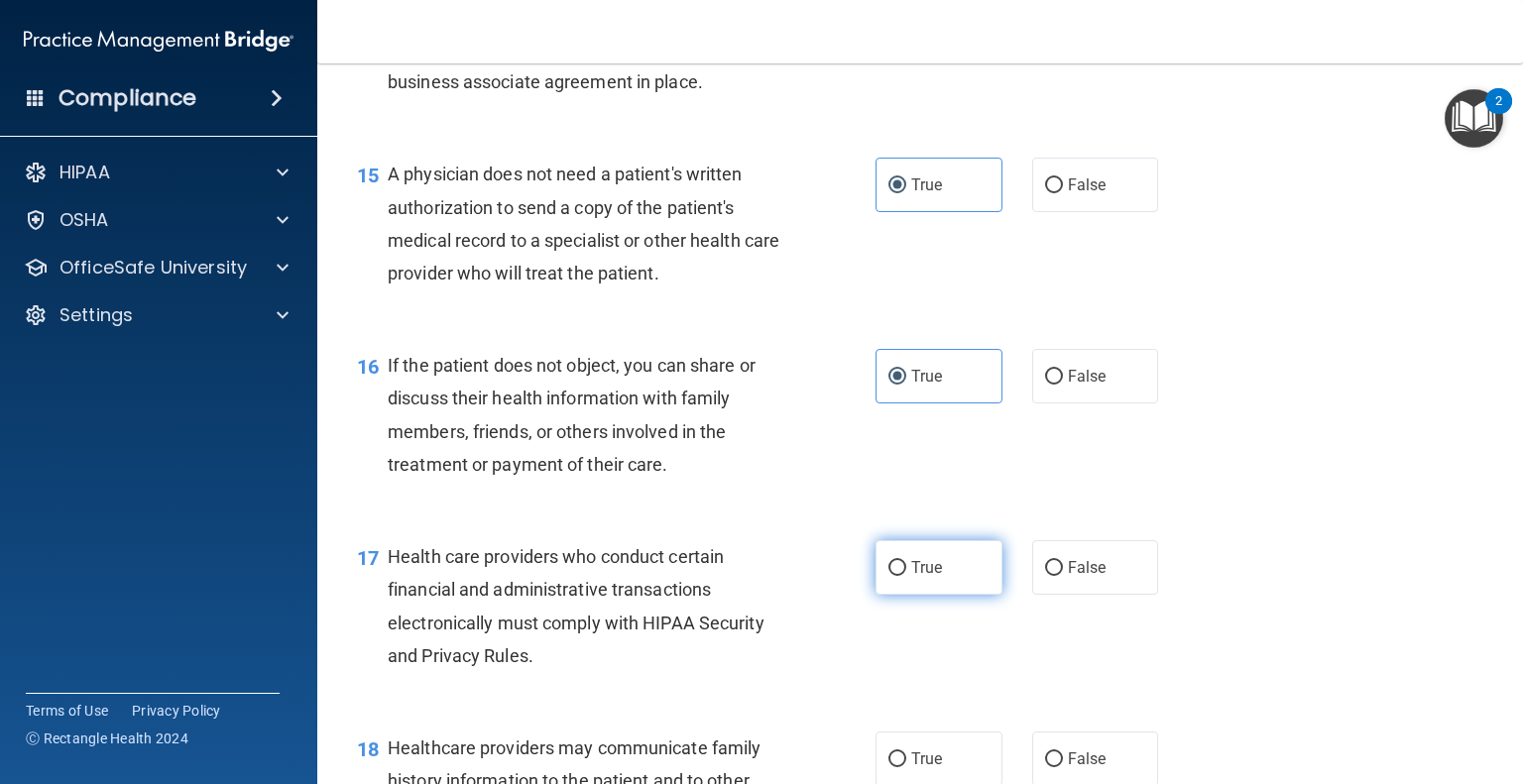 click on "True" at bounding box center (926, 567) 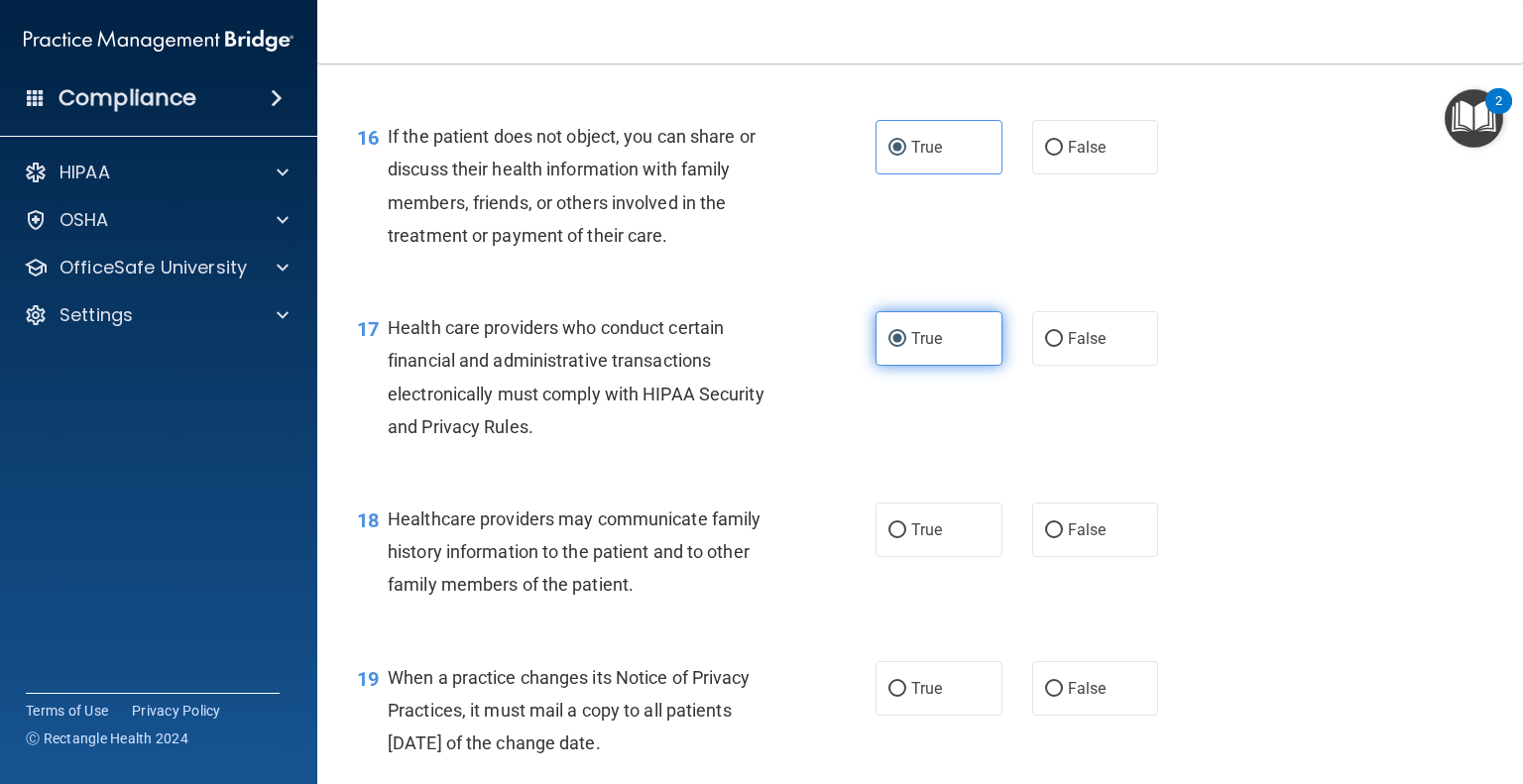 scroll, scrollTop: 2775, scrollLeft: 0, axis: vertical 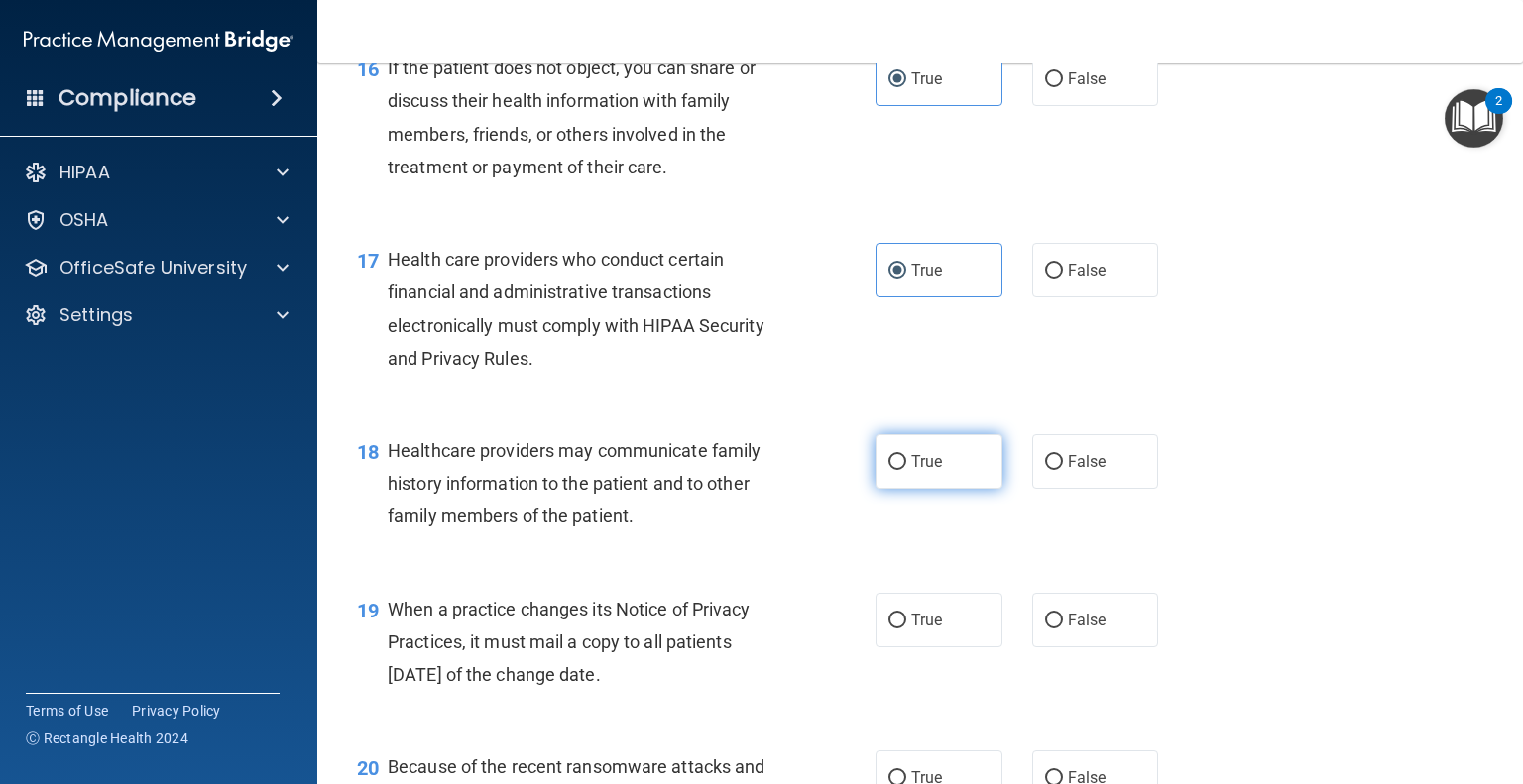 click on "True" at bounding box center [939, 461] 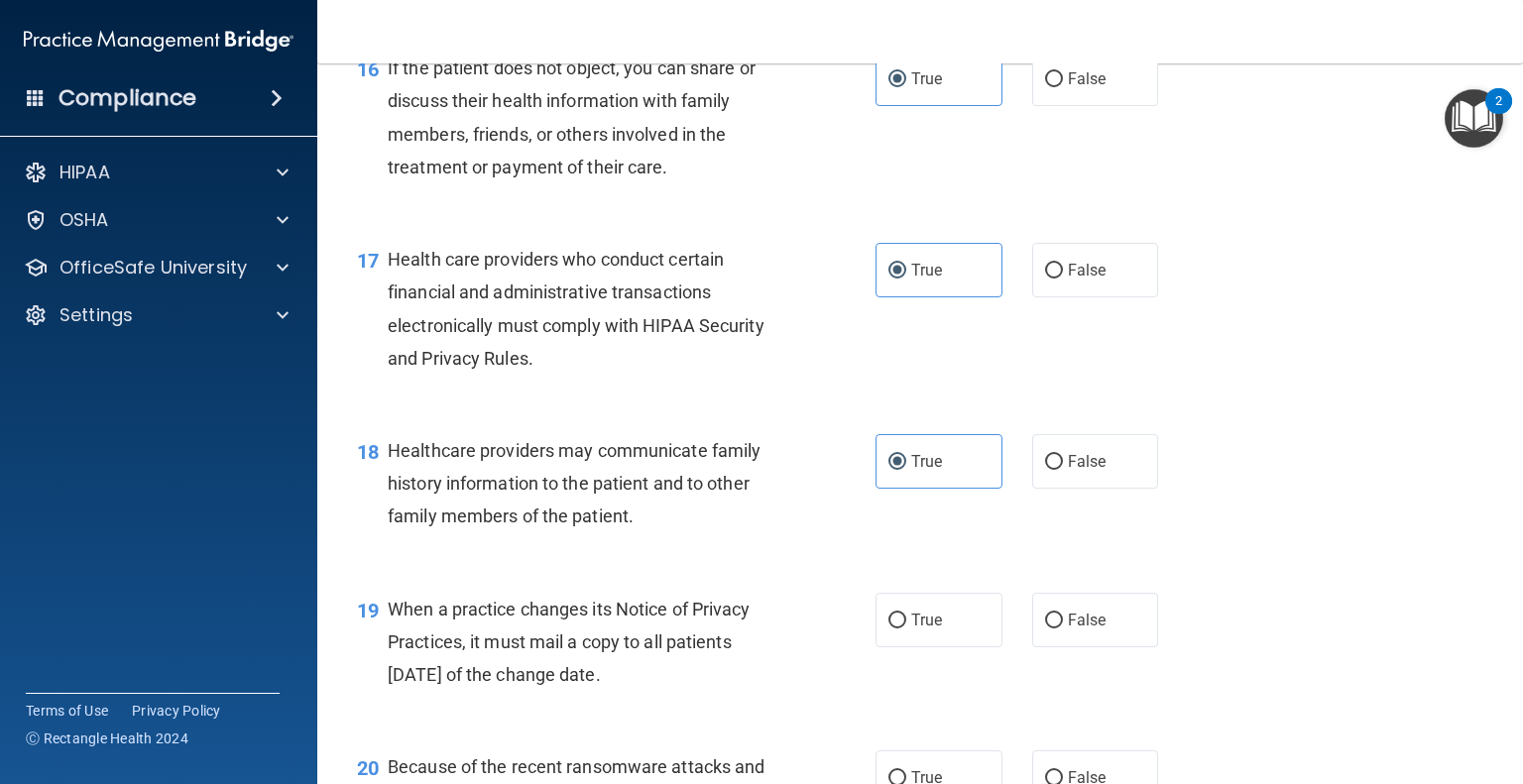 click on "19       When a practice changes its Notice of Privacy Practices, it must mail a copy to all patients within 30 days of the change date.                 True           False" at bounding box center [920, 647] 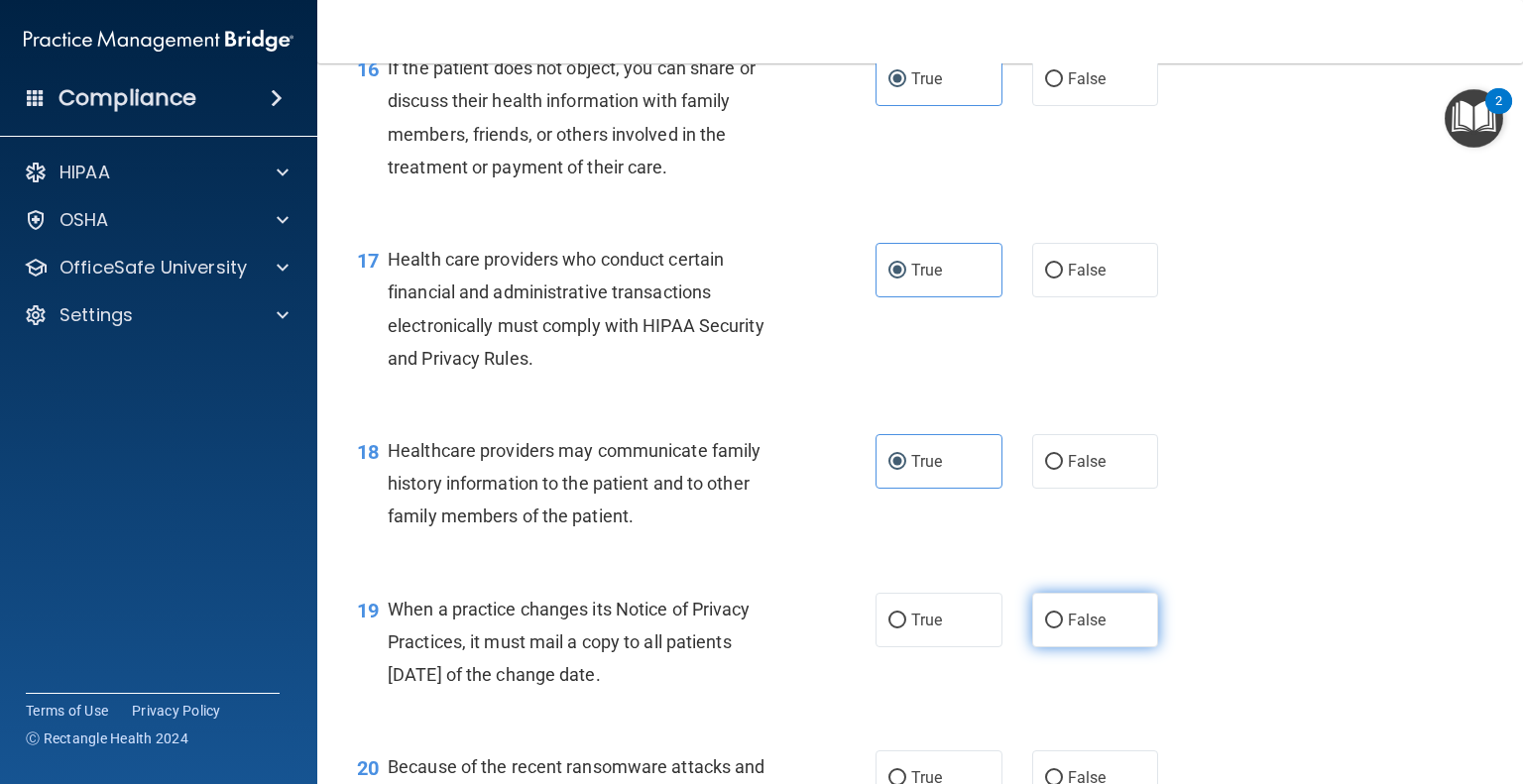 click on "False" at bounding box center [1087, 619] 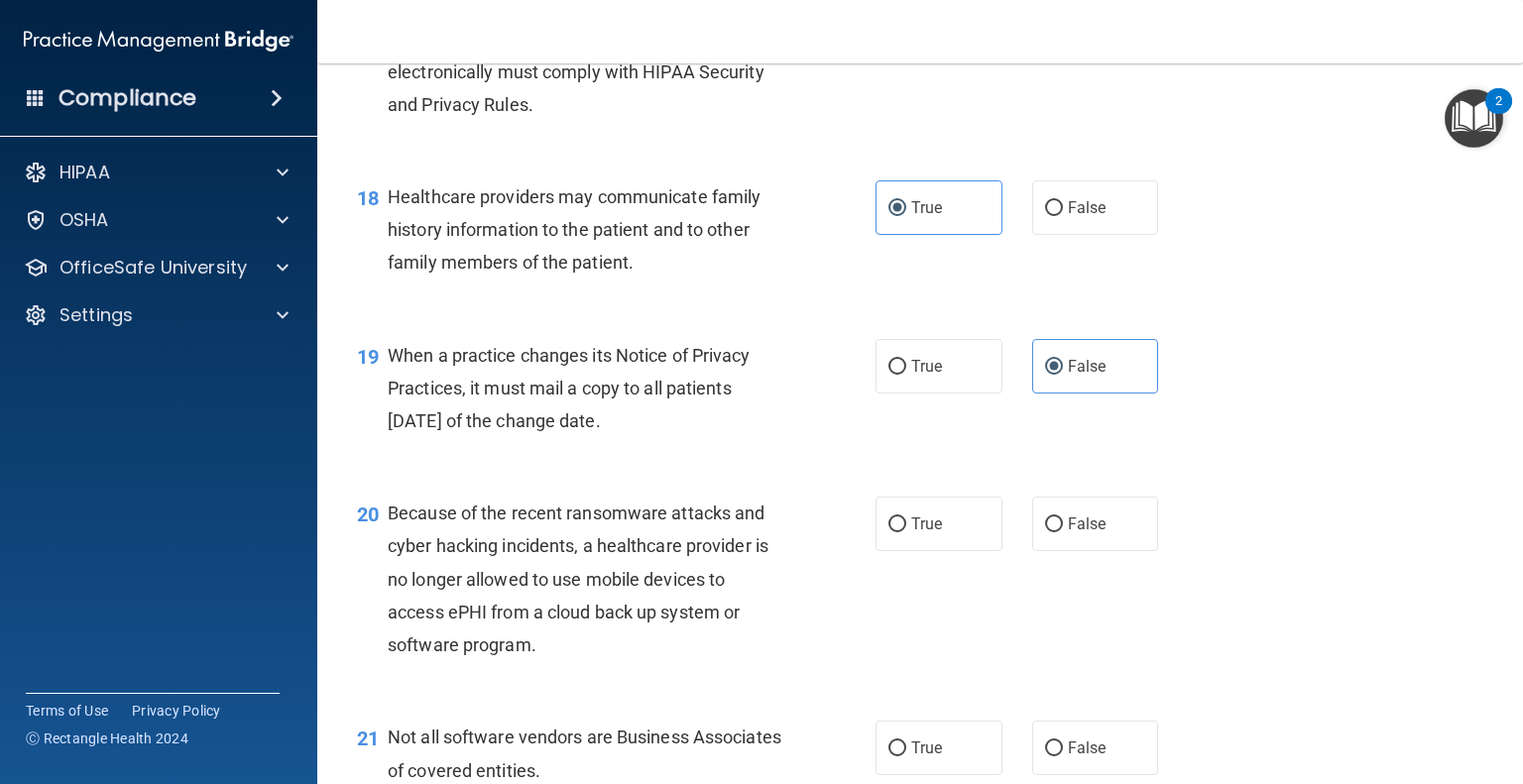 scroll, scrollTop: 3073, scrollLeft: 0, axis: vertical 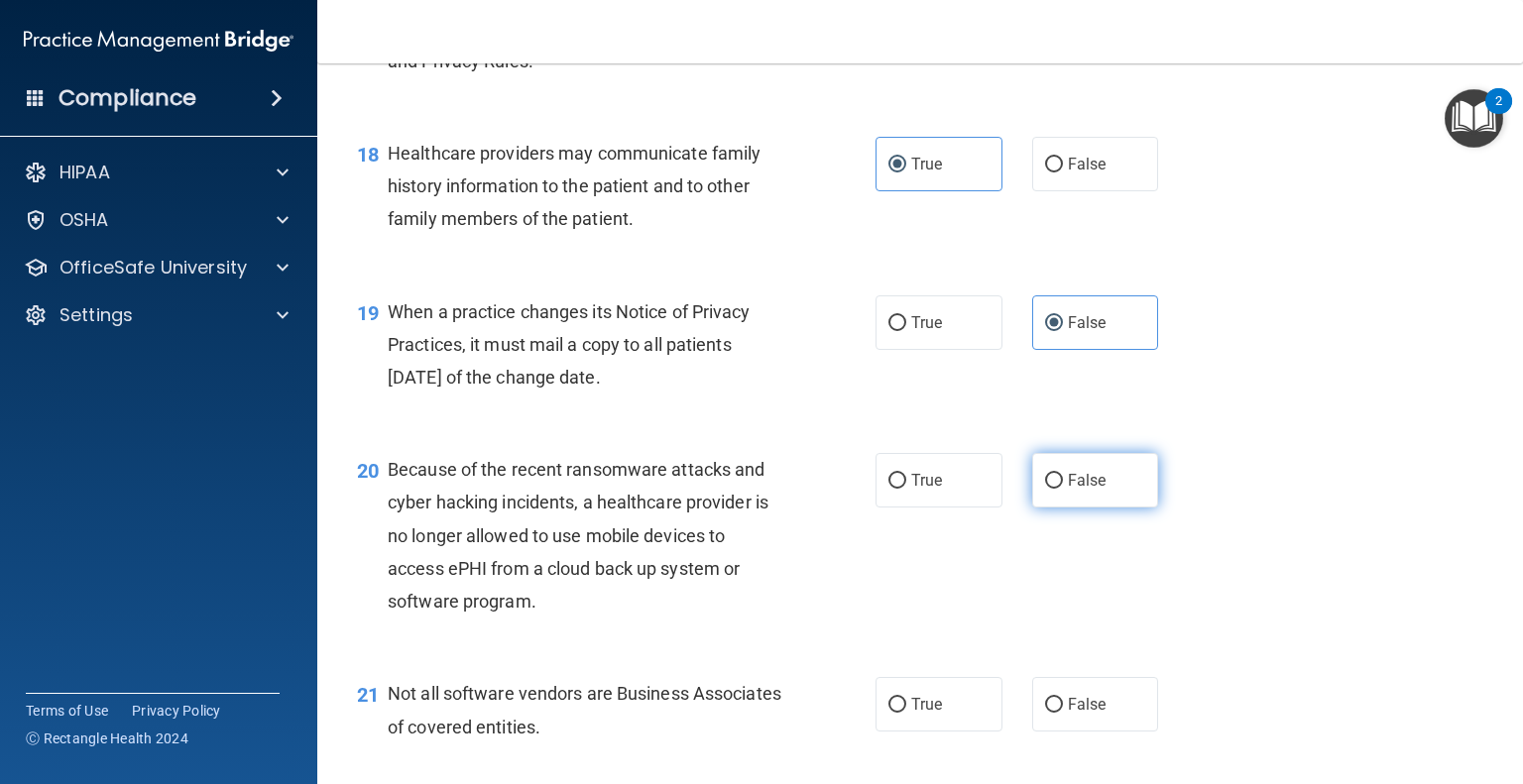 click on "False" at bounding box center (1096, 480) 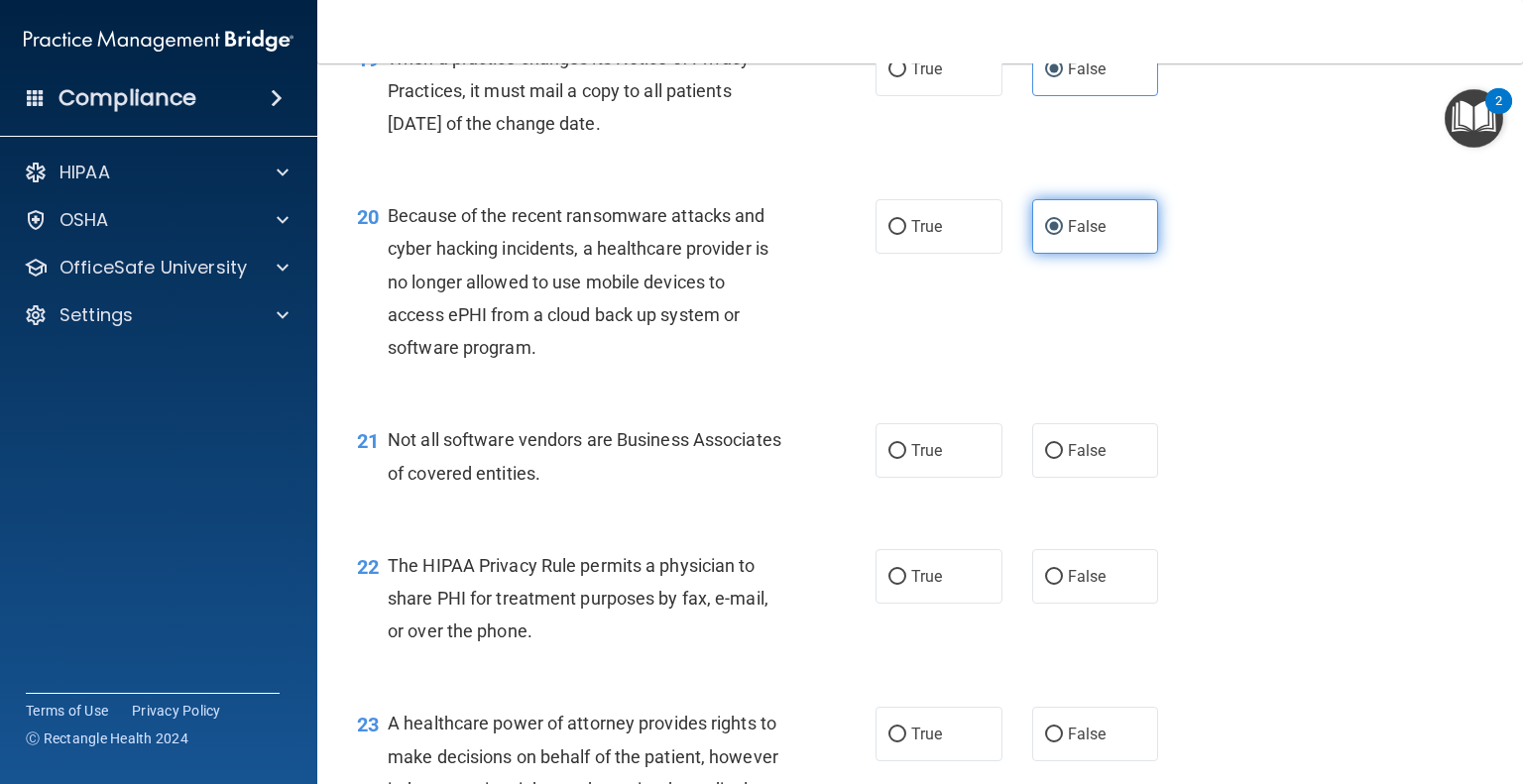 scroll, scrollTop: 3370, scrollLeft: 0, axis: vertical 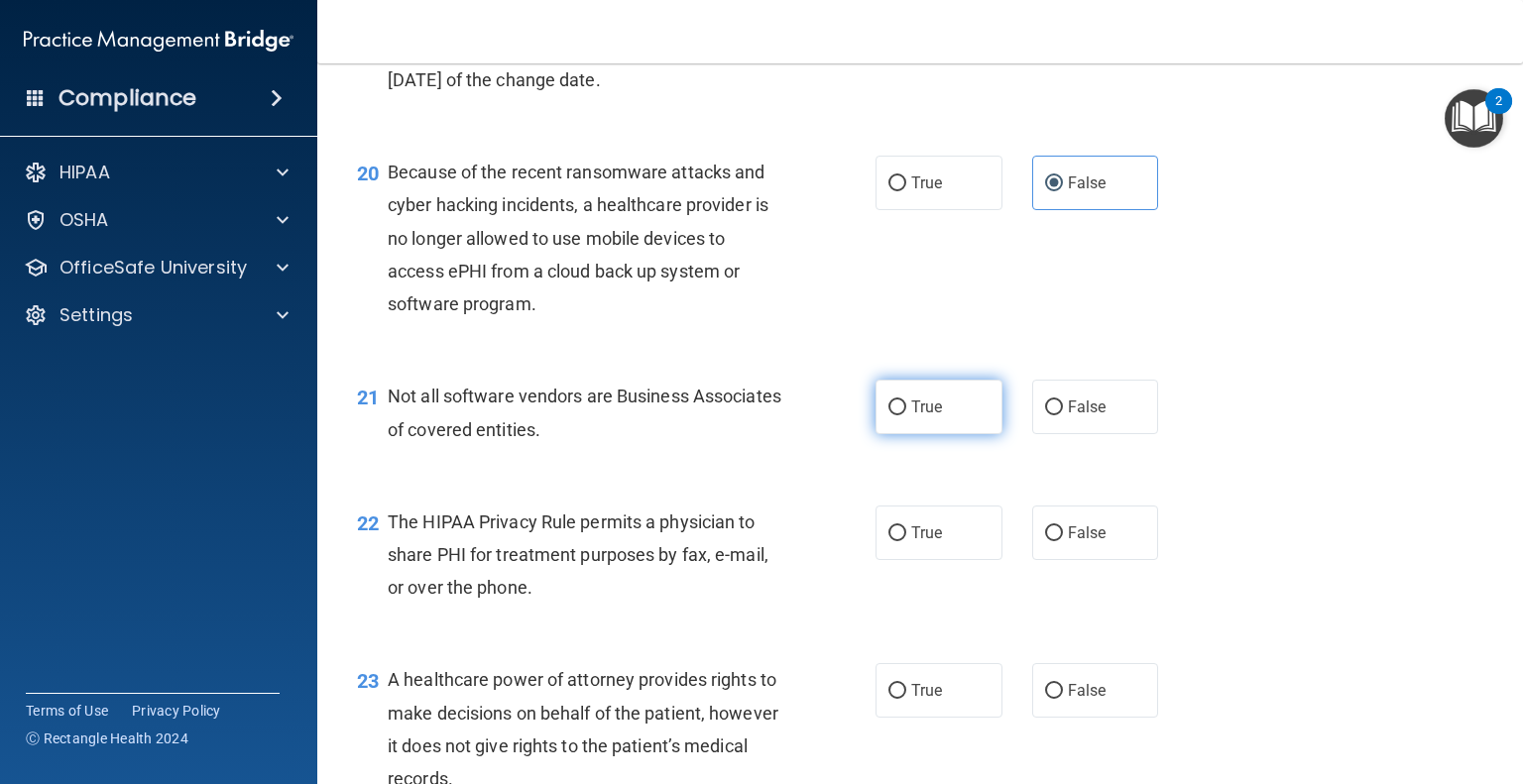 click on "True" at bounding box center [939, 406] 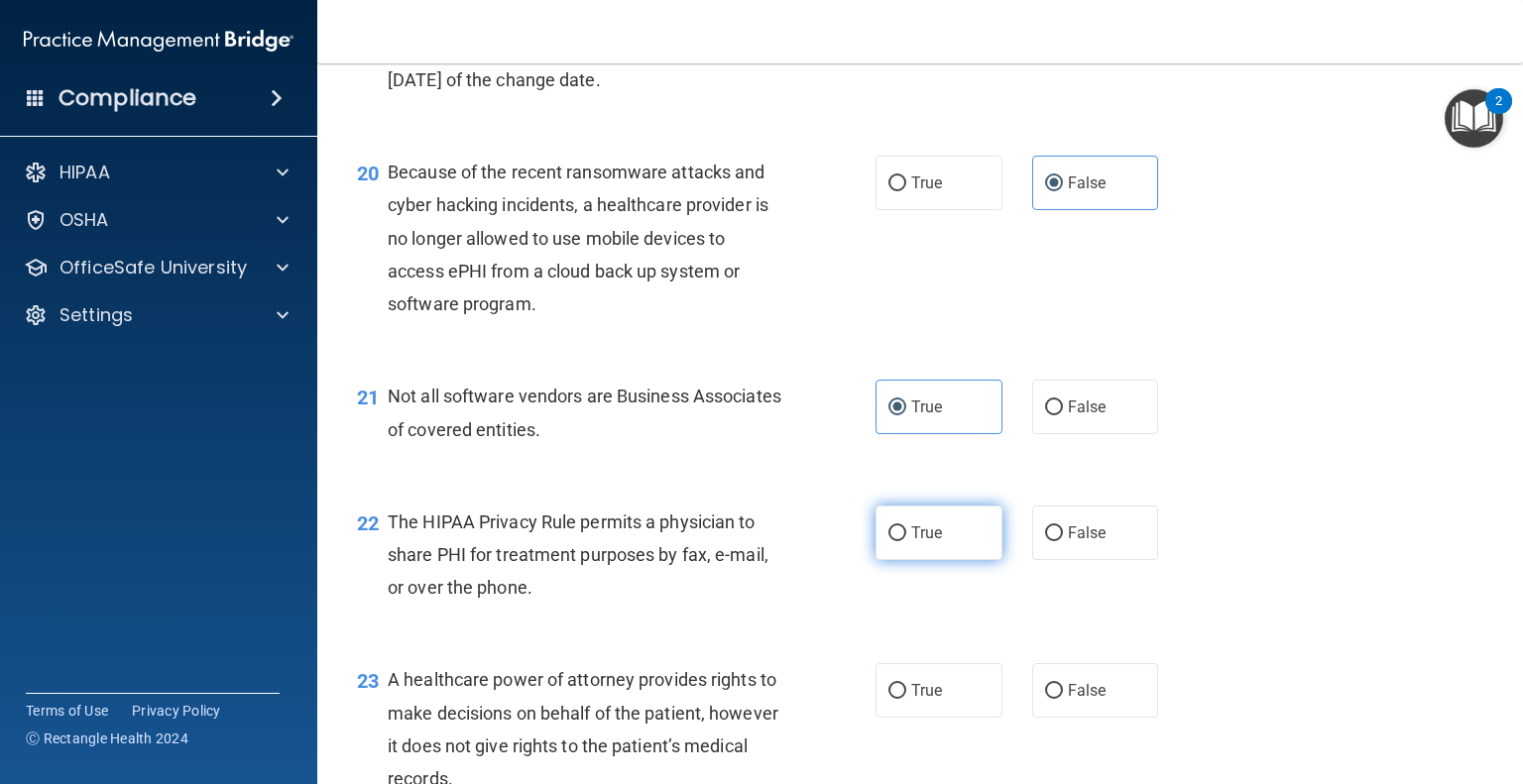 click on "True" at bounding box center [939, 532] 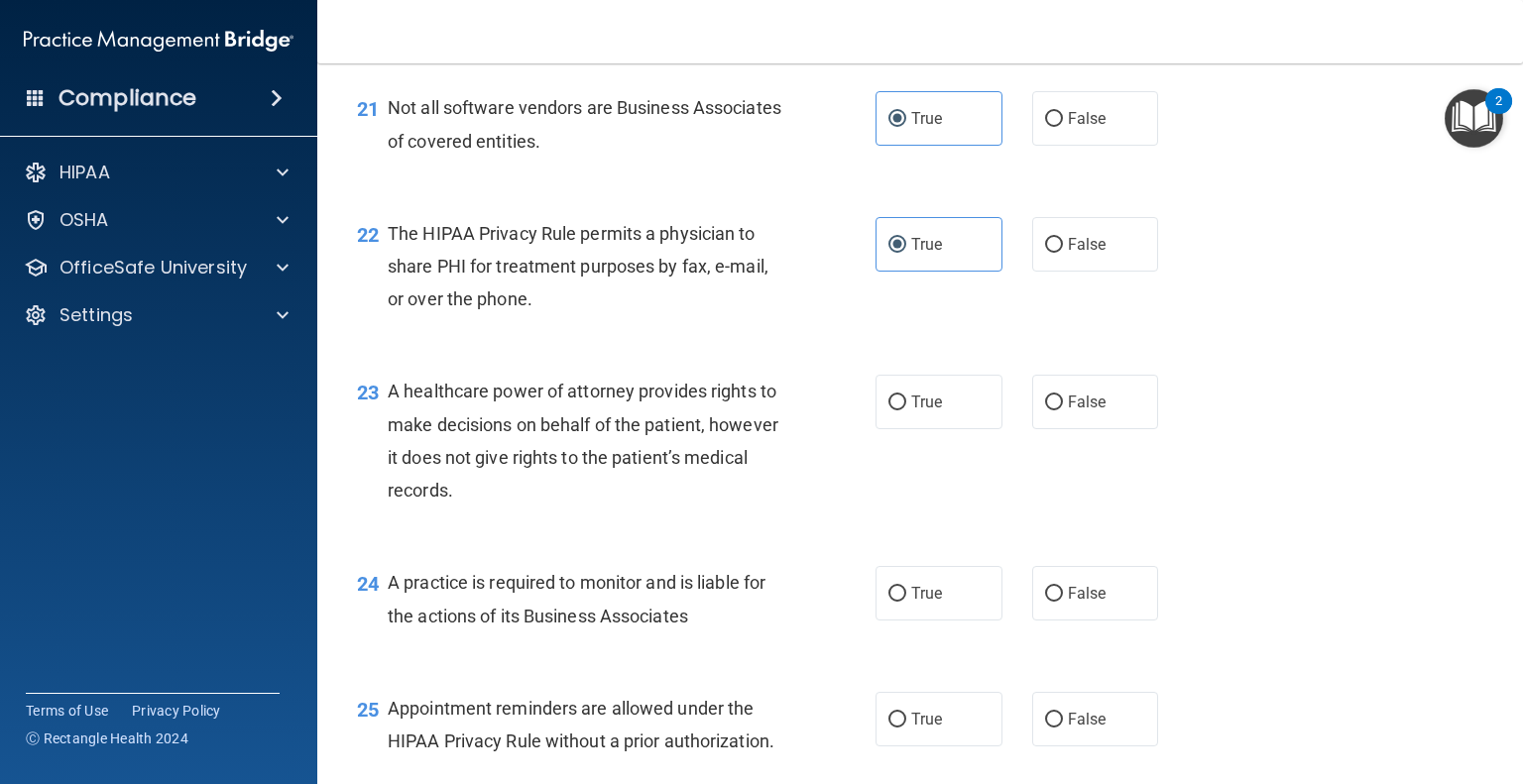 scroll, scrollTop: 3667, scrollLeft: 0, axis: vertical 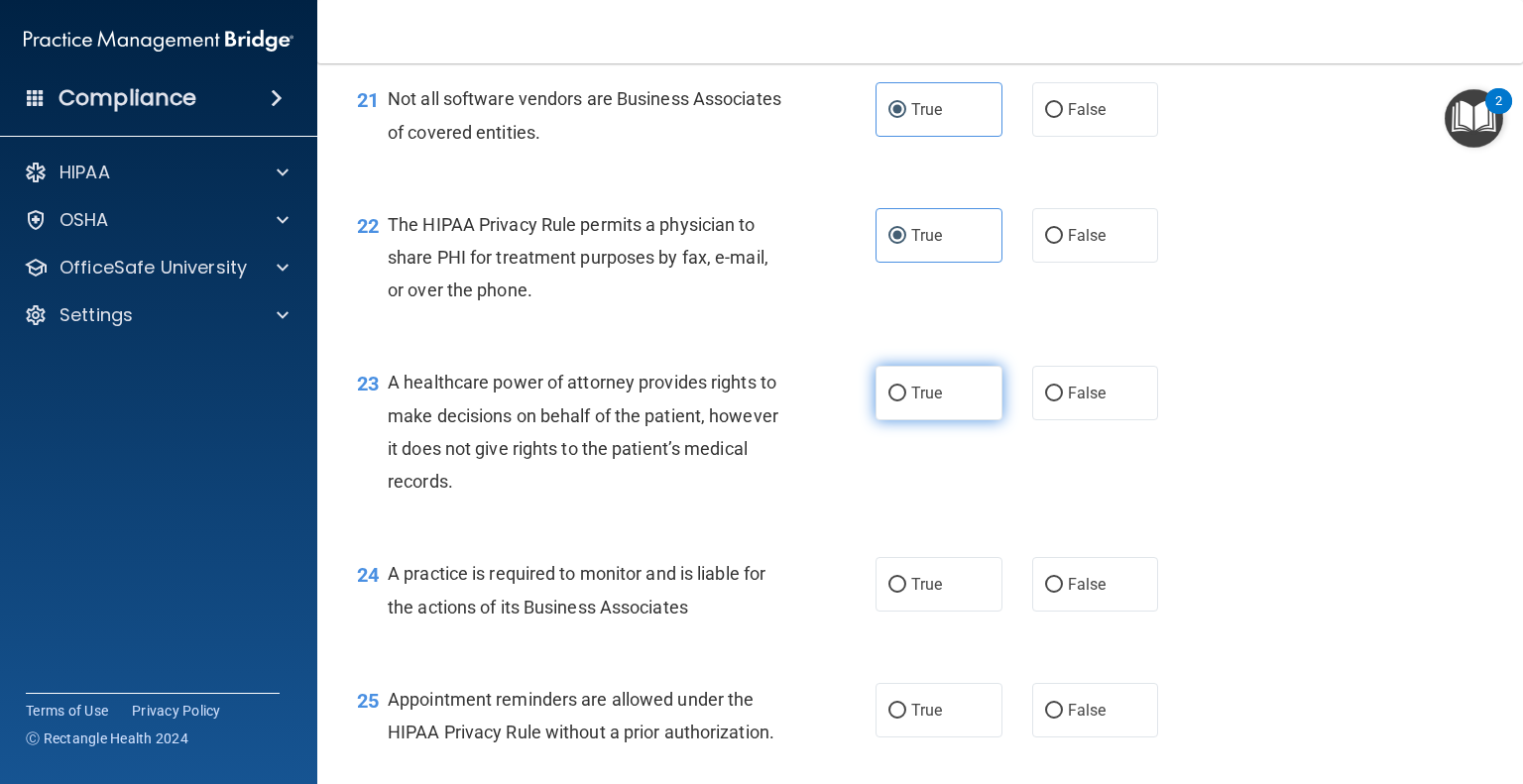 click on "True" at bounding box center (939, 392) 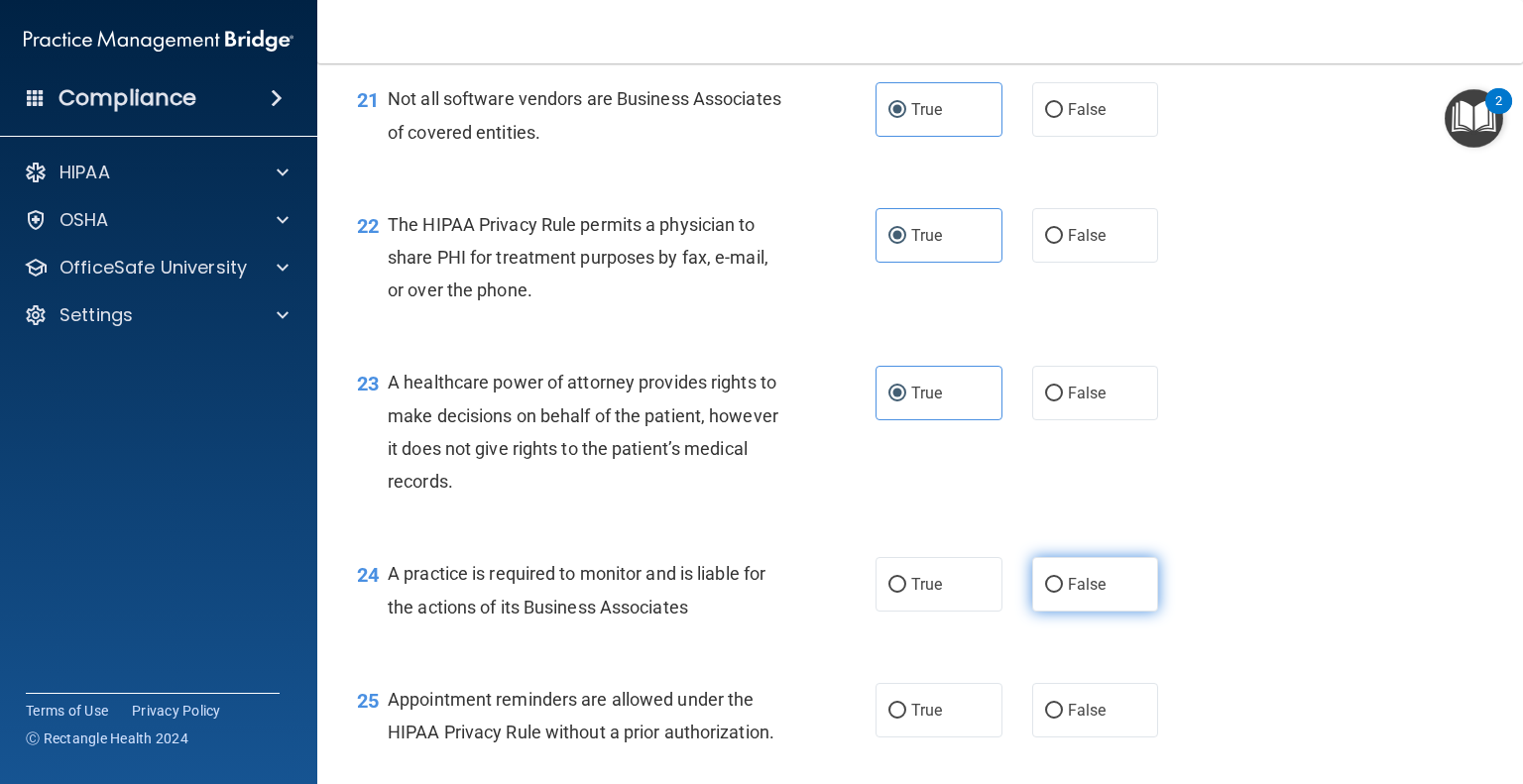 click on "False" at bounding box center [1087, 584] 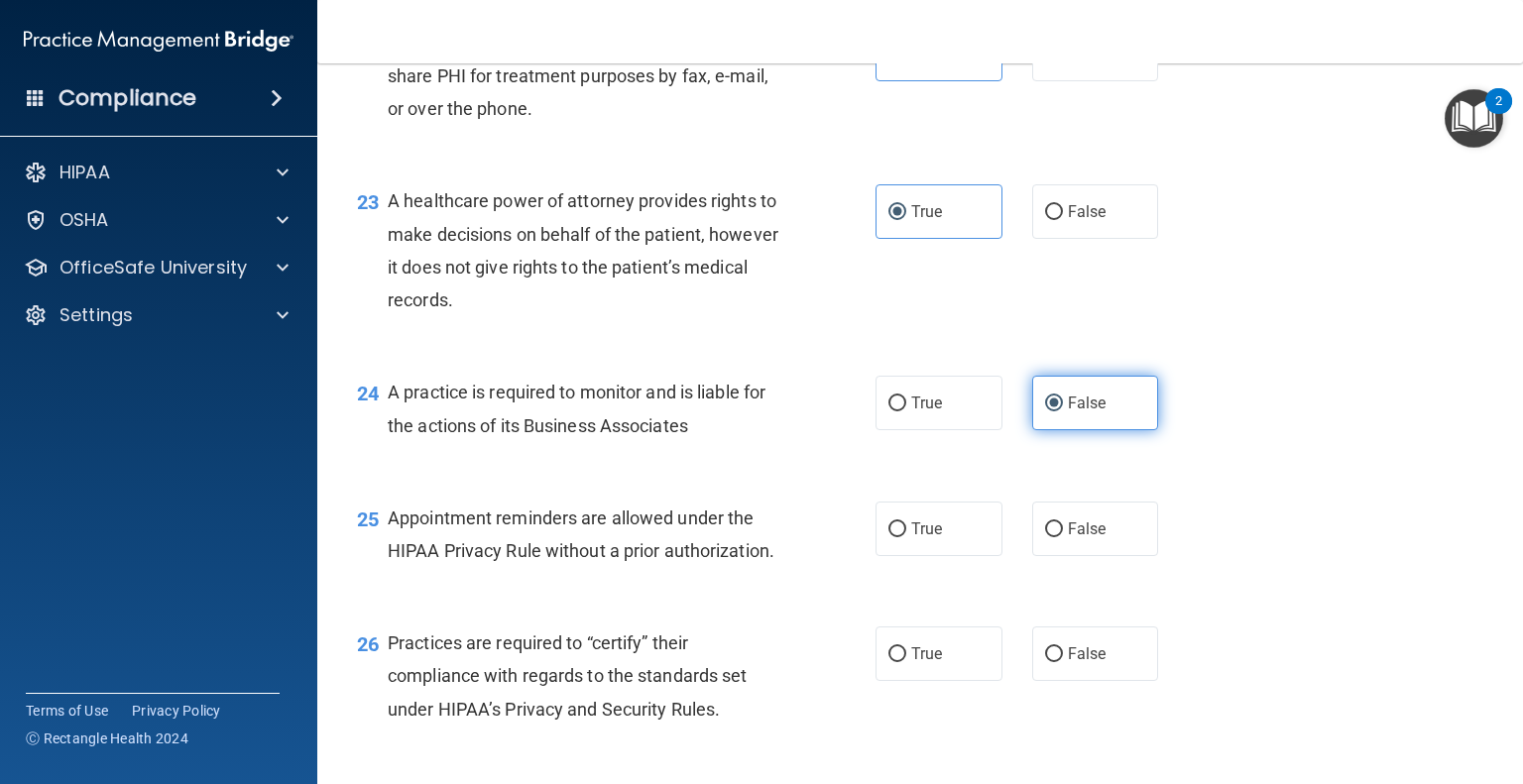 scroll, scrollTop: 3865, scrollLeft: 0, axis: vertical 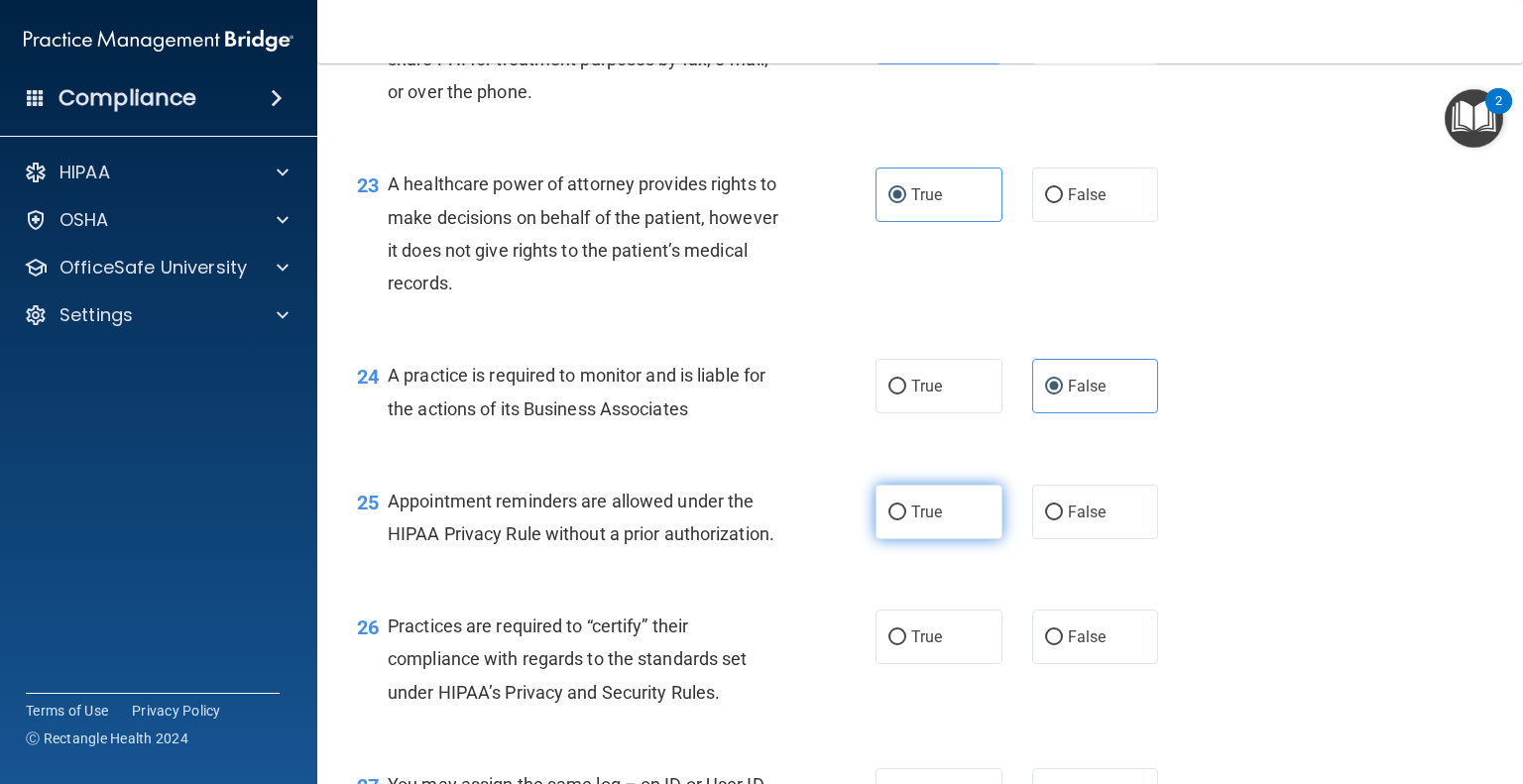 click on "True" at bounding box center (939, 511) 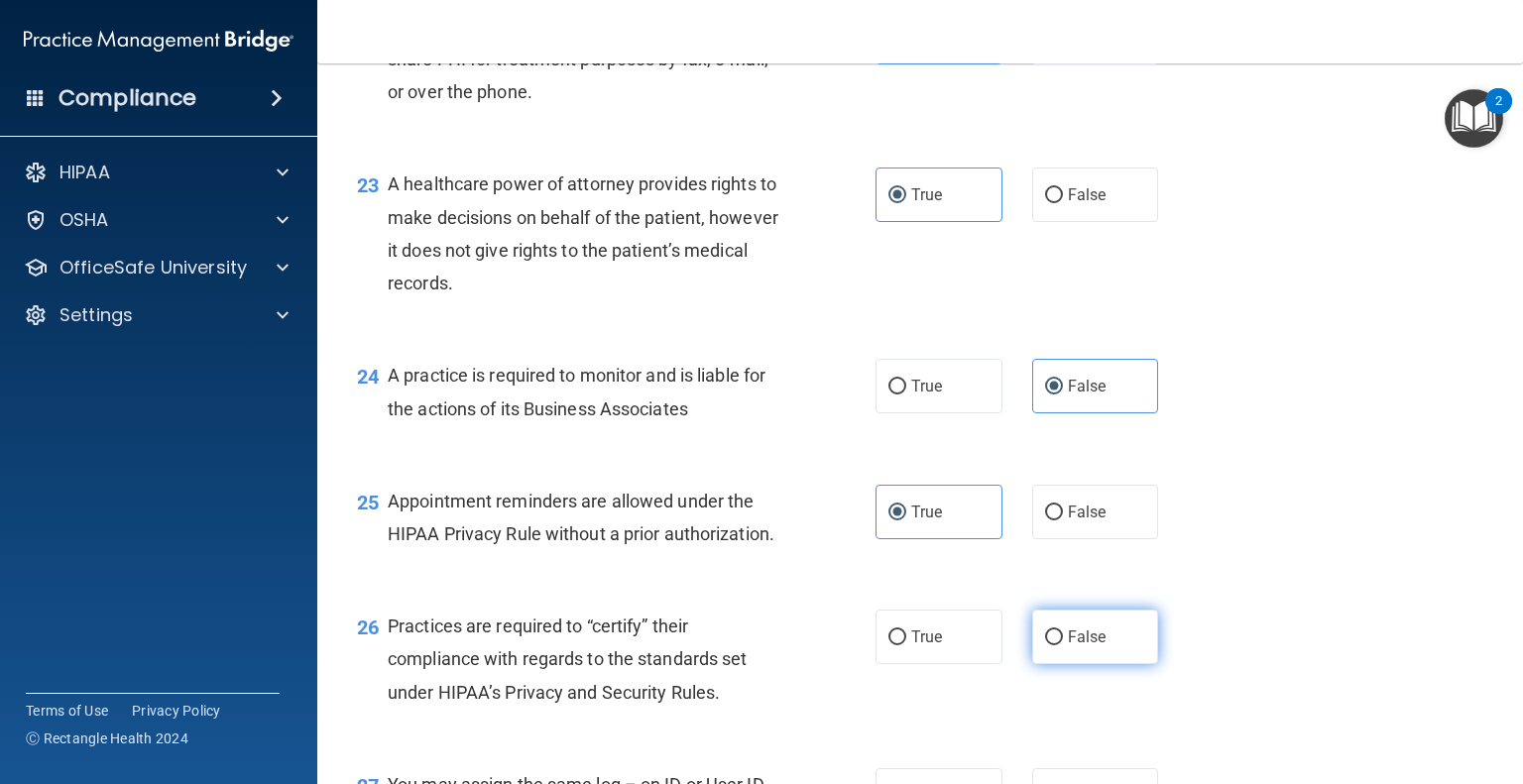 click on "False" at bounding box center [1096, 636] 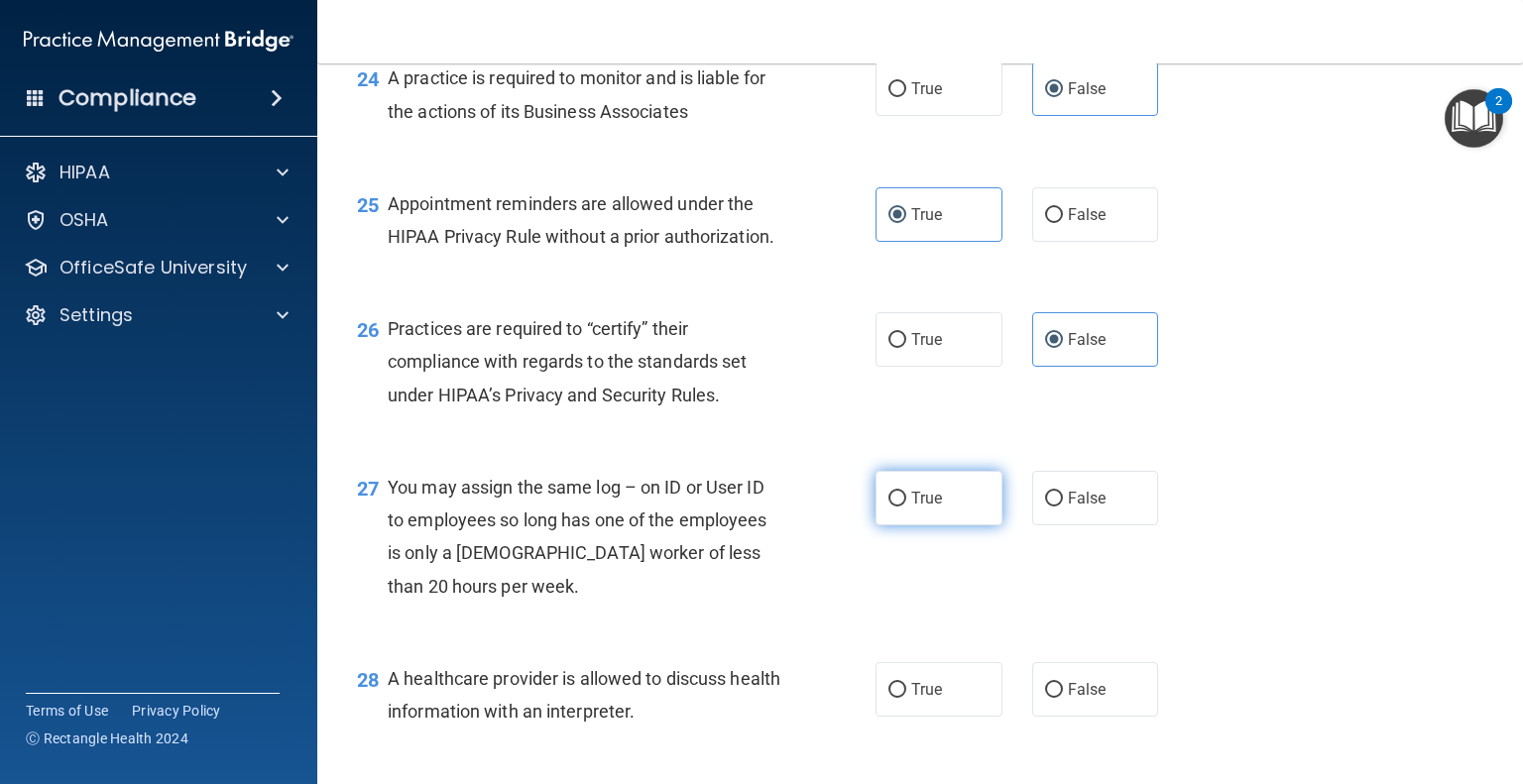 click on "True" at bounding box center [939, 498] 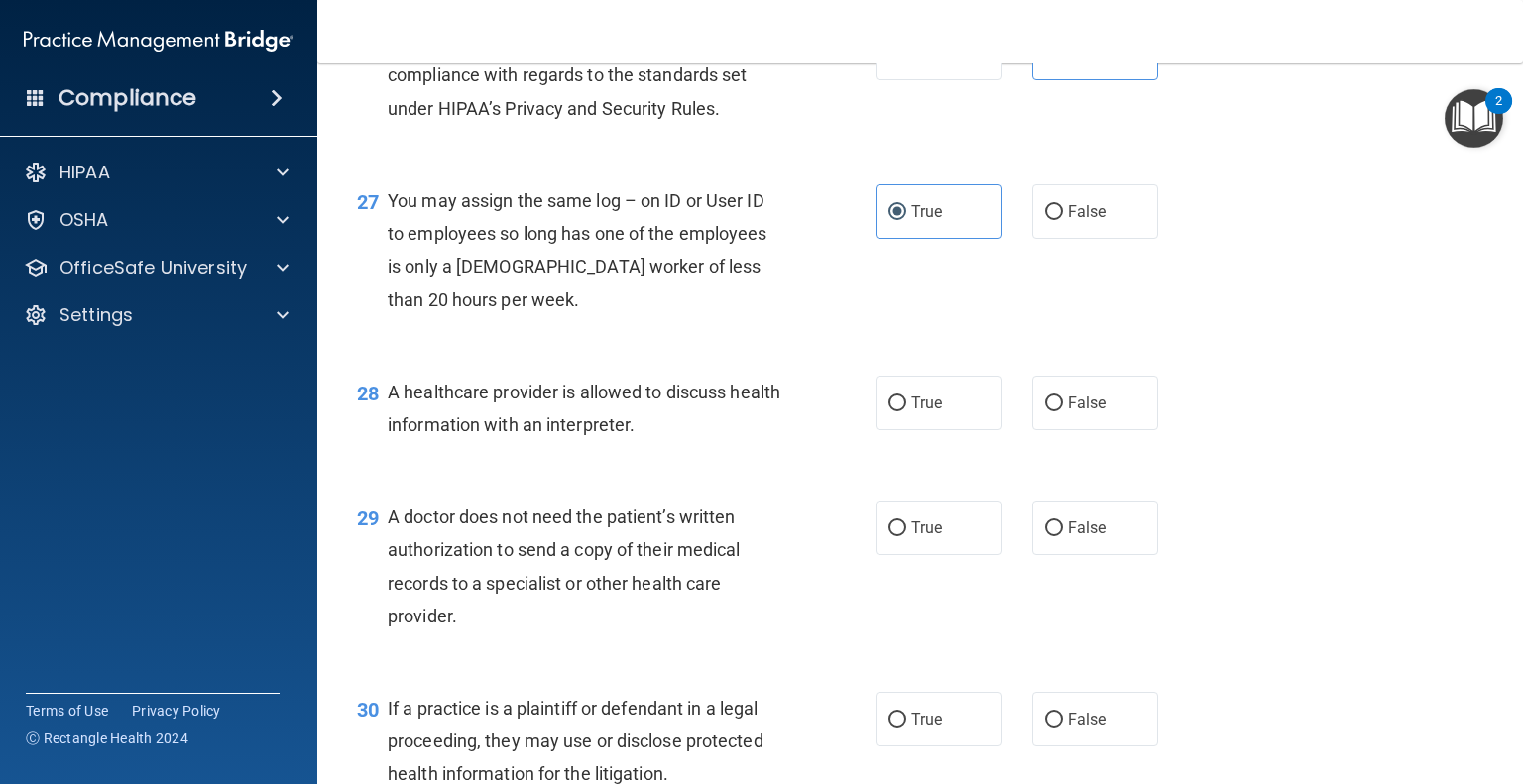scroll, scrollTop: 4460, scrollLeft: 0, axis: vertical 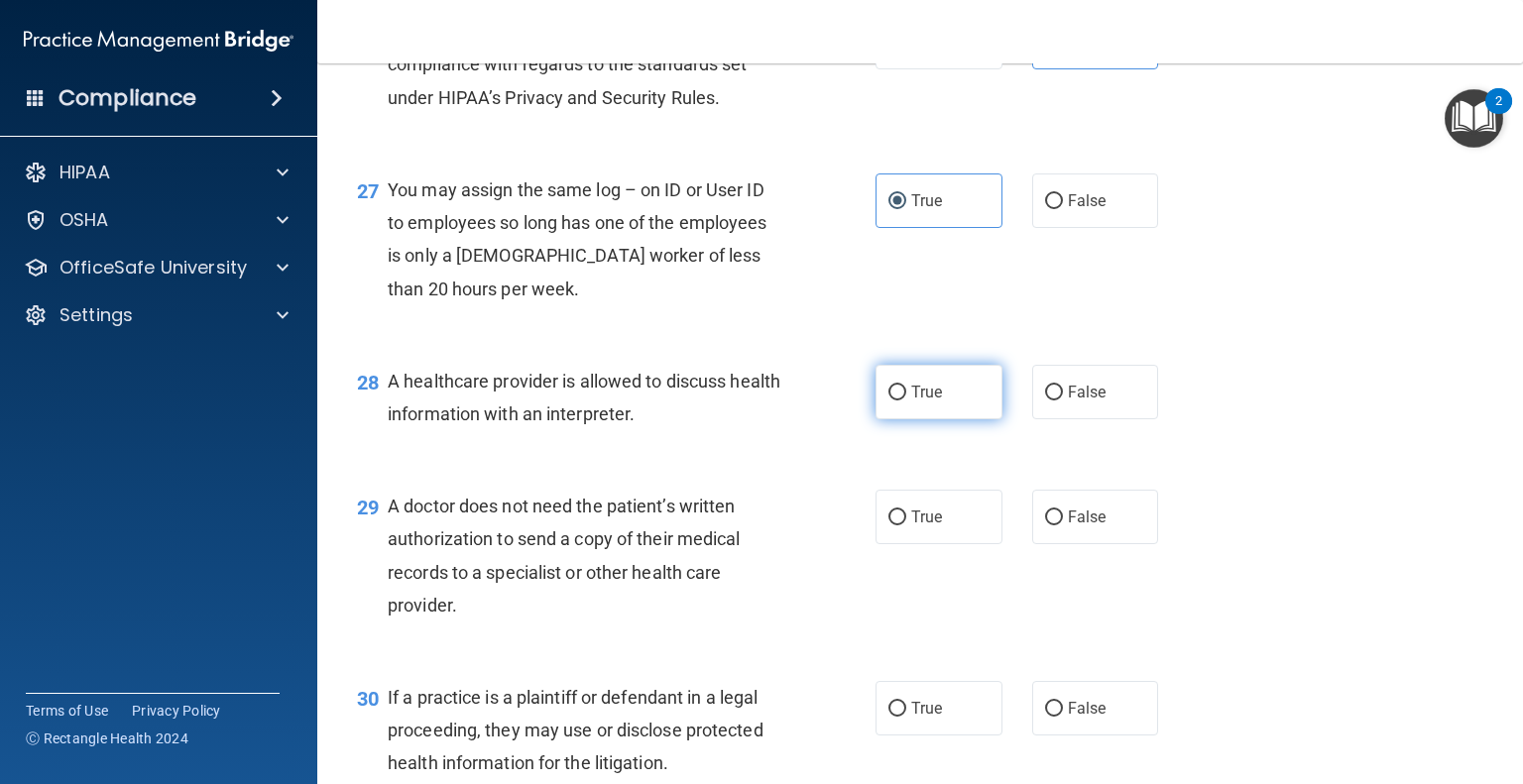 click on "True" at bounding box center [939, 392] 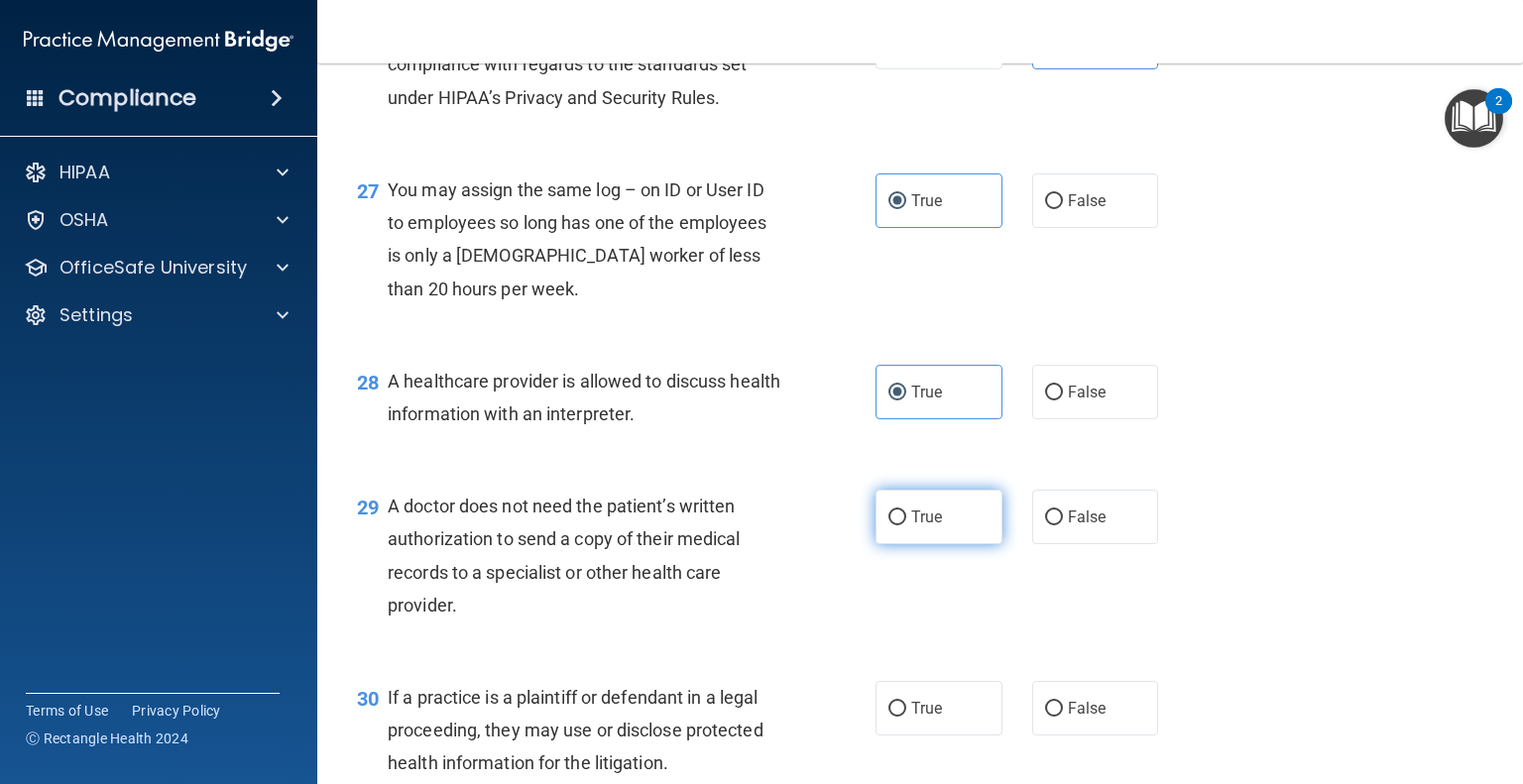click on "True" at bounding box center [926, 516] 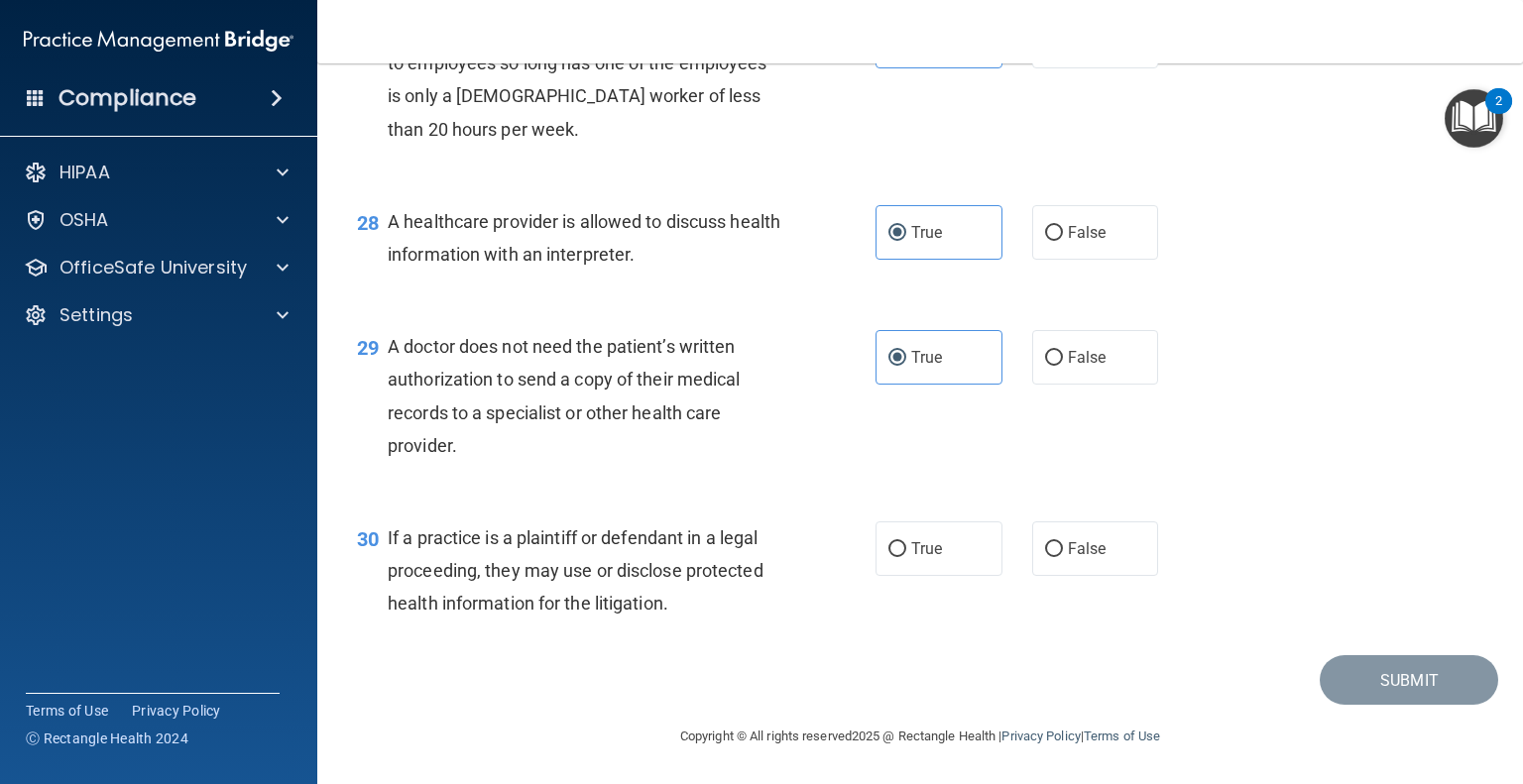 scroll, scrollTop: 4658, scrollLeft: 0, axis: vertical 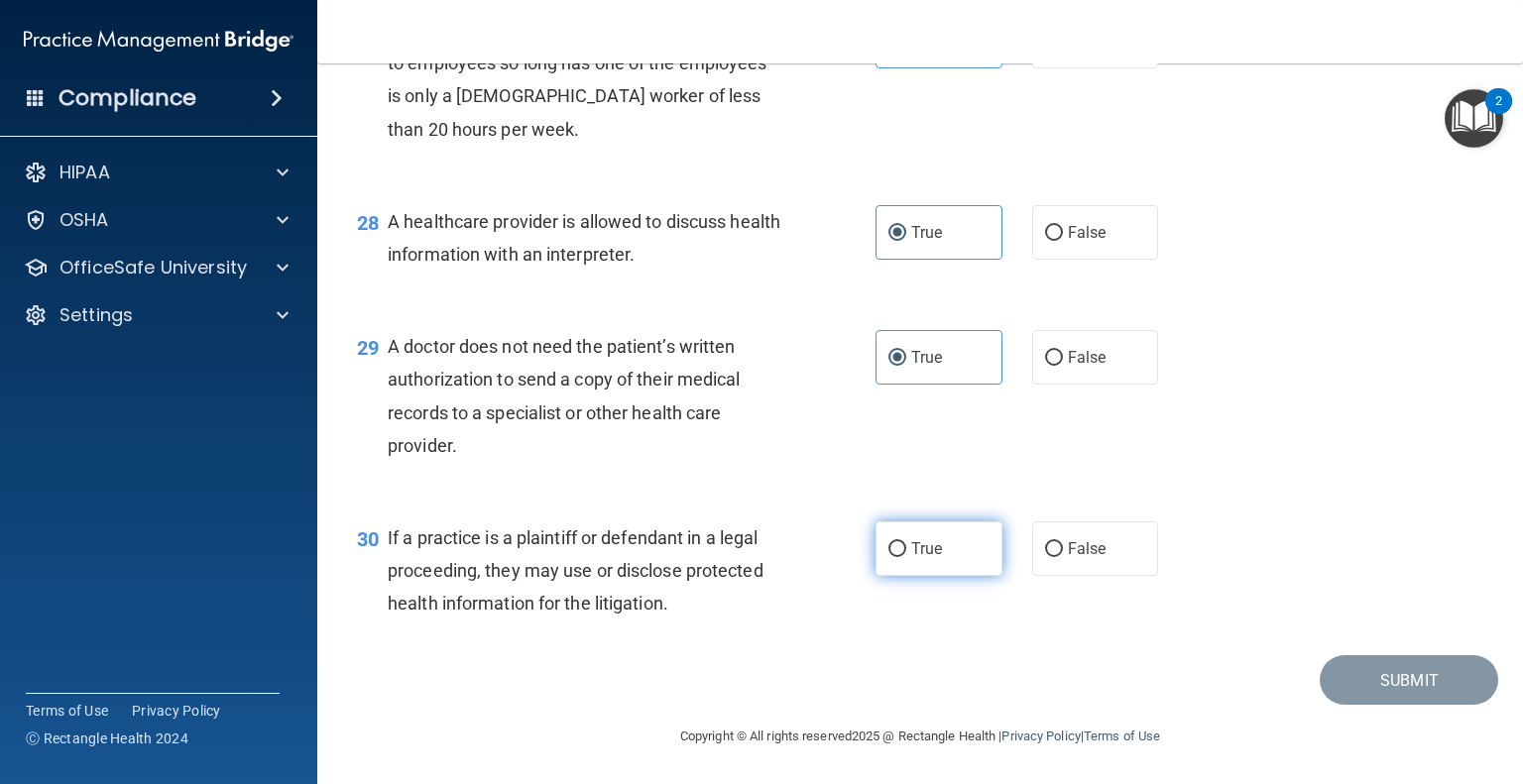drag, startPoint x: 914, startPoint y: 566, endPoint x: 952, endPoint y: 598, distance: 49.67897 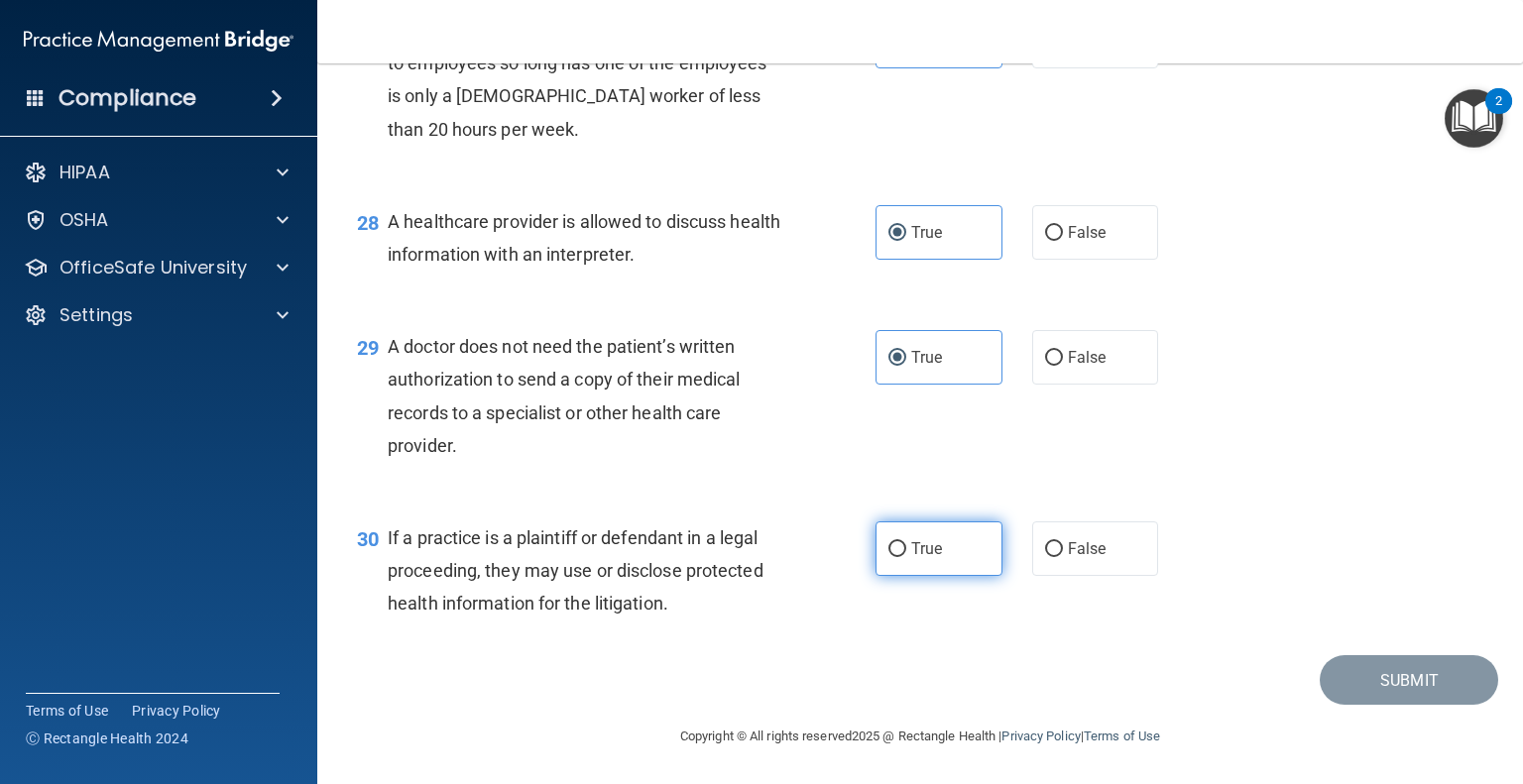click on "True" at bounding box center (939, 548) 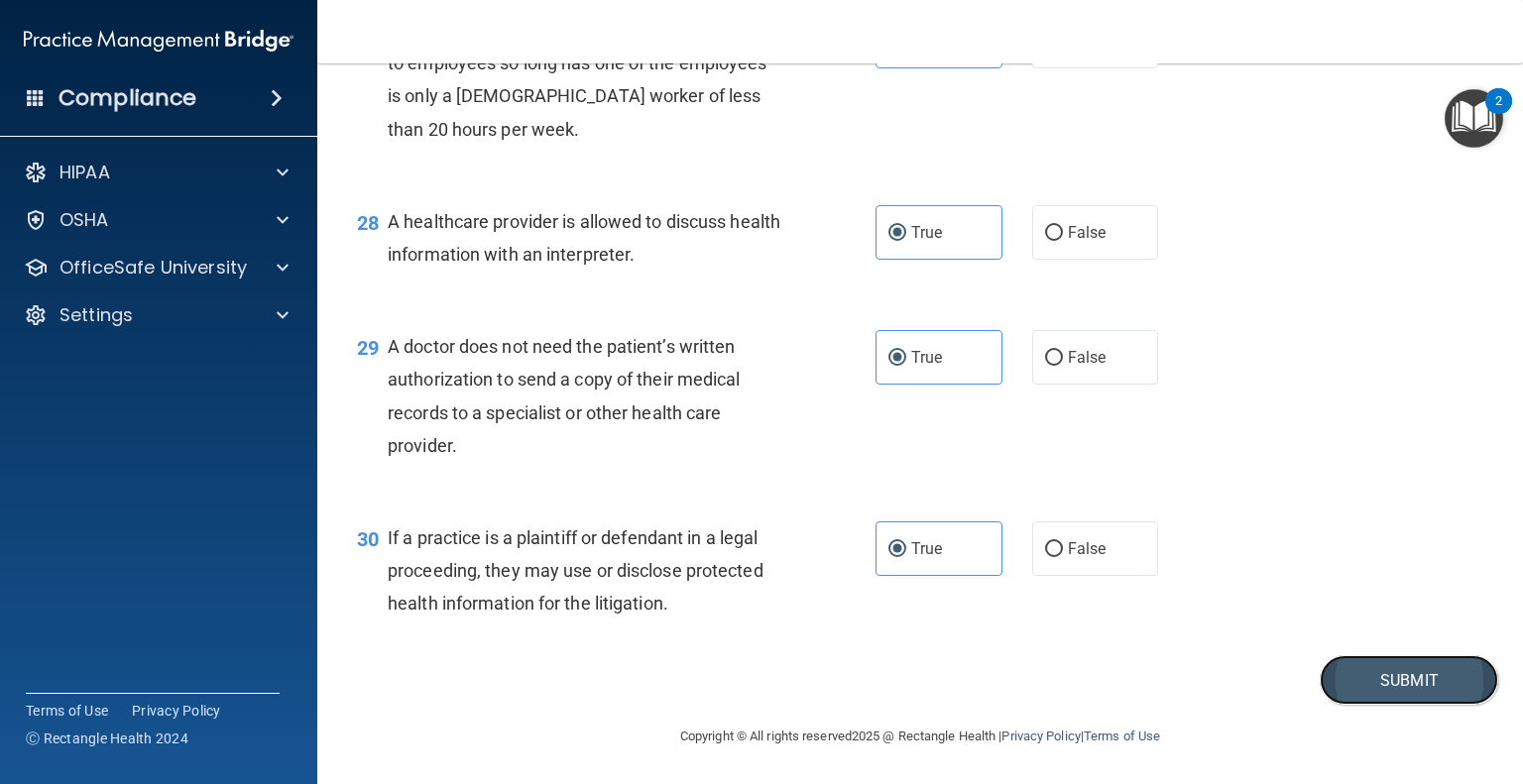 click on "Submit" at bounding box center [1409, 680] 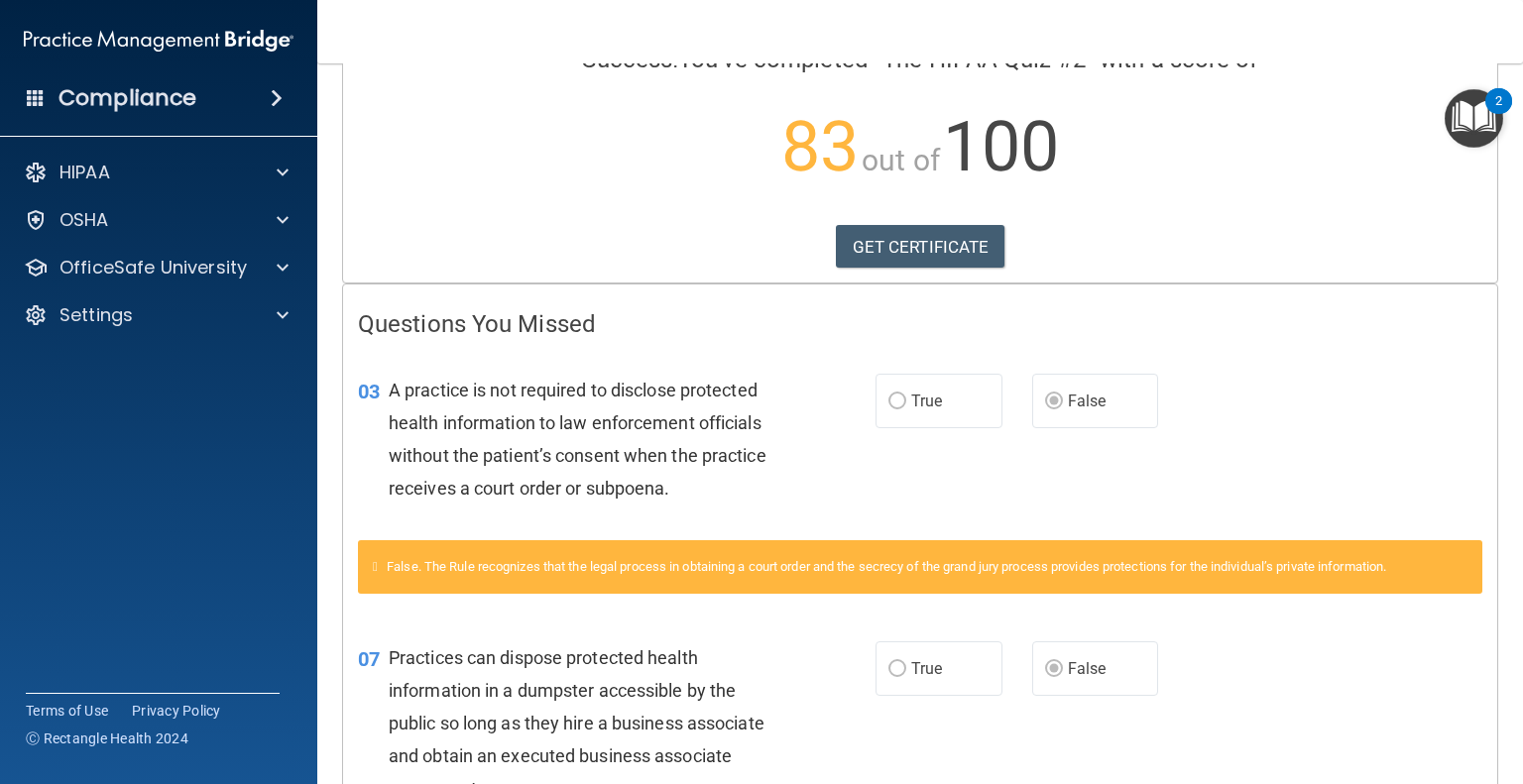 scroll, scrollTop: 0, scrollLeft: 0, axis: both 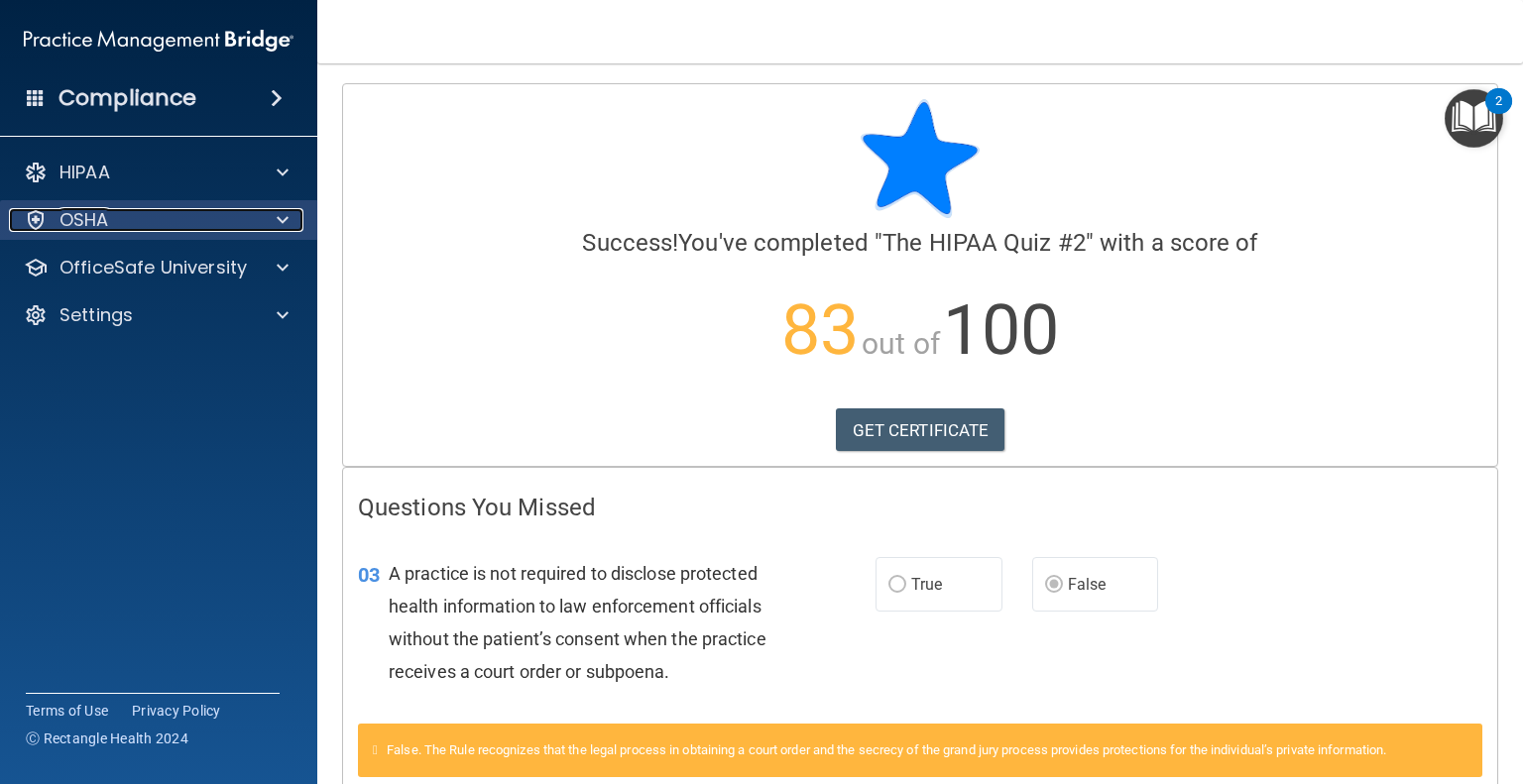 click on "OSHA" at bounding box center (132, 220) 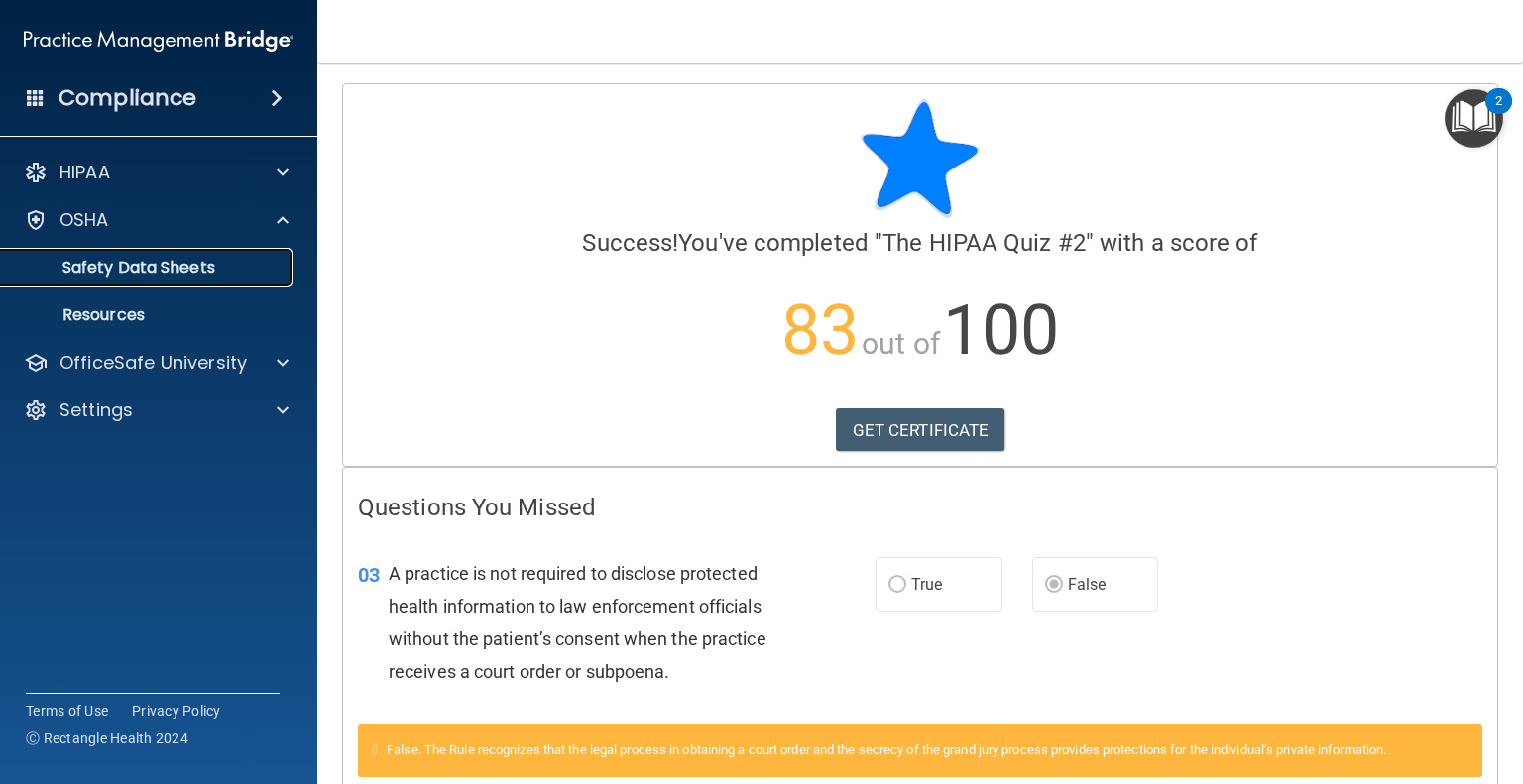 click on "Safety Data Sheets" at bounding box center [148, 268] 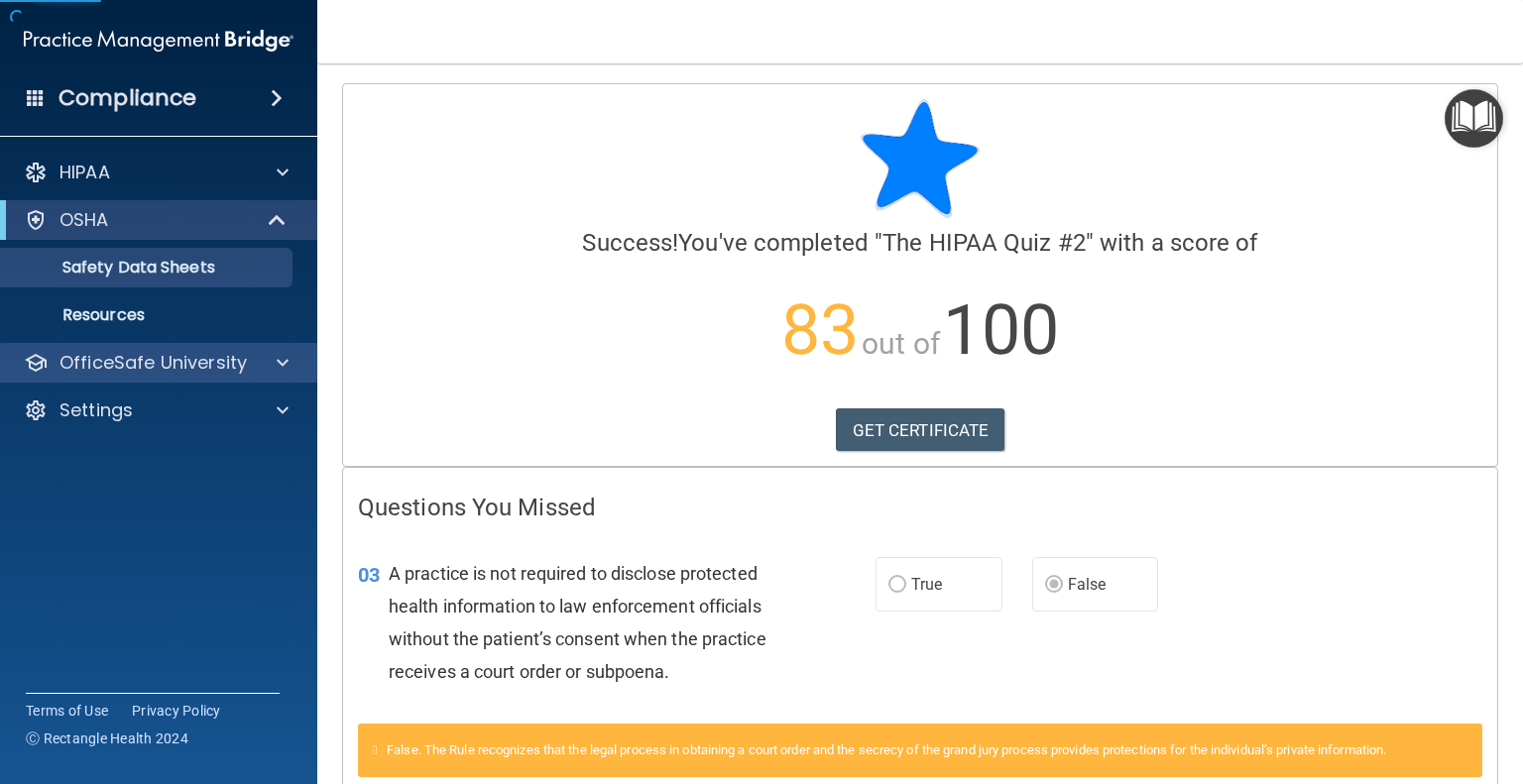 click on "OfficeSafe University" at bounding box center (159, 363) 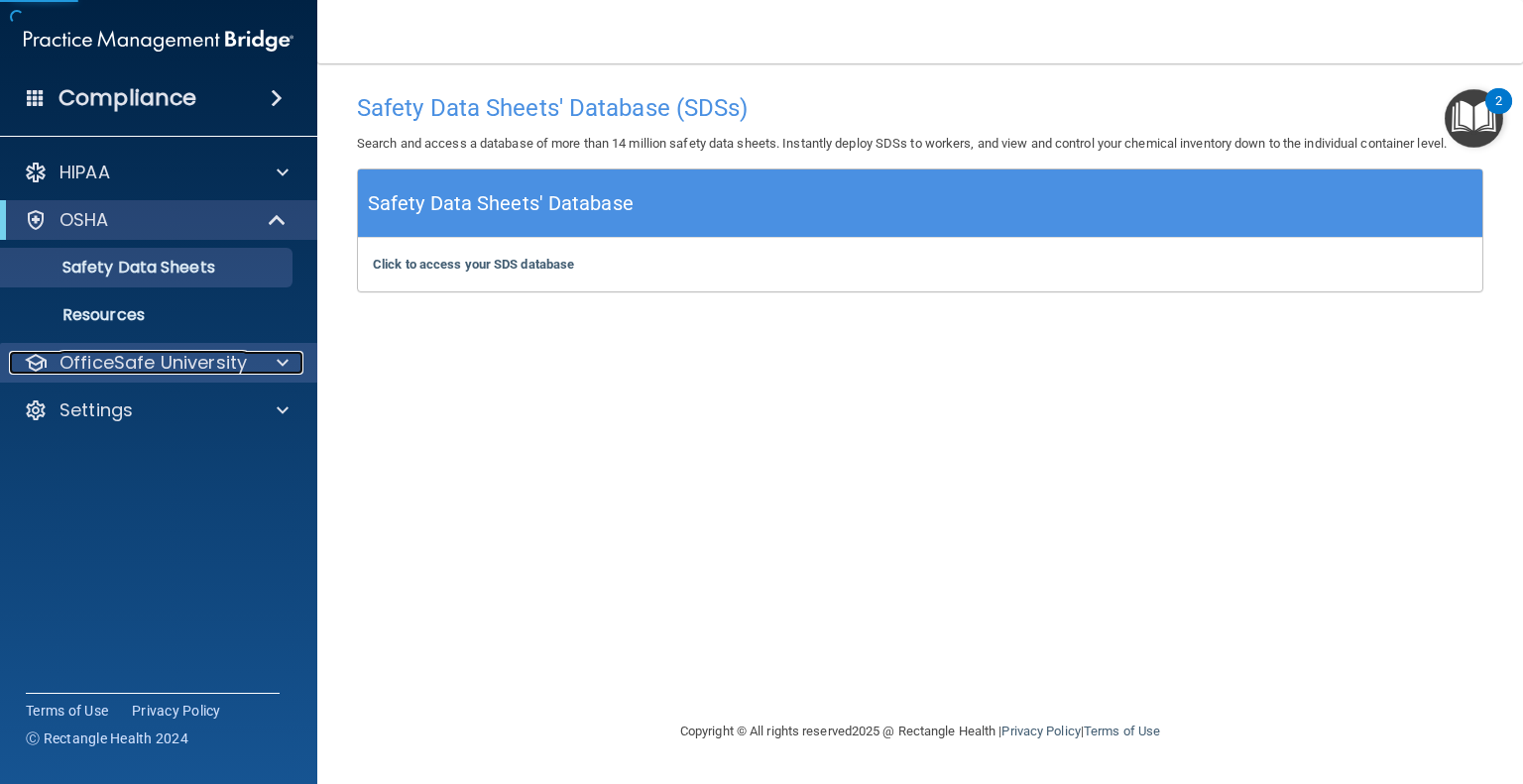 click on "OfficeSafe University" at bounding box center (153, 363) 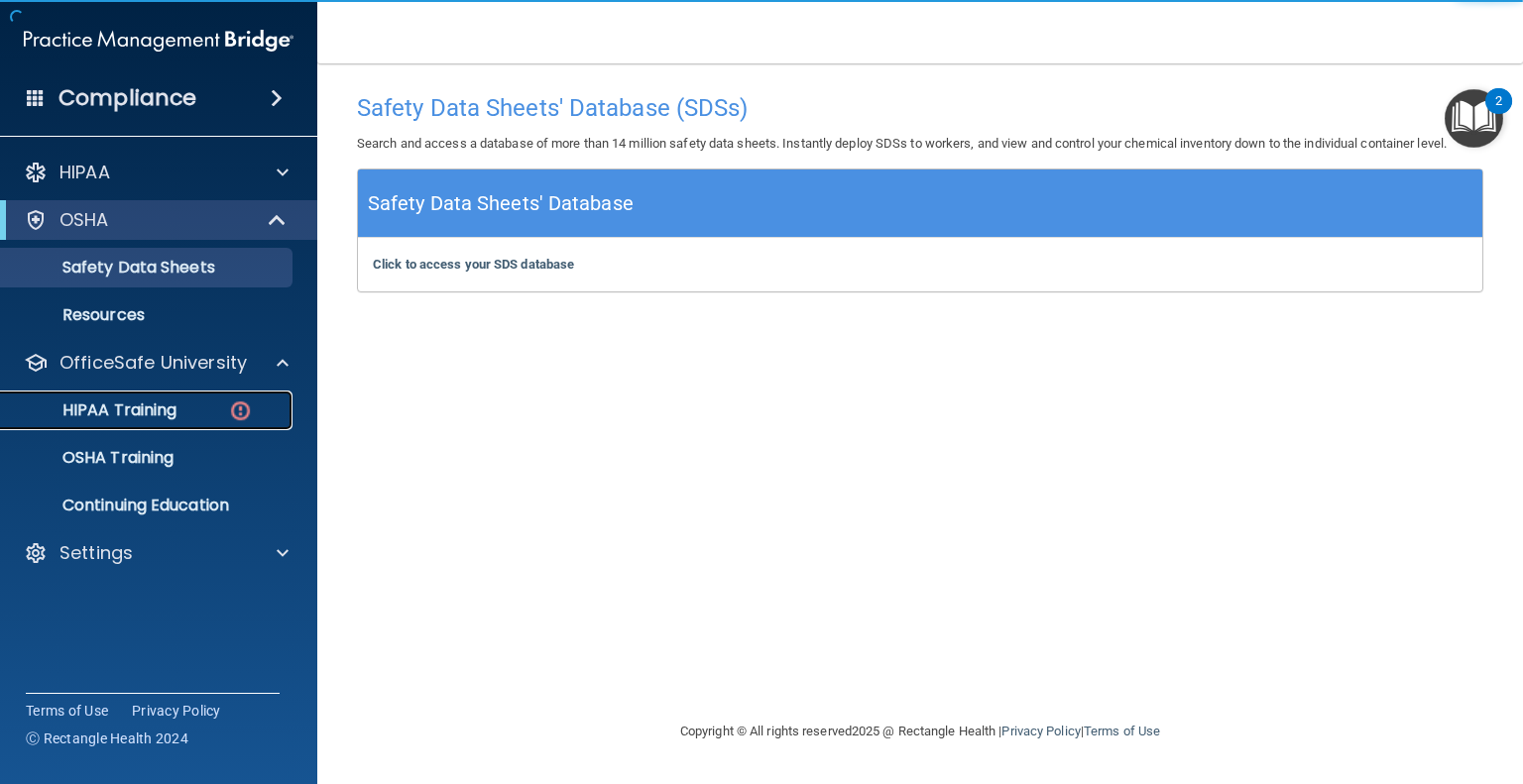 click on "HIPAA Training" at bounding box center (148, 410) 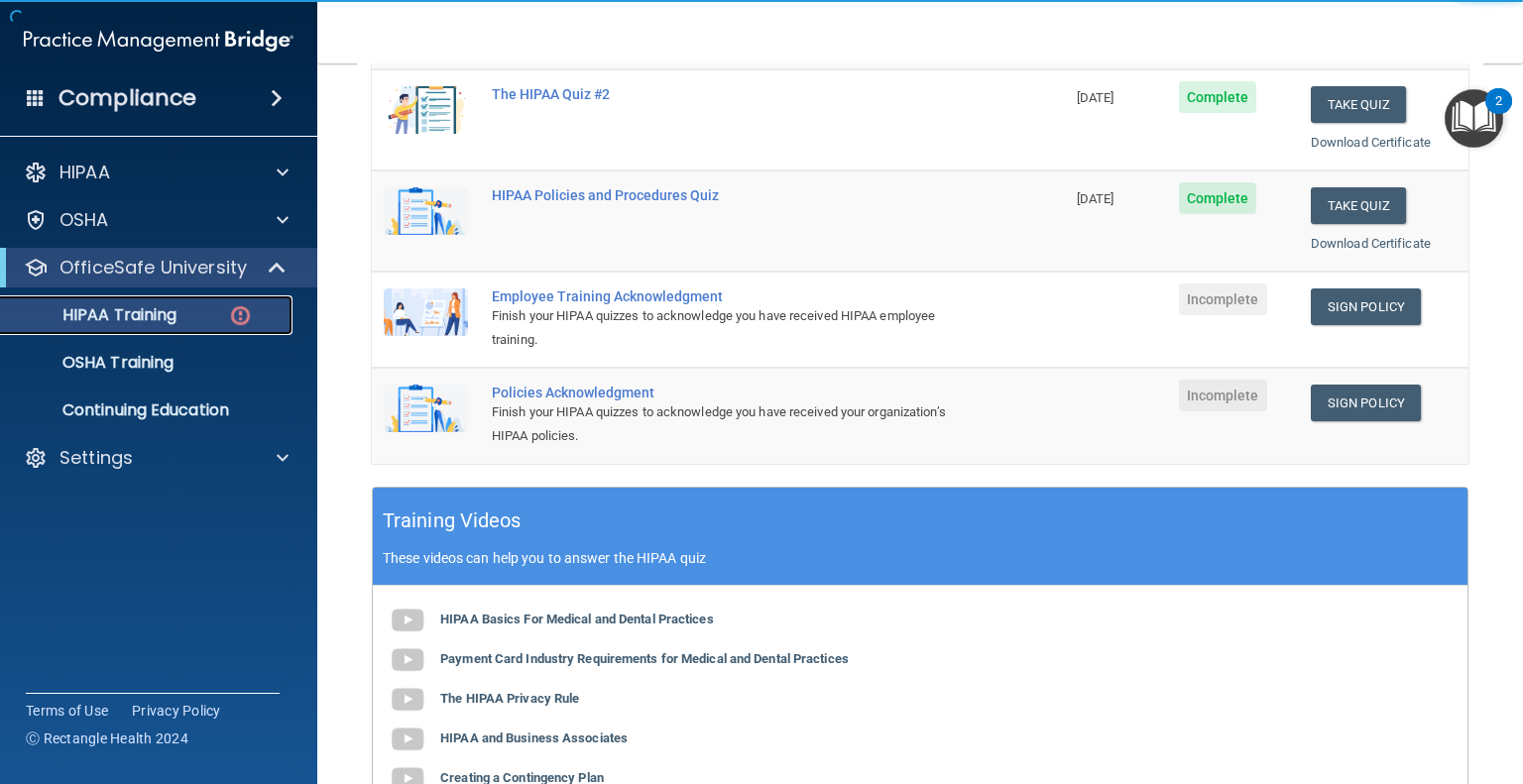 scroll, scrollTop: 396, scrollLeft: 0, axis: vertical 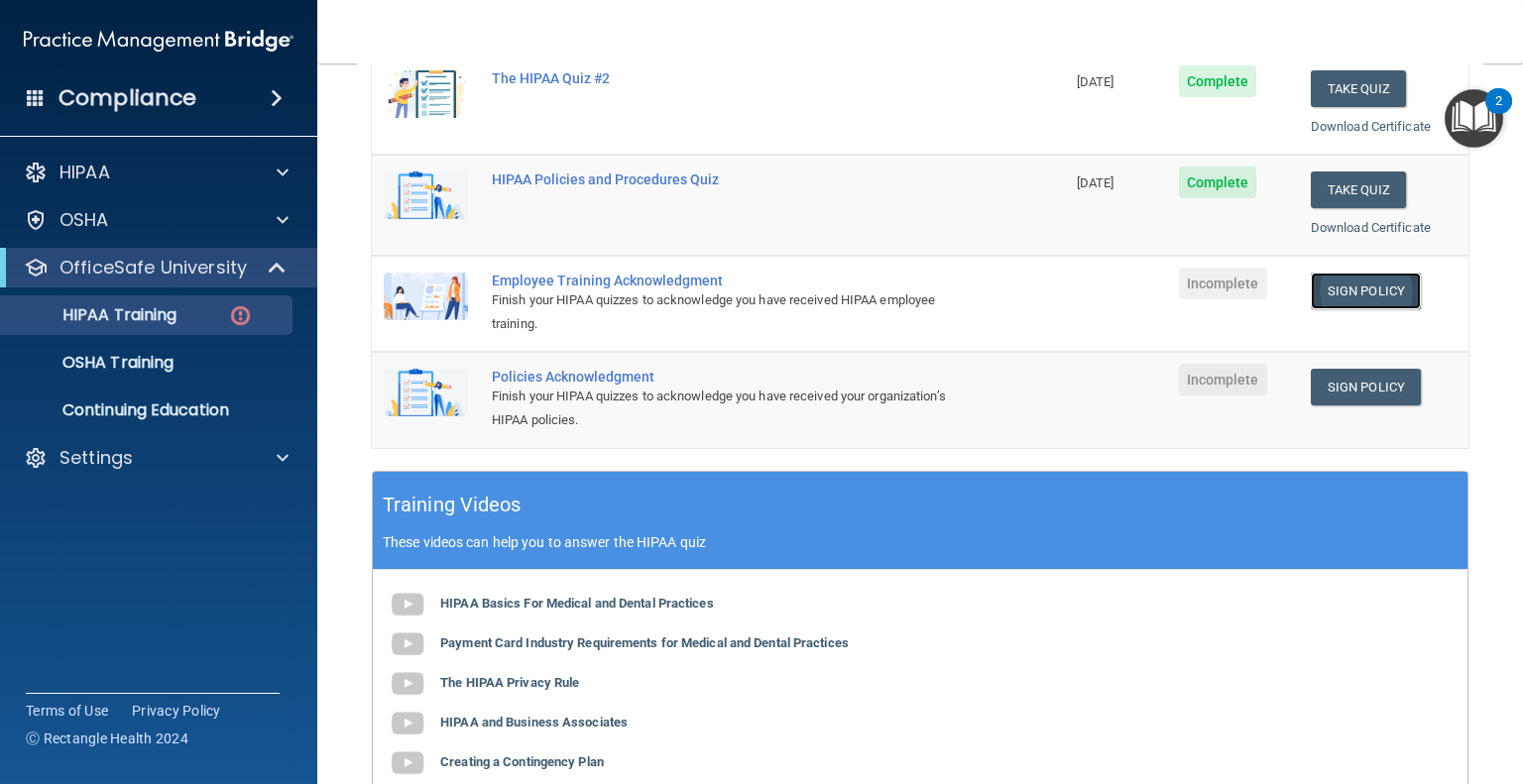 click on "Sign Policy" at bounding box center [1365, 290] 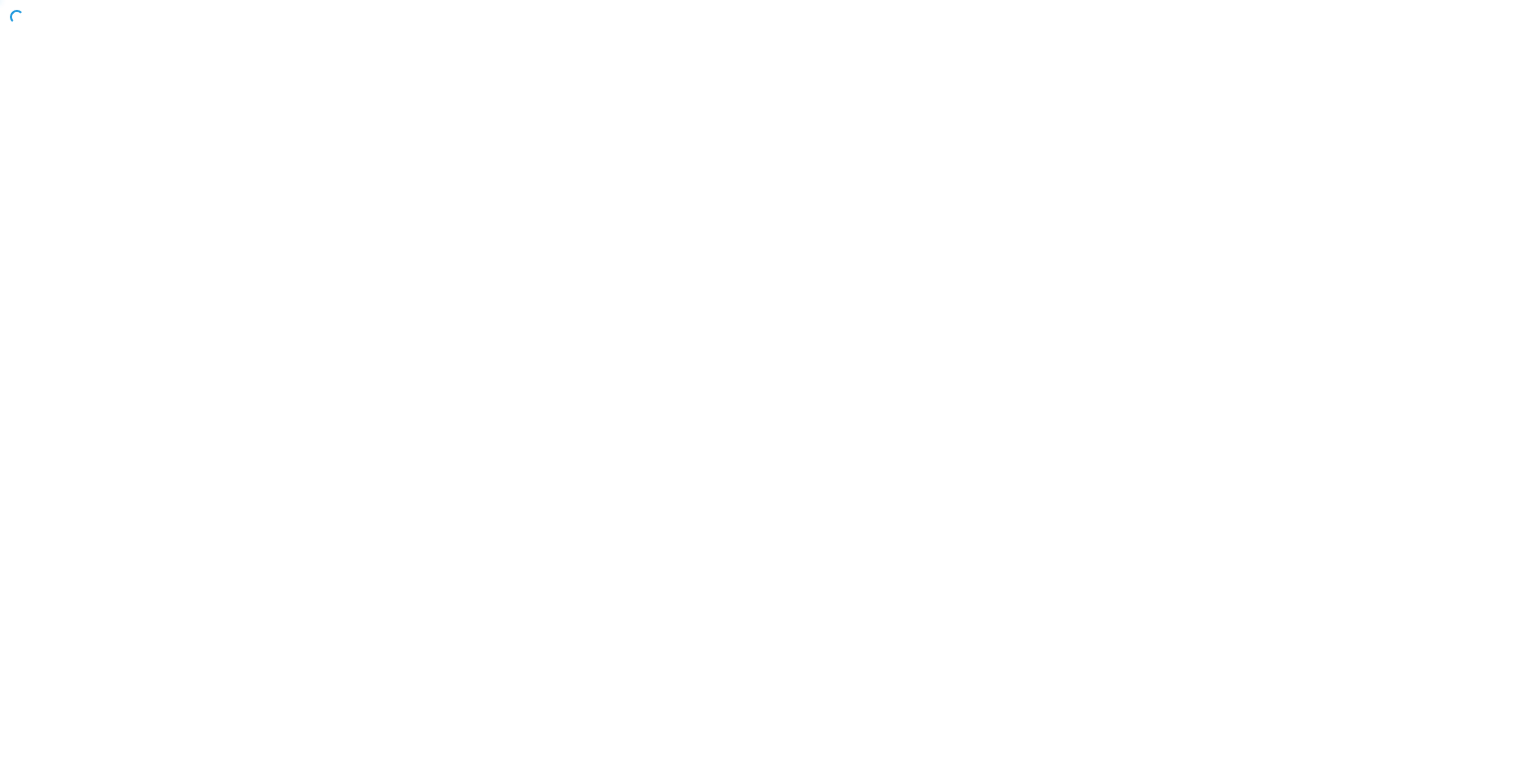 scroll, scrollTop: 0, scrollLeft: 0, axis: both 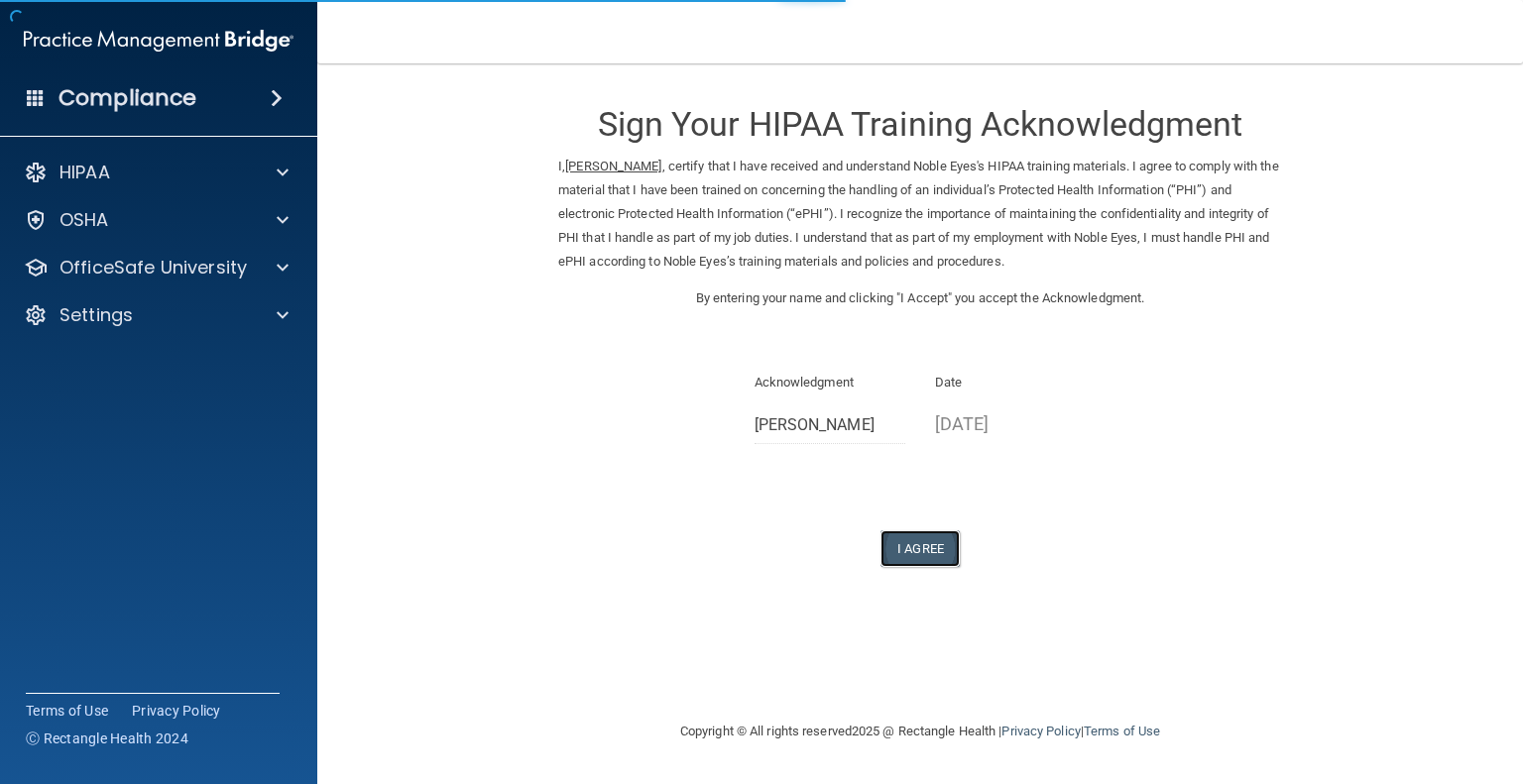 click on "I Agree" at bounding box center [920, 548] 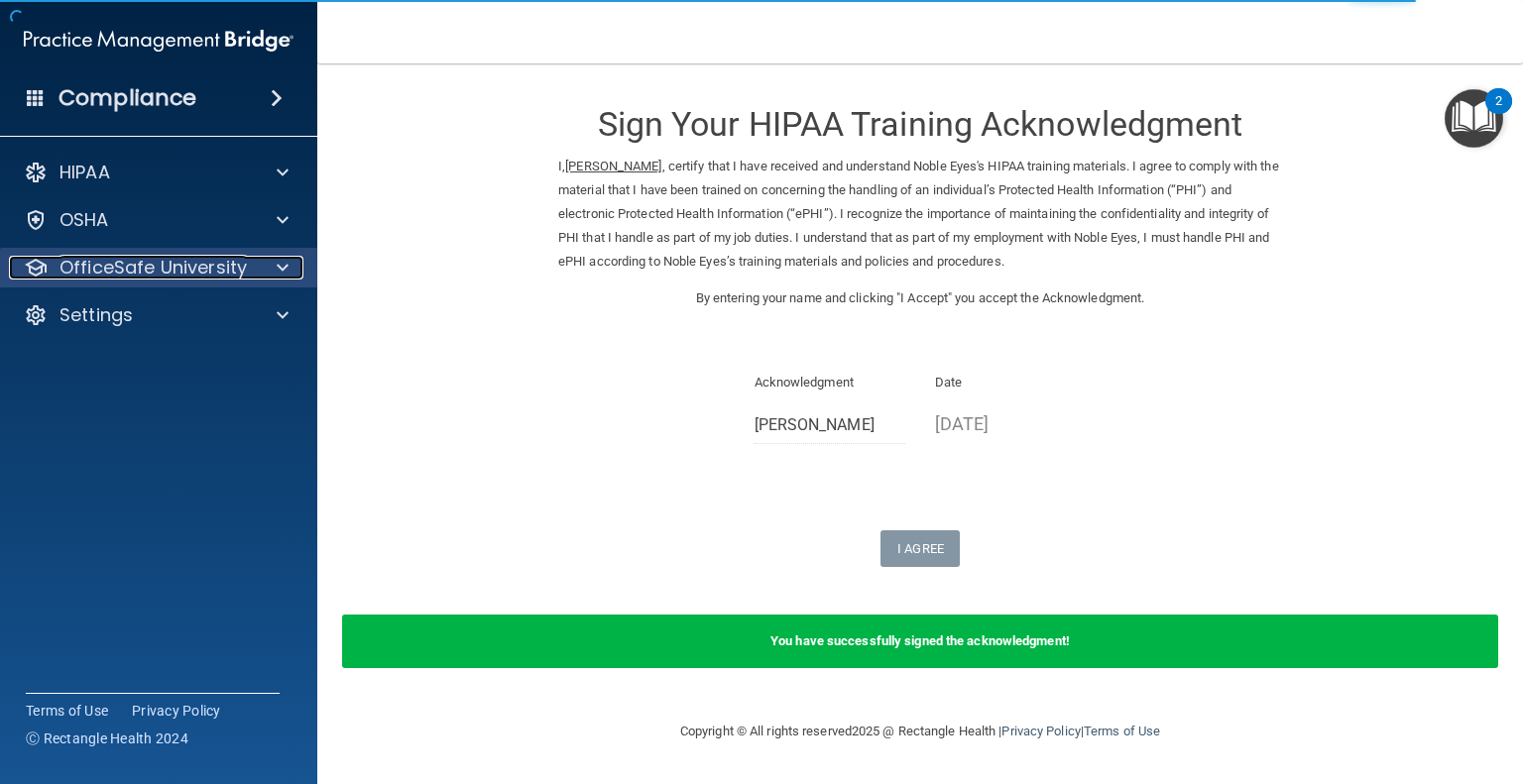 click on "OfficeSafe University" at bounding box center (153, 268) 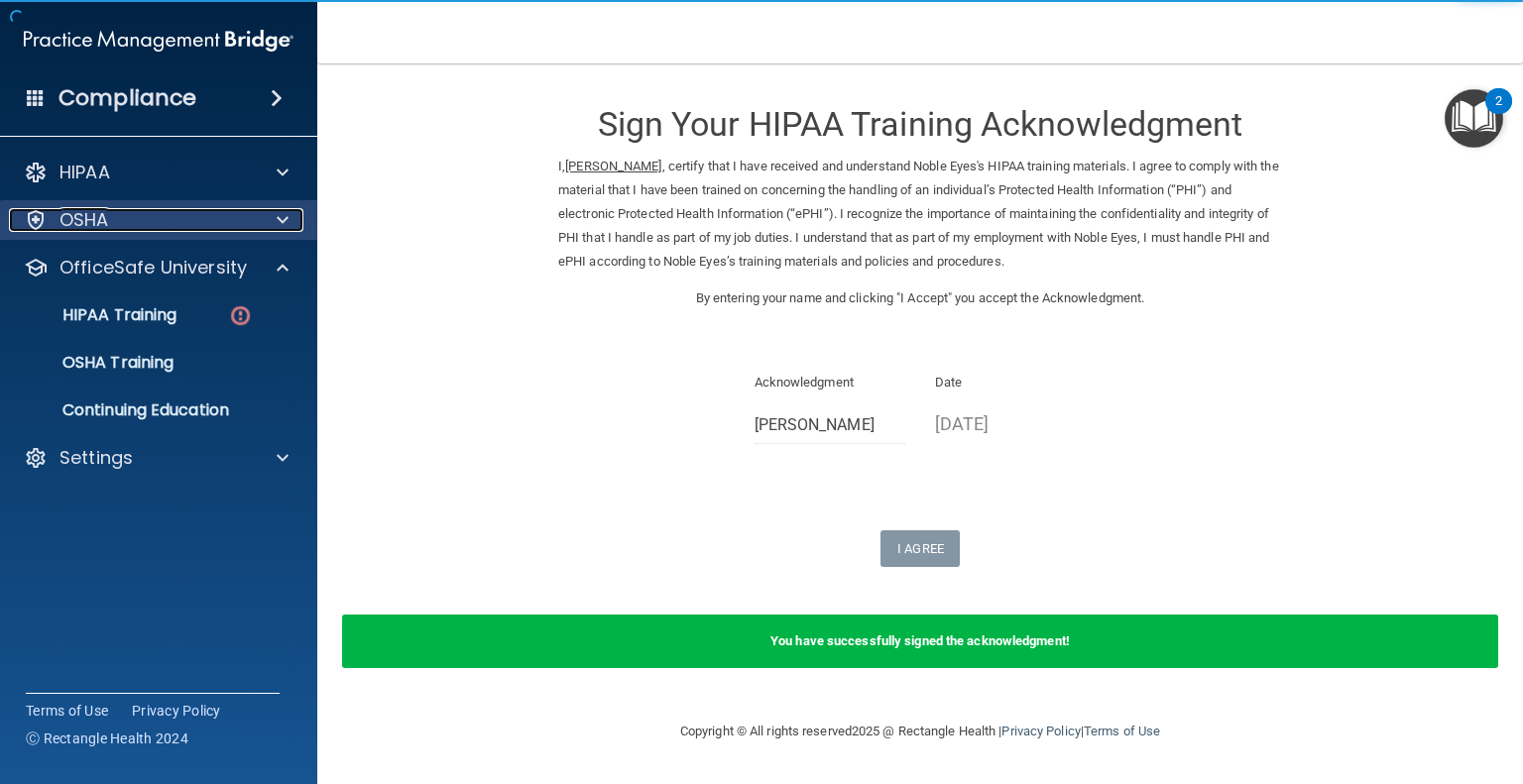 click on "OSHA" at bounding box center (132, 220) 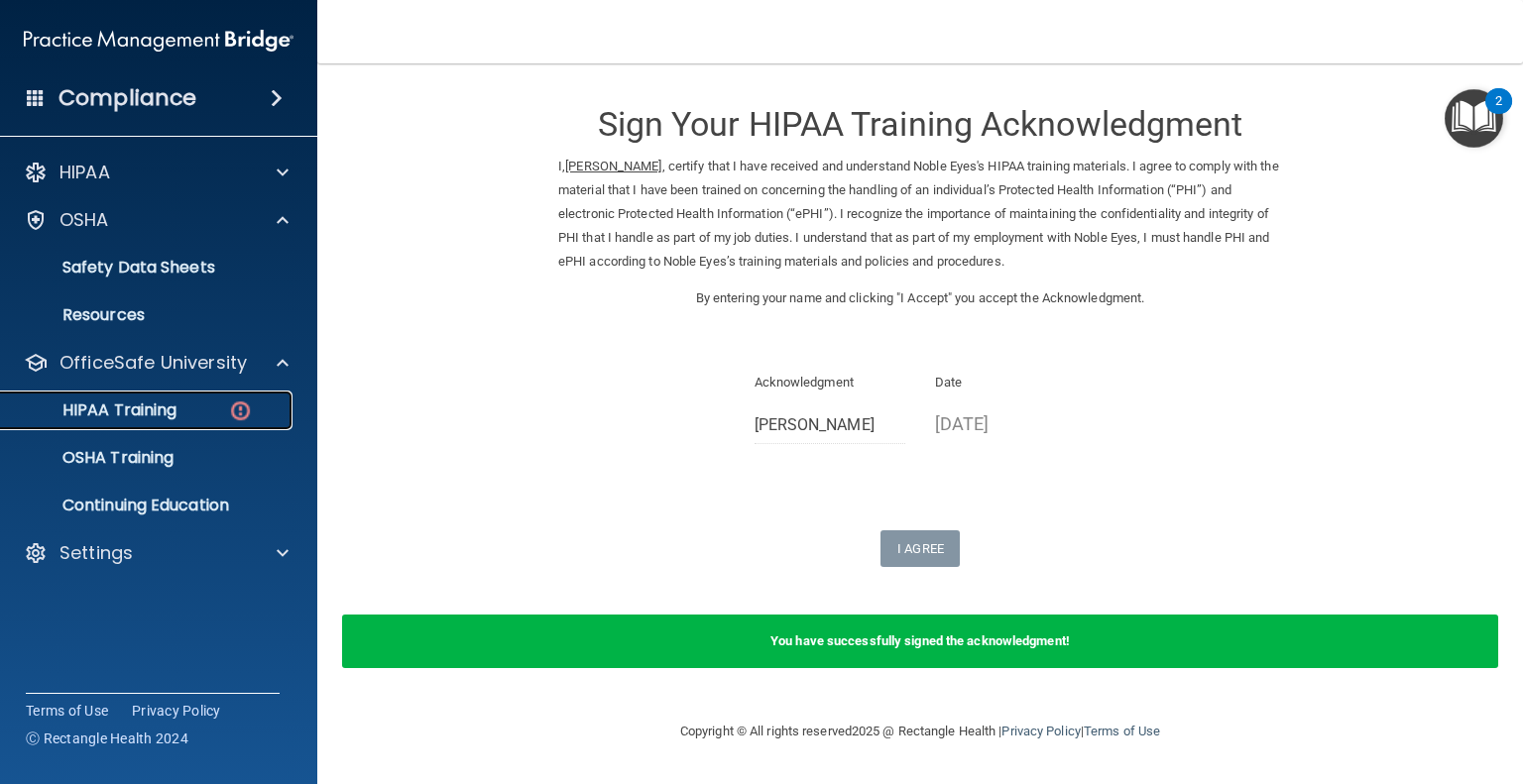 click on "HIPAA Training" at bounding box center (94, 410) 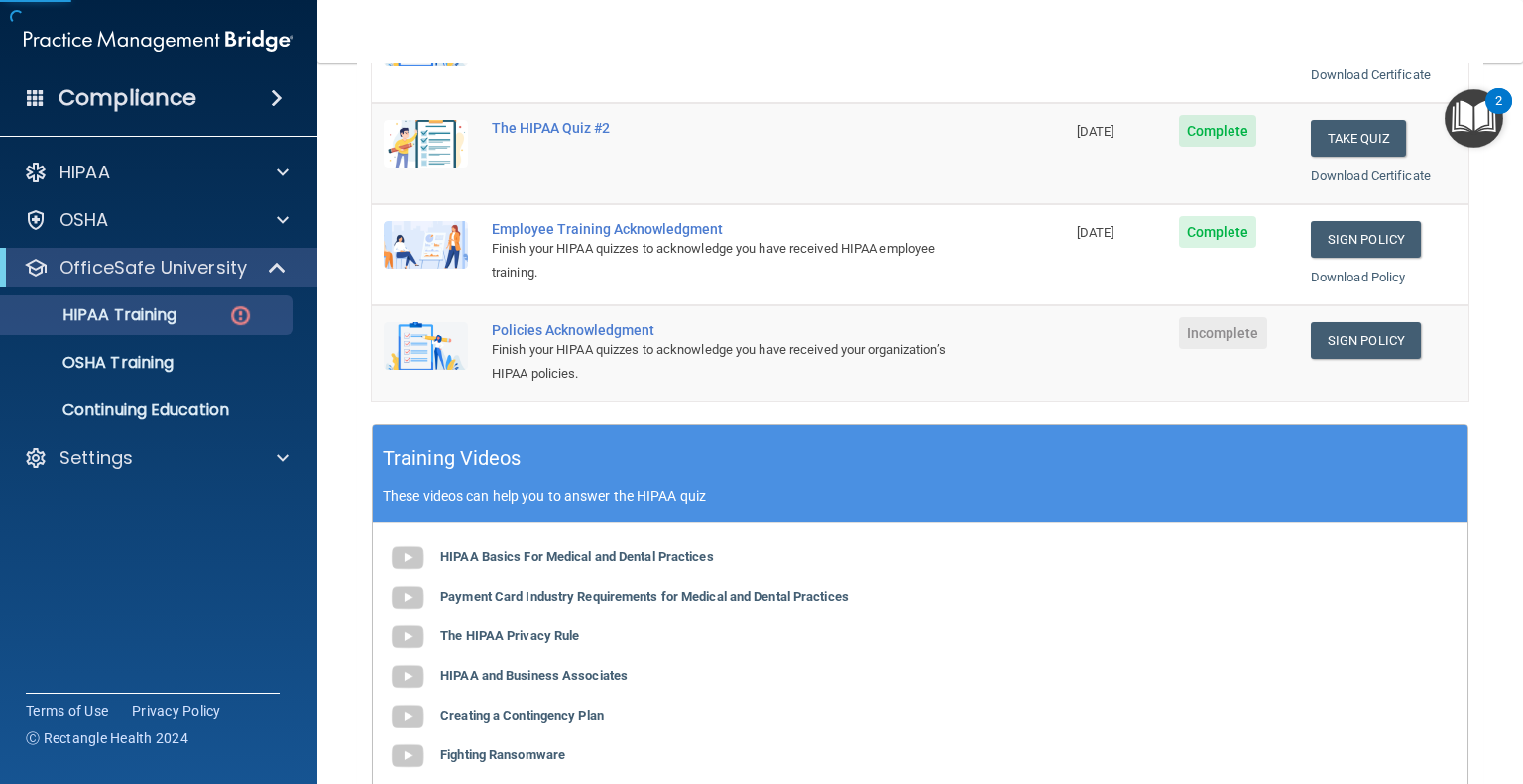 scroll, scrollTop: 496, scrollLeft: 0, axis: vertical 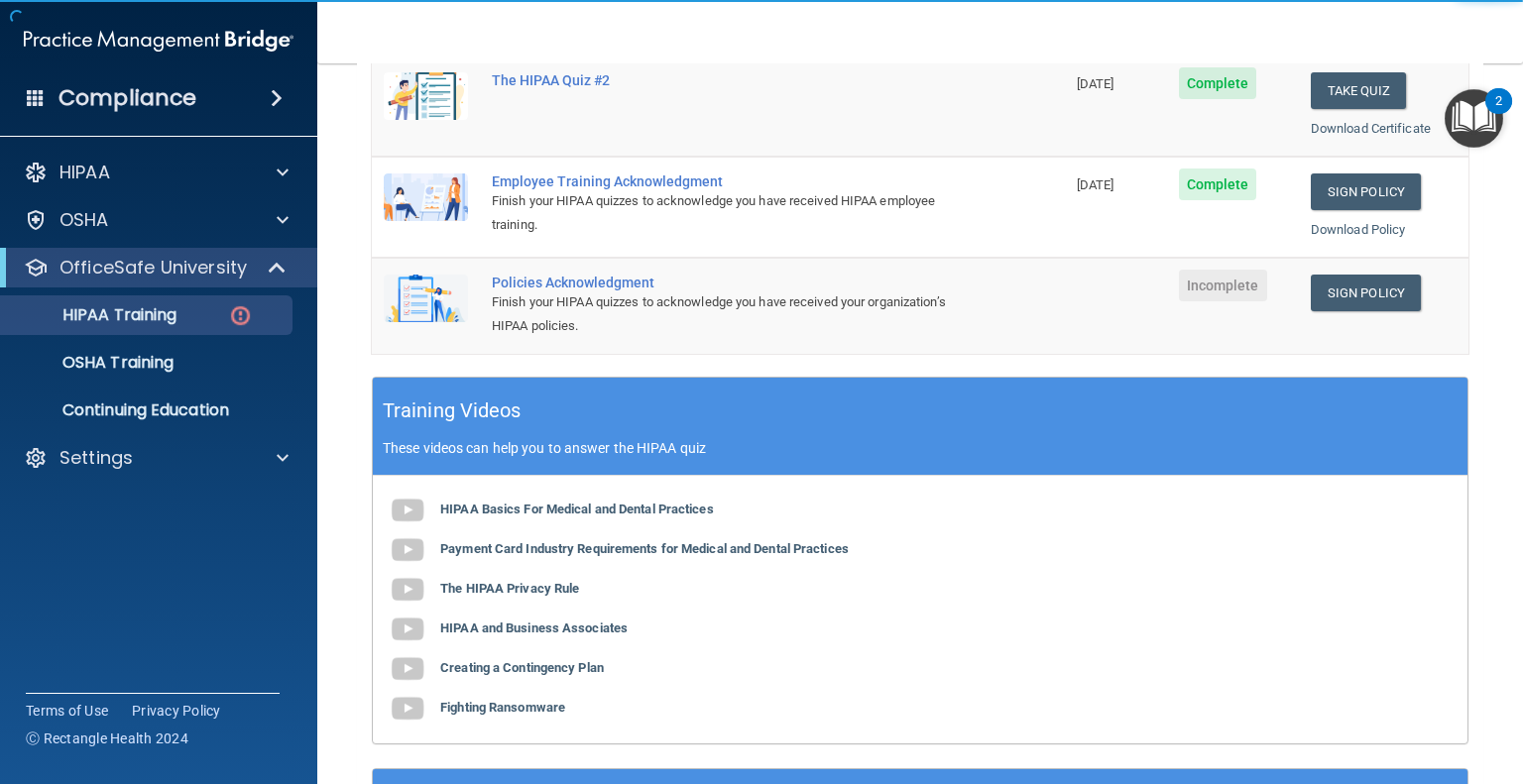click on "Sign Policy       Sign Policy       Download Policy" at bounding box center (1383, 305) 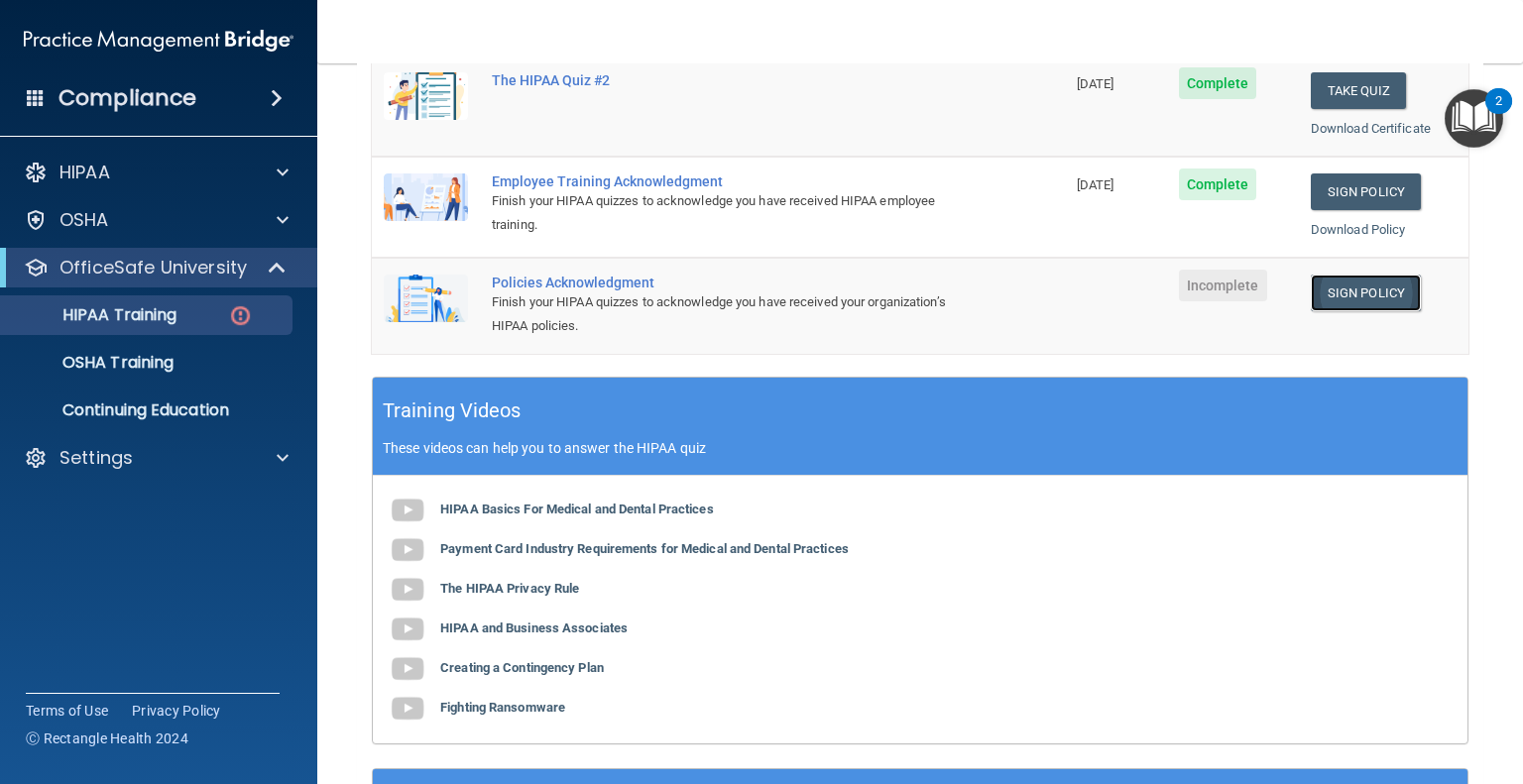 click on "Sign Policy" at bounding box center [1365, 292] 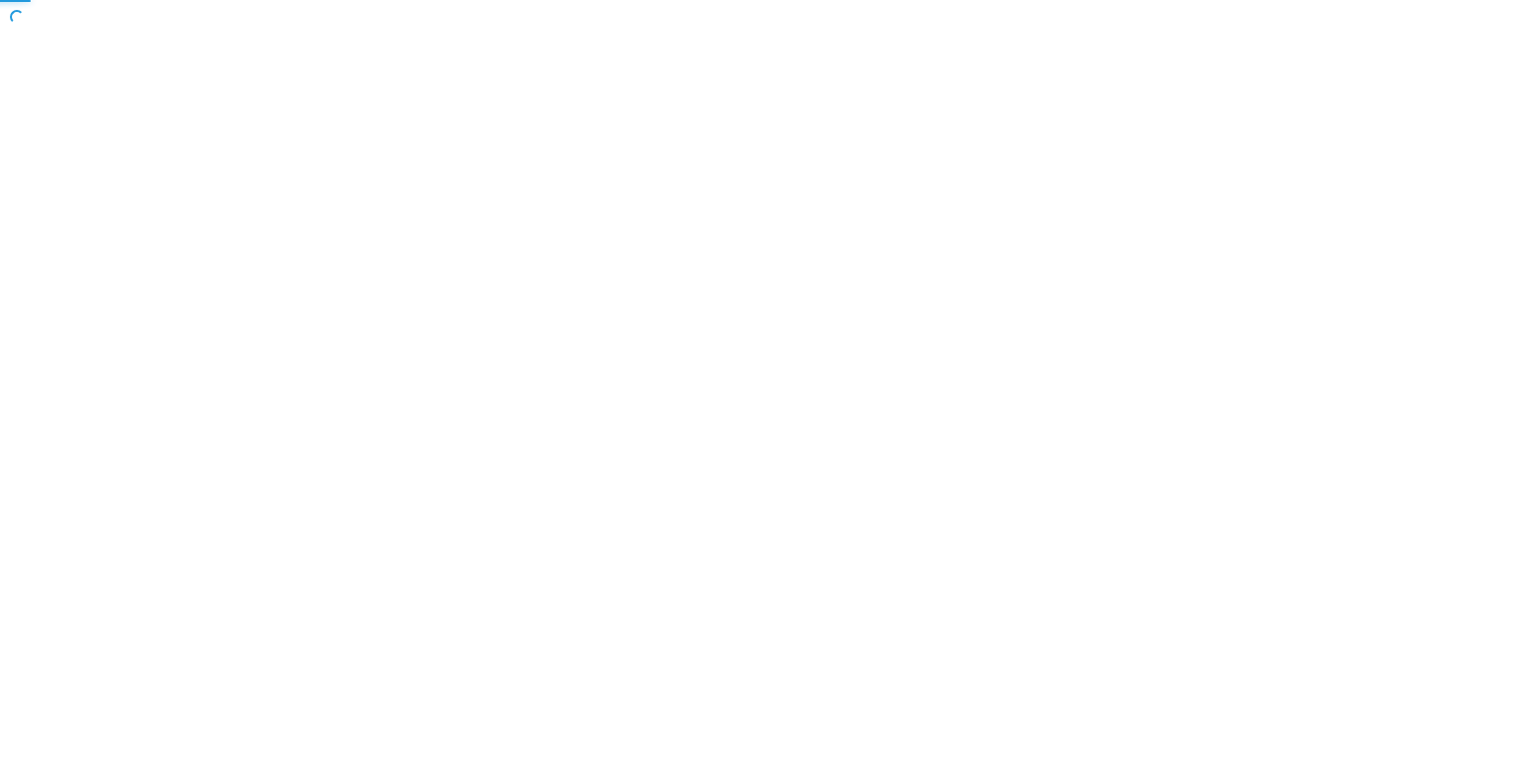 scroll, scrollTop: 0, scrollLeft: 0, axis: both 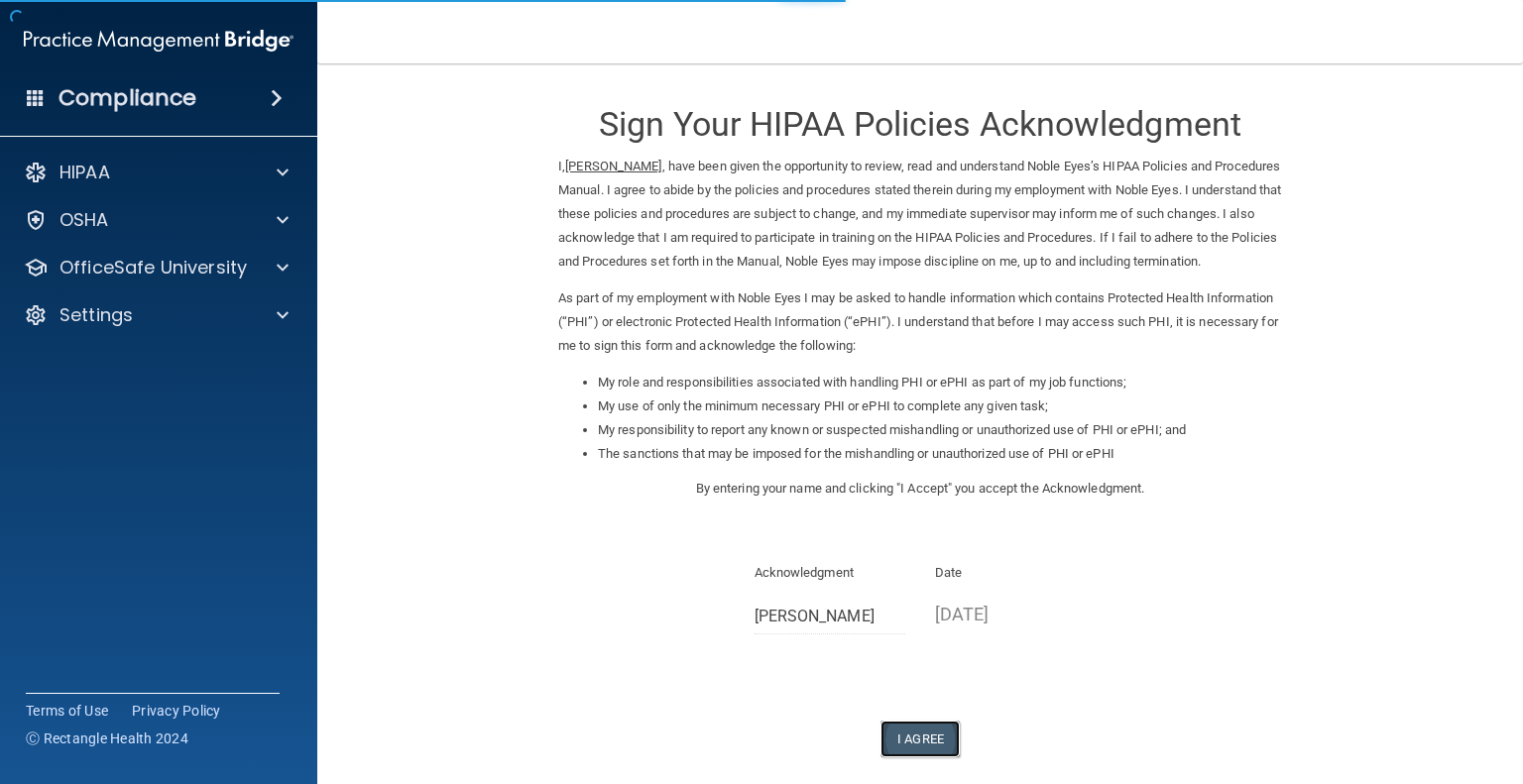 click on "I Agree" at bounding box center [920, 738] 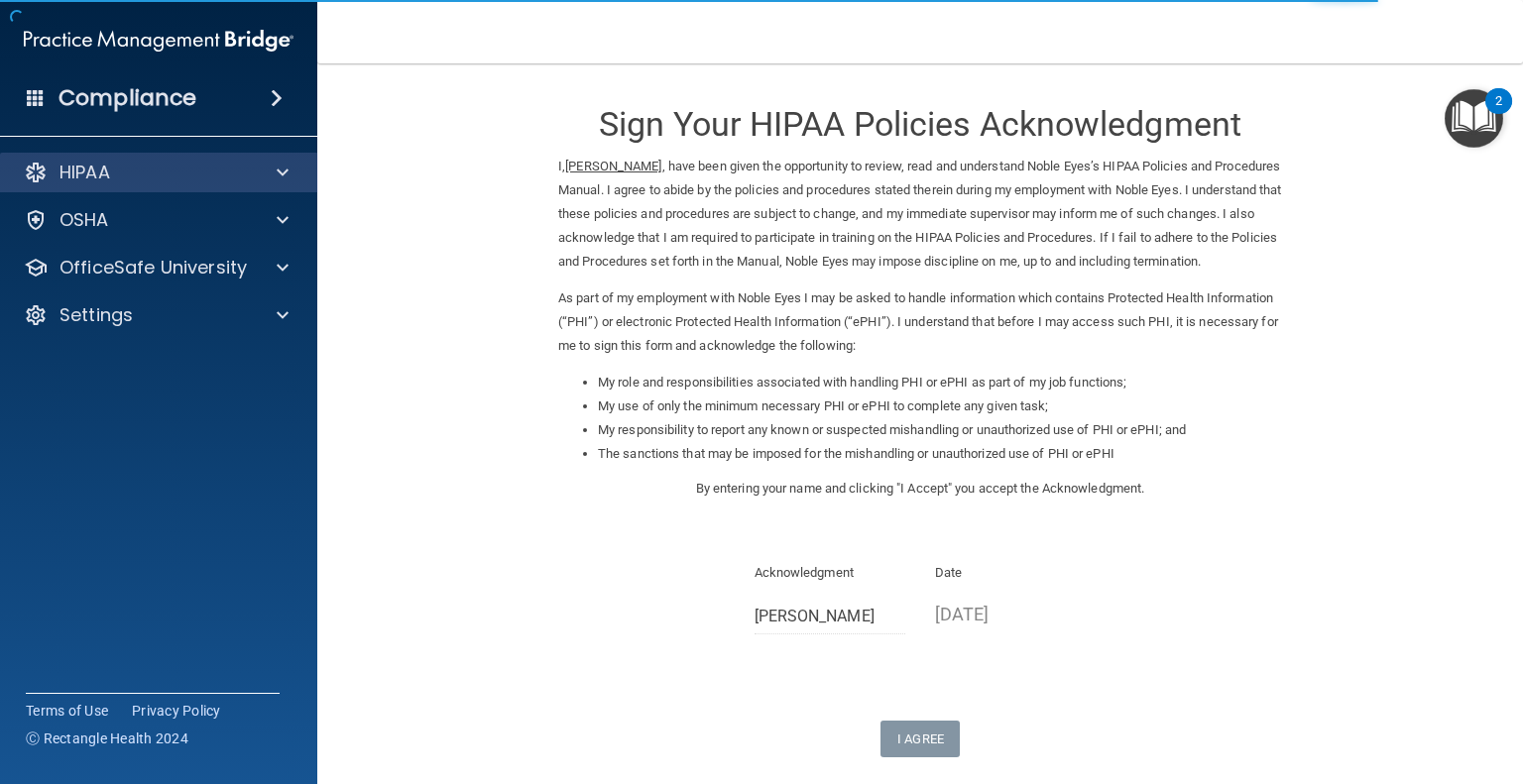 click on "HIPAA" at bounding box center (159, 172) 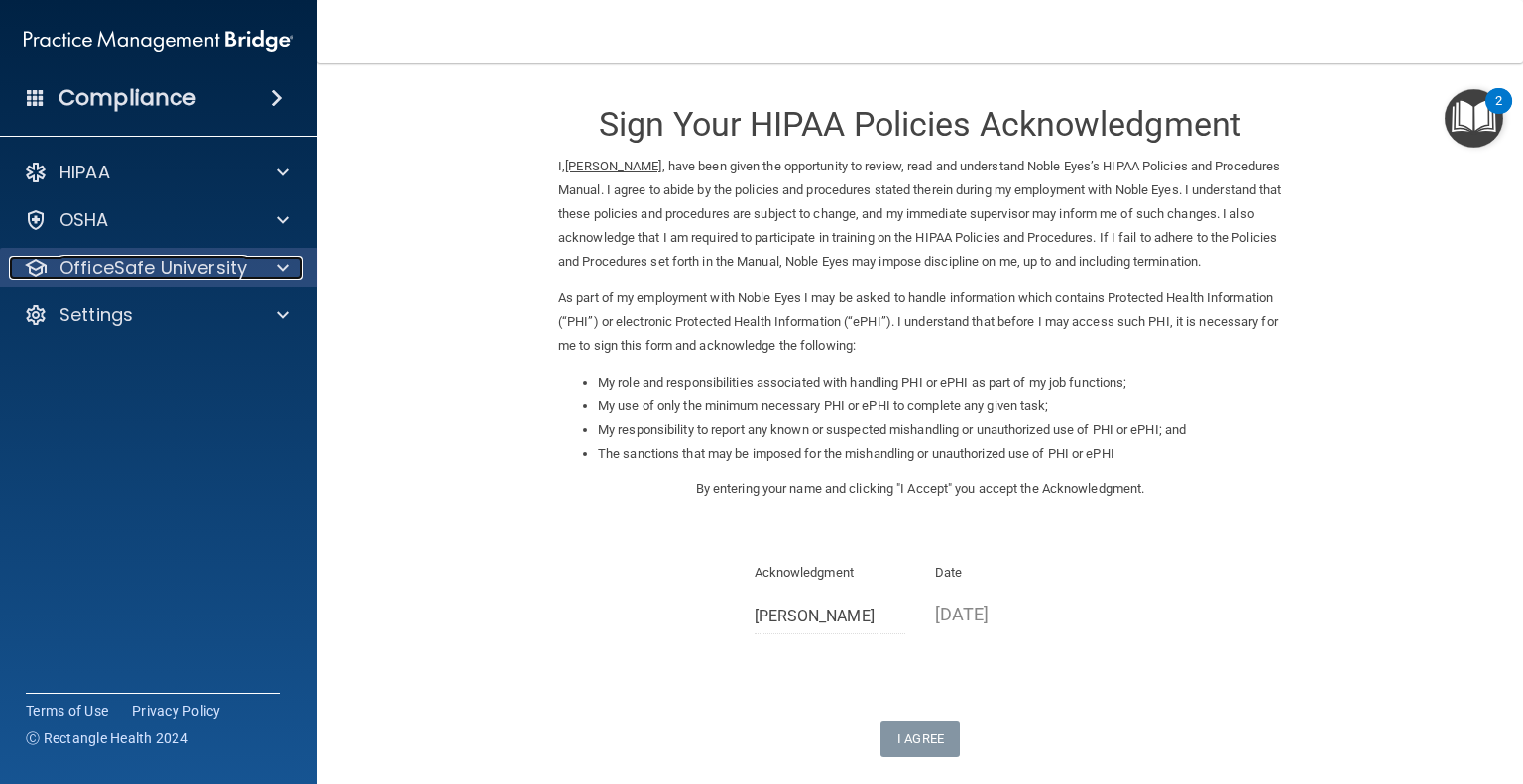 click on "OfficeSafe University" at bounding box center (153, 268) 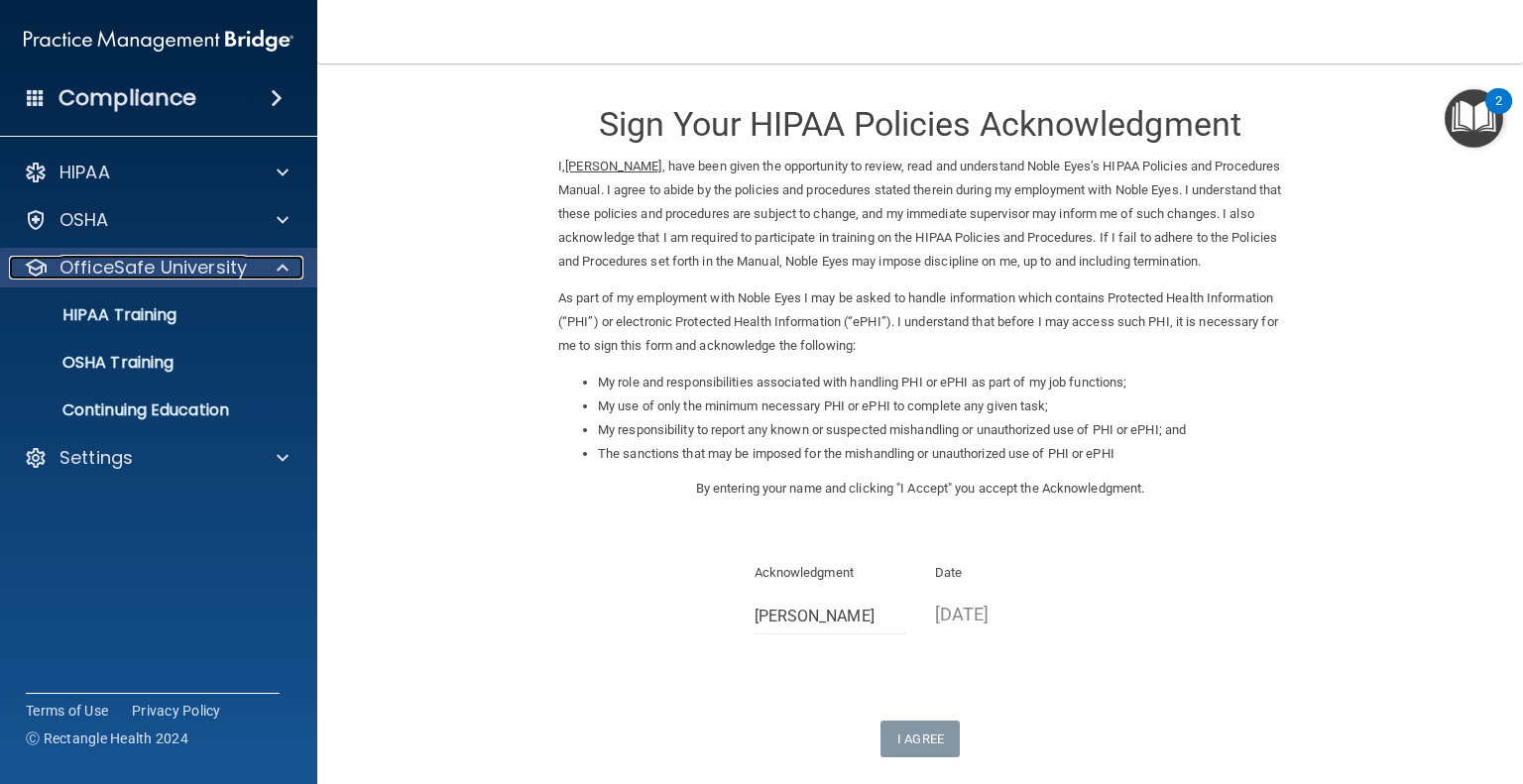 click on "OfficeSafe University" at bounding box center [153, 268] 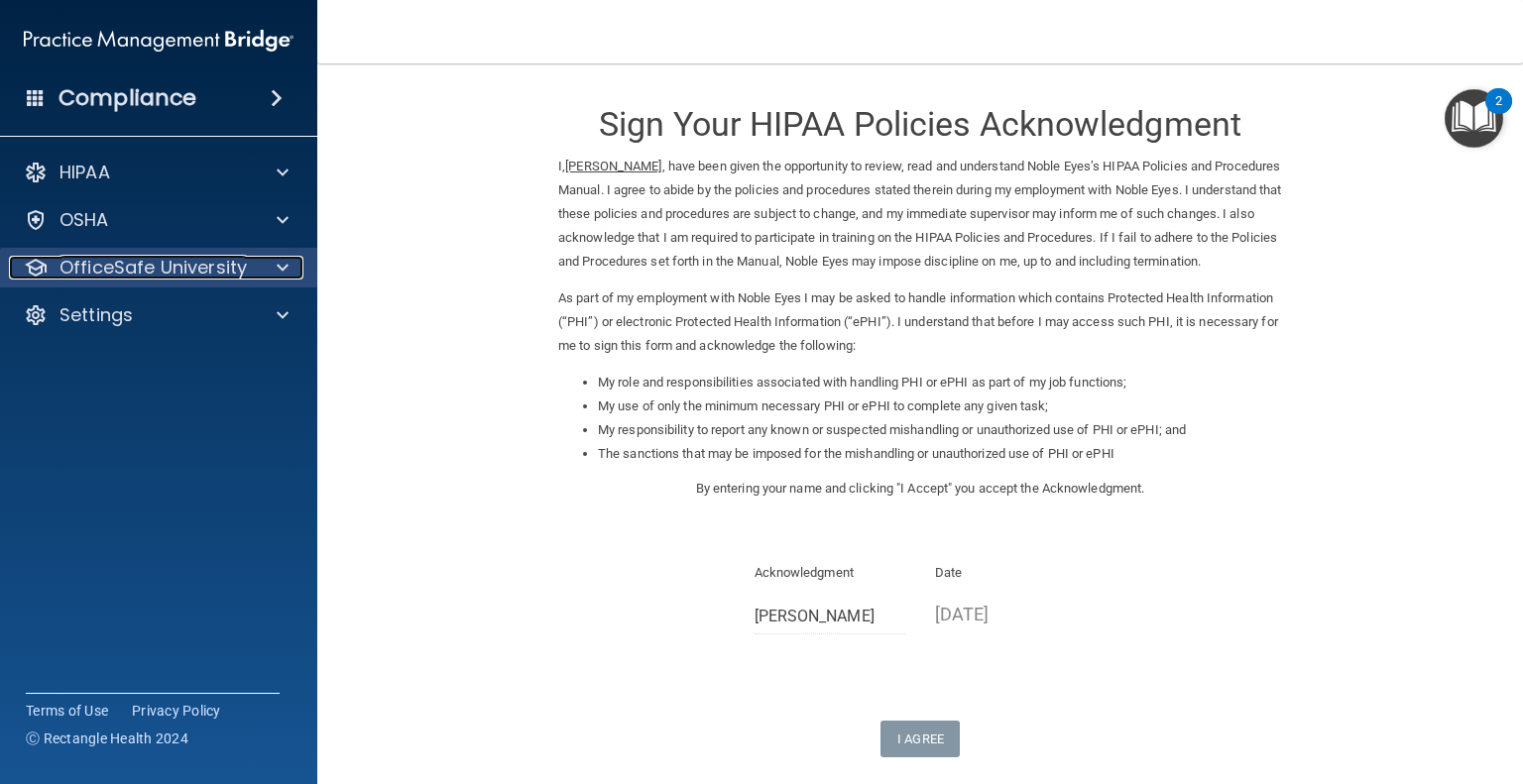 click on "OfficeSafe University" at bounding box center (153, 268) 